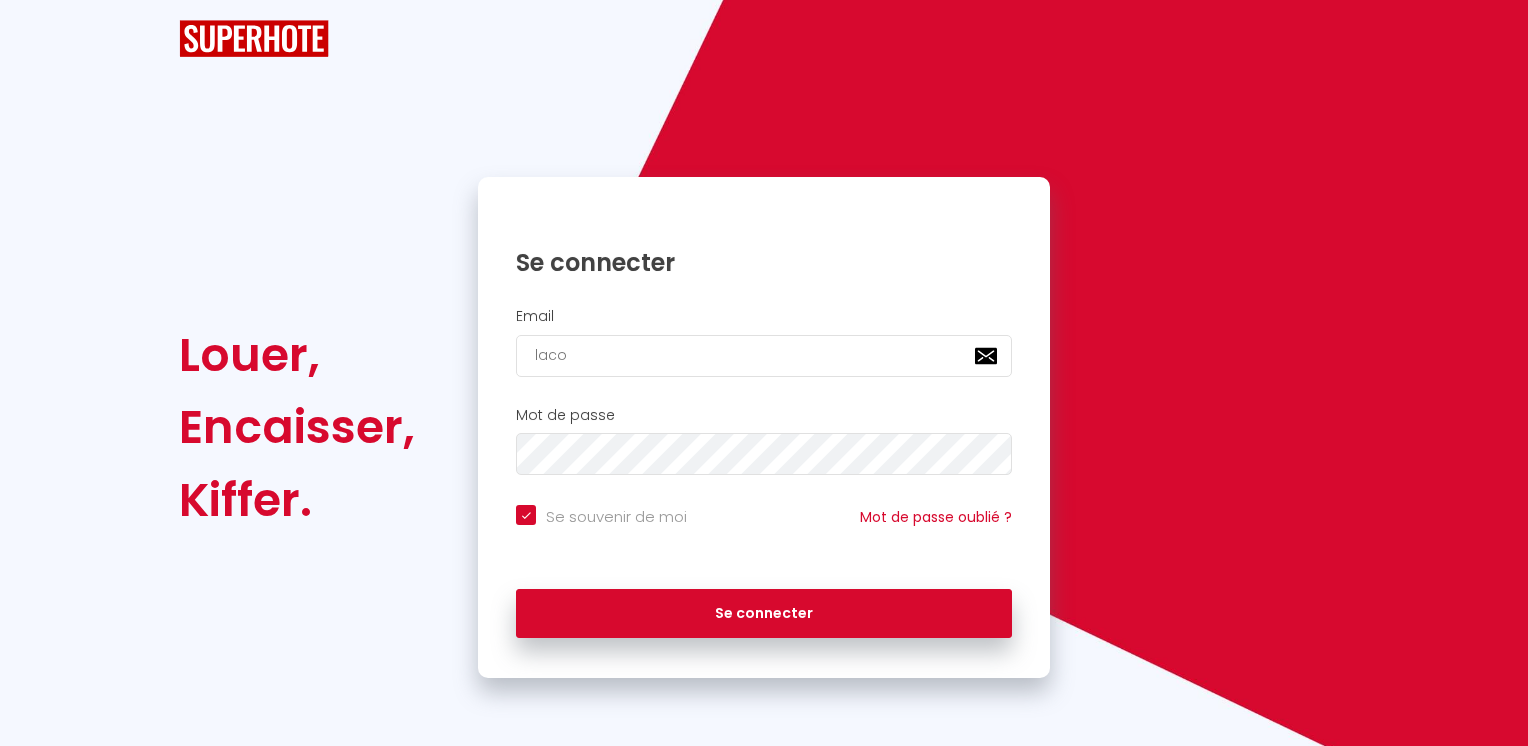 scroll, scrollTop: 0, scrollLeft: 0, axis: both 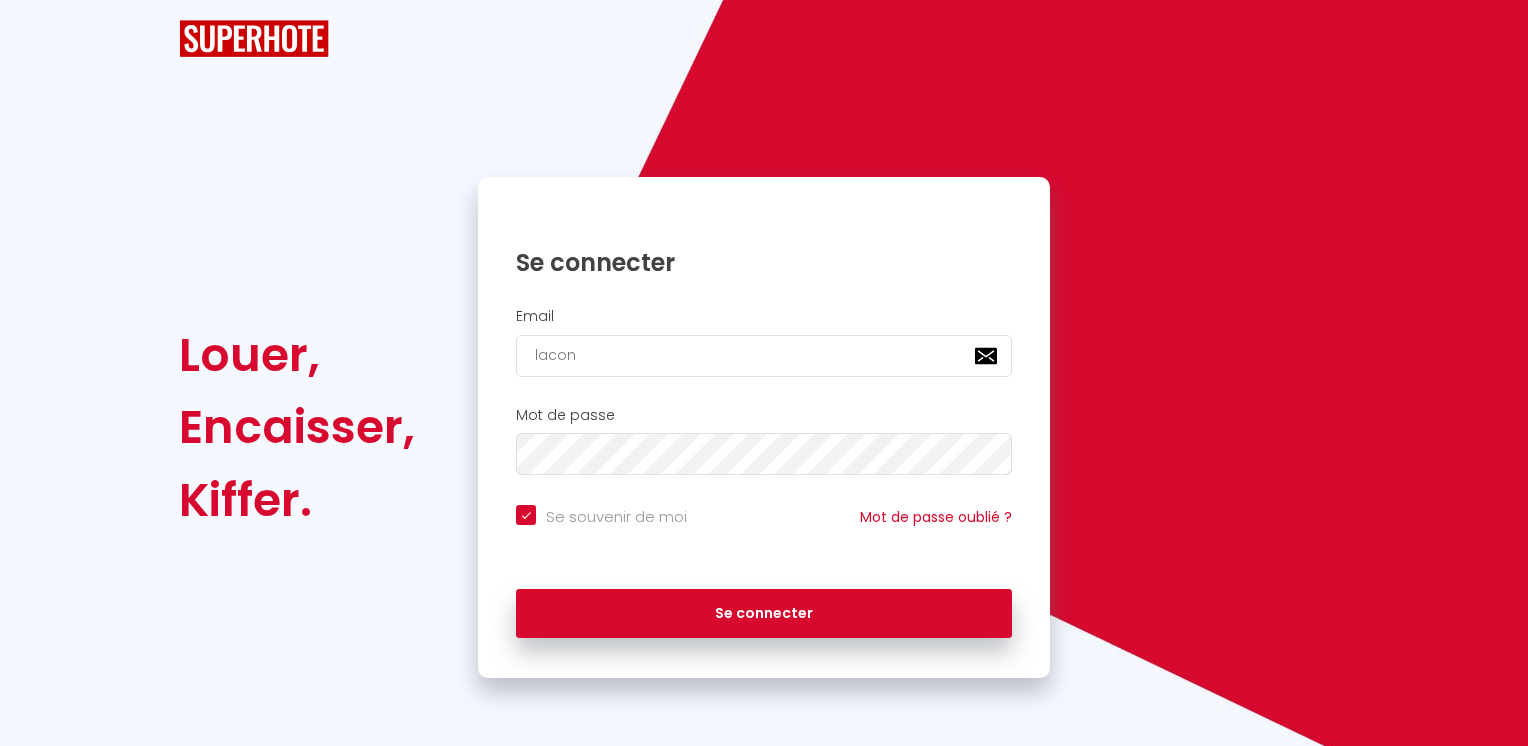 checkbox on "true" 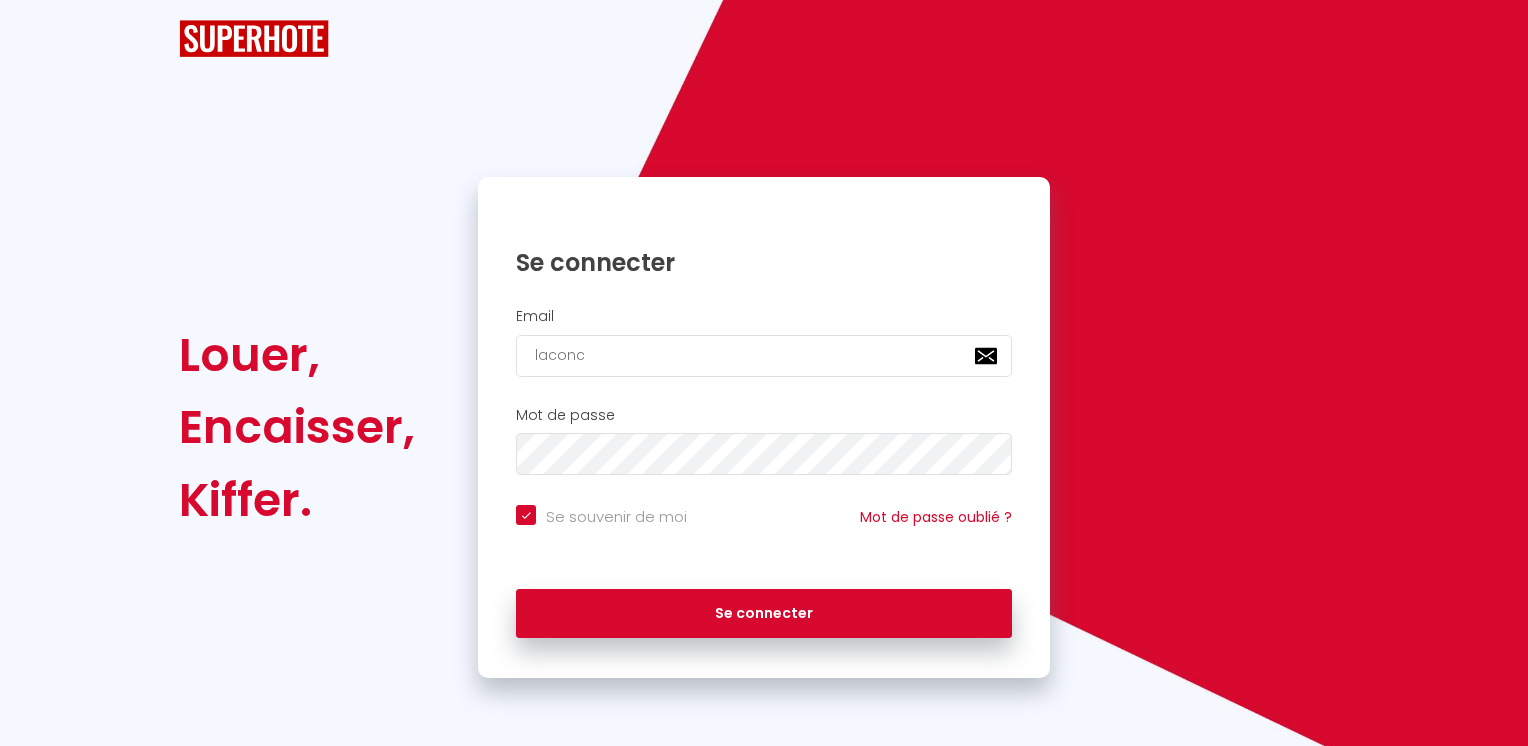 checkbox on "true" 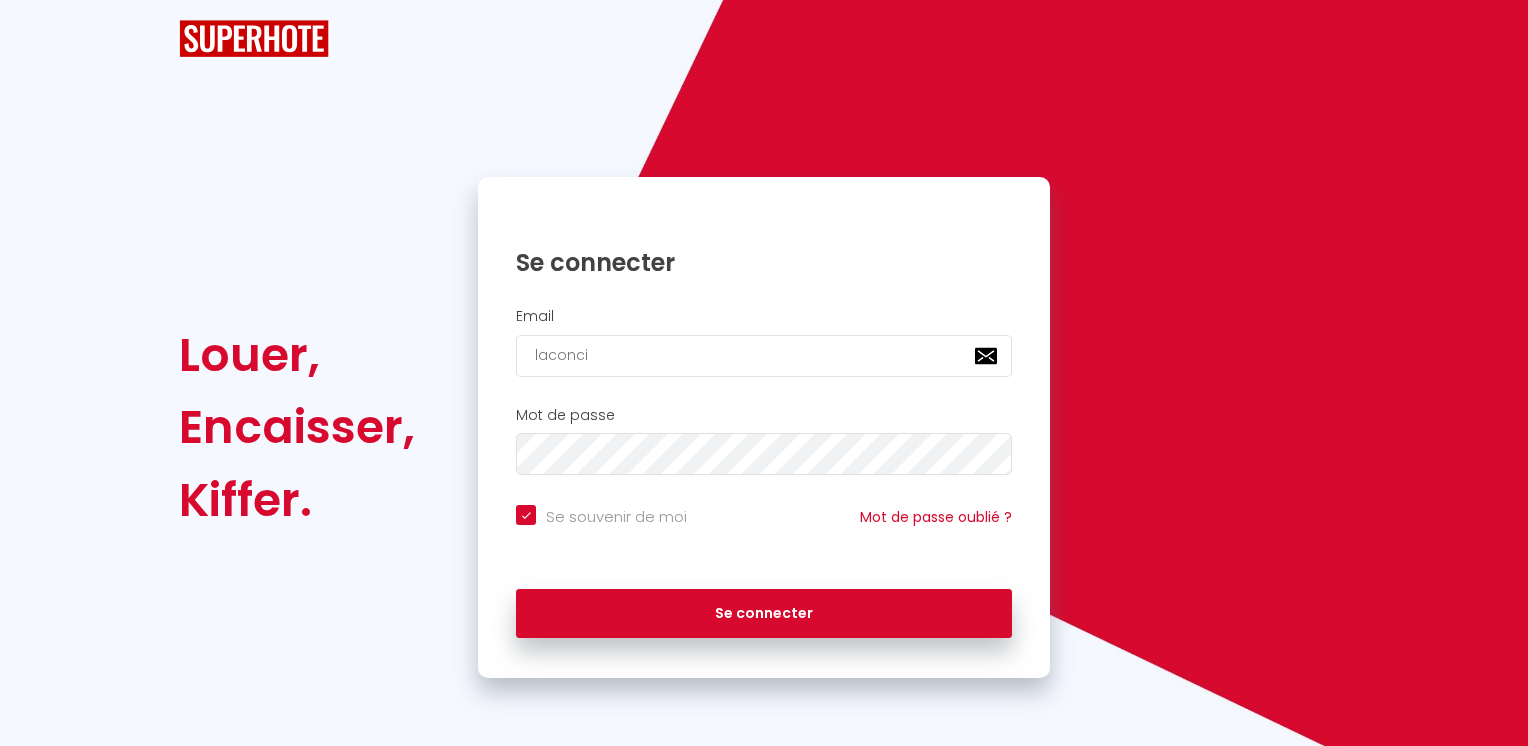 checkbox on "true" 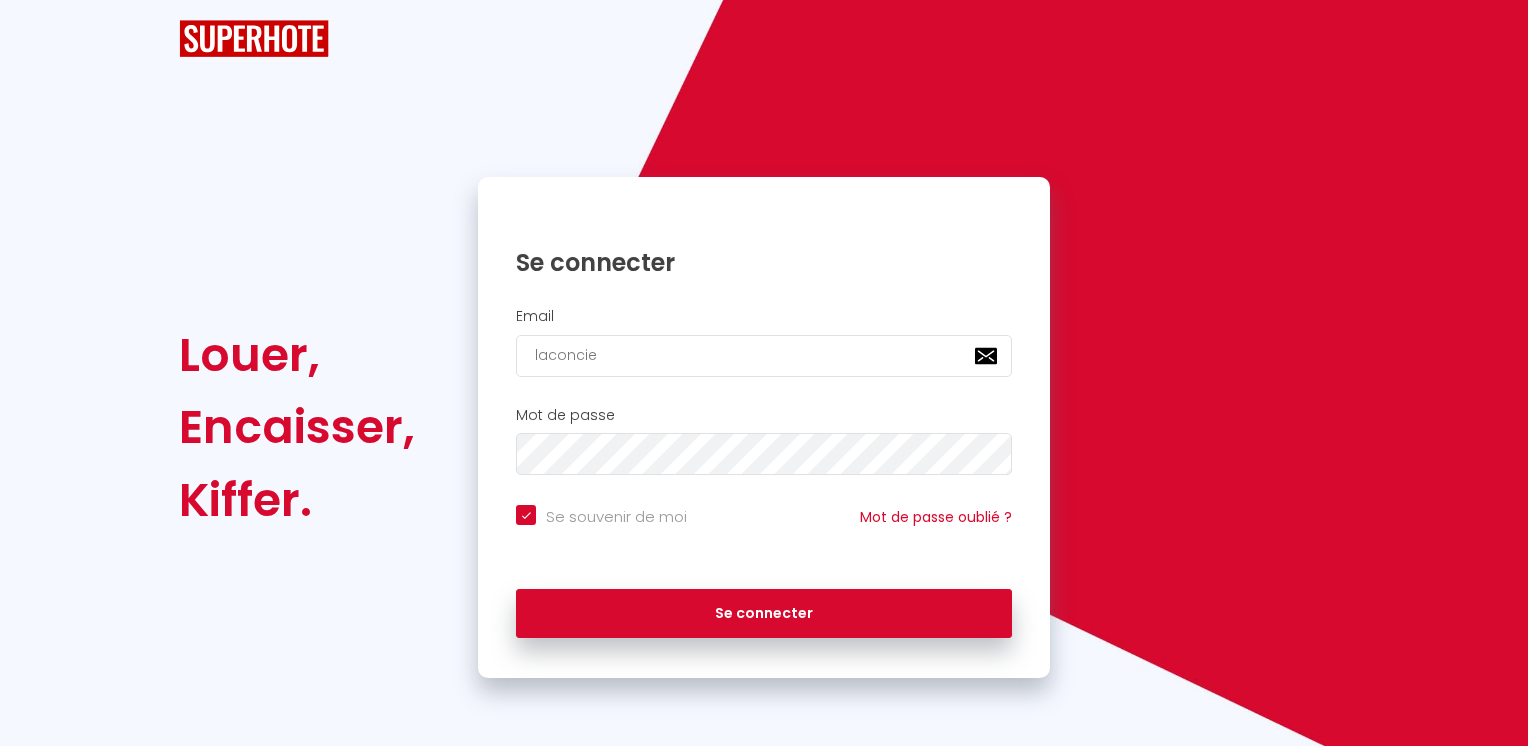 checkbox on "true" 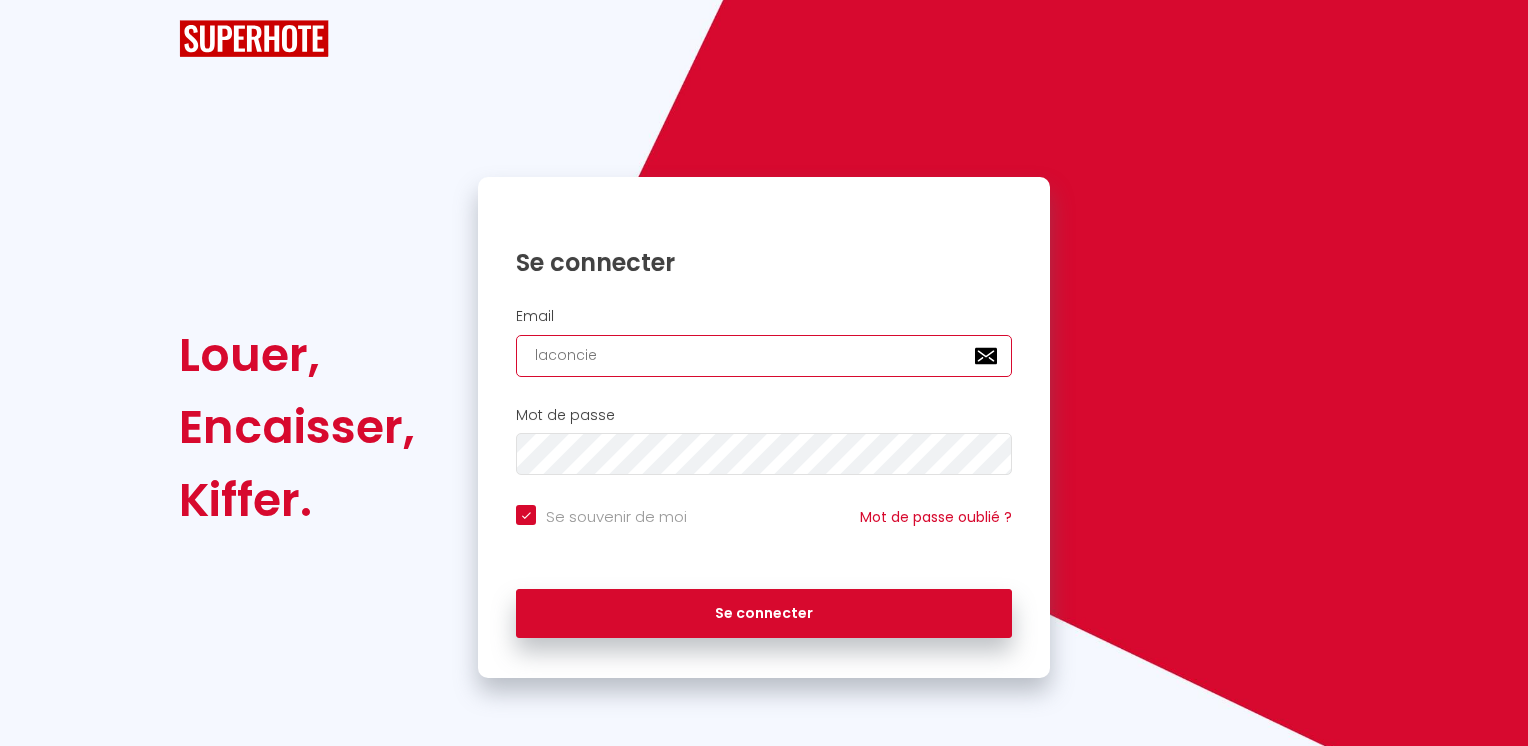 type on "laconcied" 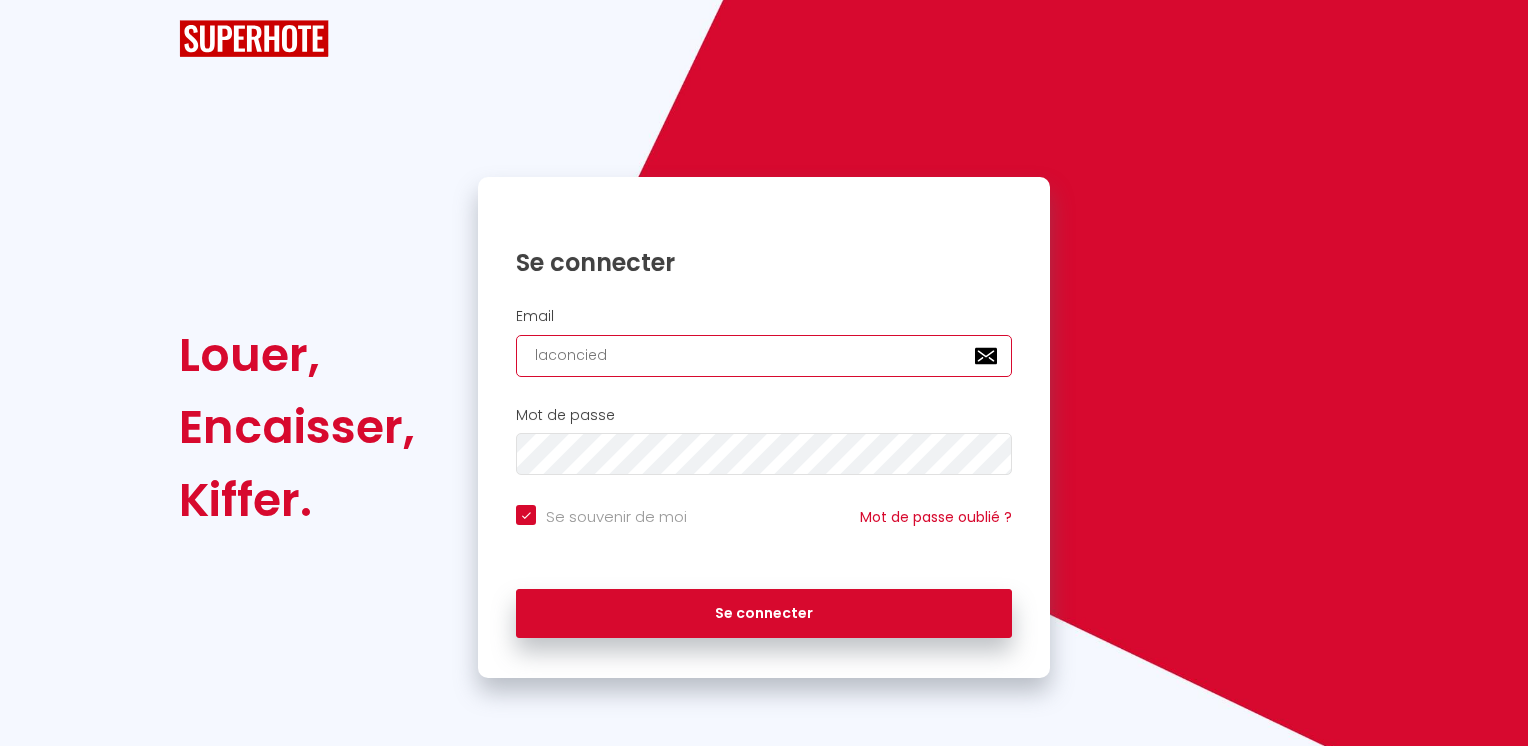 checkbox on "true" 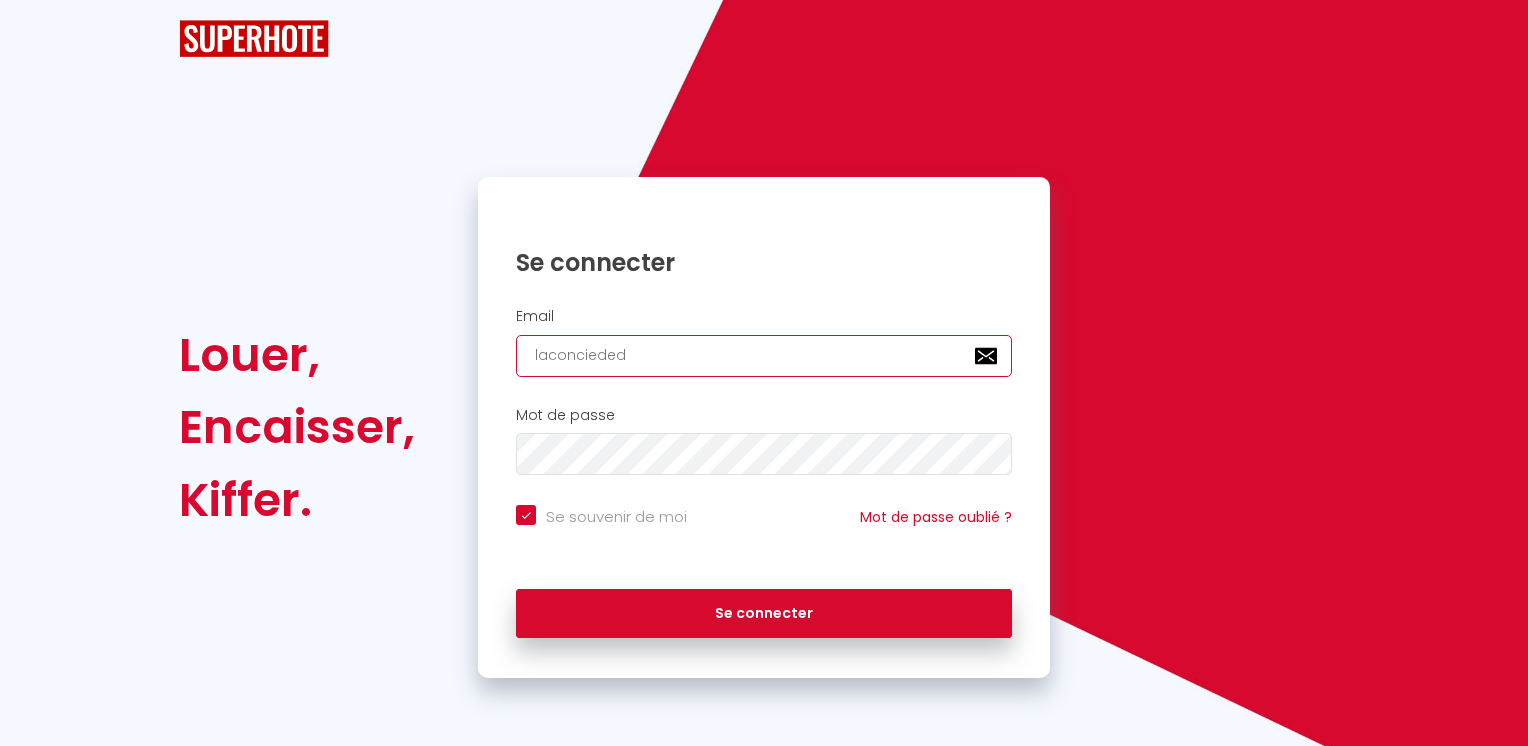 type on "laconciededs" 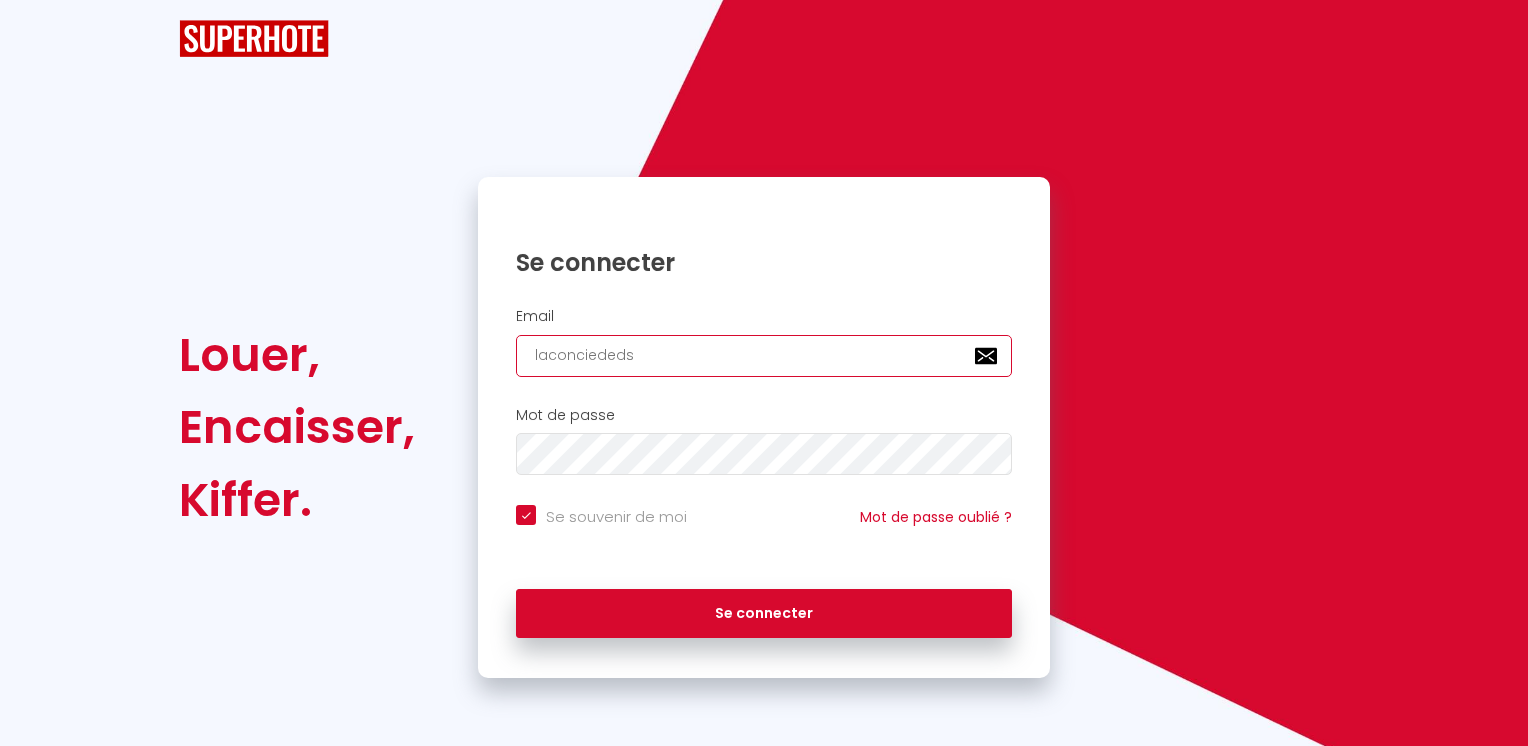 checkbox on "true" 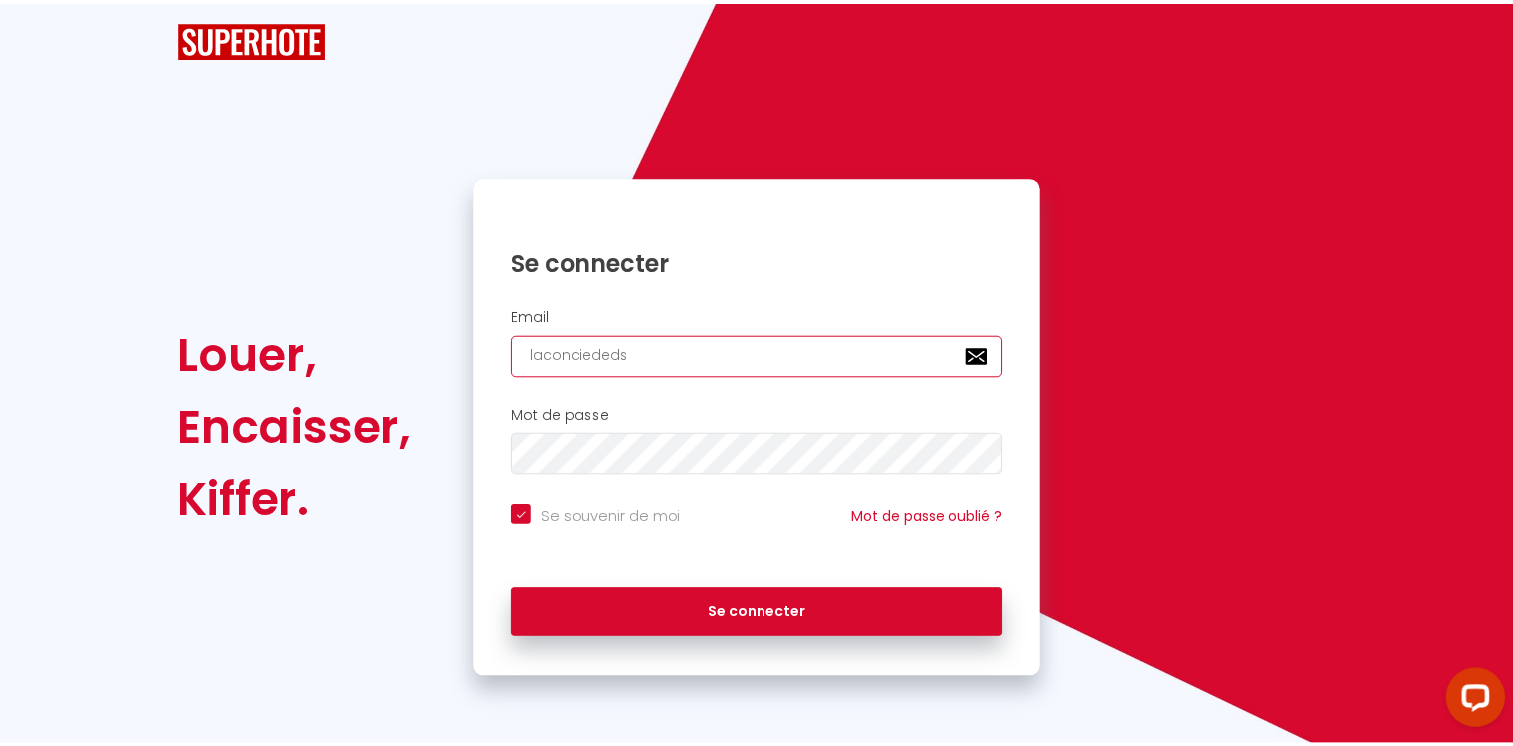 scroll, scrollTop: 0, scrollLeft: 0, axis: both 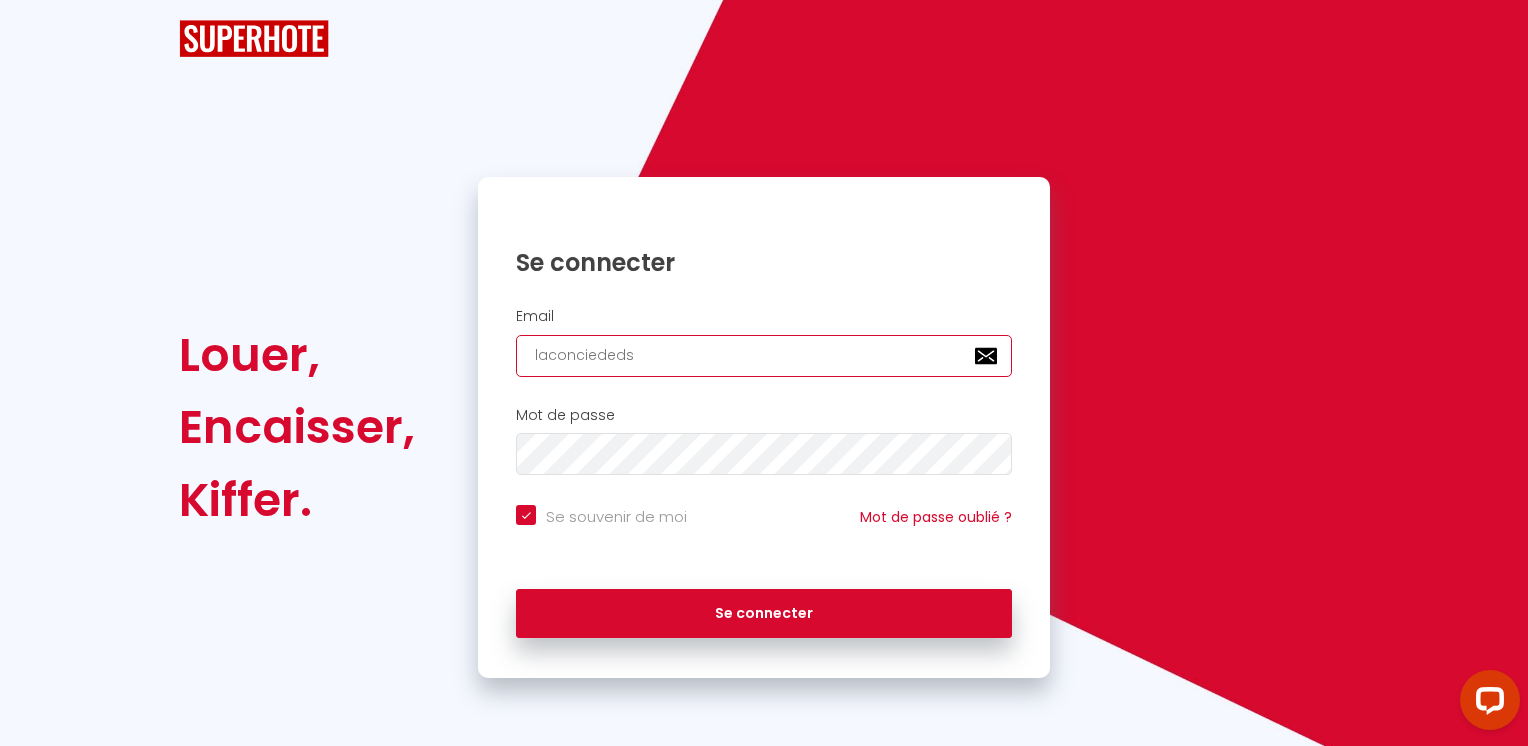 type on "laconcieded" 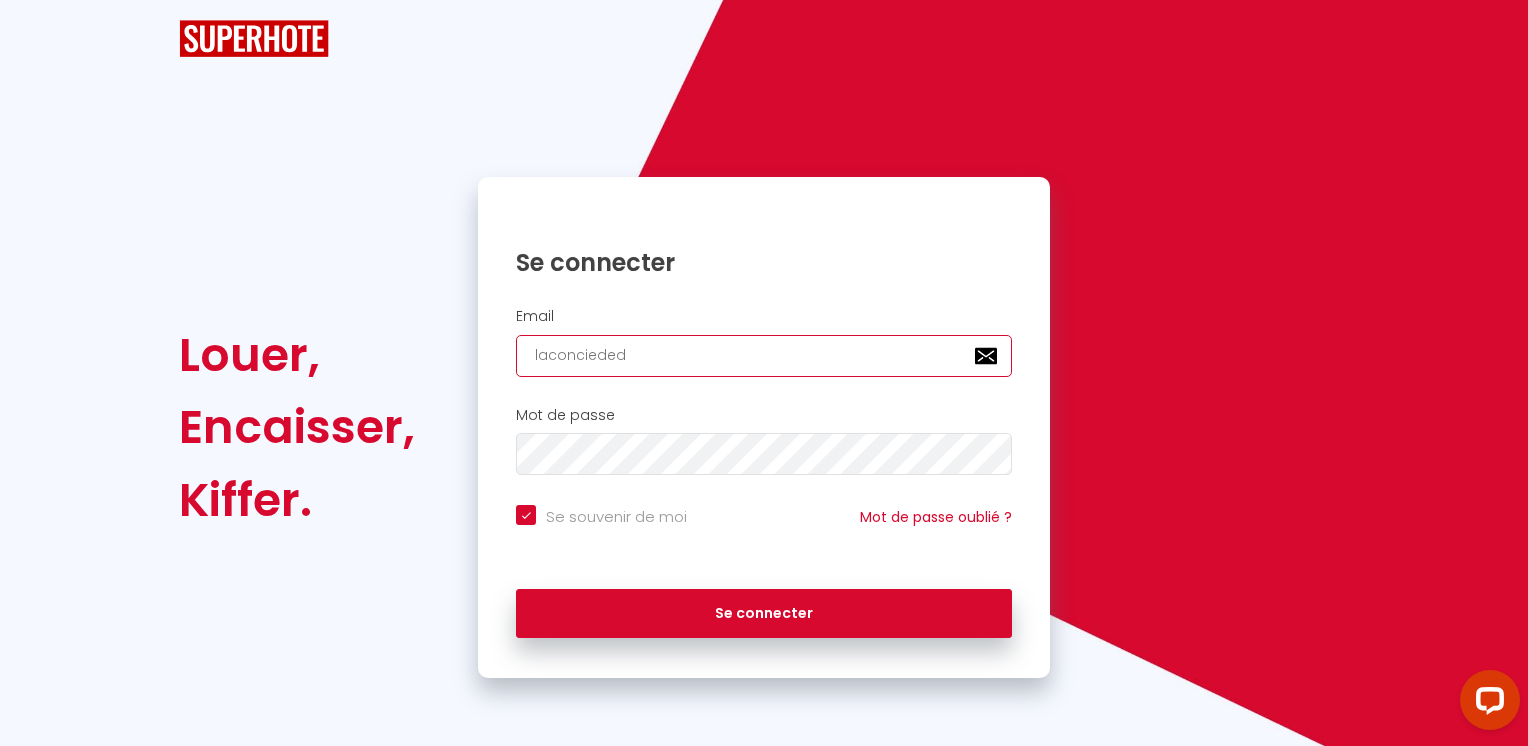 checkbox on "true" 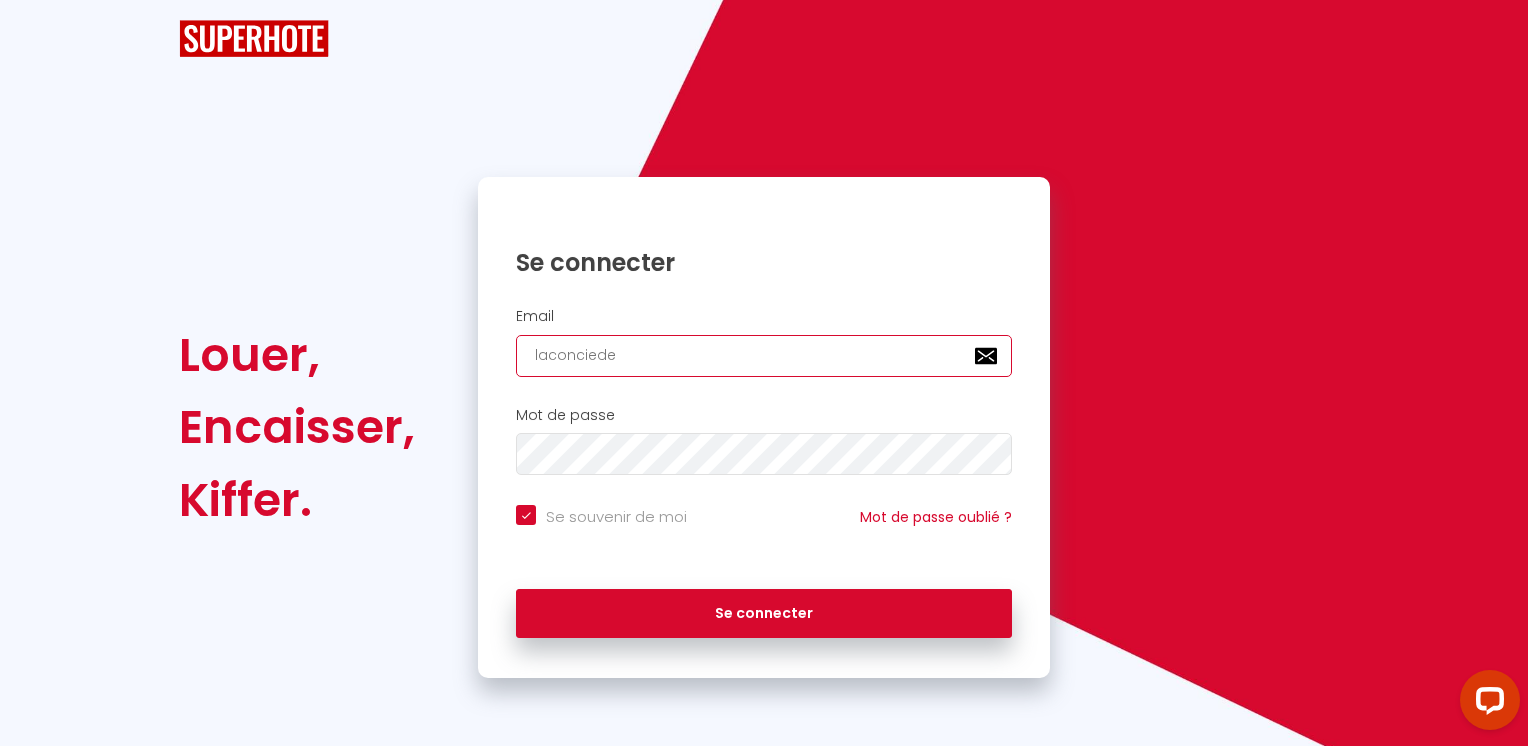 checkbox on "true" 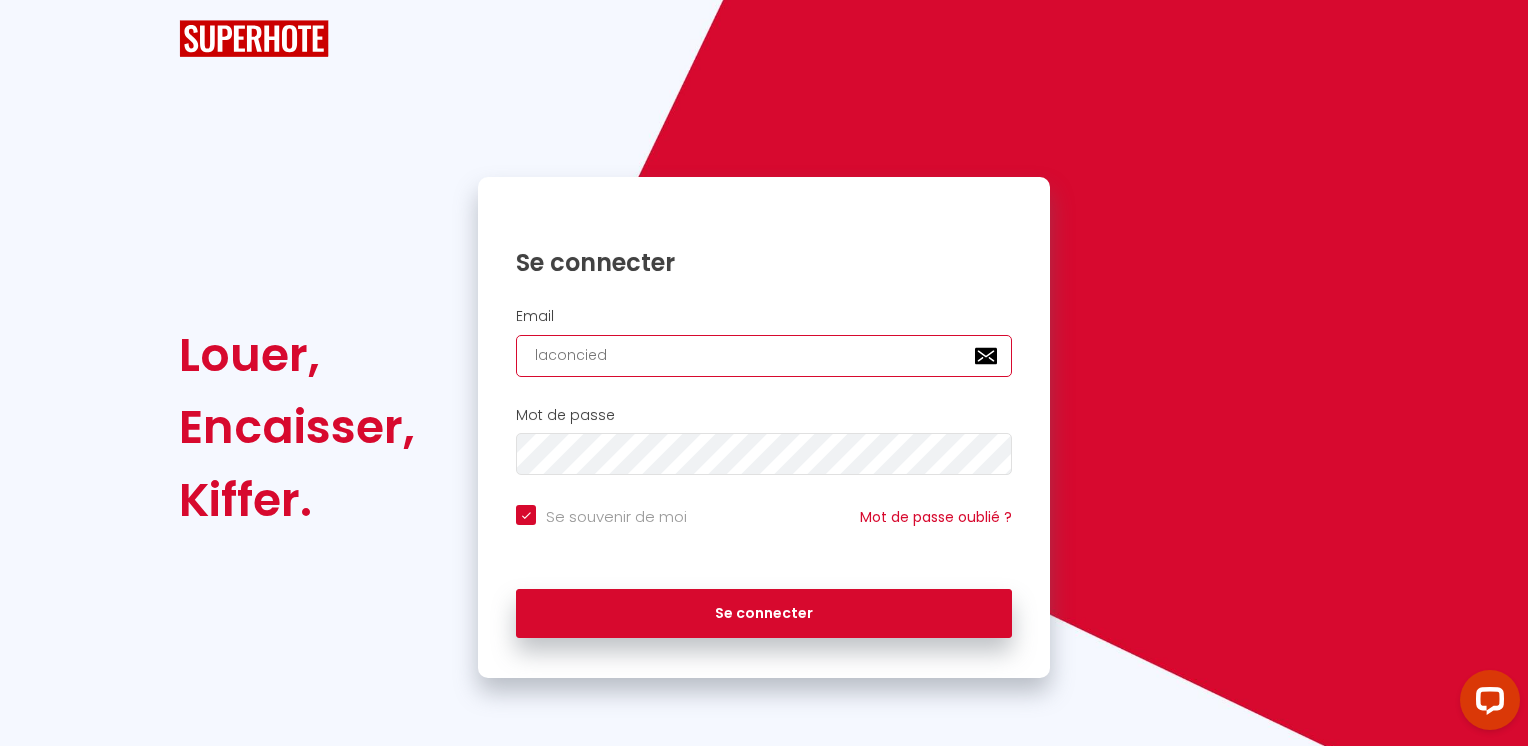 checkbox on "true" 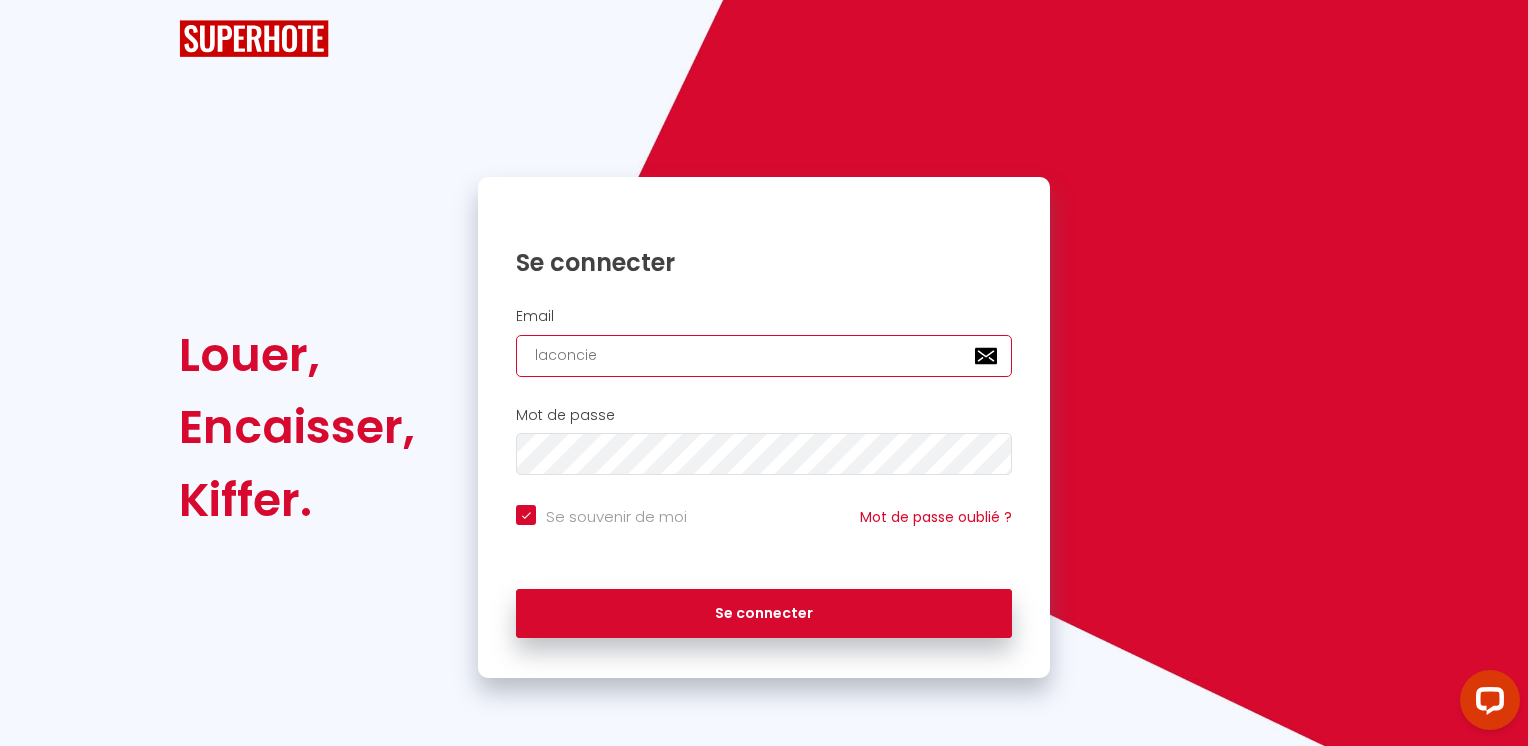 checkbox on "true" 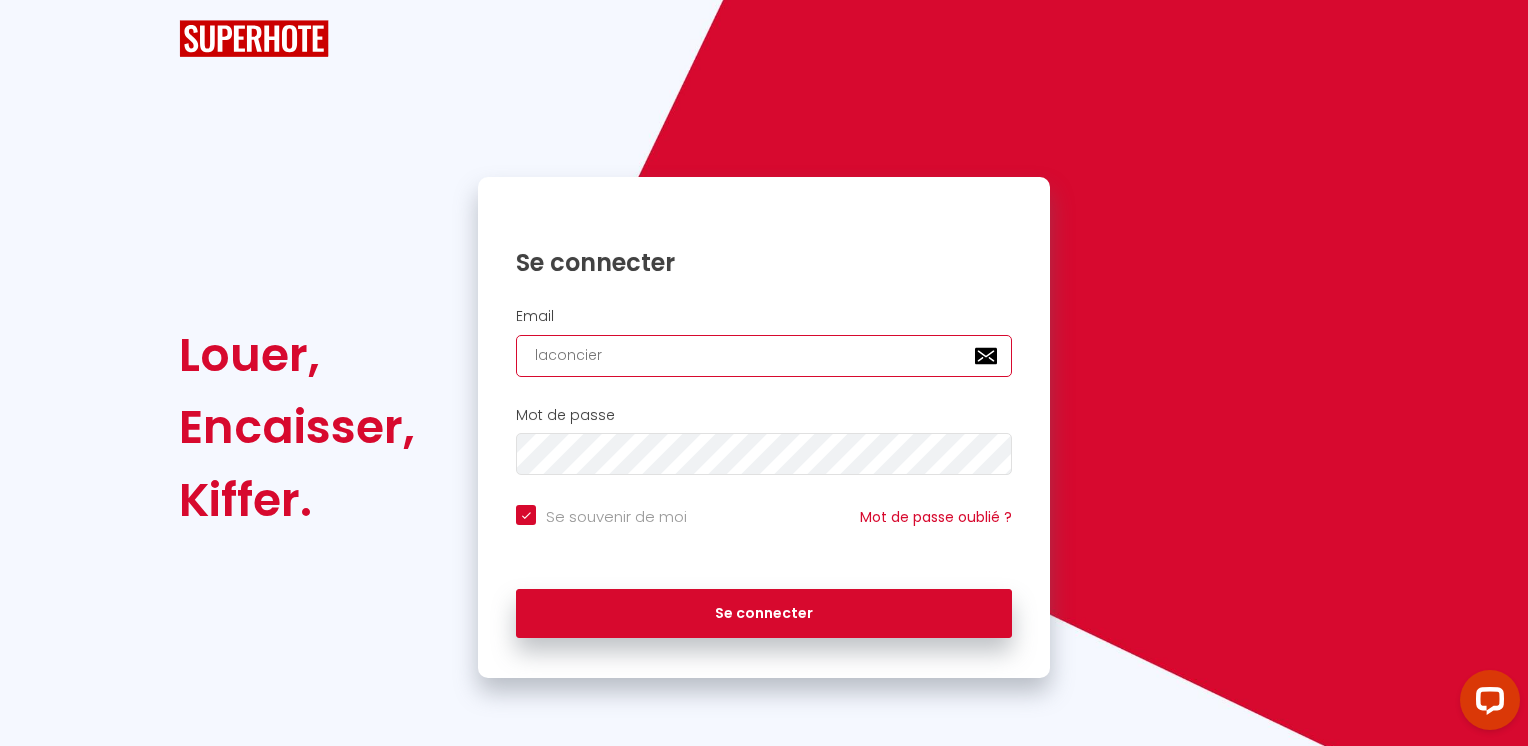 type on "laconcierg" 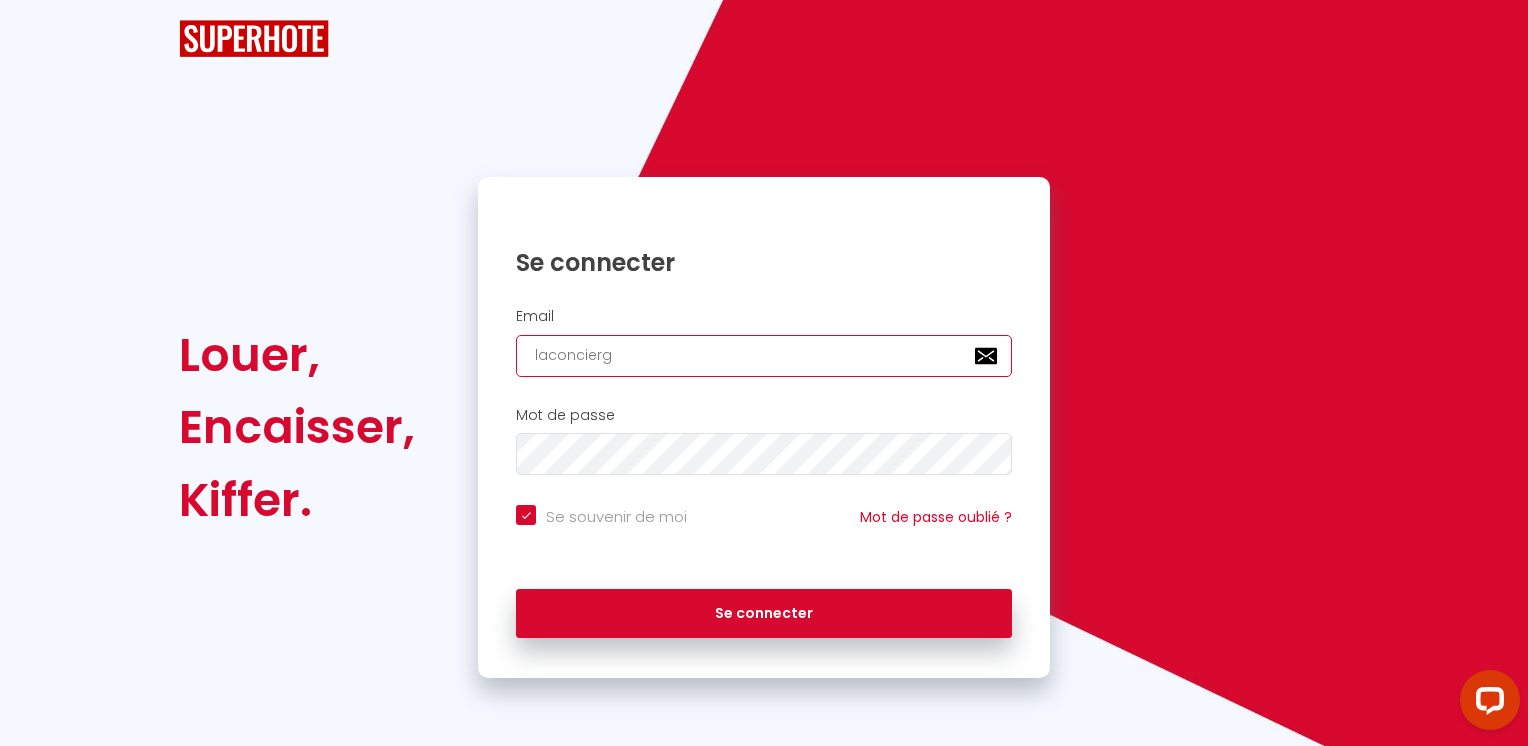 type on "laconcierge" 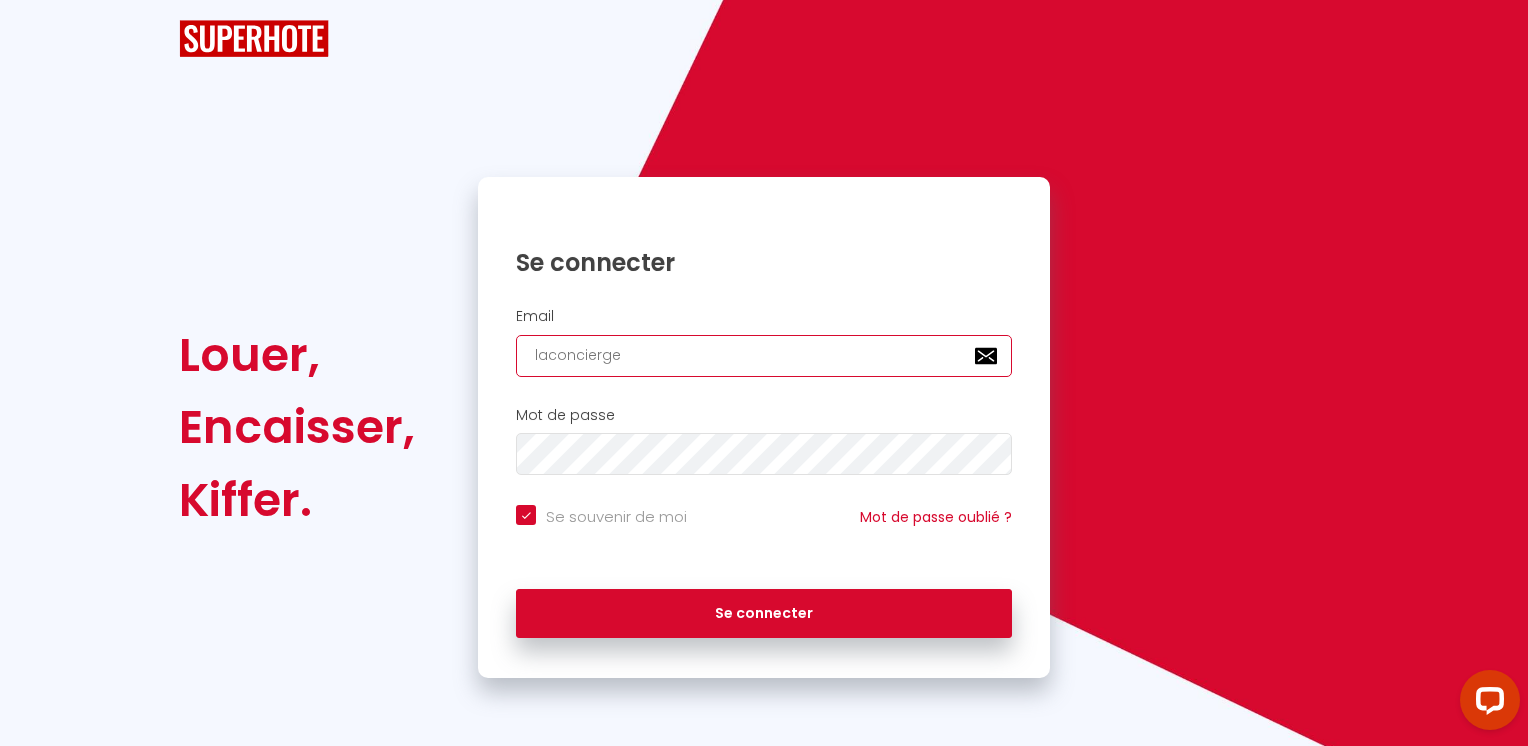 checkbox on "true" 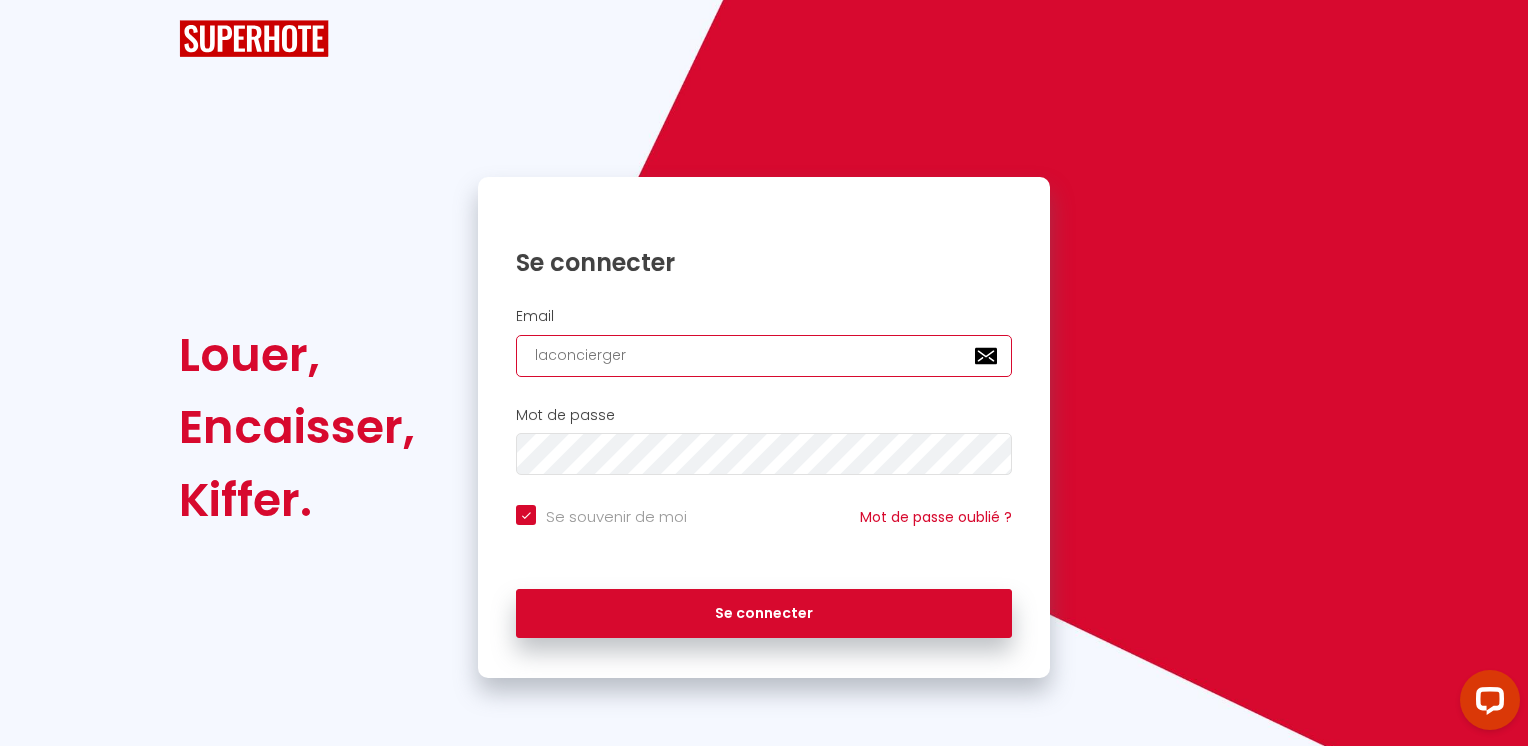 type on "laconciergeri" 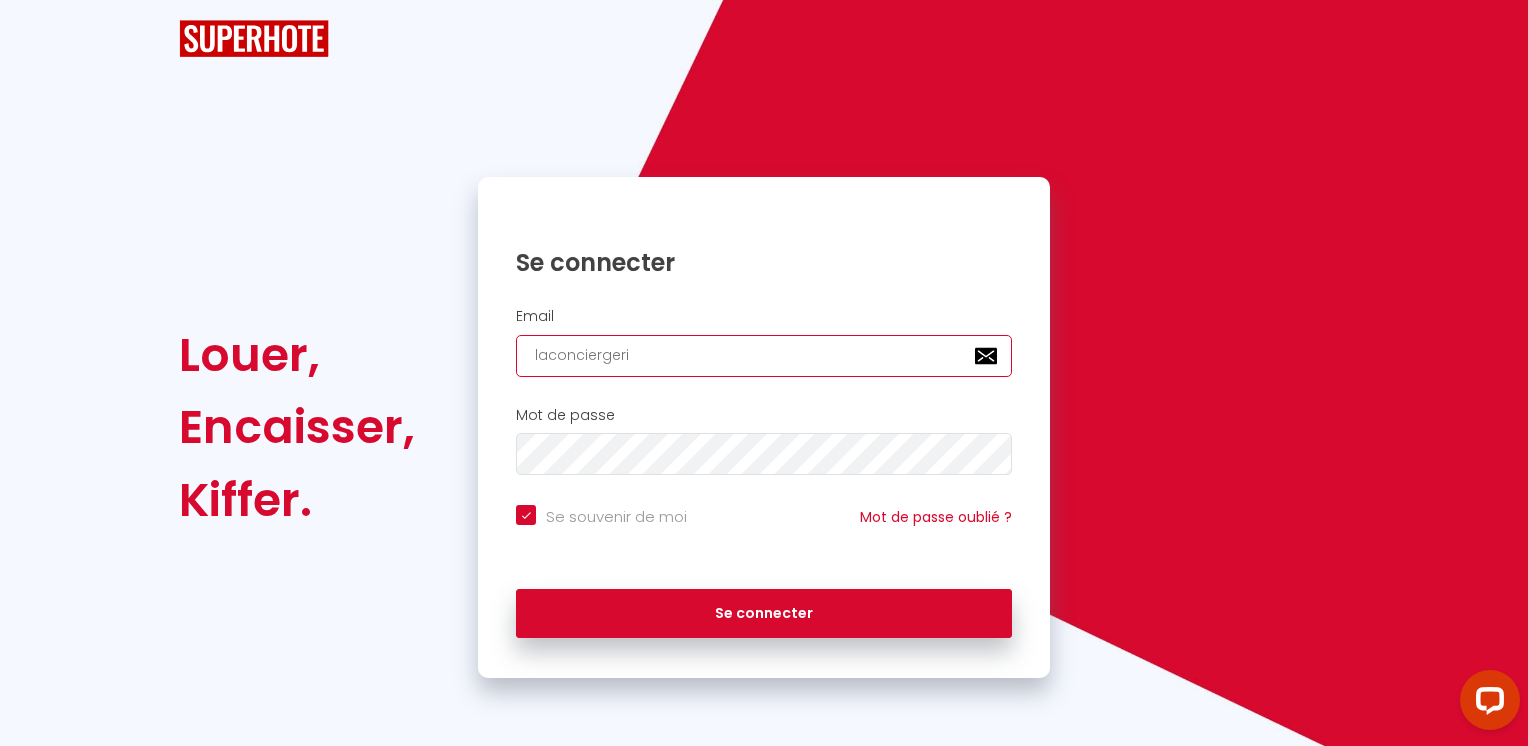 checkbox on "true" 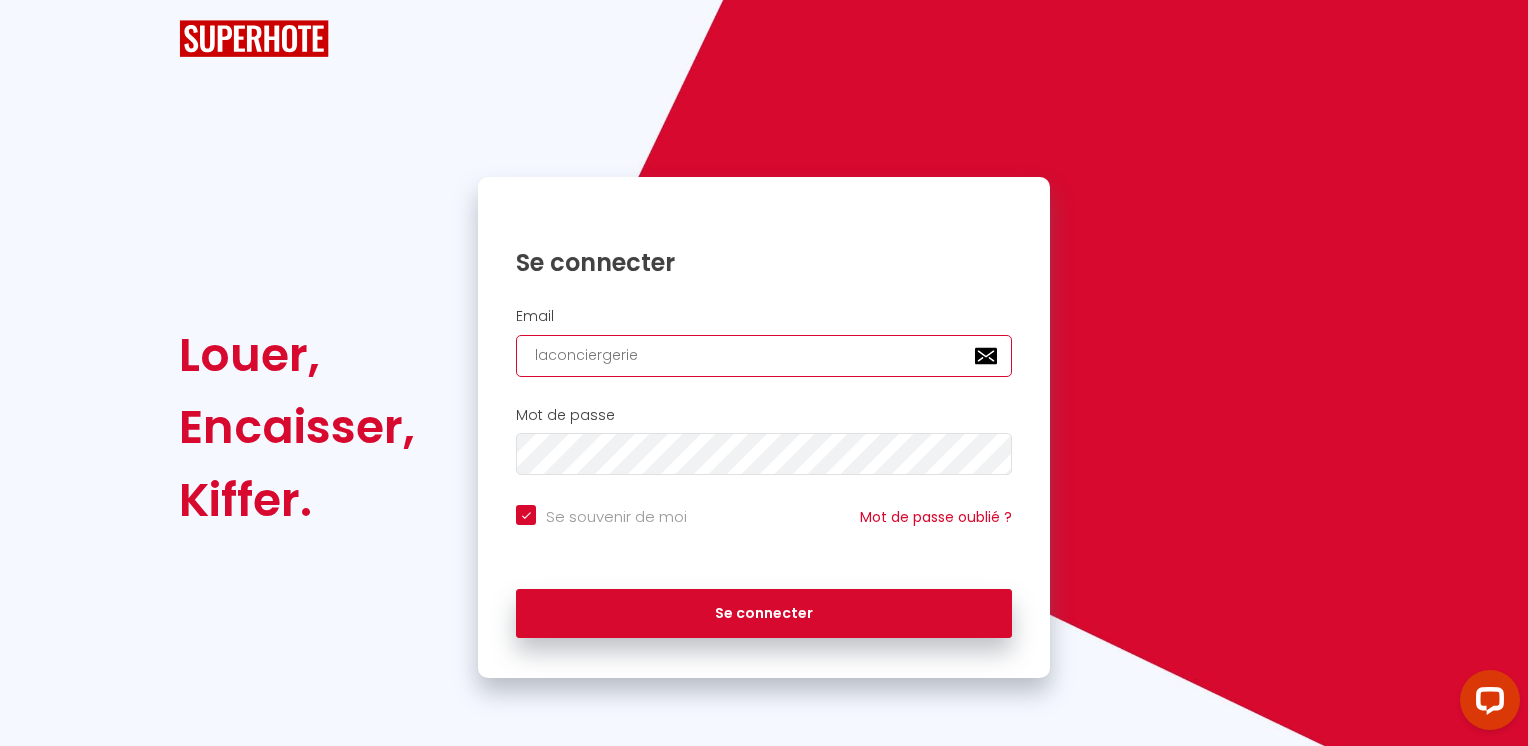 checkbox on "true" 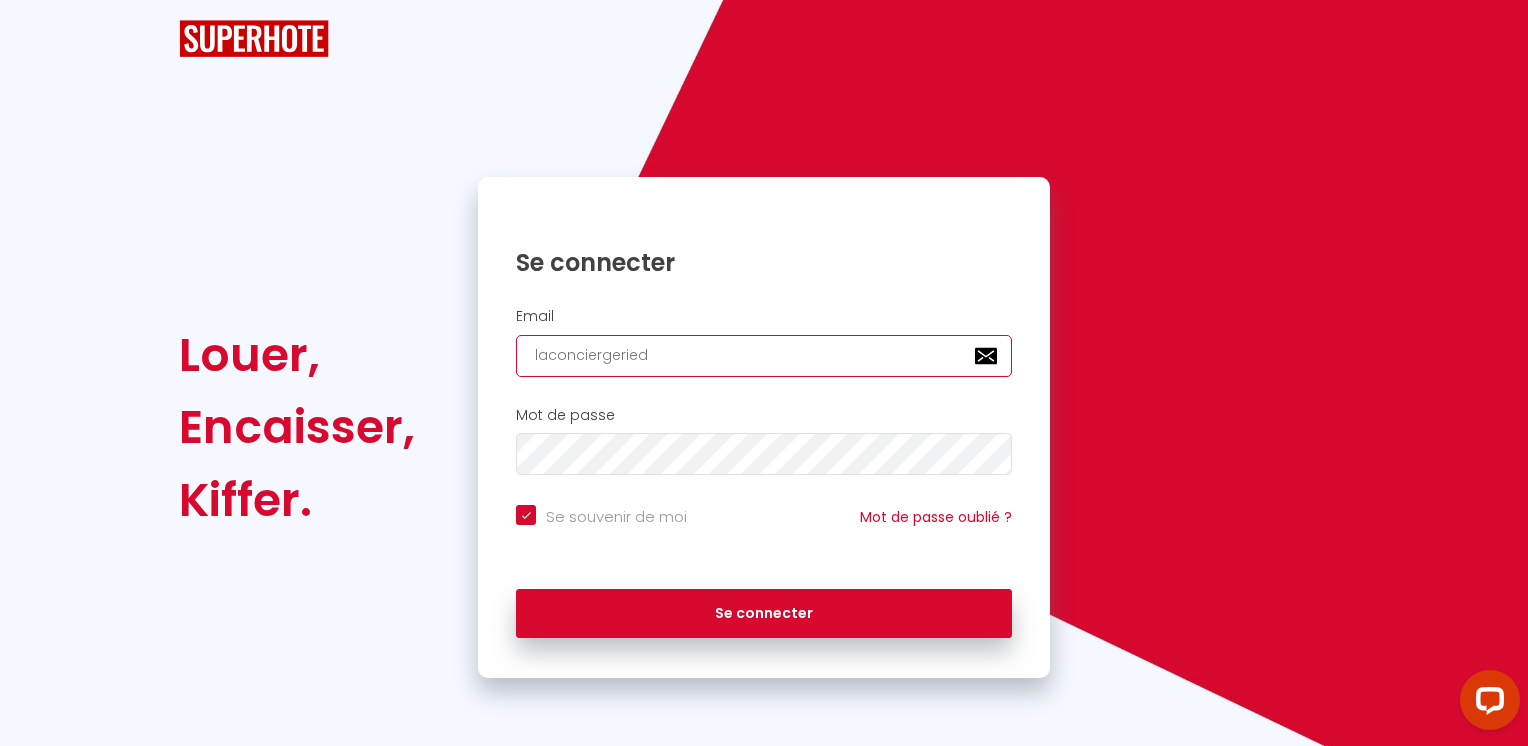 checkbox on "true" 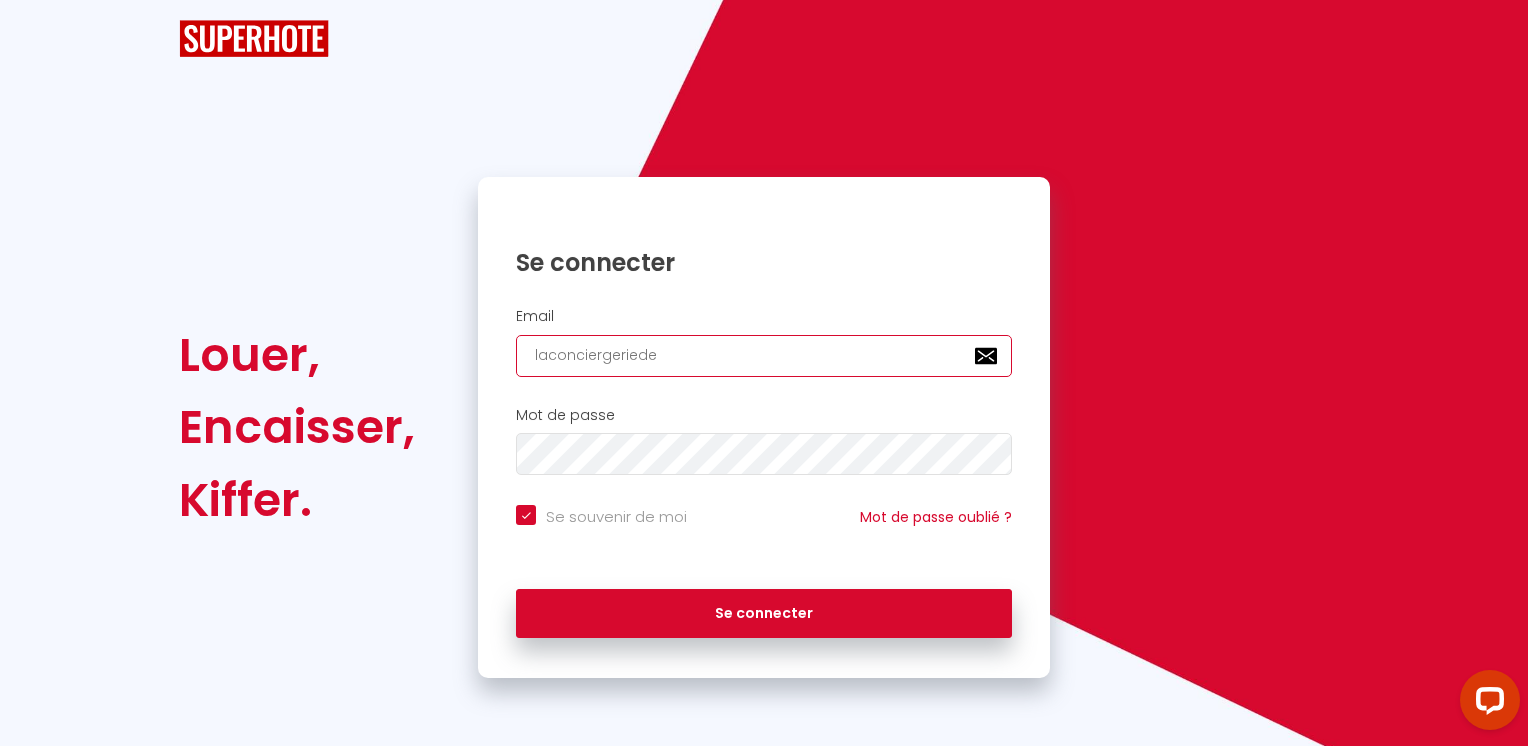 checkbox on "true" 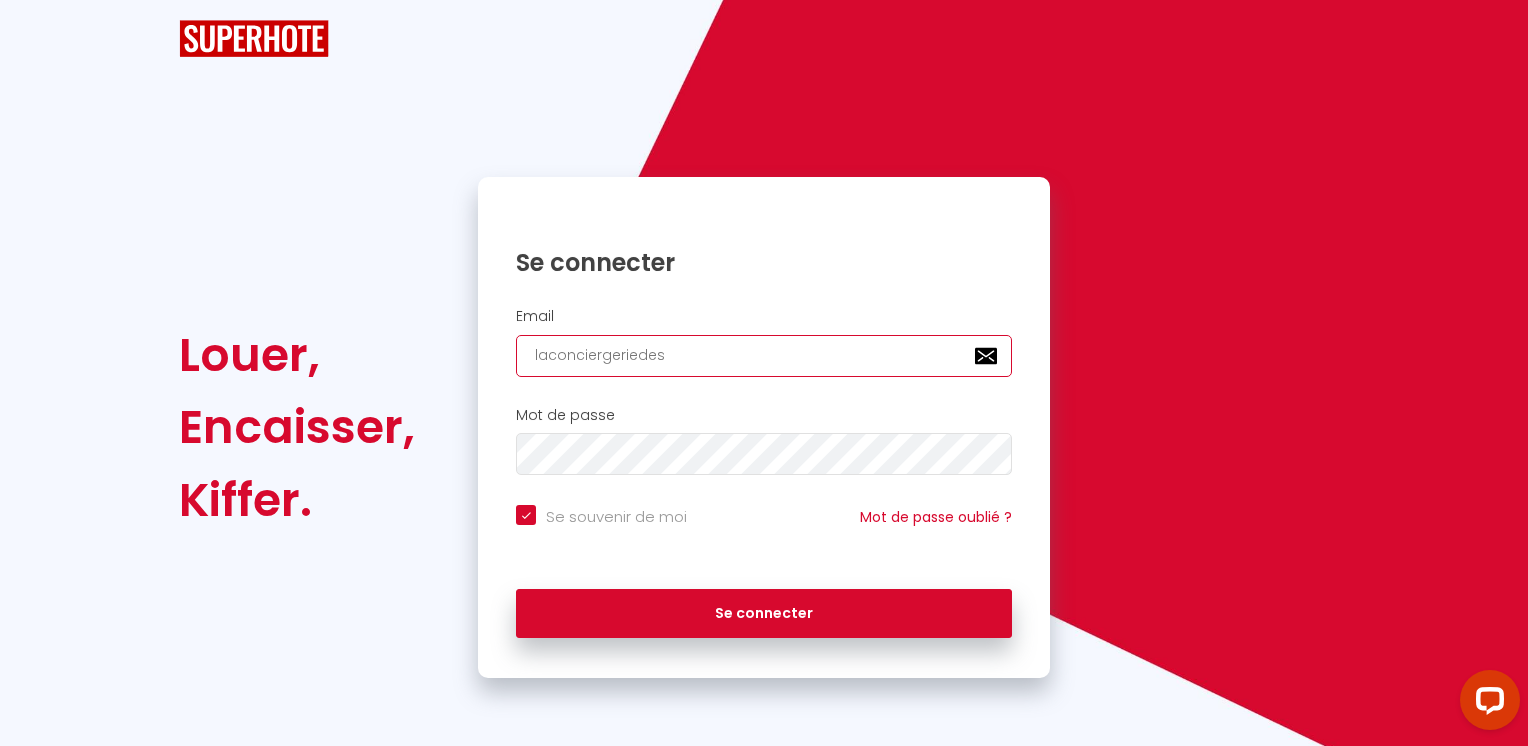checkbox on "true" 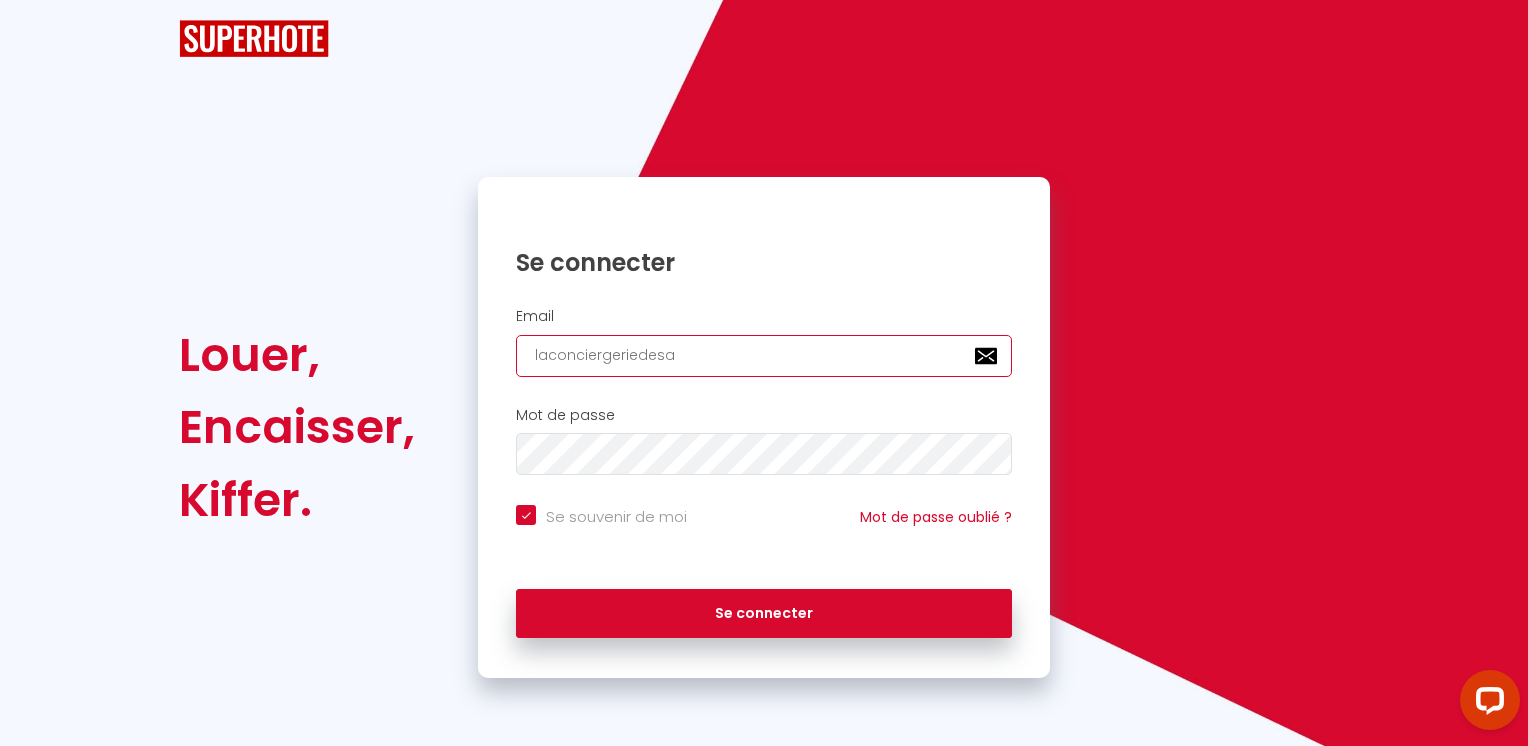 type on "laconciergeriedesal" 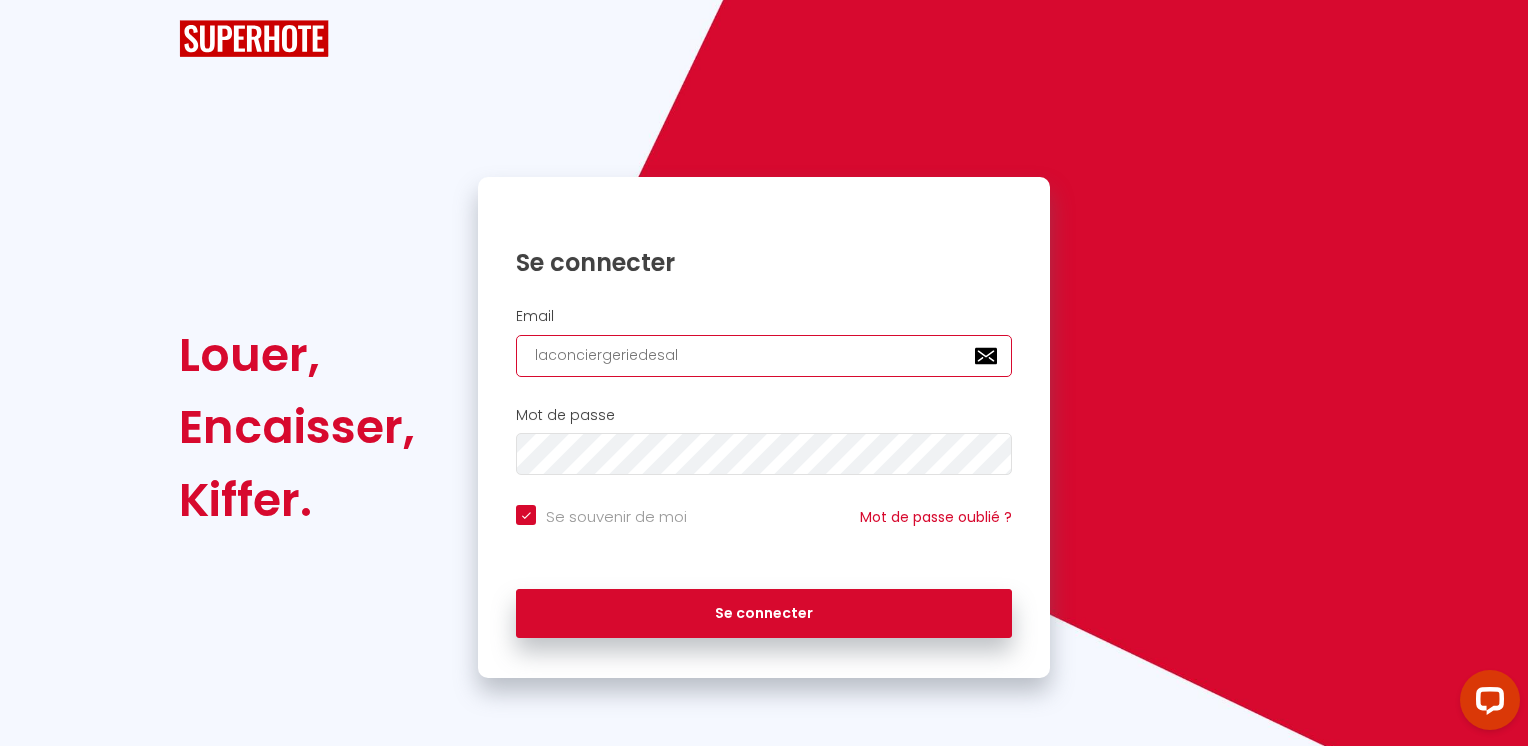 checkbox on "true" 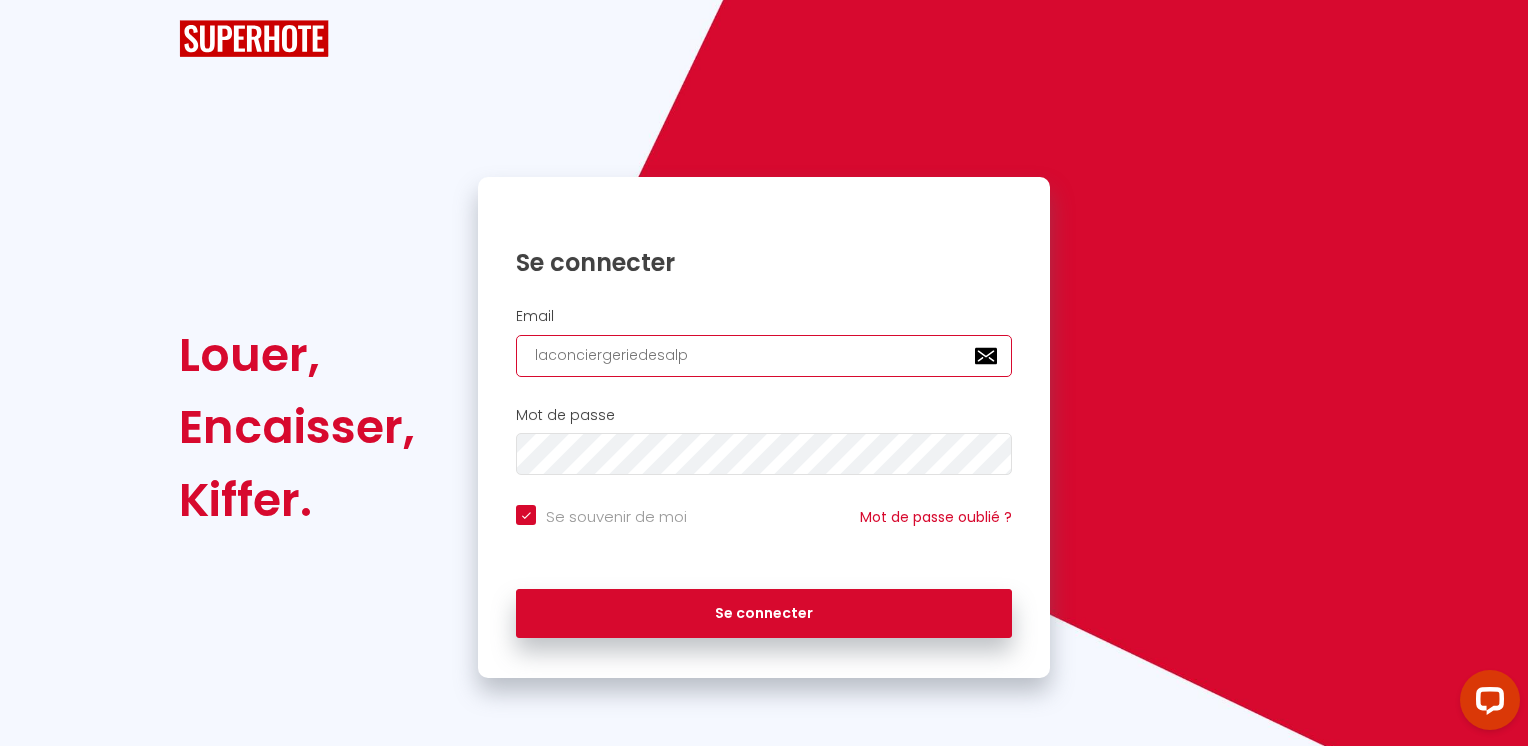 checkbox on "true" 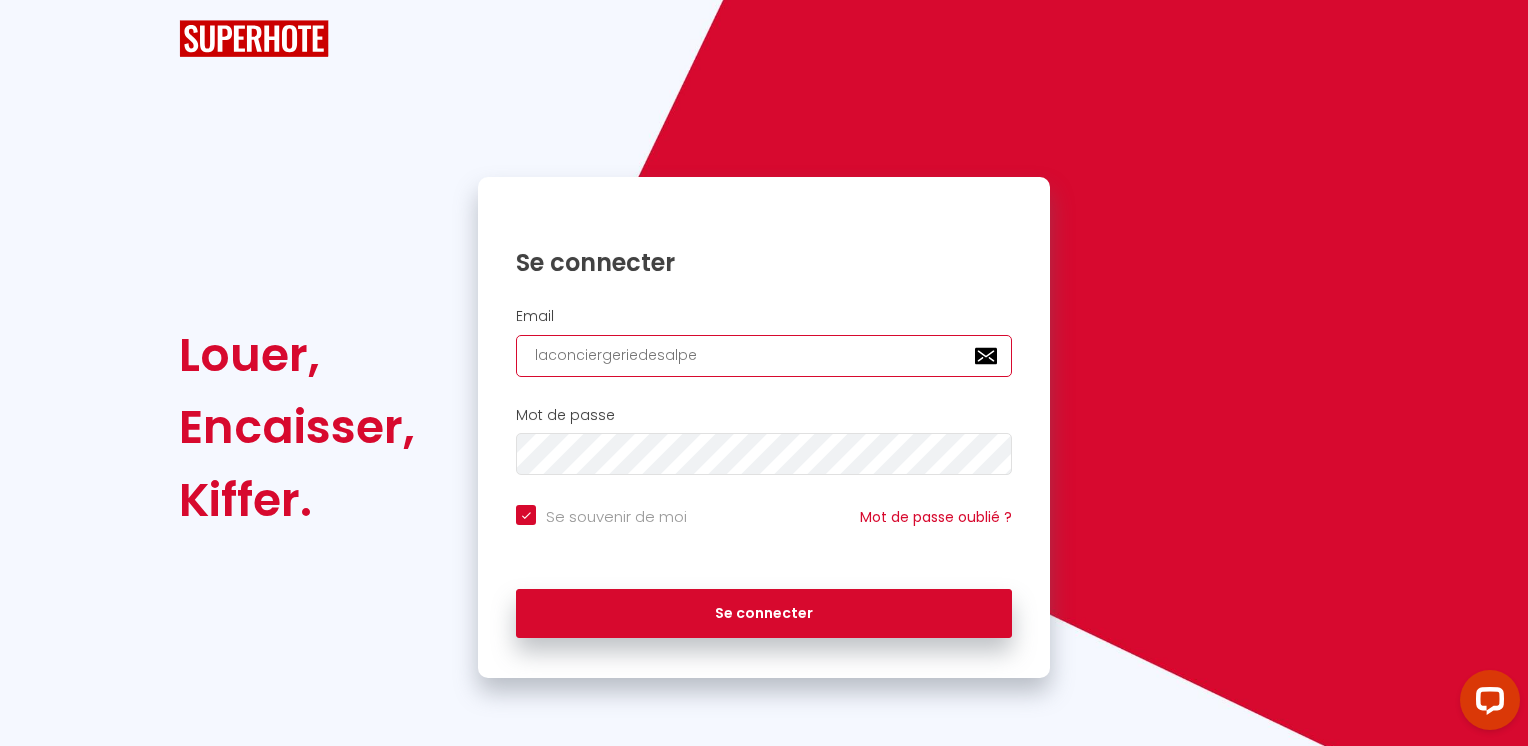 type on "laconciergeriedesalpes" 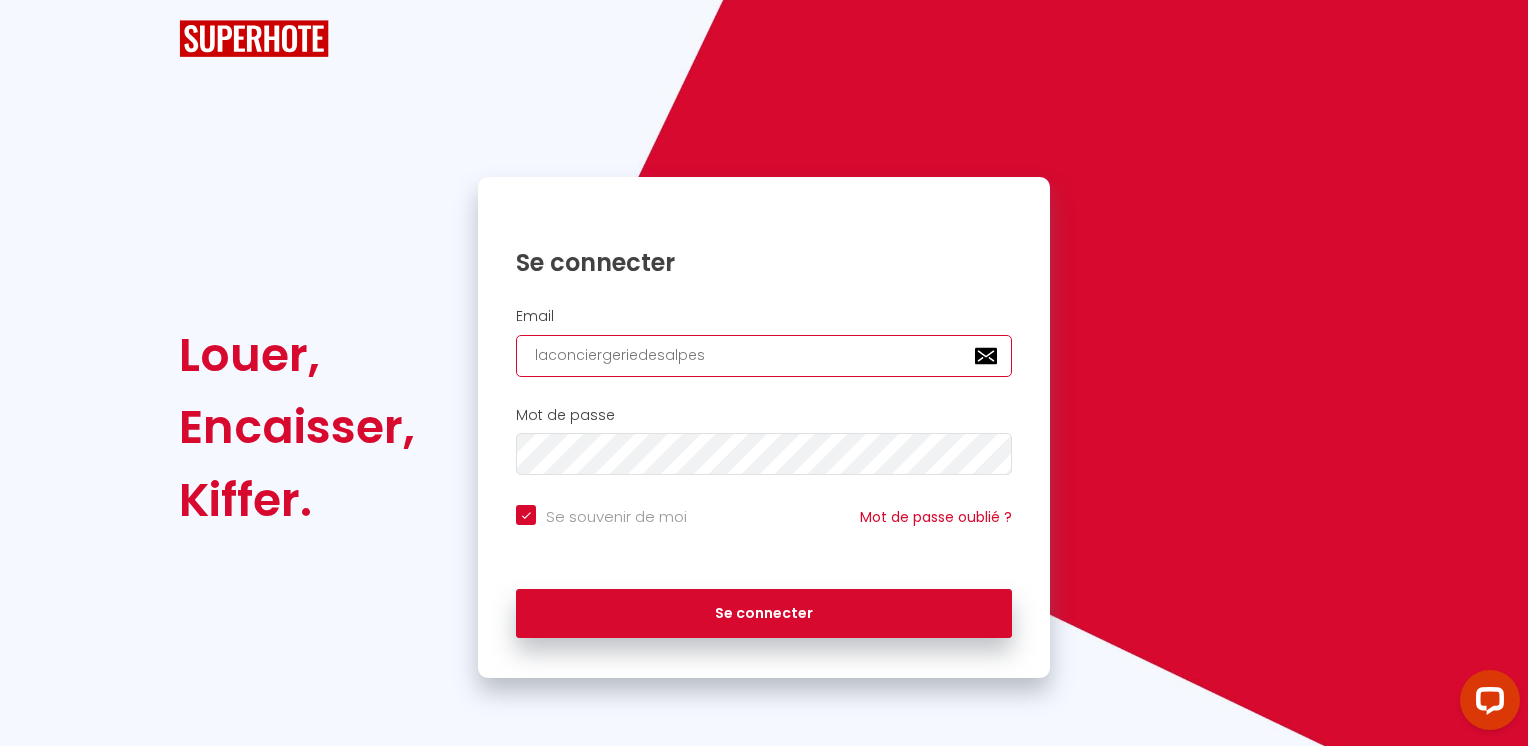 checkbox on "true" 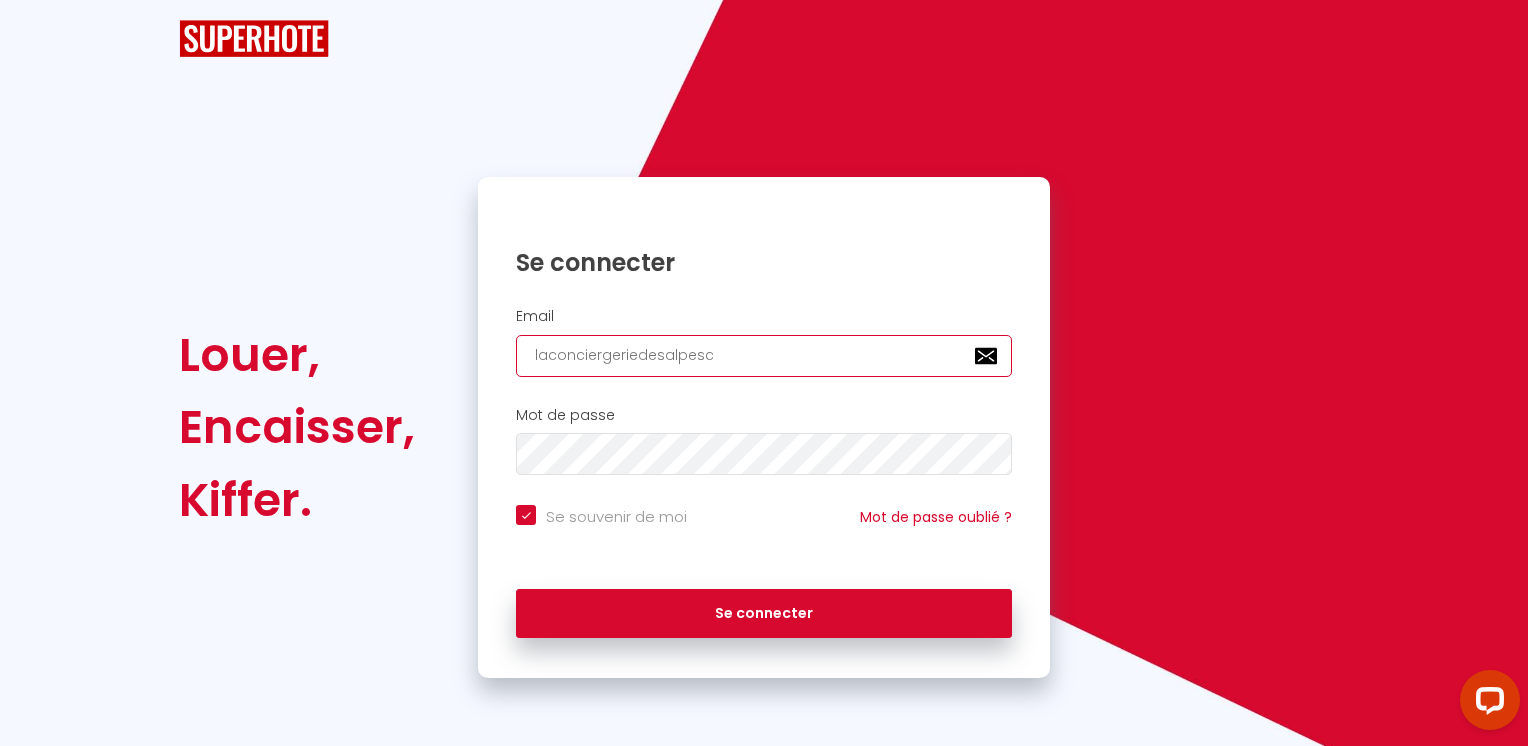 checkbox on "true" 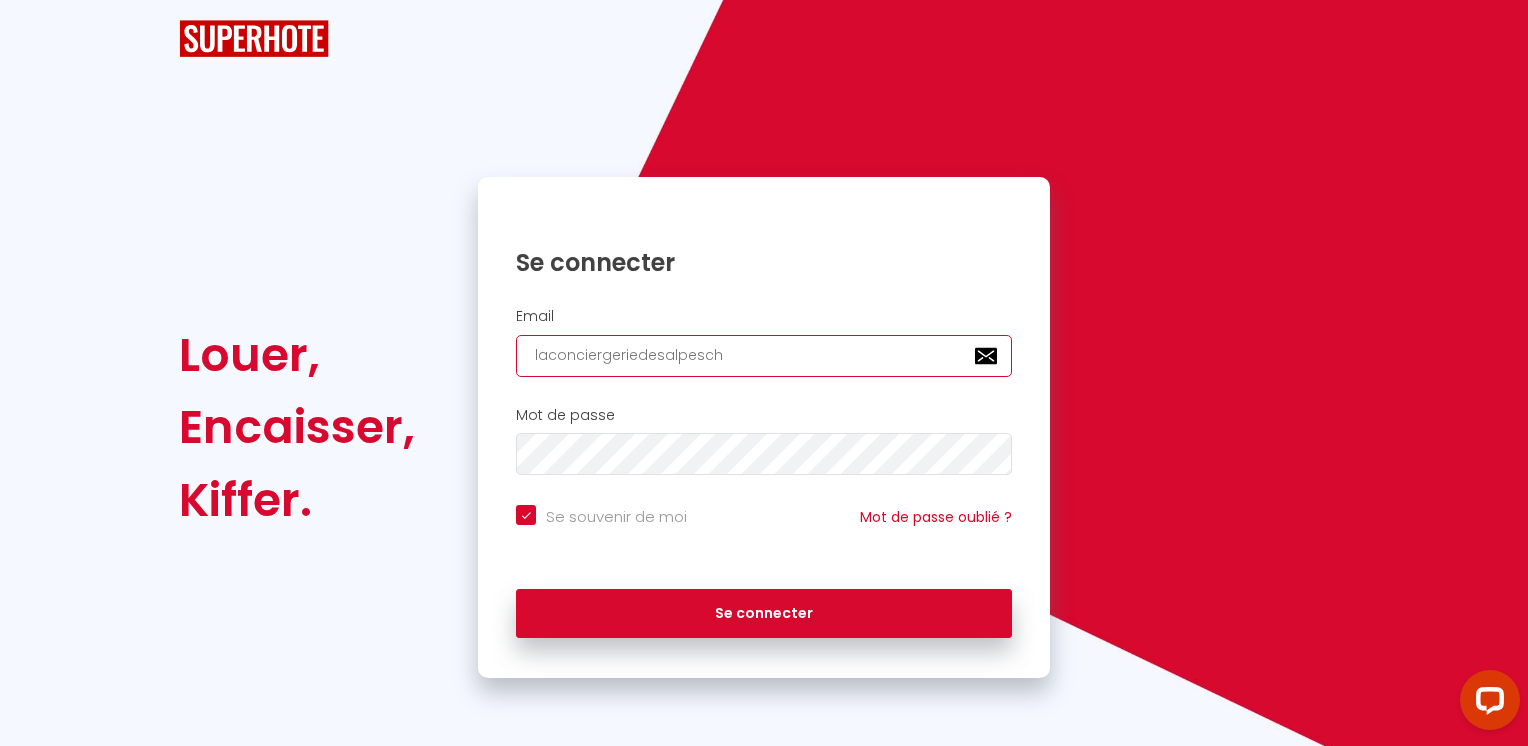 checkbox on "true" 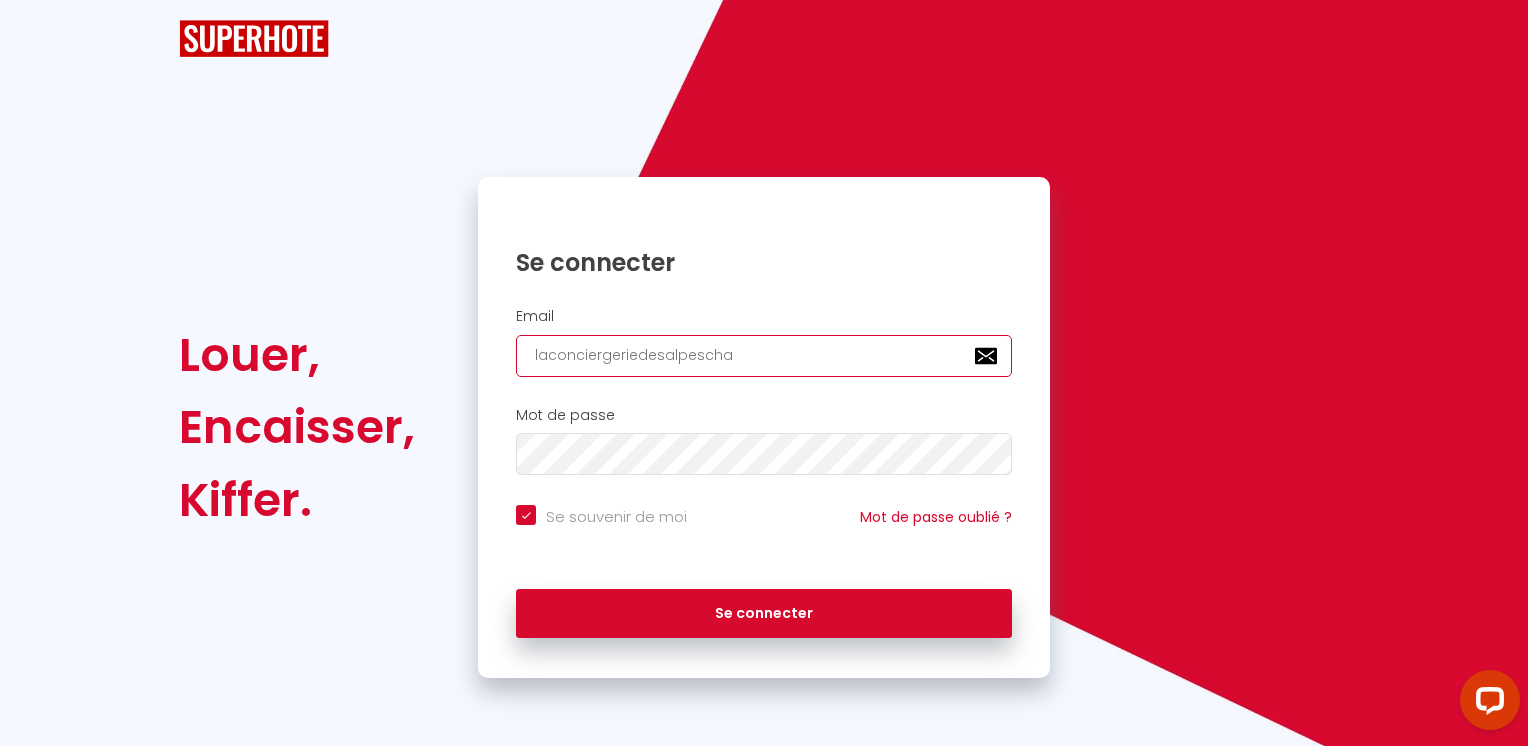 checkbox on "true" 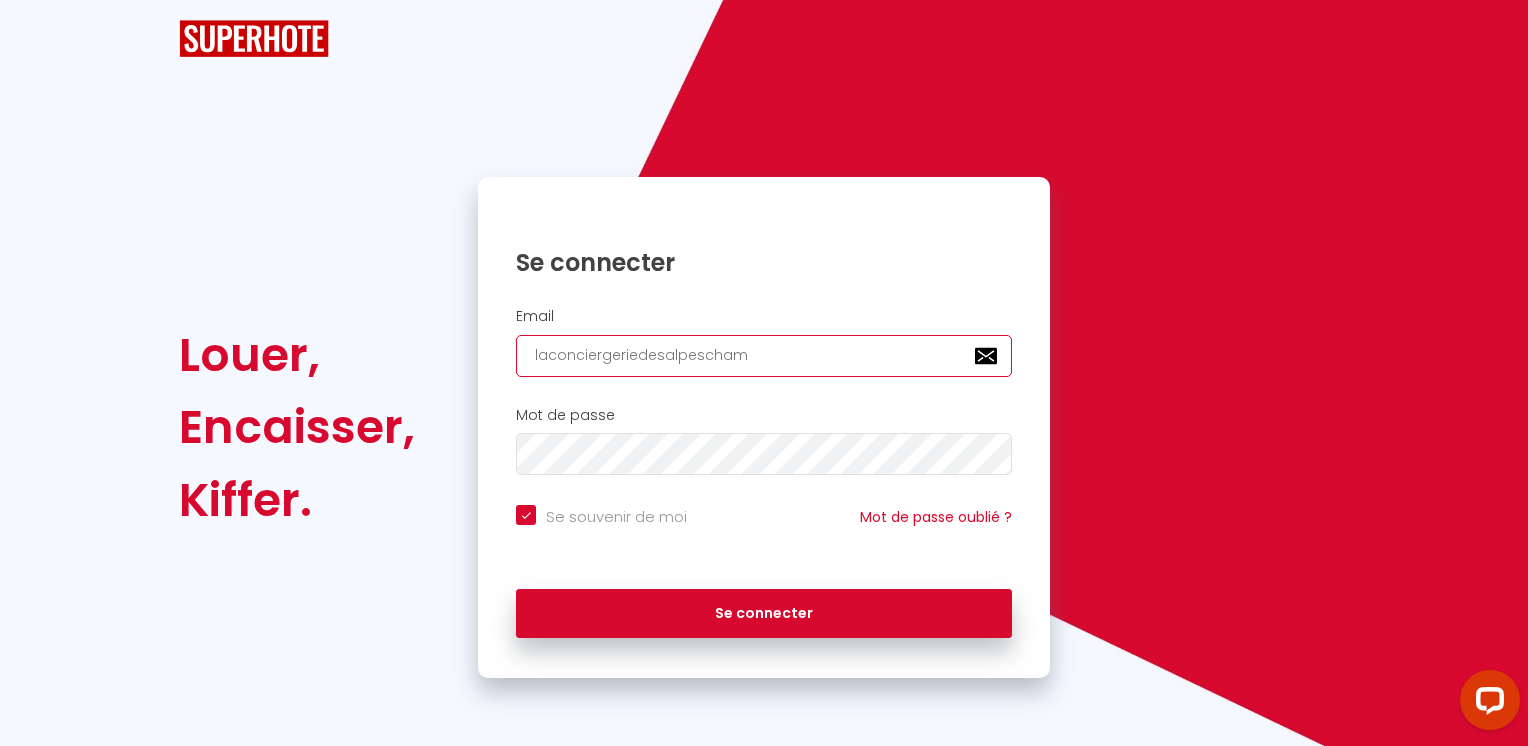checkbox on "true" 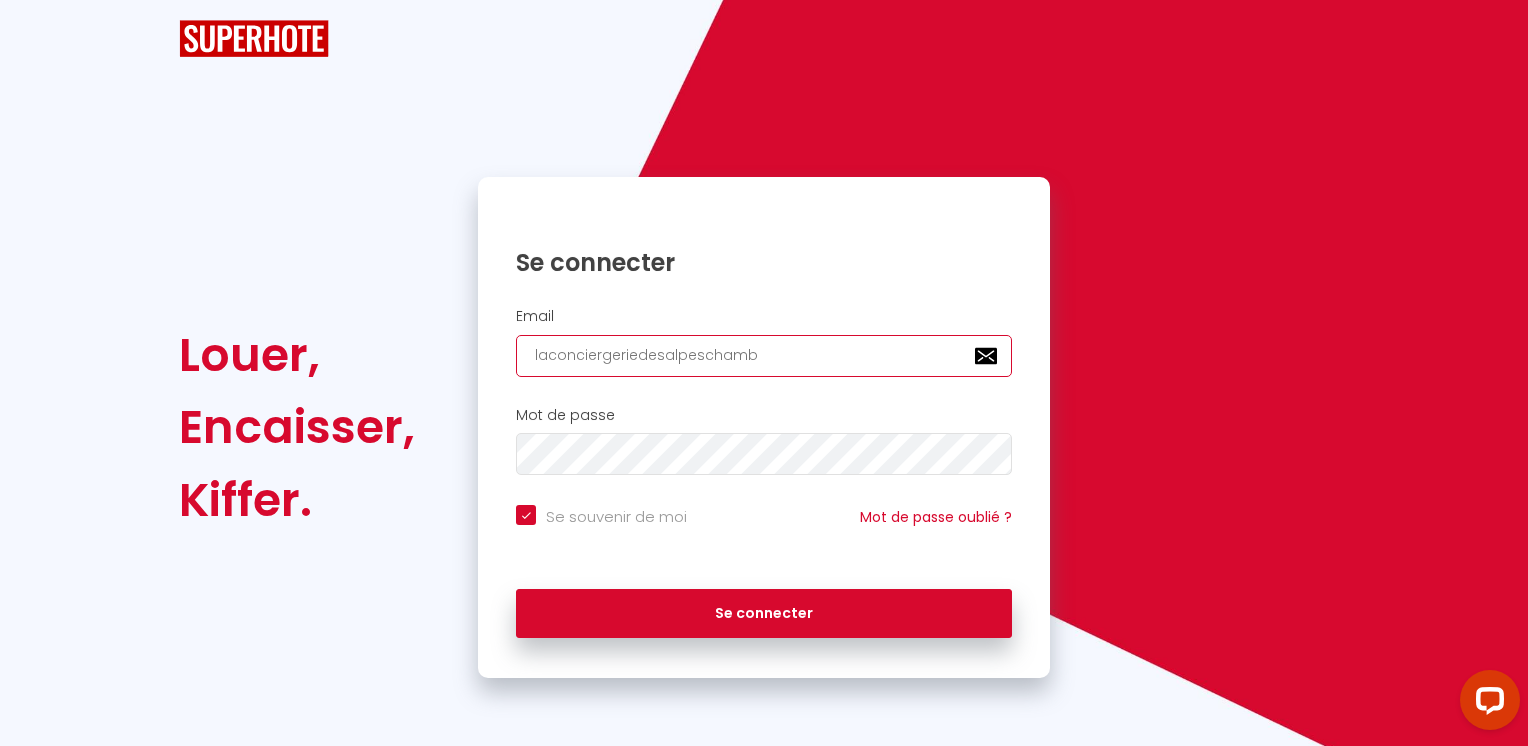 type on "laconciergeriedesalpeschambe" 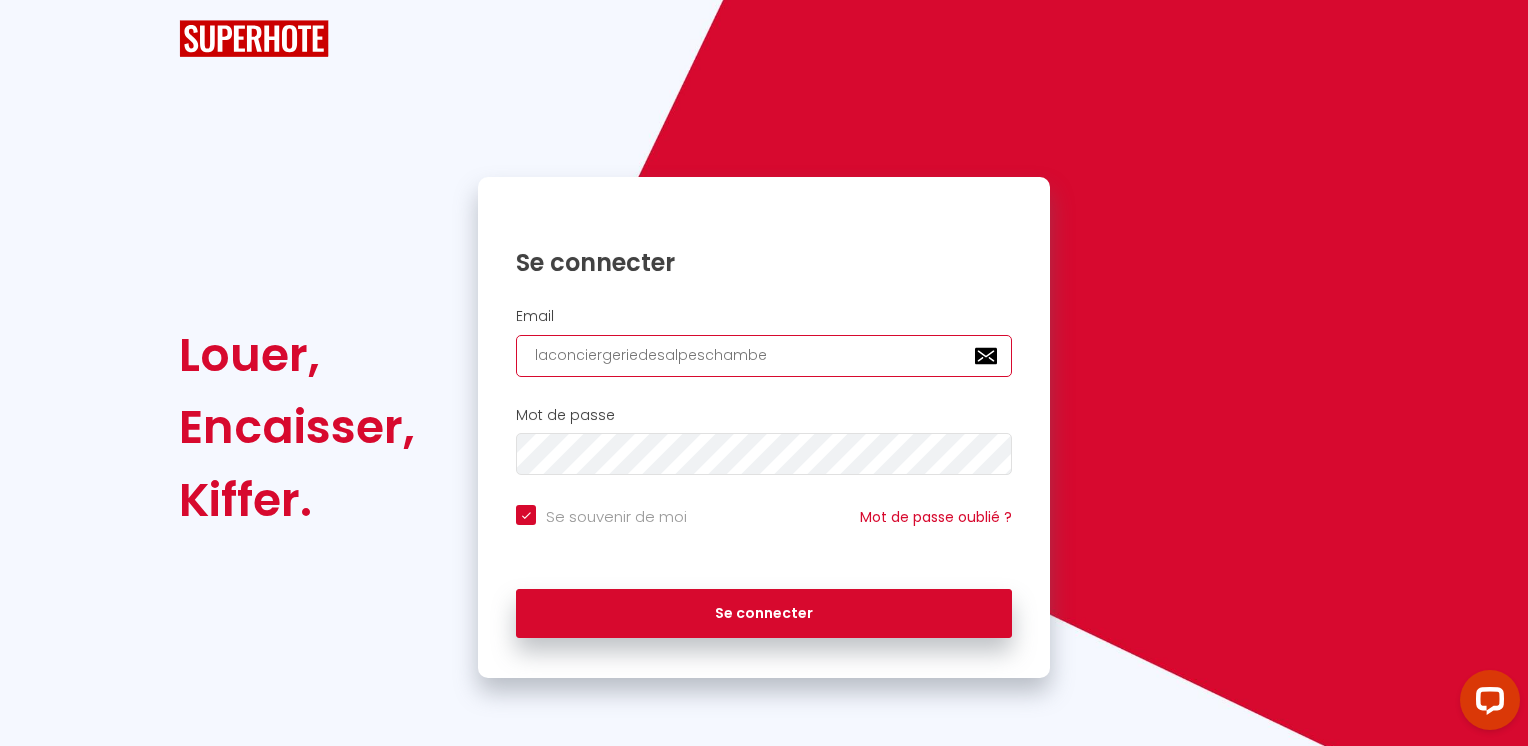 checkbox on "true" 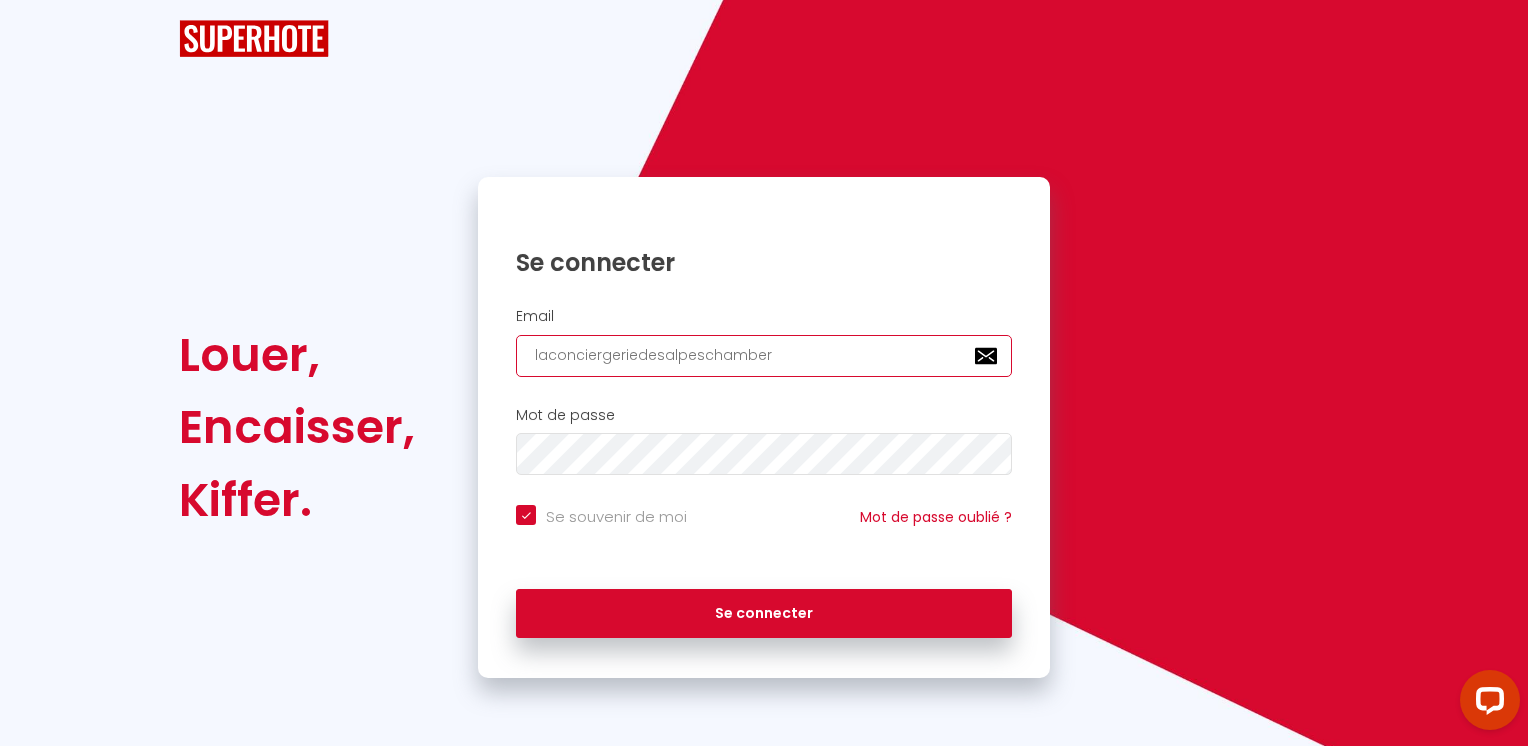 checkbox on "true" 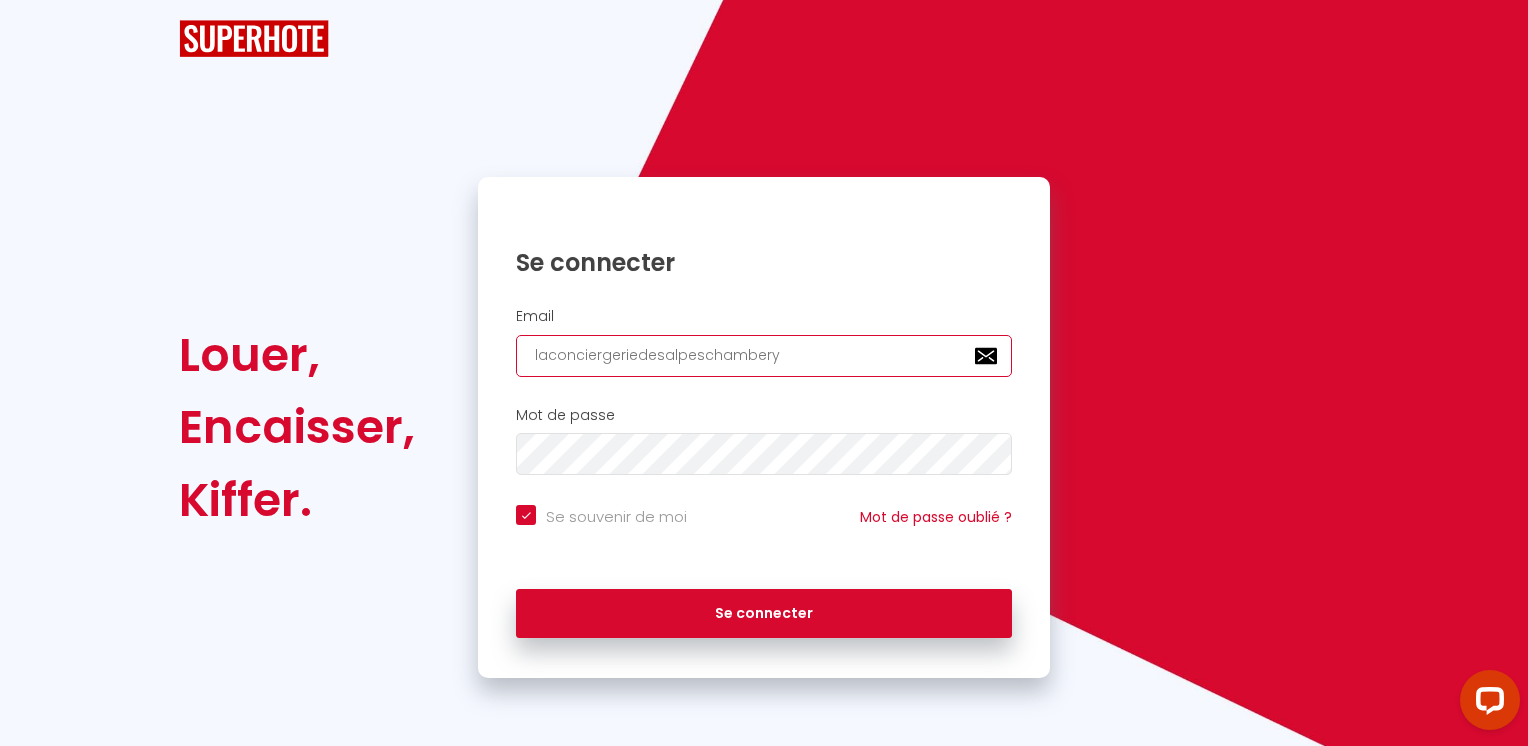 checkbox on "true" 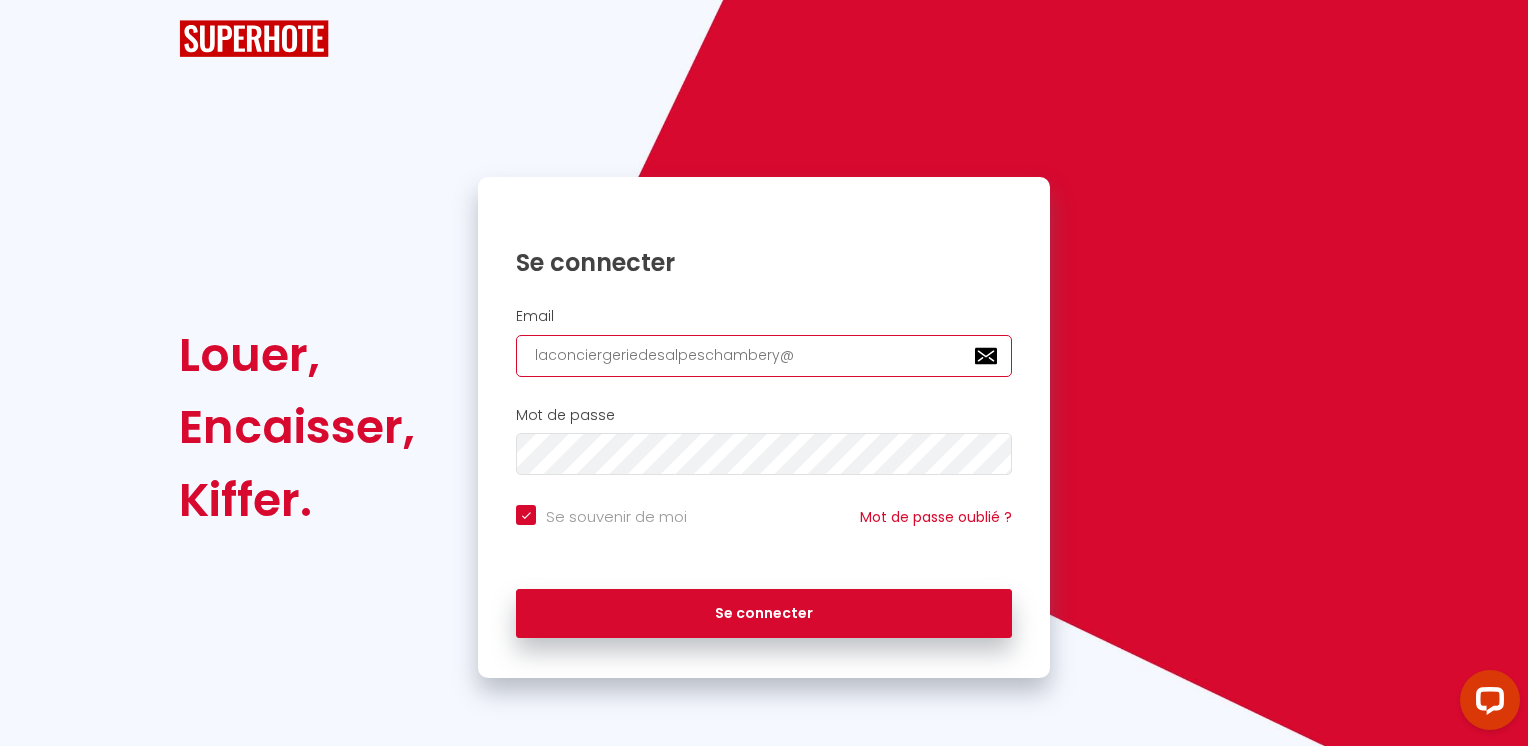type on "laconciergeriedesalpeschambery@g" 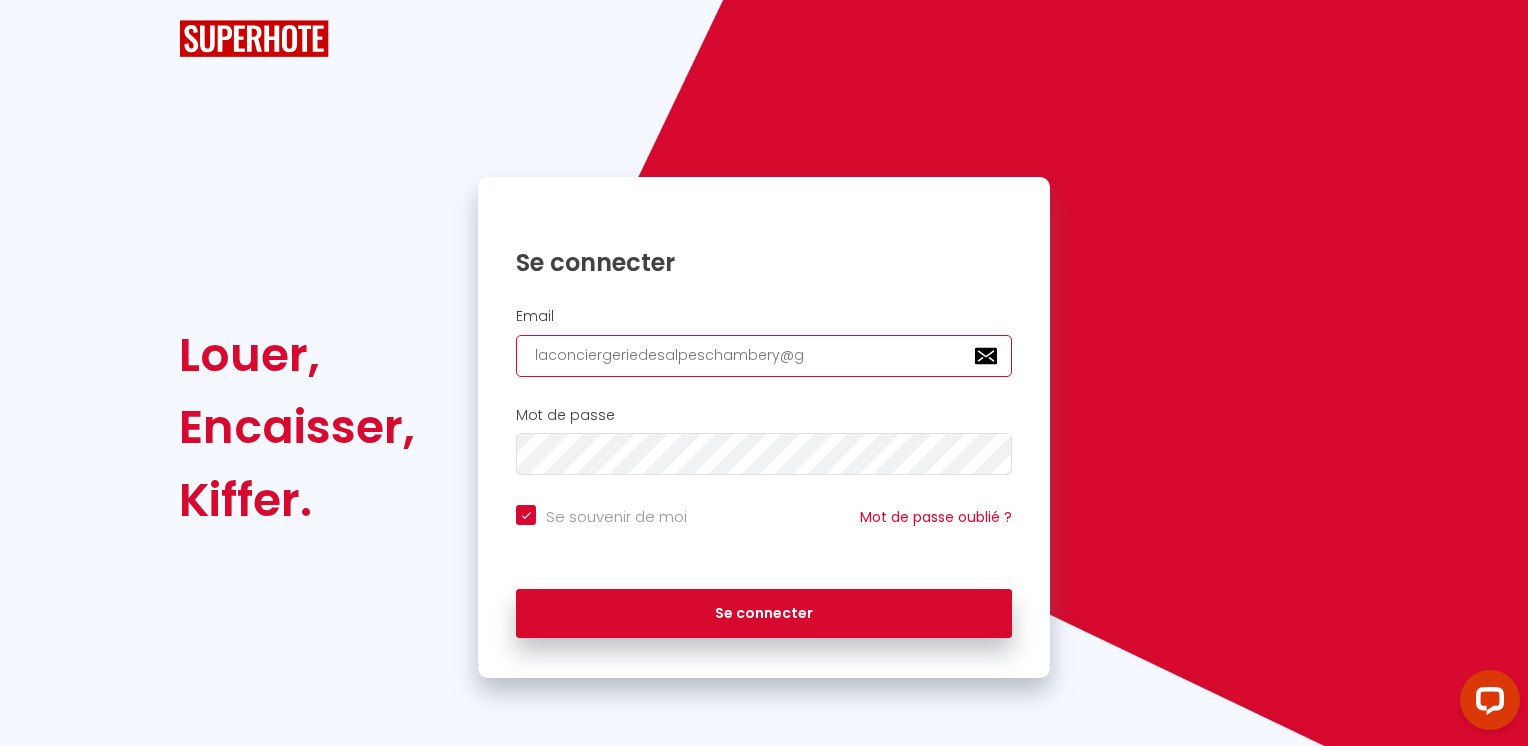 checkbox on "true" 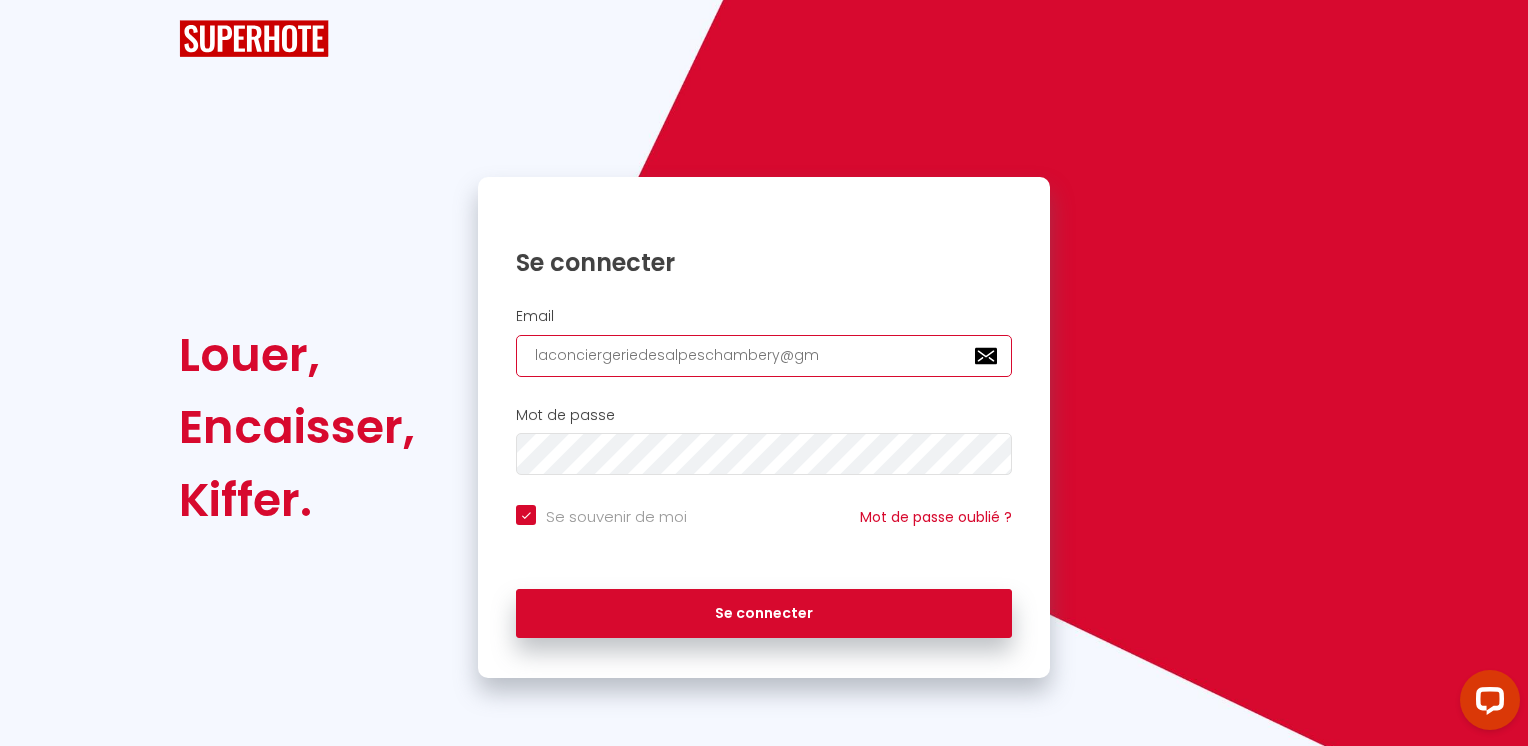 checkbox on "true" 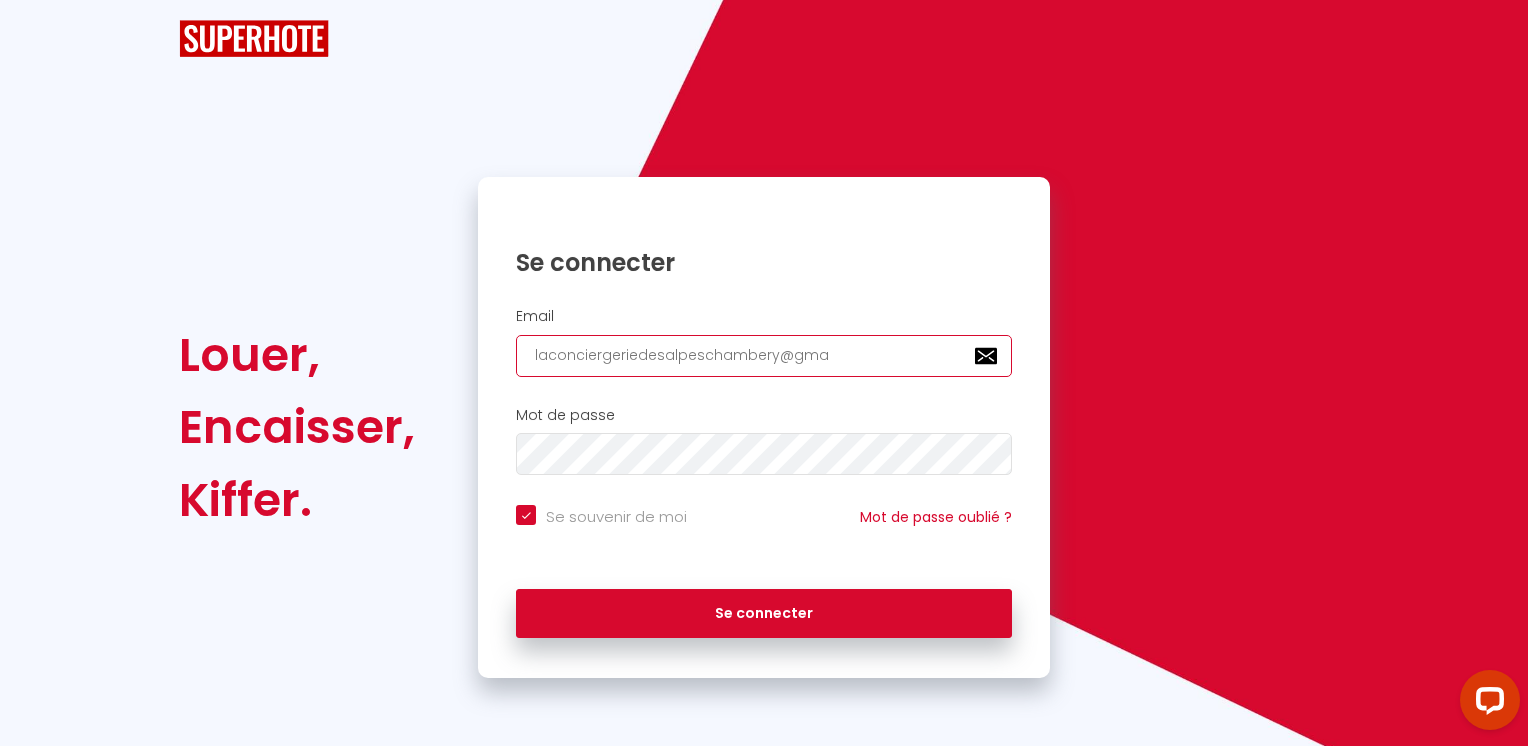 checkbox on "true" 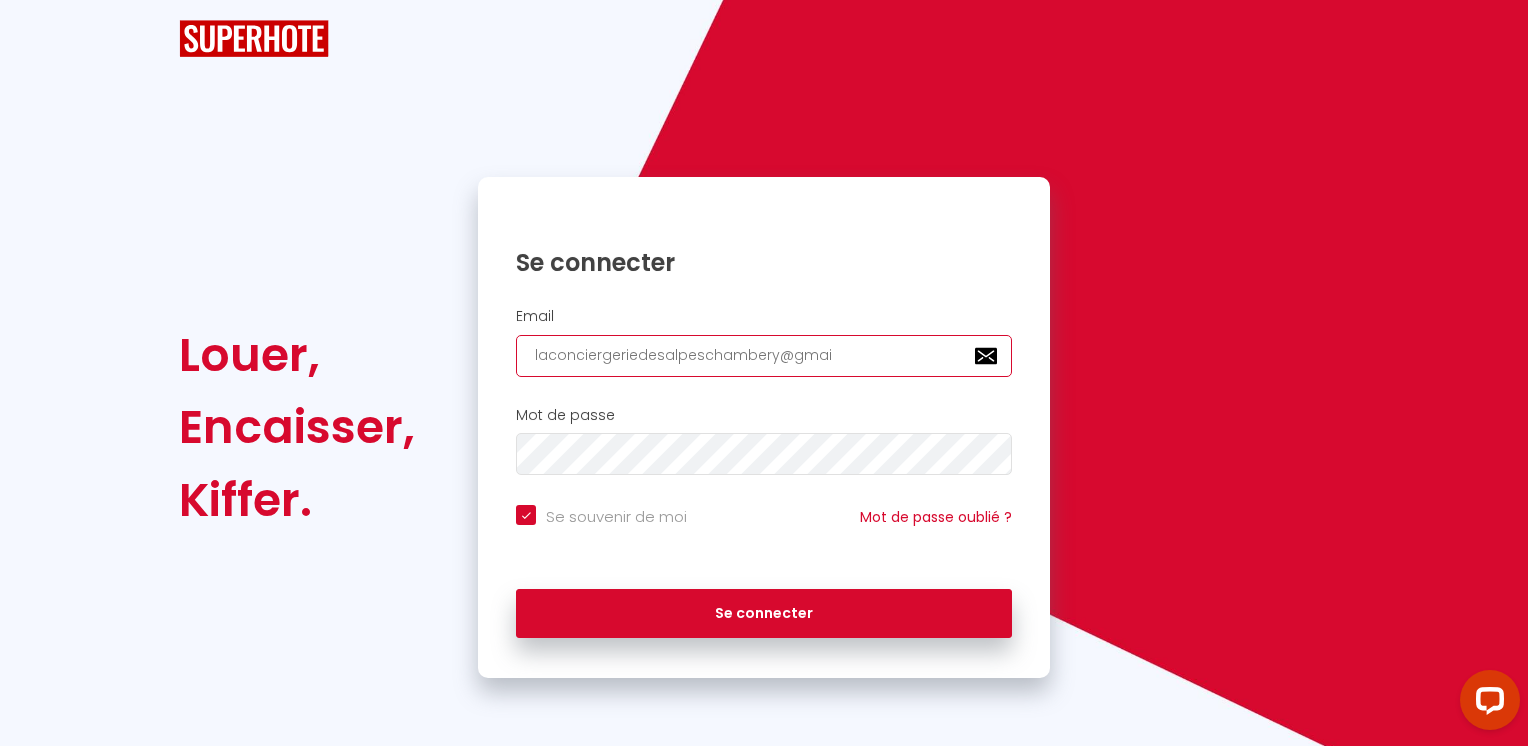 checkbox on "true" 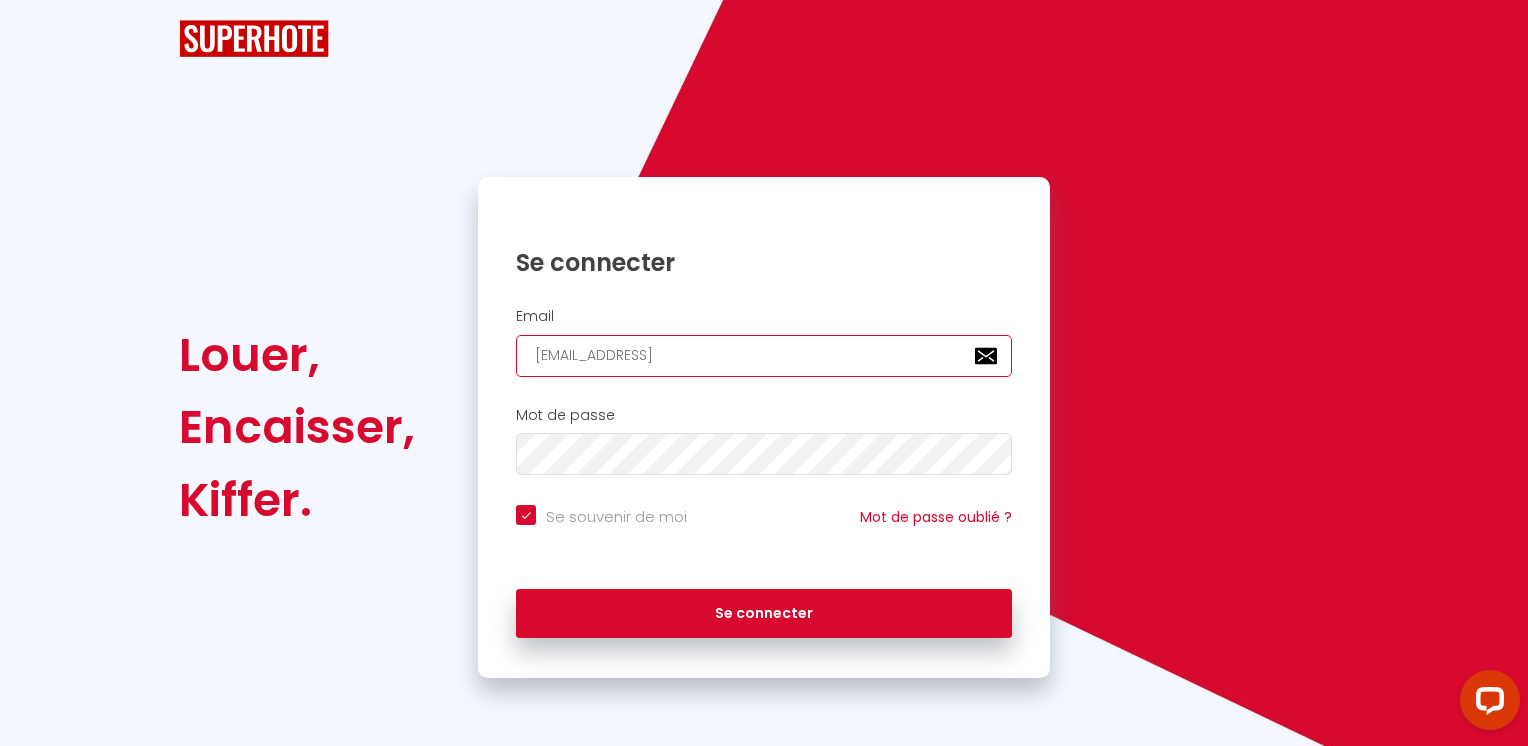 checkbox on "true" 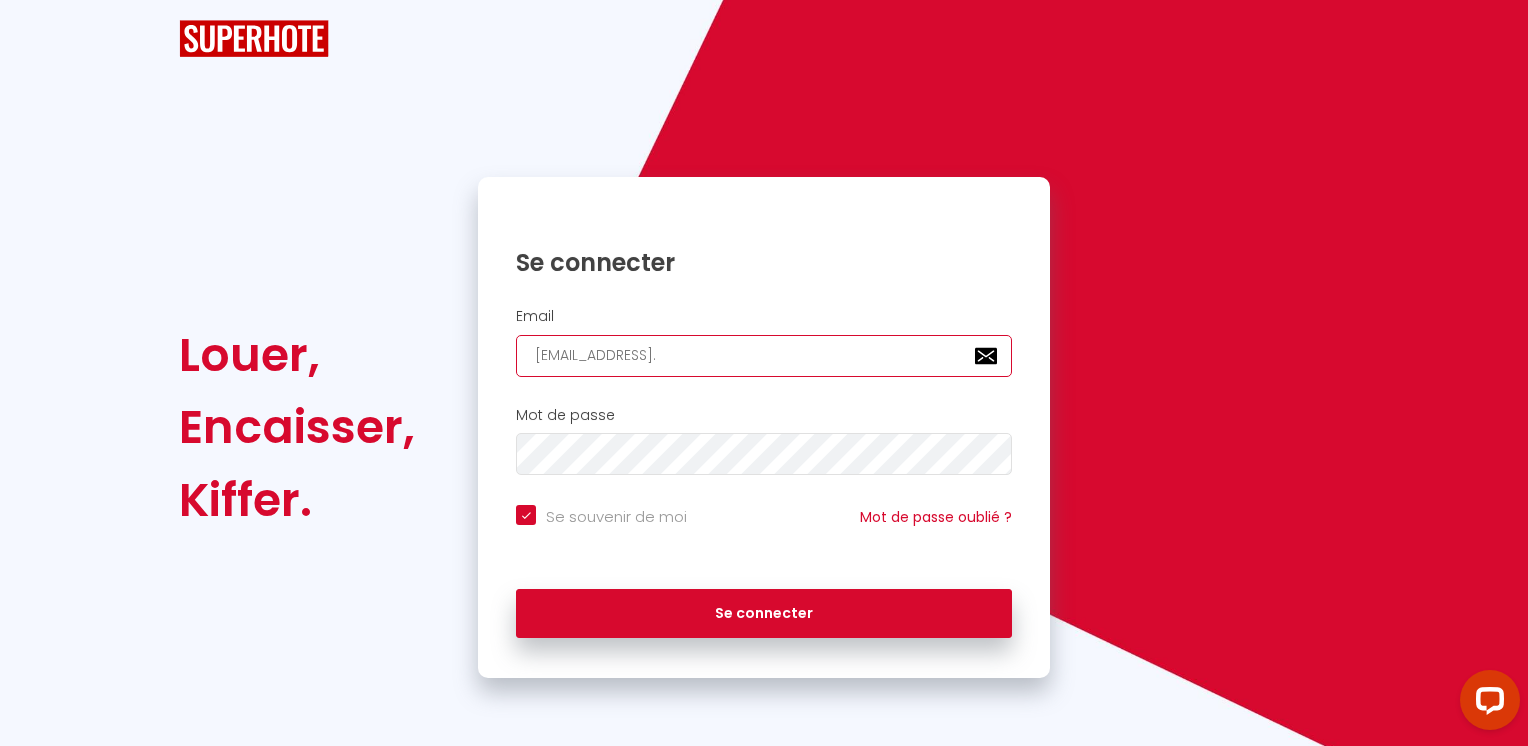 checkbox on "true" 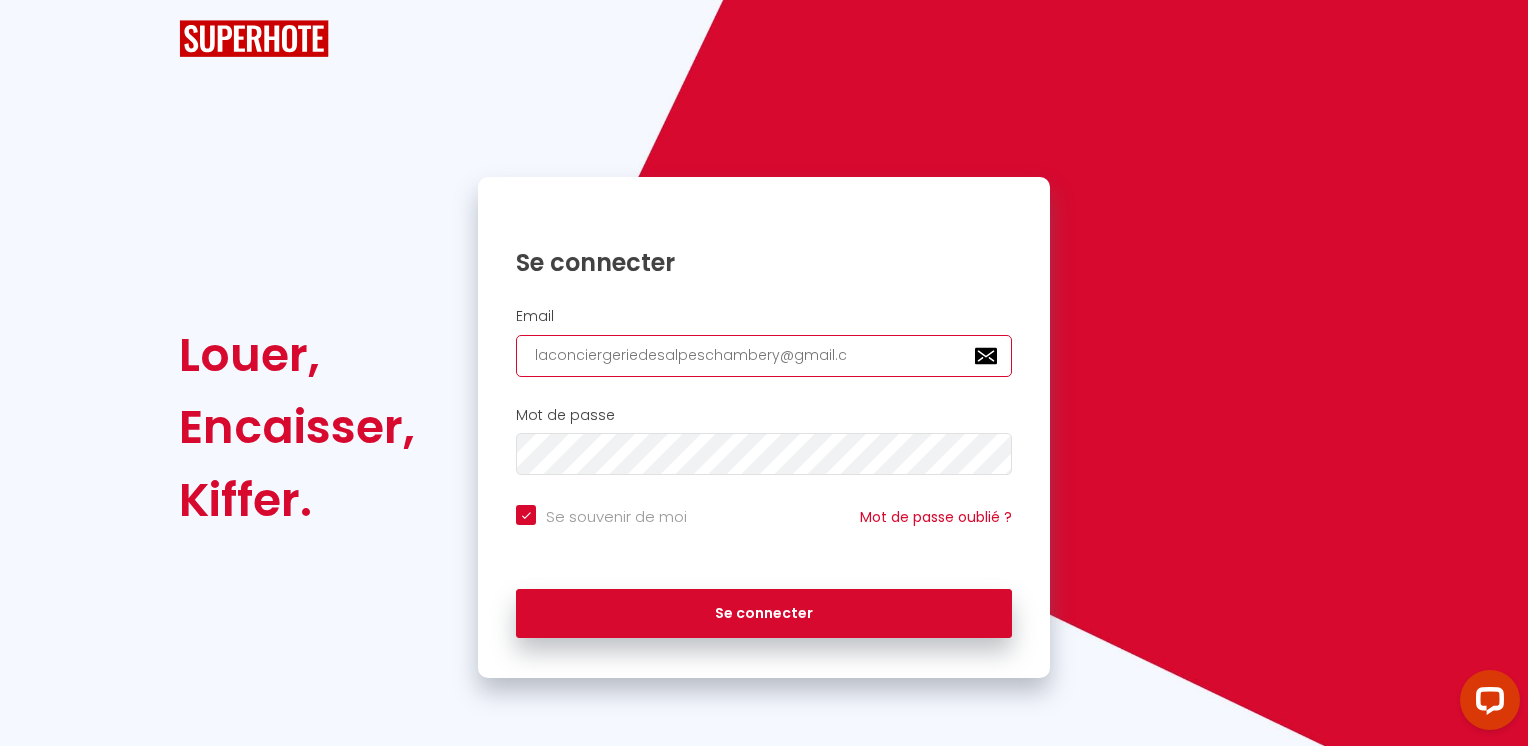 checkbox on "true" 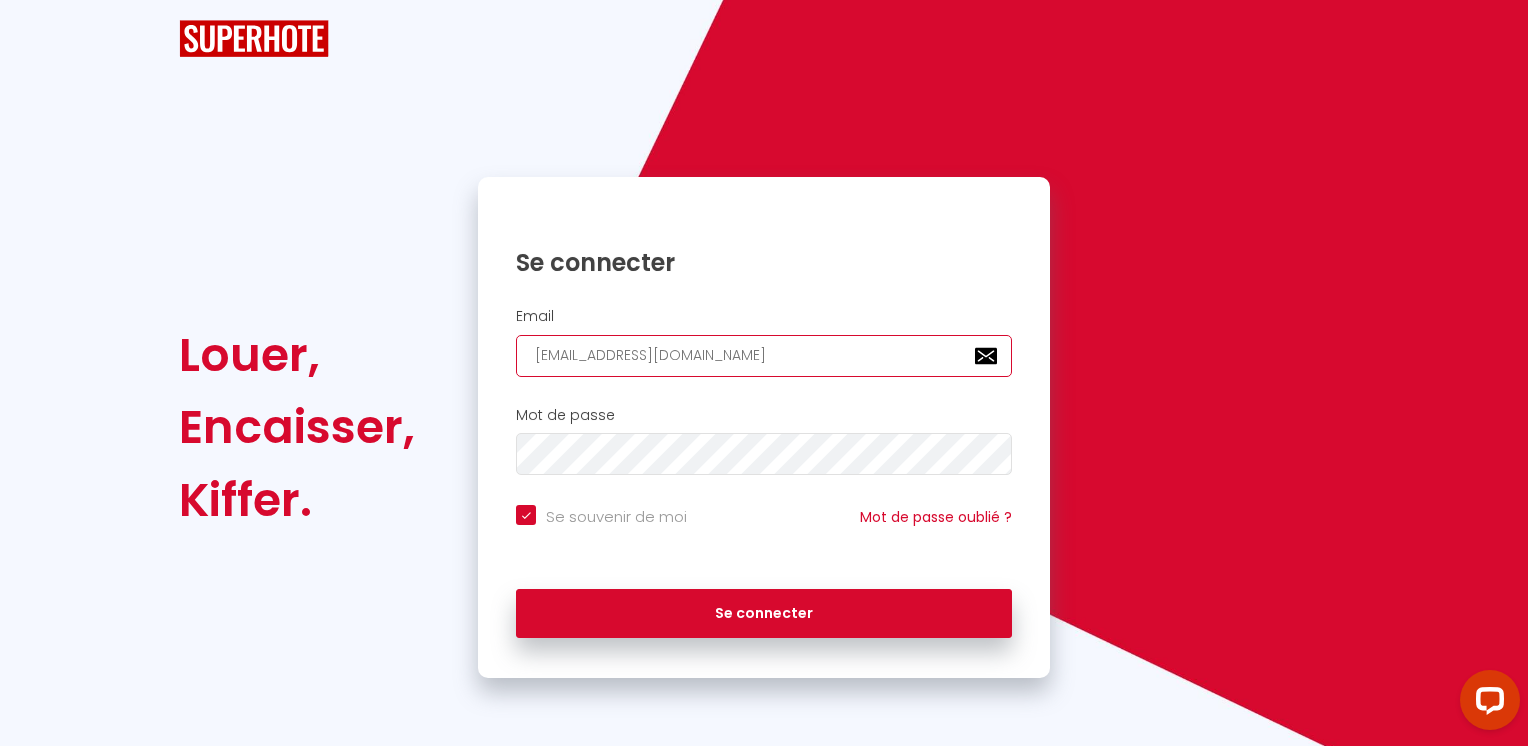 checkbox on "true" 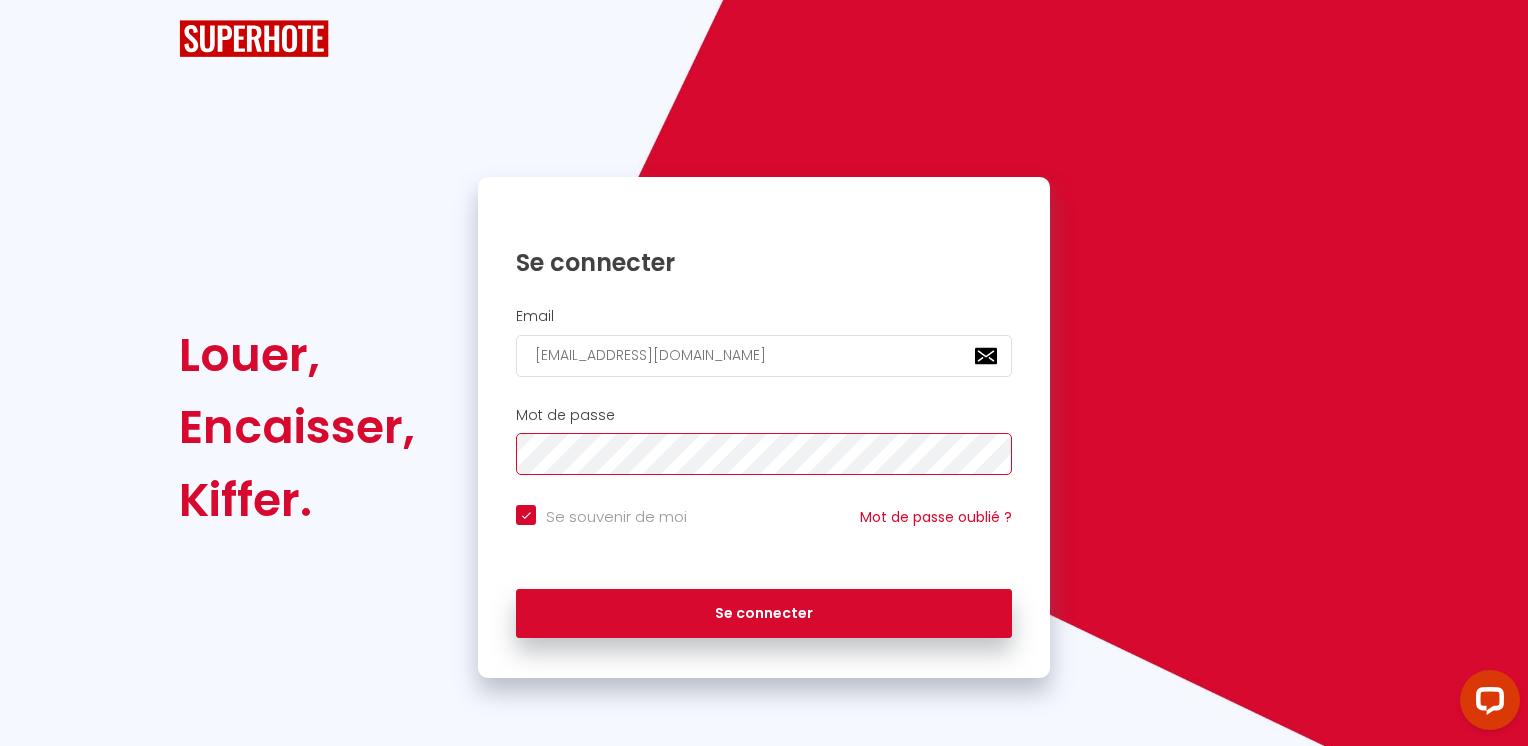 click on "Se connecter" at bounding box center [764, 614] 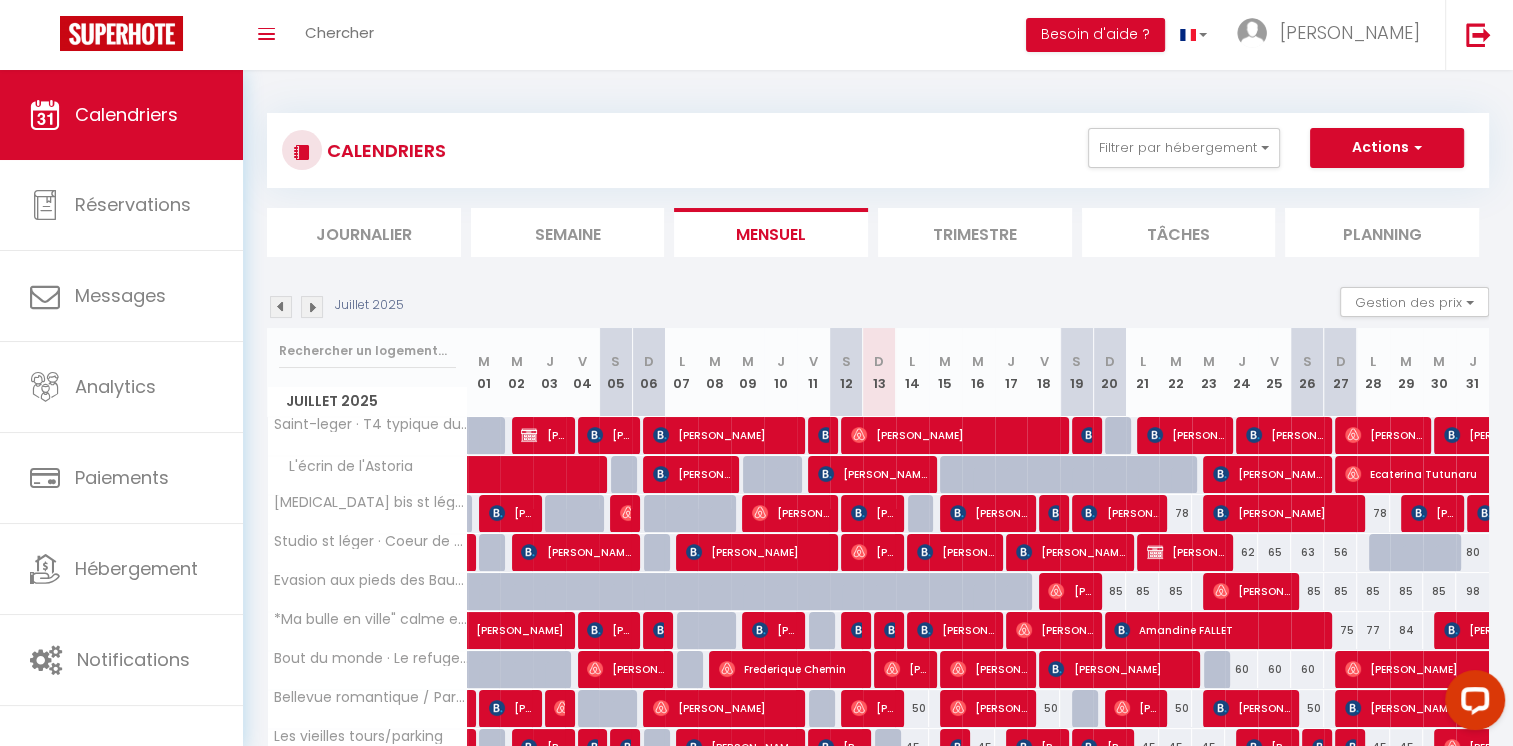 click on "Planning" at bounding box center (1382, 232) 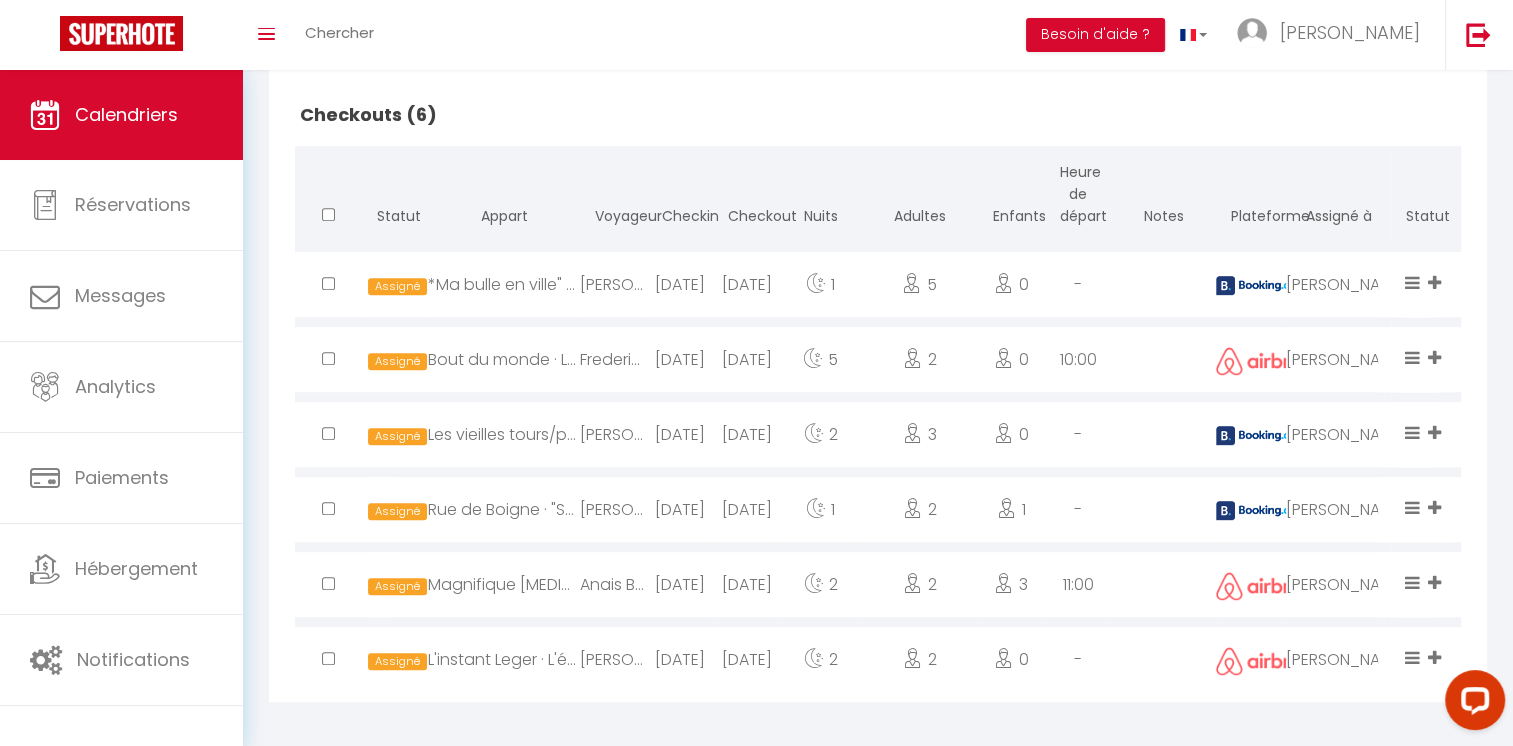 scroll, scrollTop: 911, scrollLeft: 0, axis: vertical 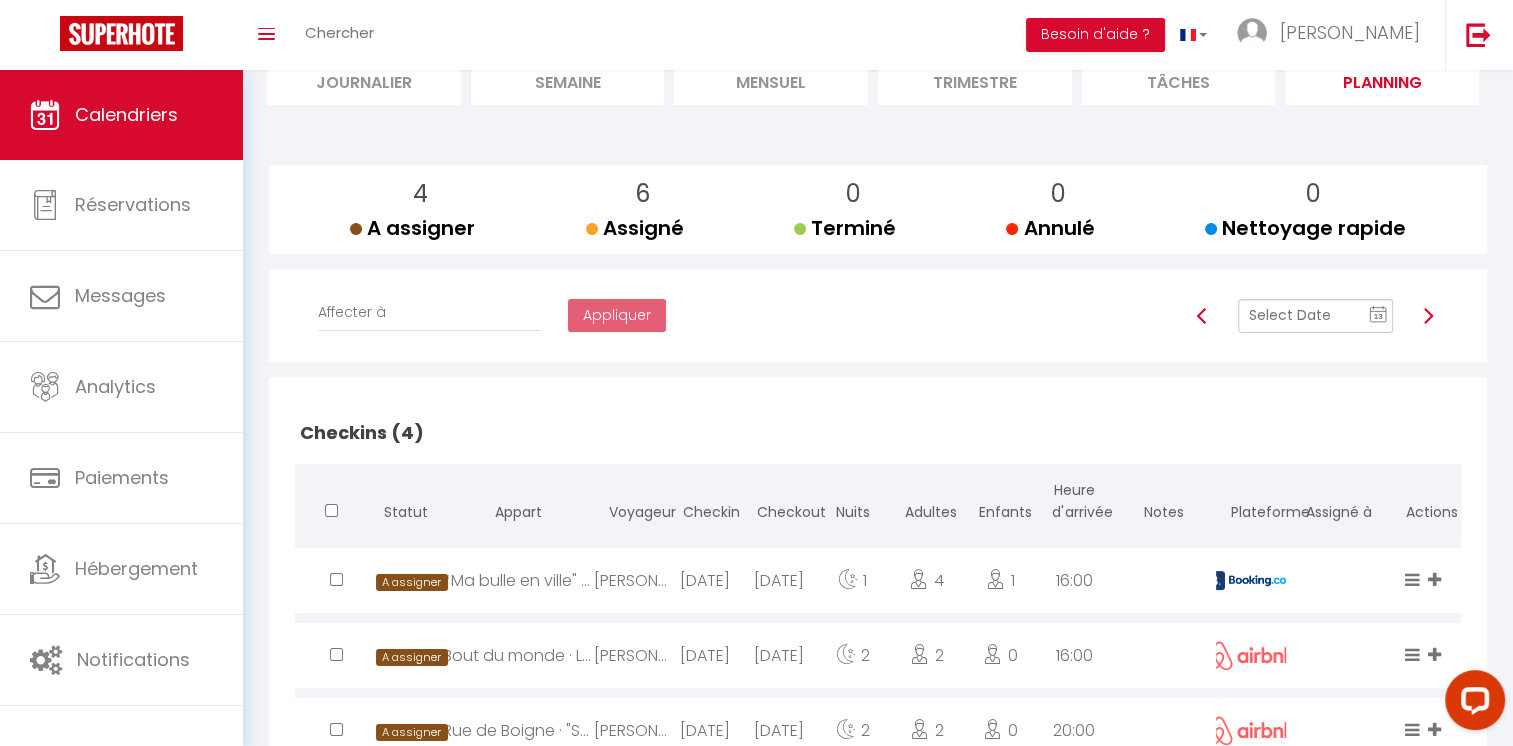 click at bounding box center [1428, 316] 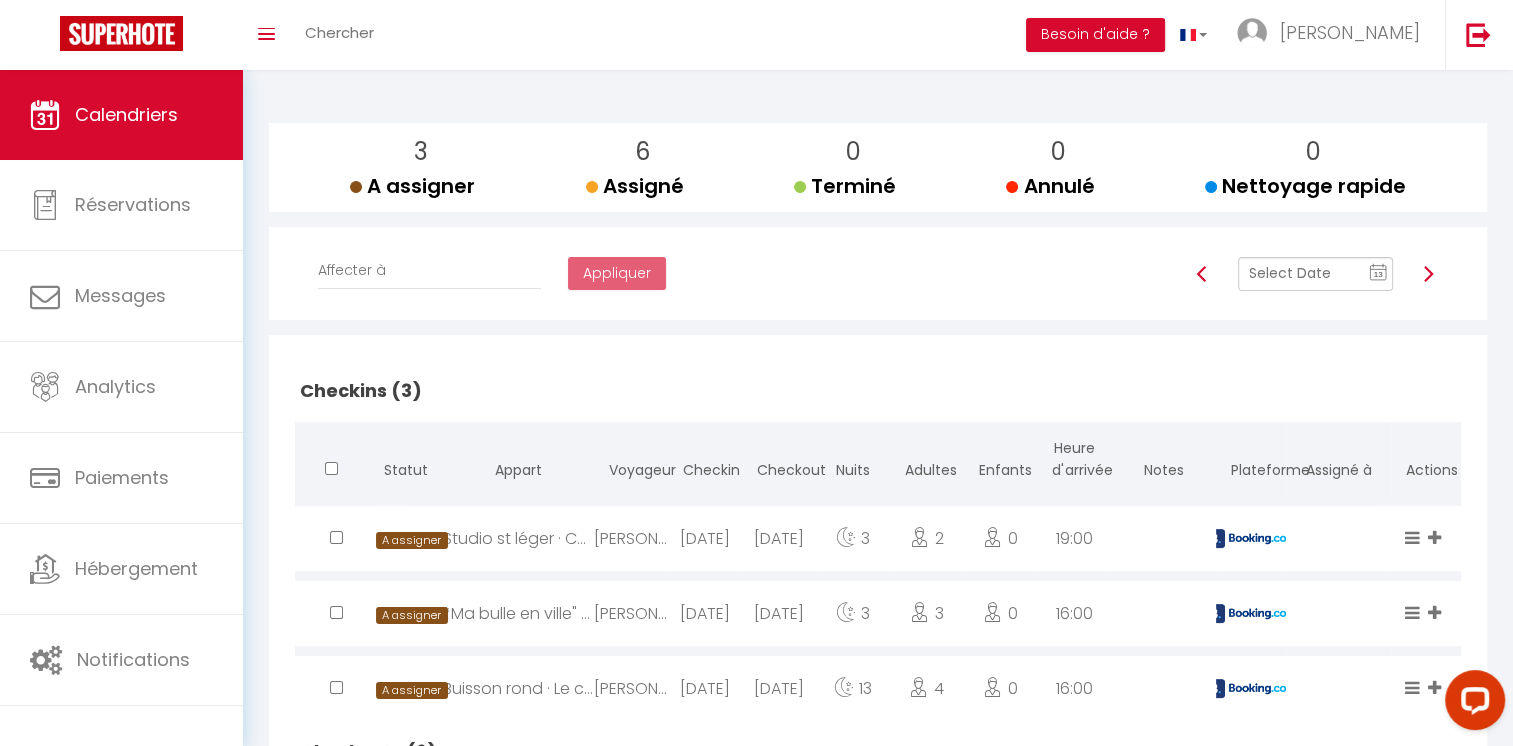 scroll, scrollTop: 180, scrollLeft: 0, axis: vertical 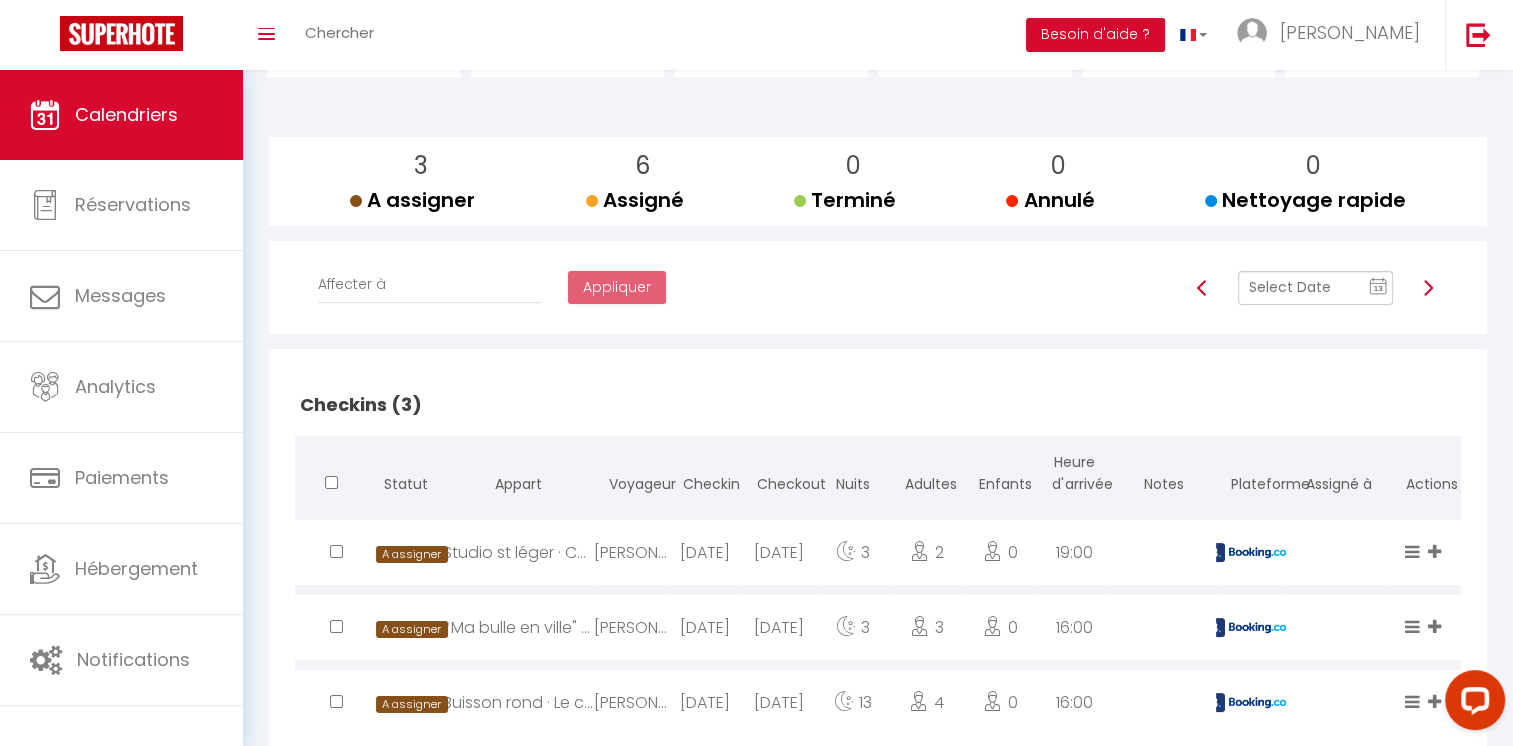 click at bounding box center [1428, 288] 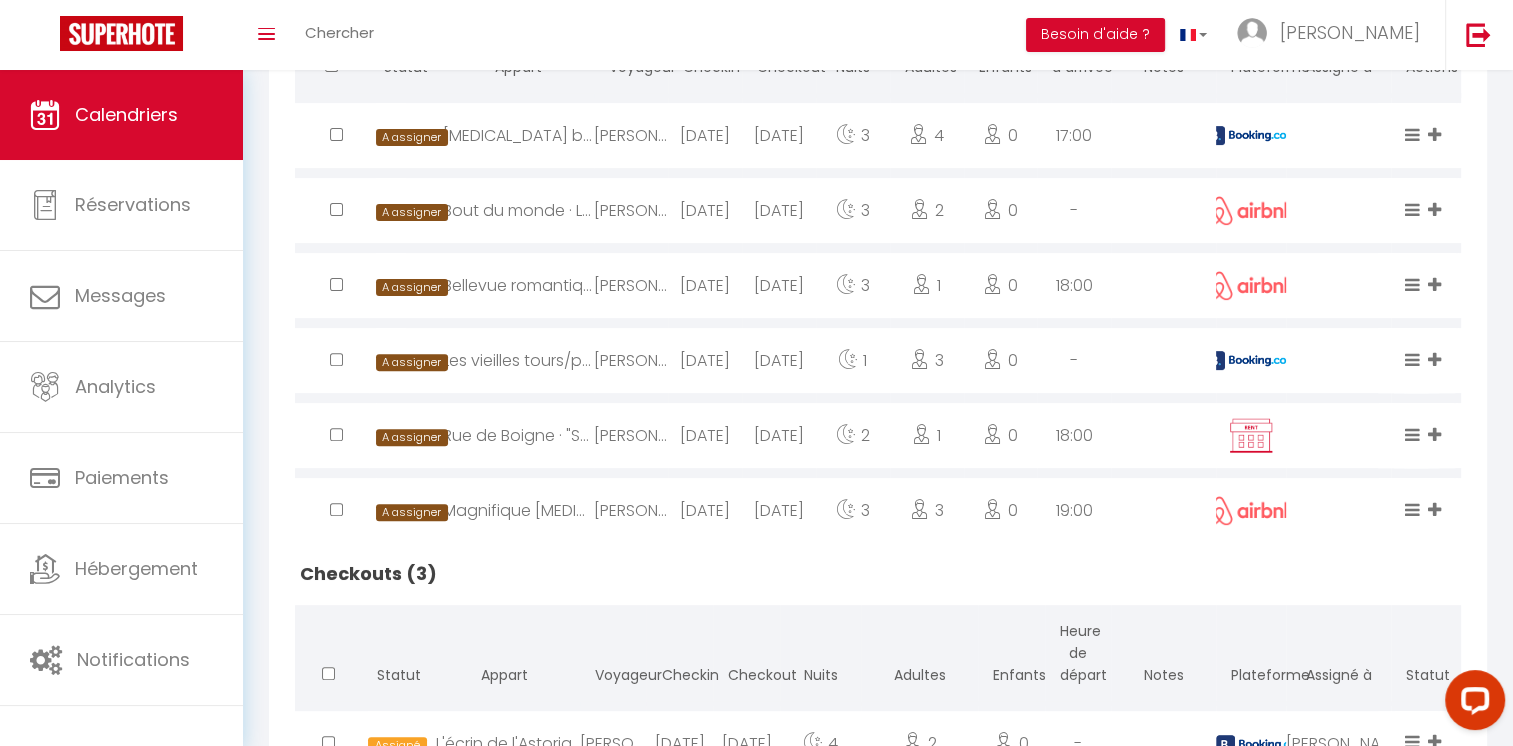 scroll, scrollTop: 836, scrollLeft: 0, axis: vertical 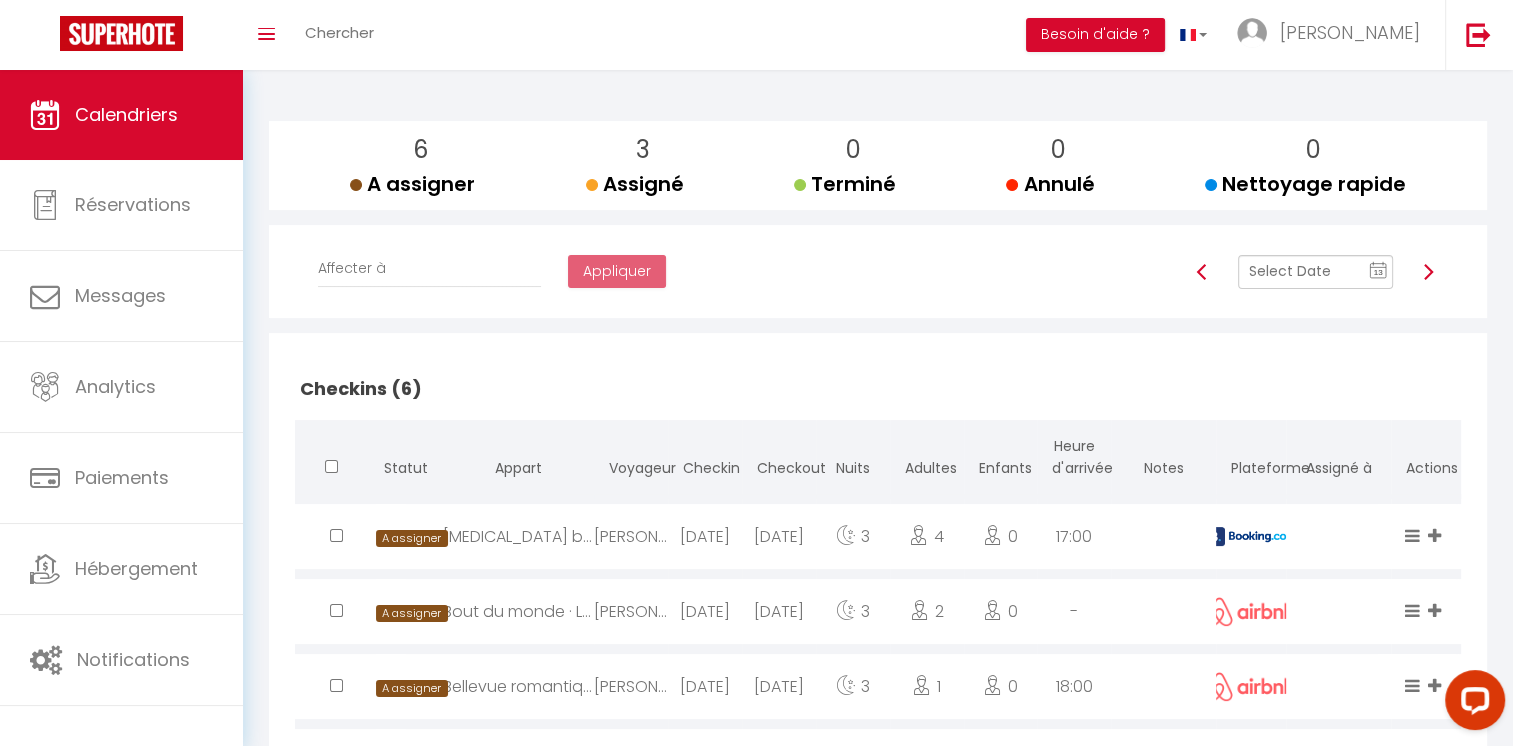 click at bounding box center (1428, 272) 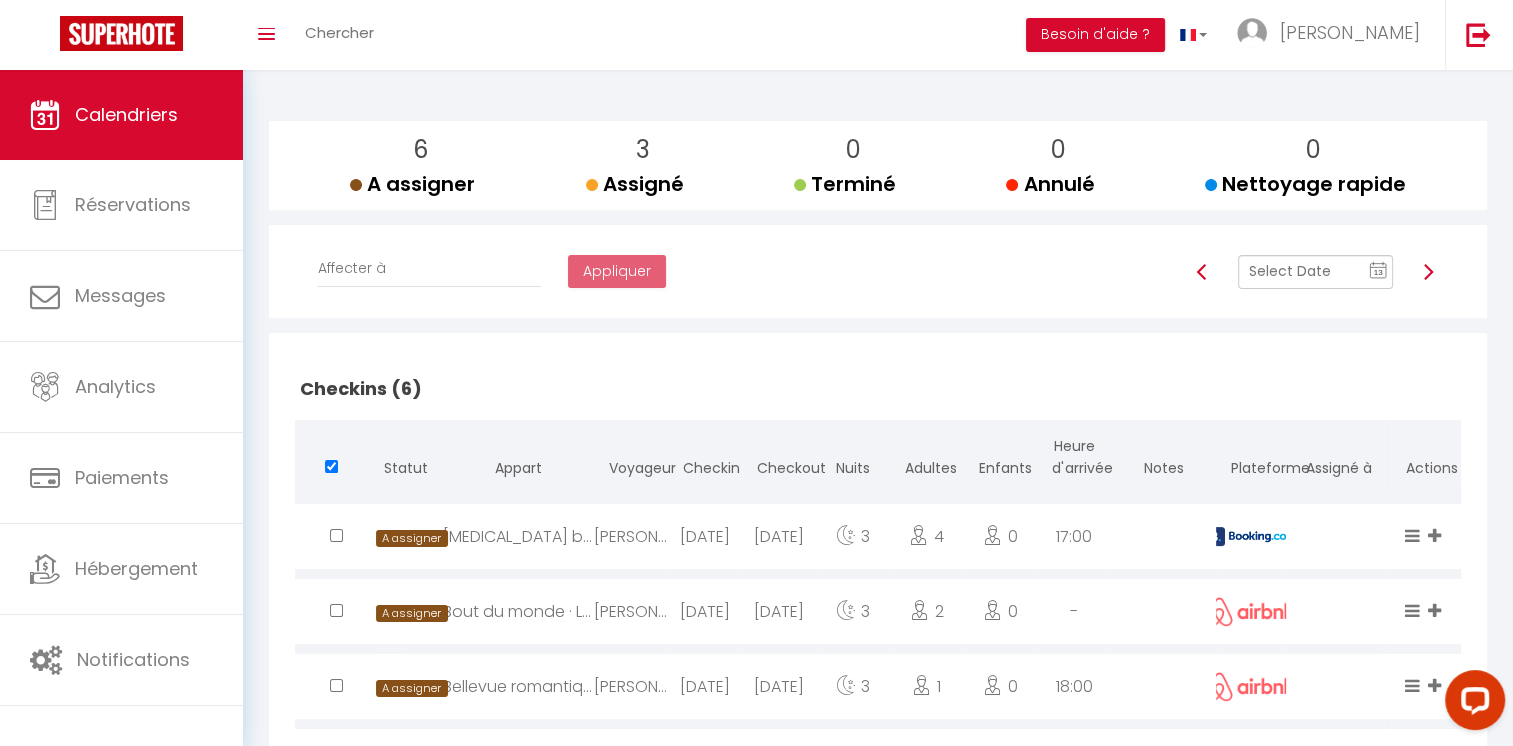 scroll, scrollTop: 138, scrollLeft: 0, axis: vertical 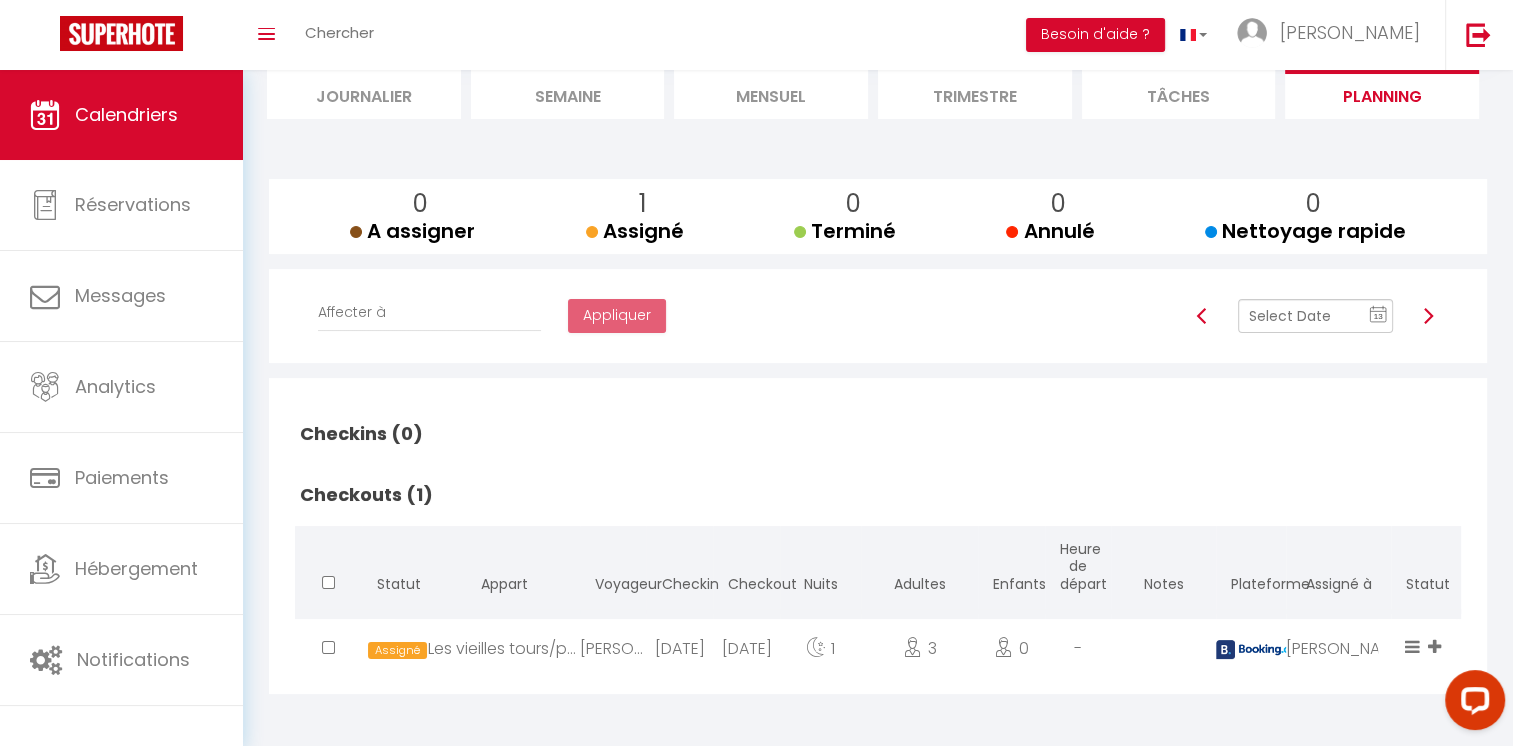 click at bounding box center (1428, 316) 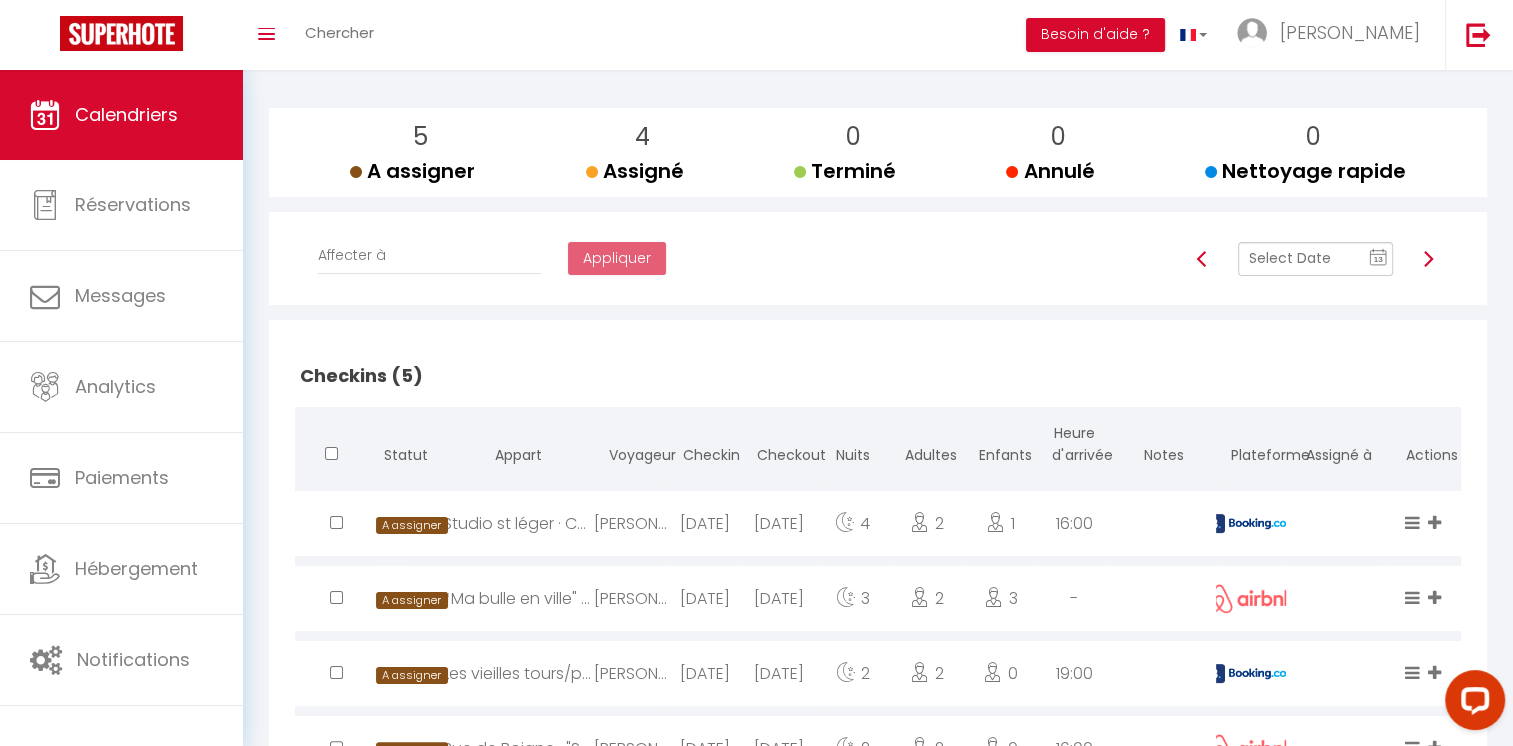 scroll, scrollTop: 179, scrollLeft: 0, axis: vertical 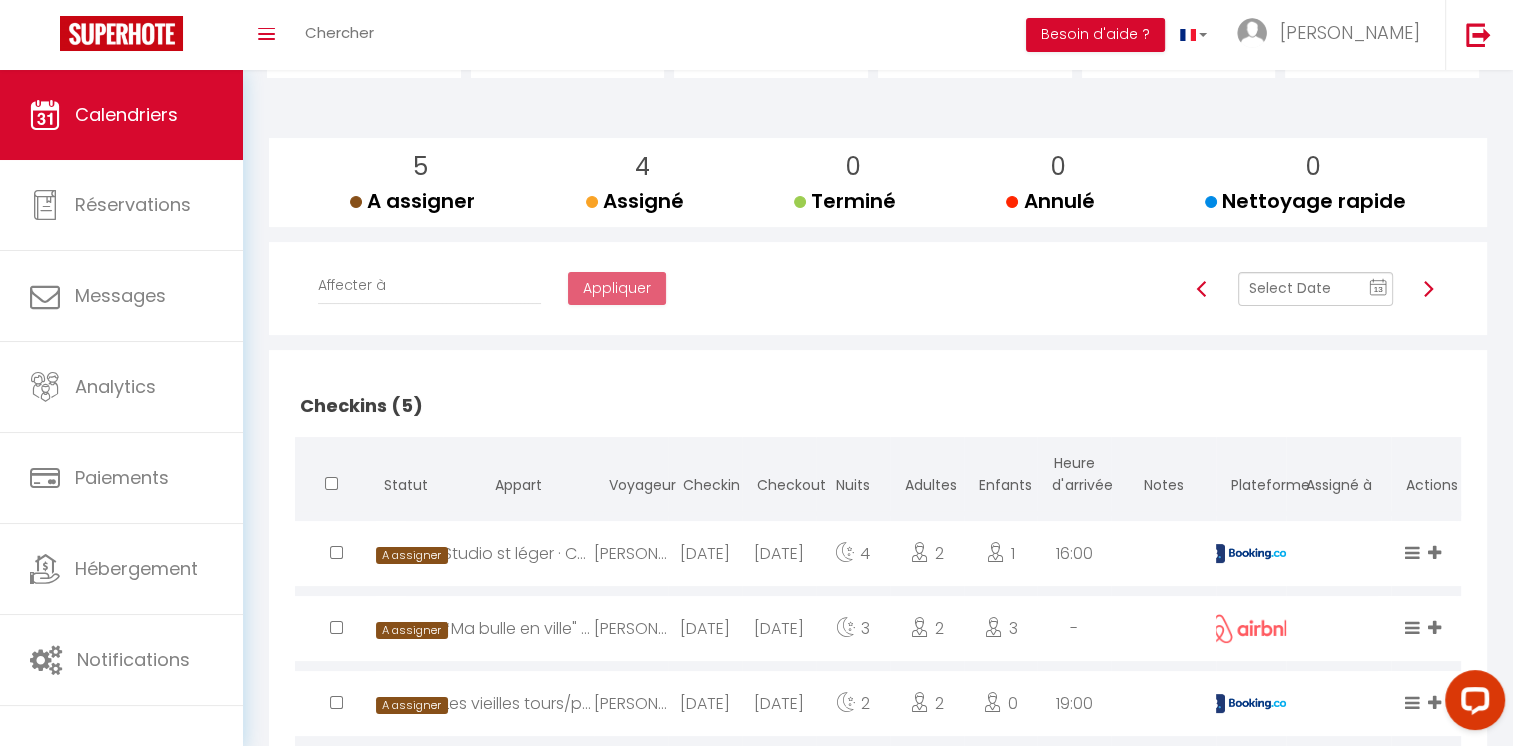 click at bounding box center [1428, 289] 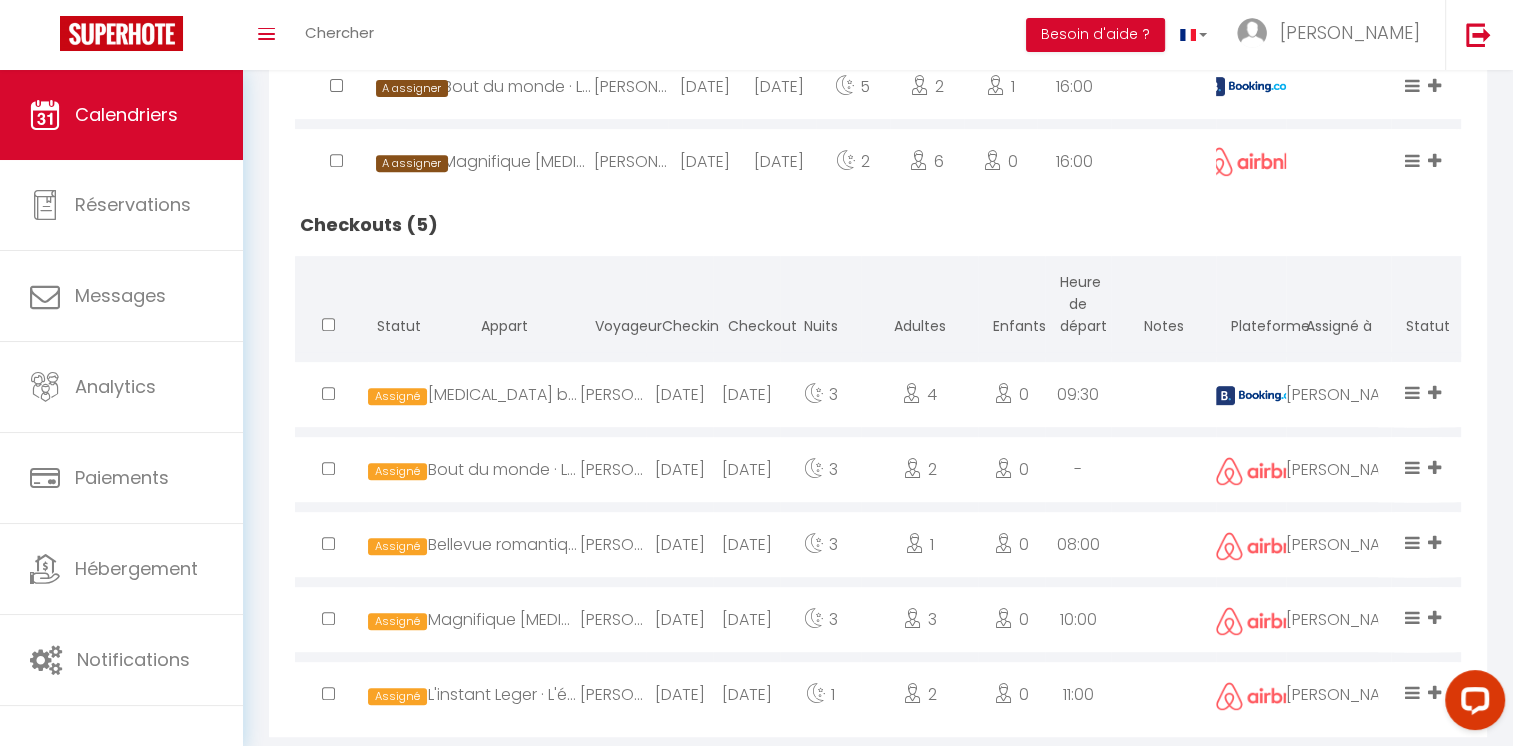 scroll, scrollTop: 836, scrollLeft: 0, axis: vertical 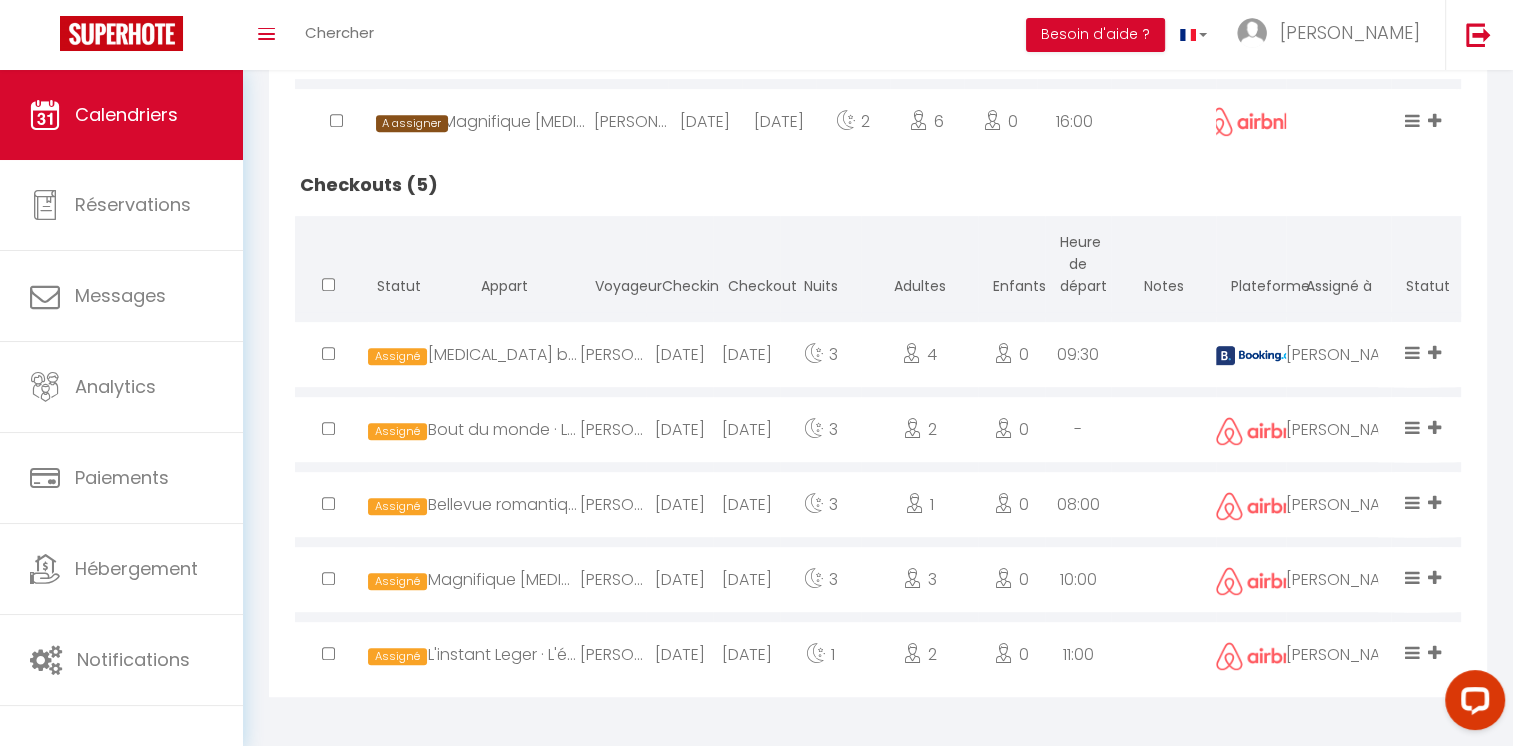 click on "[PERSON_NAME]" at bounding box center (1338, 504) 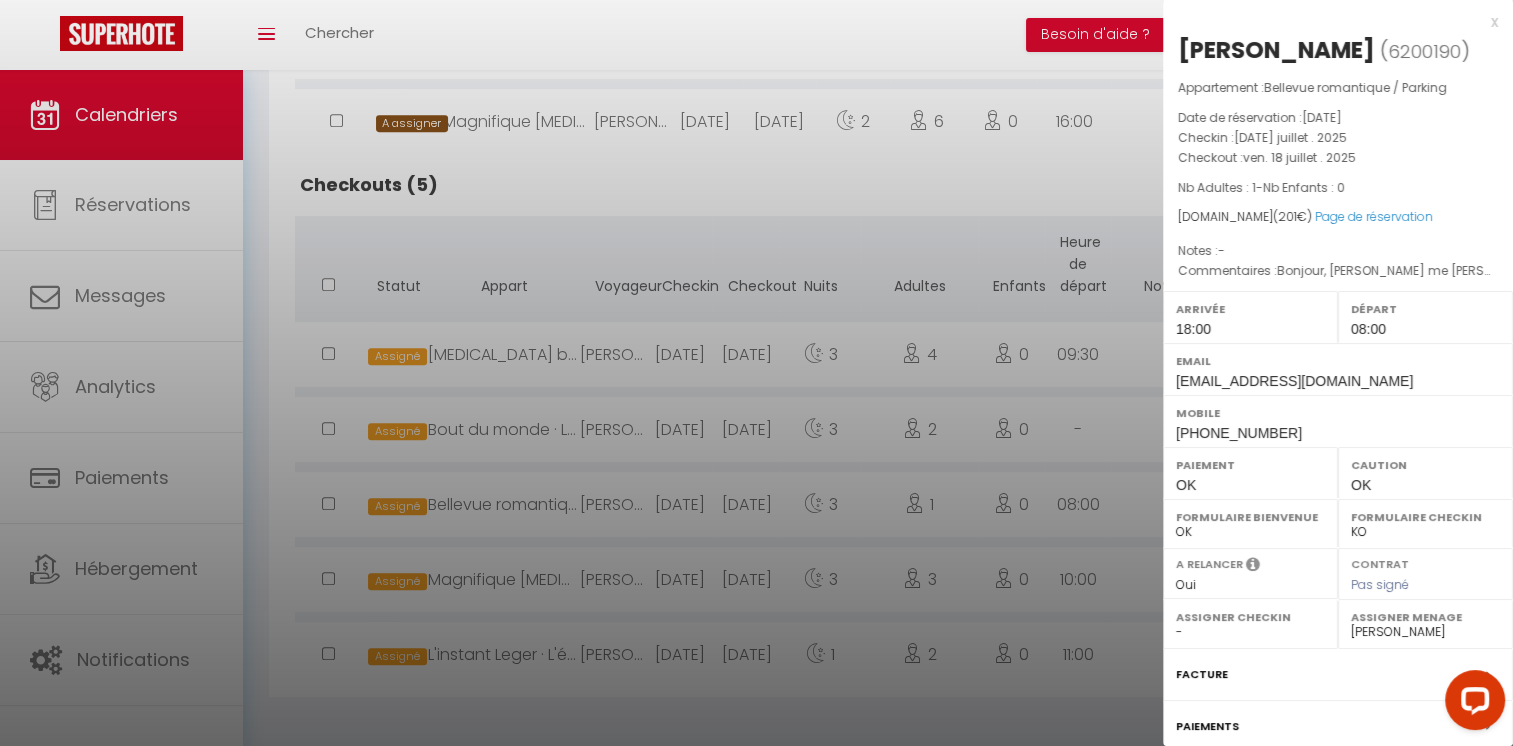 click on "-   [PERSON_NAME] [PERSON_NAME] [PERSON_NAME] [PERSON_NAME] [PERSON_NAME] [PERSON_NAME] [PERSON_NAME] [PERSON_NAME] [PERSON_NAME] [PERSON_NAME] [PERSON_NAME] [PERSON_NAME] [PERSON_NAME] [PERSON_NAME] [PERSON_NAME] [PERSON_NAME]" at bounding box center (1425, 632) 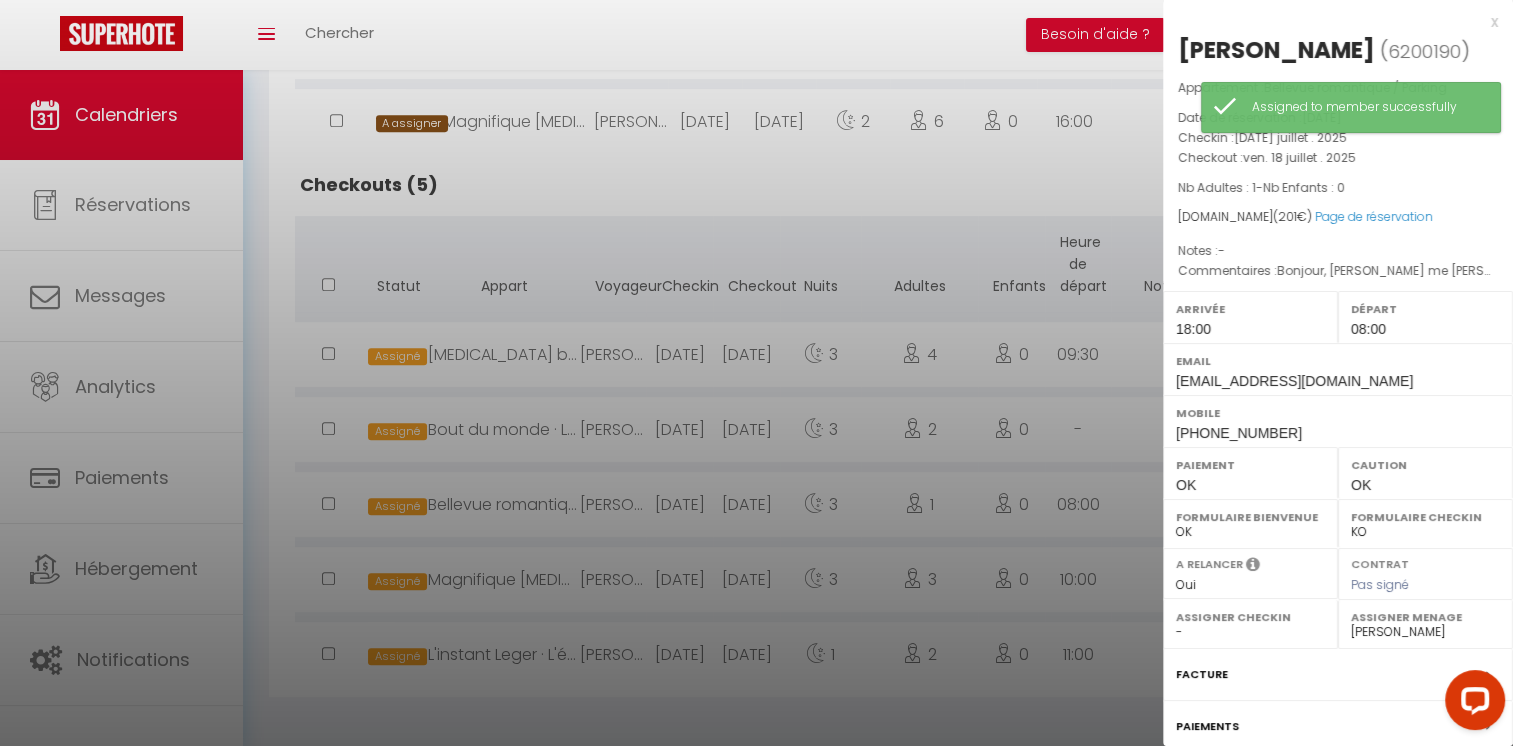click on "x" at bounding box center (1330, 22) 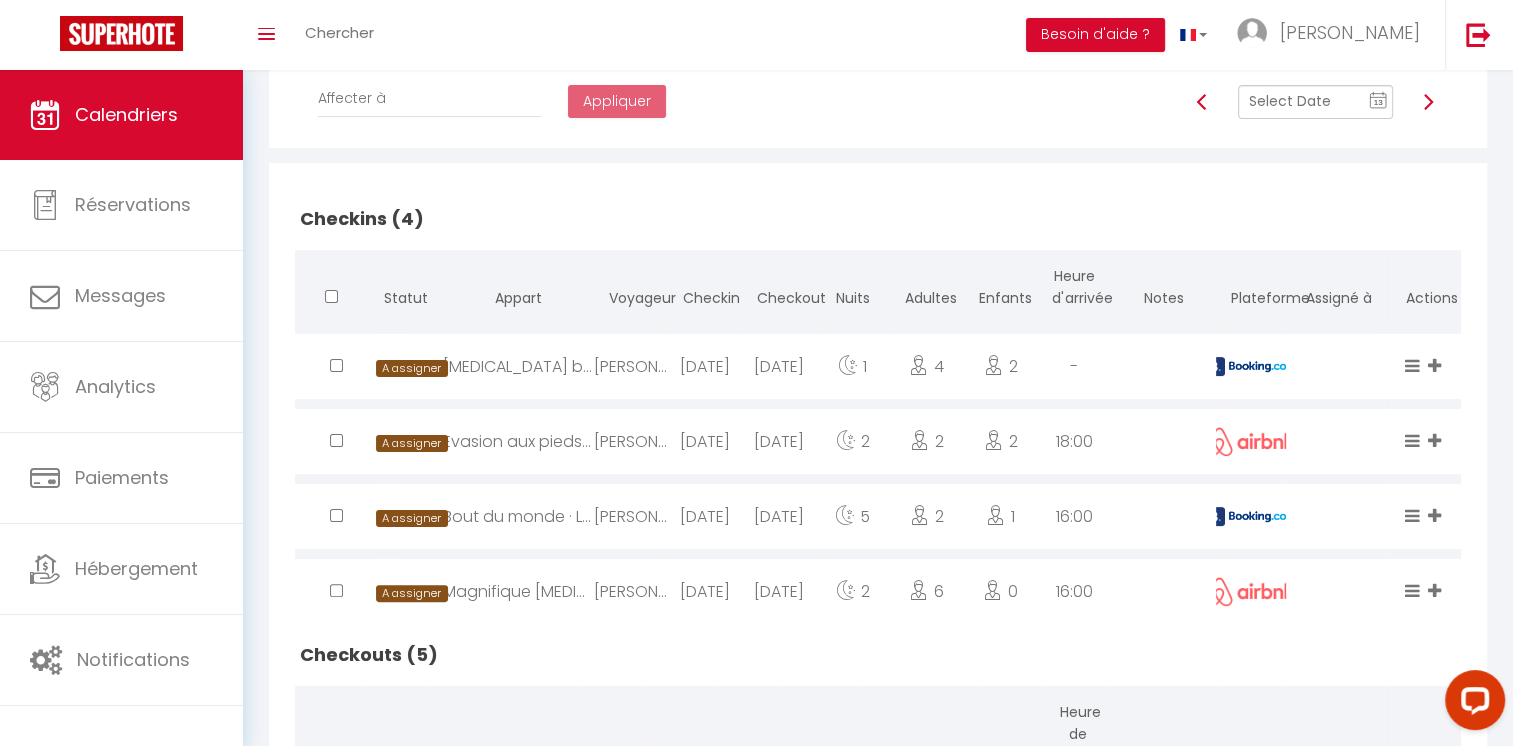 scroll, scrollTop: 330, scrollLeft: 0, axis: vertical 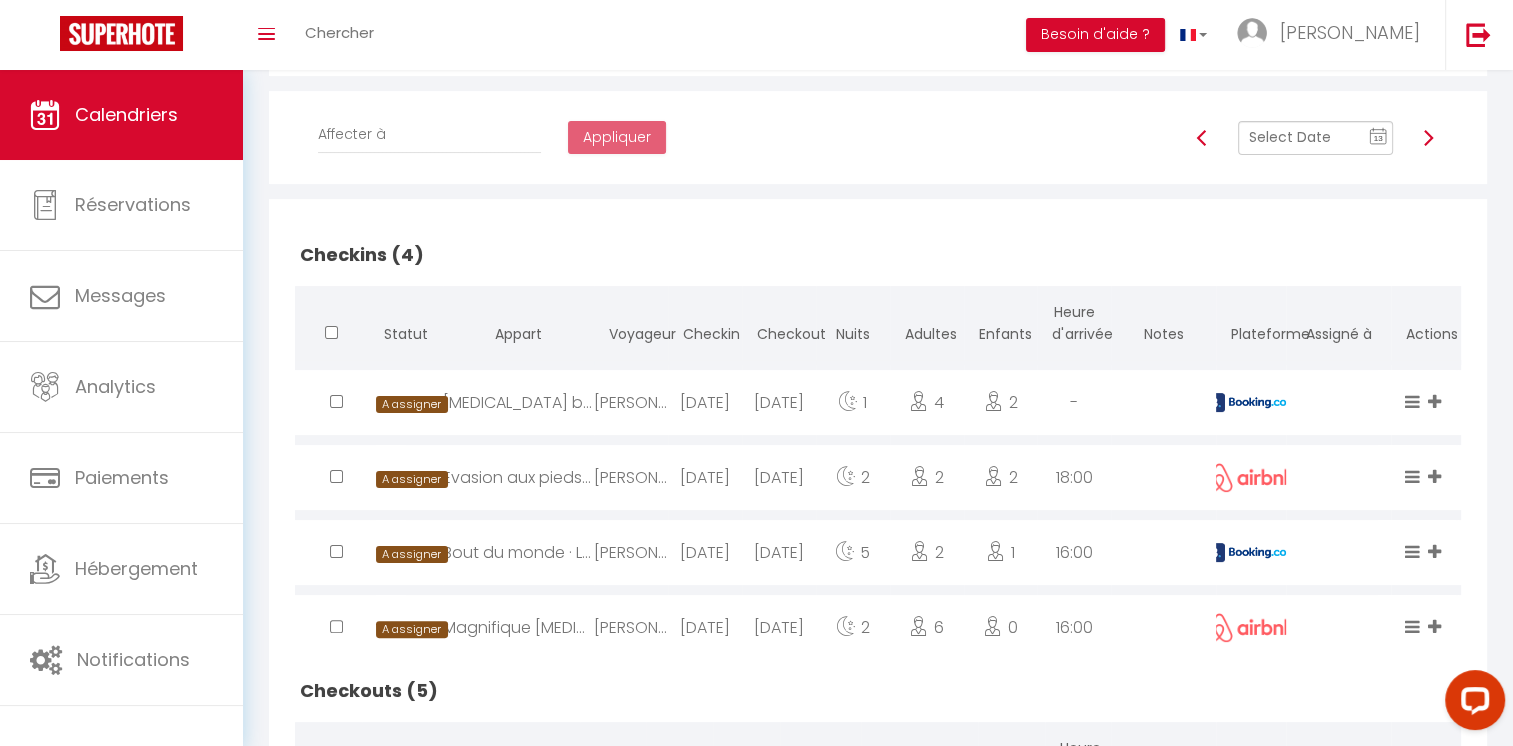 click at bounding box center [1428, 138] 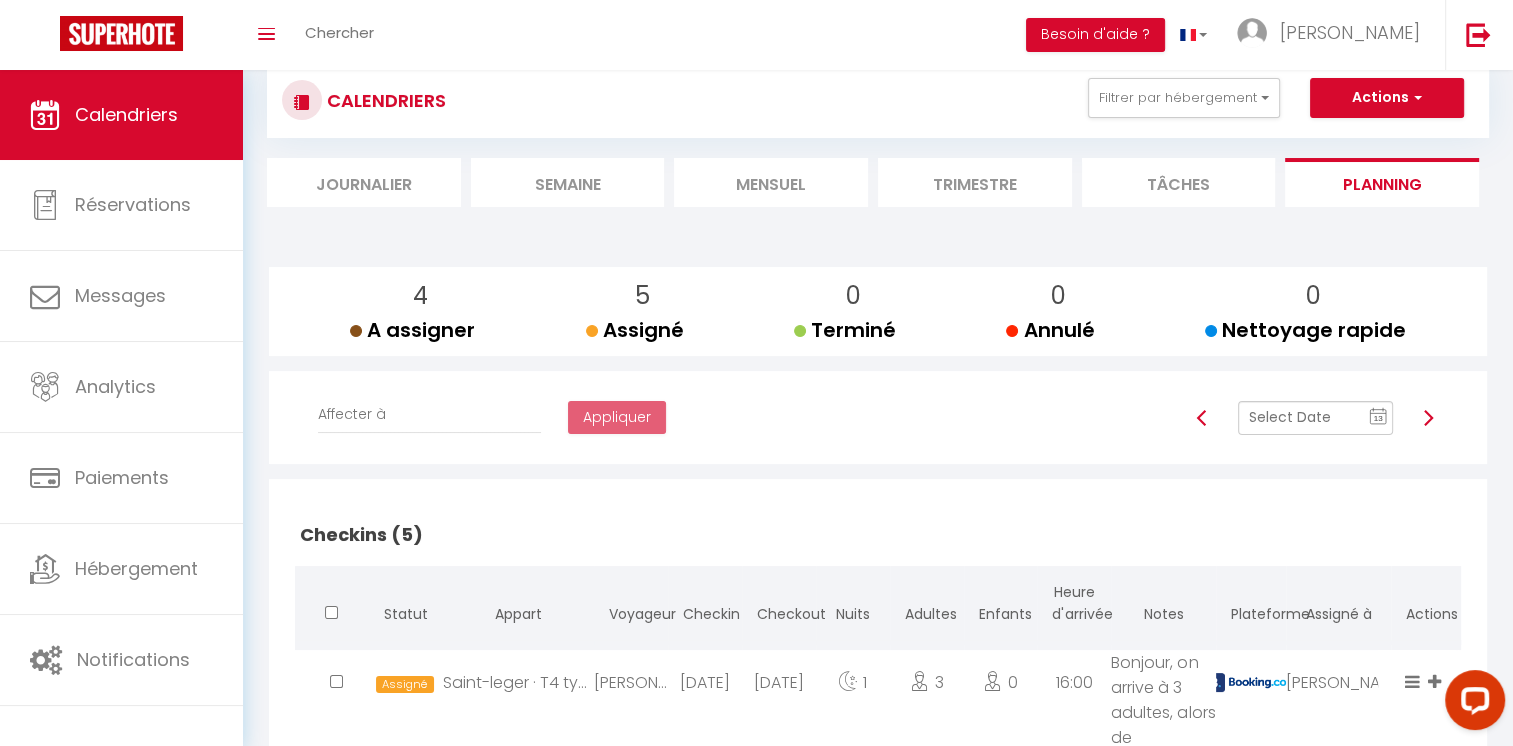 scroll, scrollTop: 0, scrollLeft: 0, axis: both 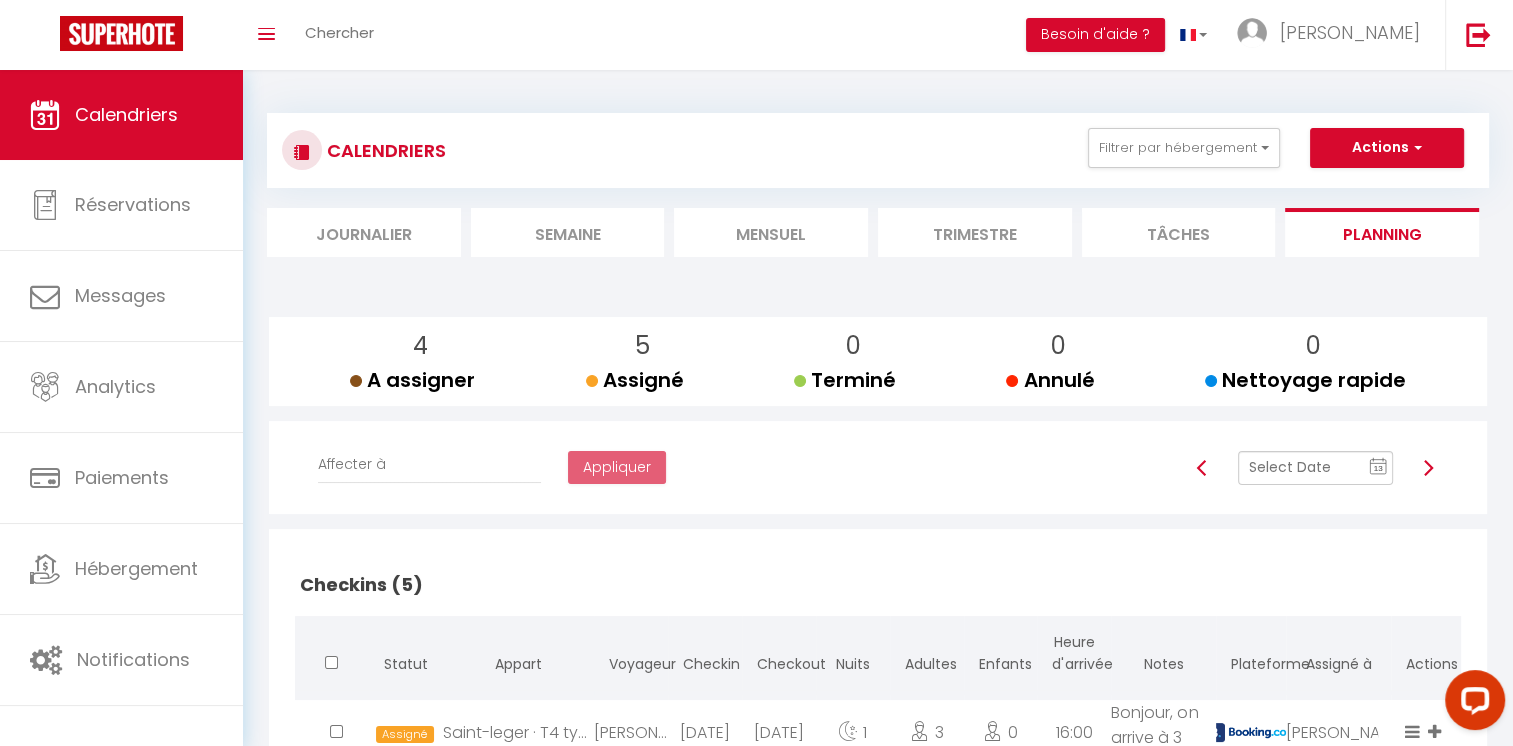click at bounding box center (1428, 468) 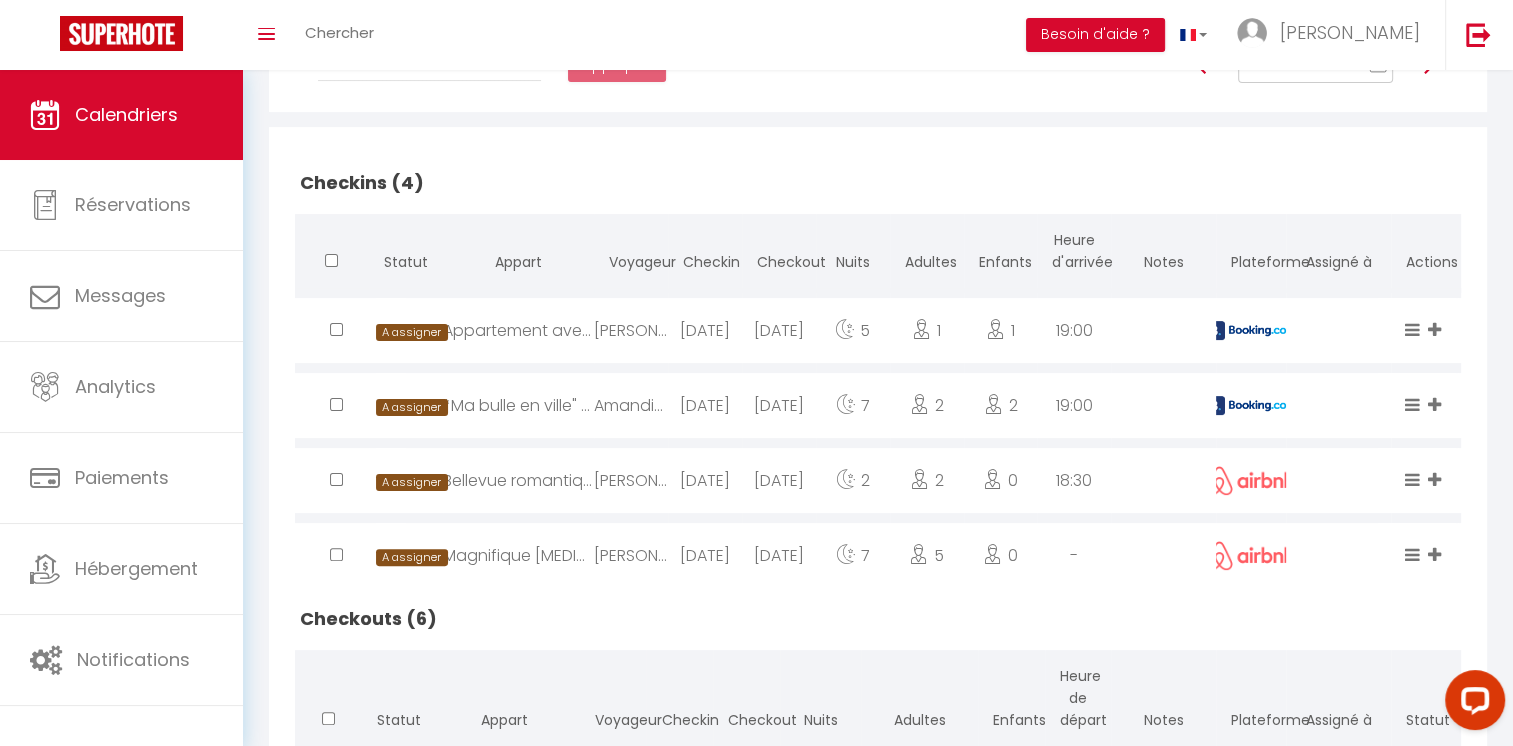 scroll, scrollTop: 220, scrollLeft: 0, axis: vertical 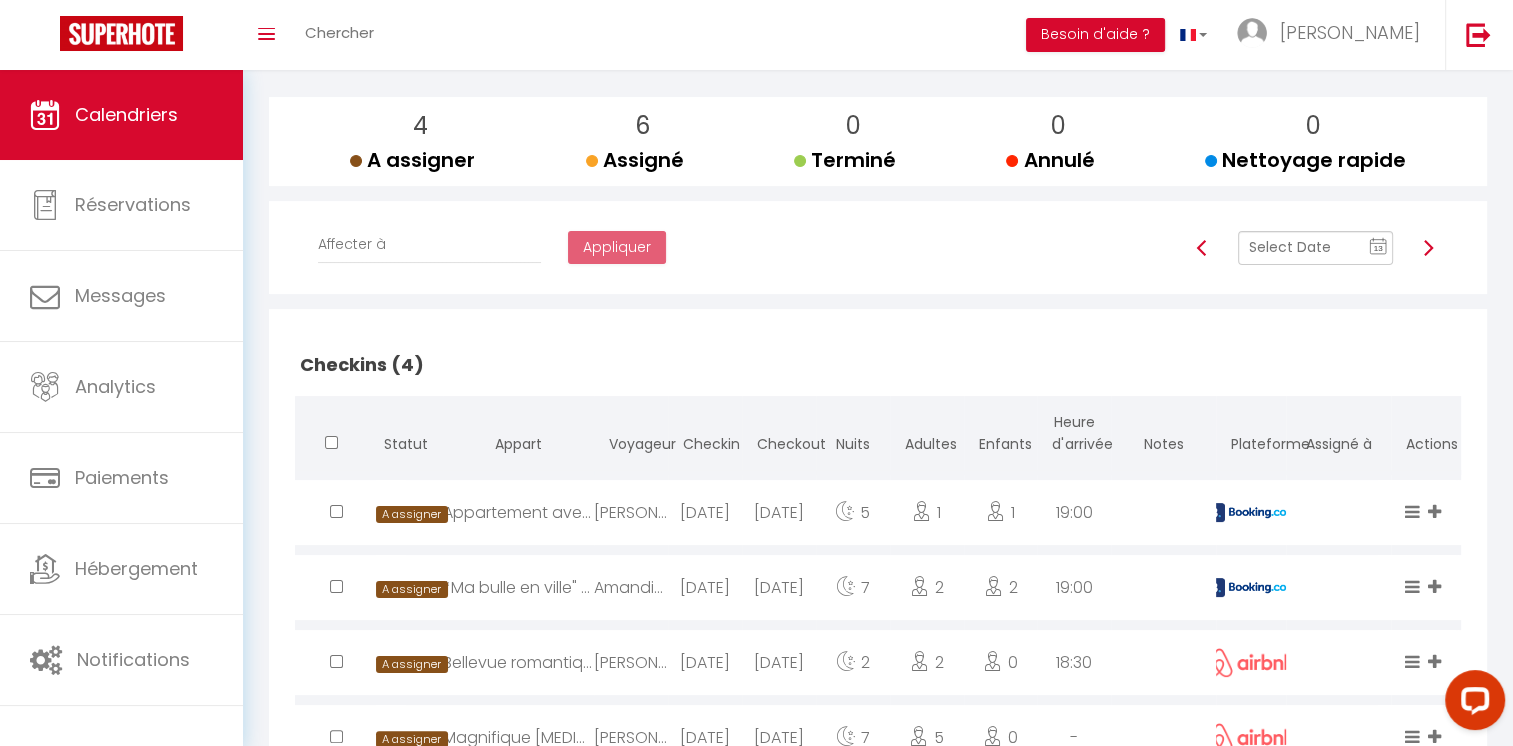 click on "[DATE]" at bounding box center [779, 512] 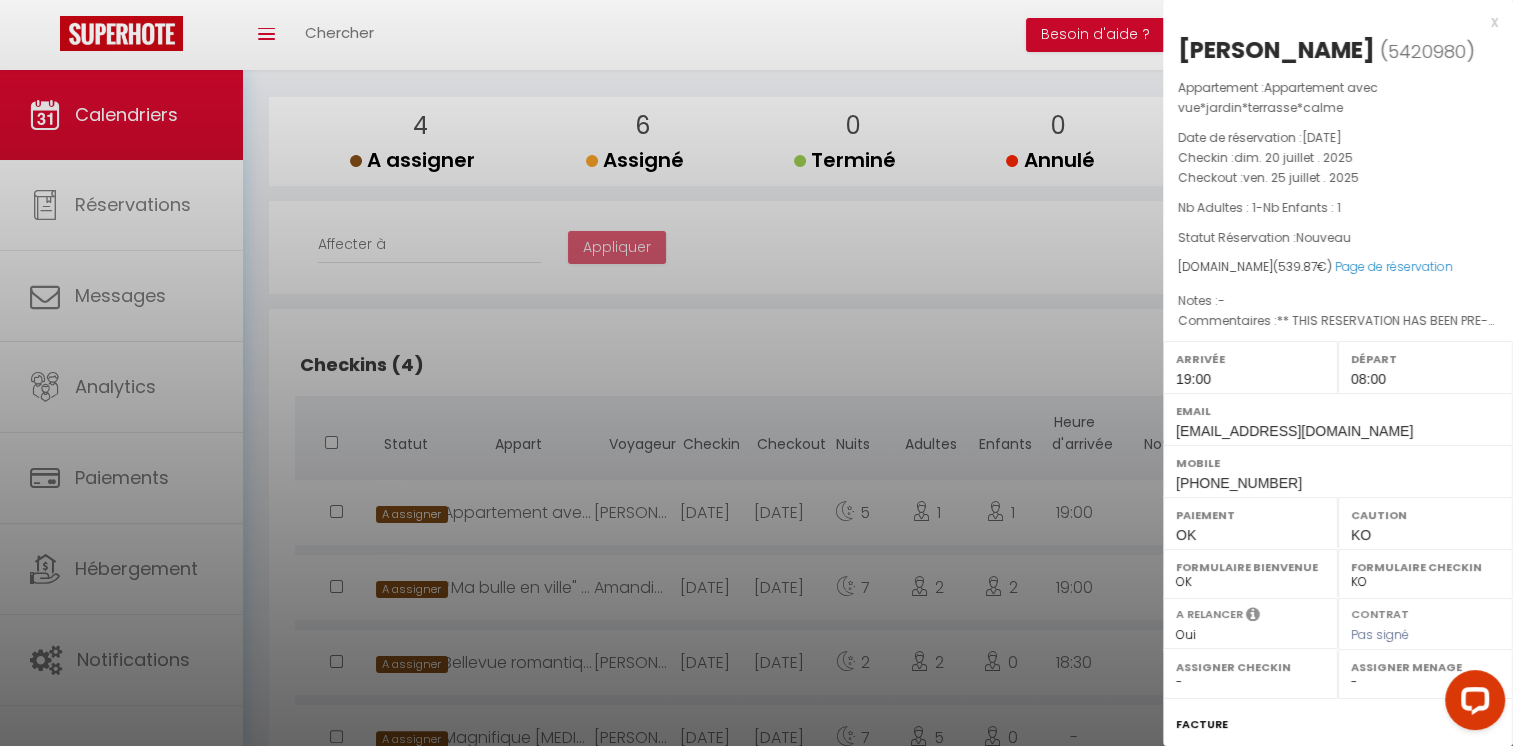 click on "x" at bounding box center (1330, 22) 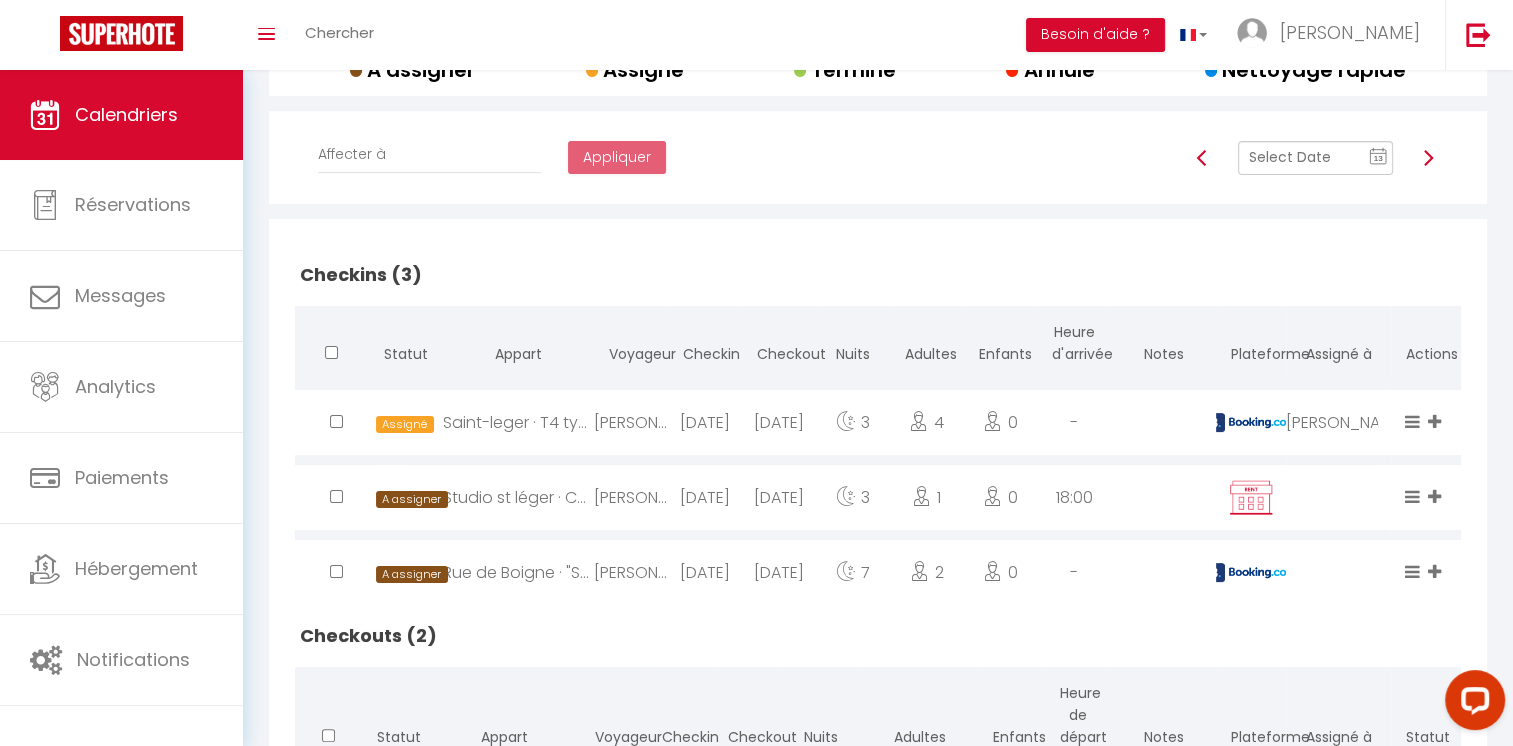 scroll, scrollTop: 294, scrollLeft: 0, axis: vertical 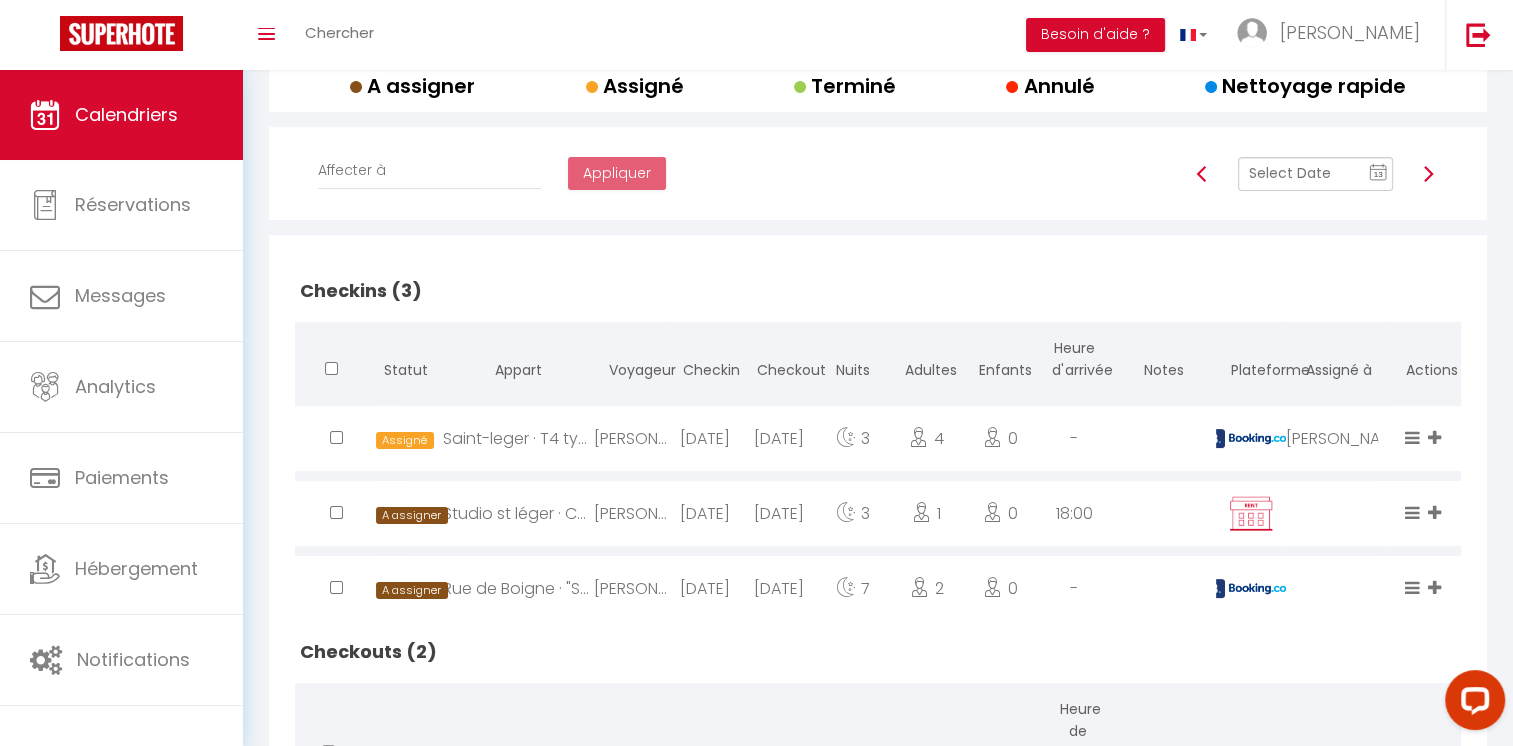 click at bounding box center (1428, 174) 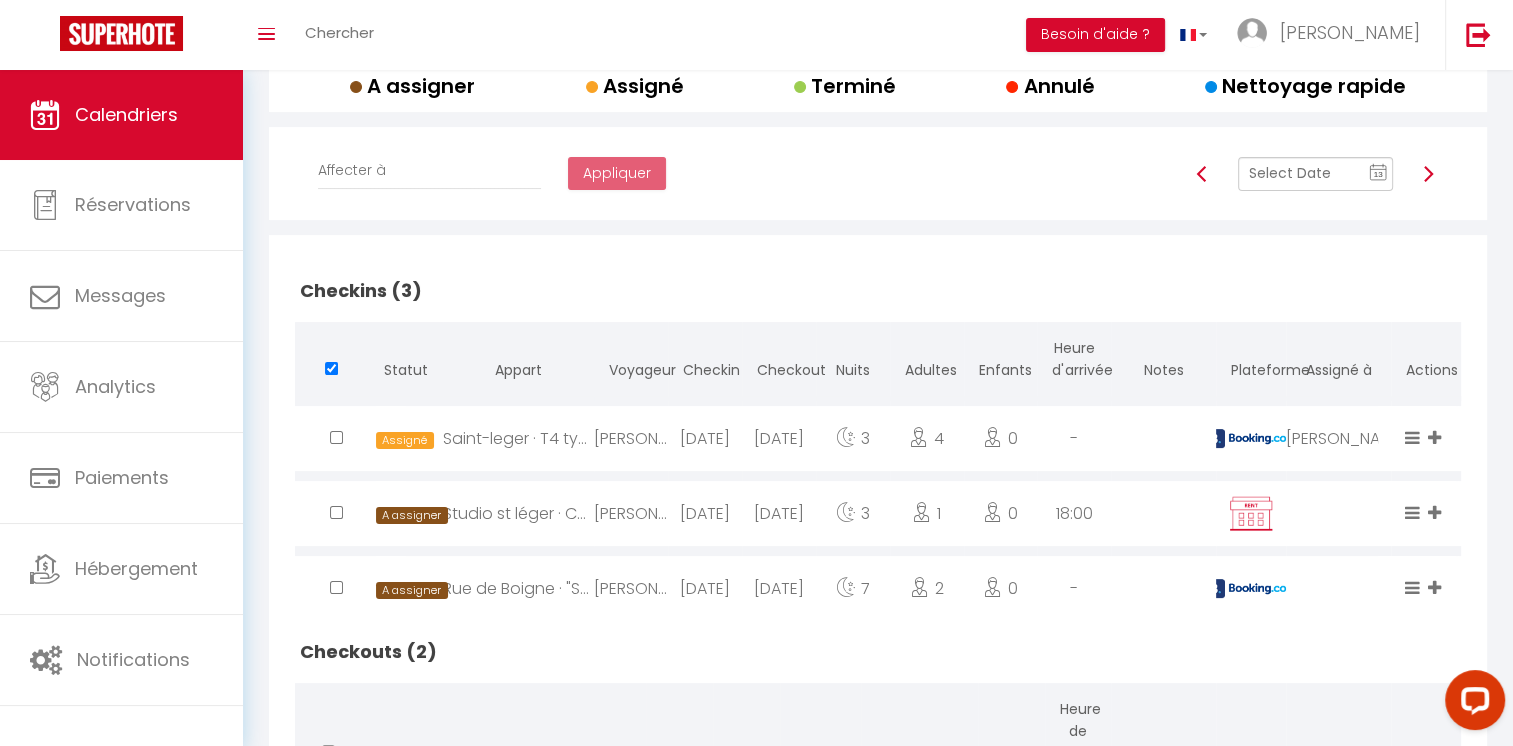 scroll, scrollTop: 240, scrollLeft: 0, axis: vertical 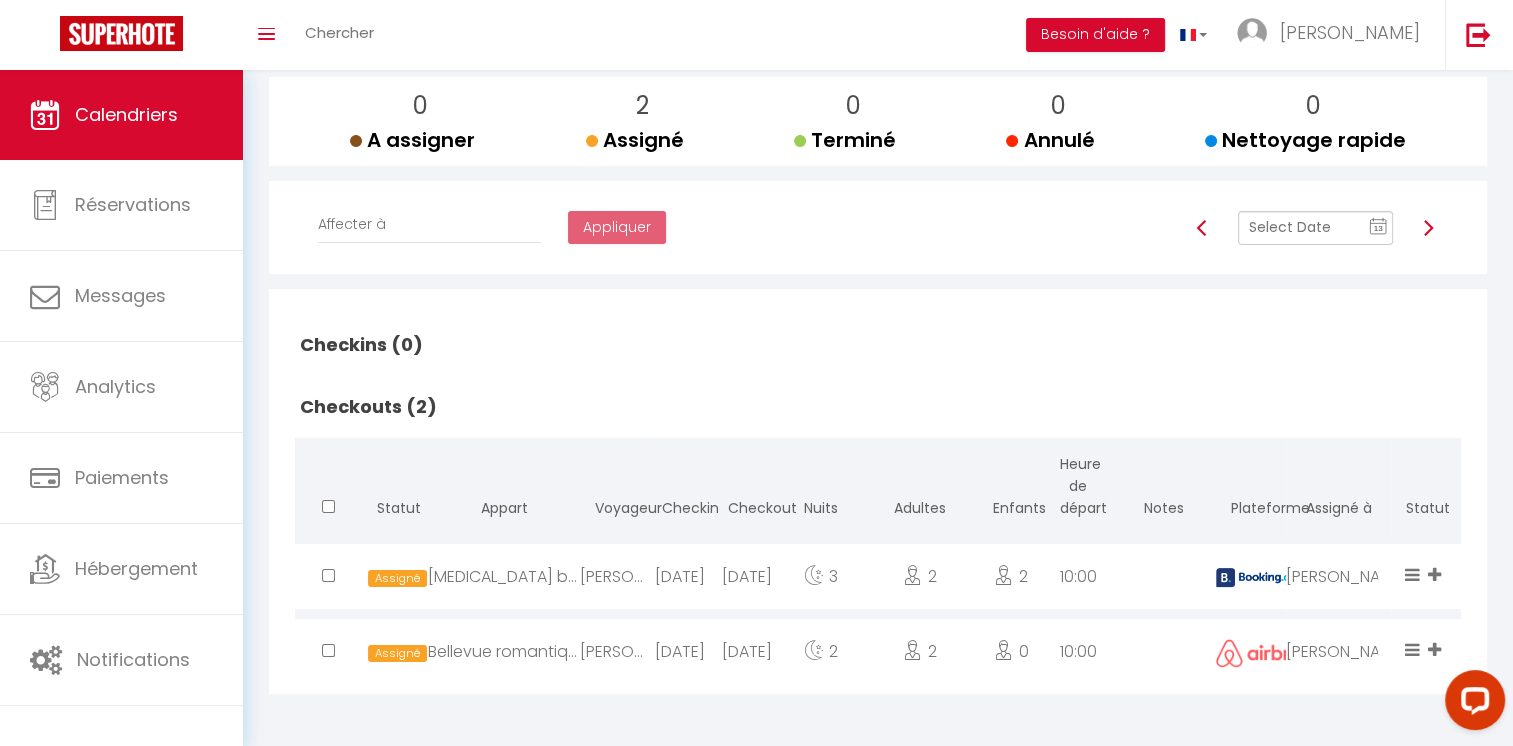 click at bounding box center [1428, 228] 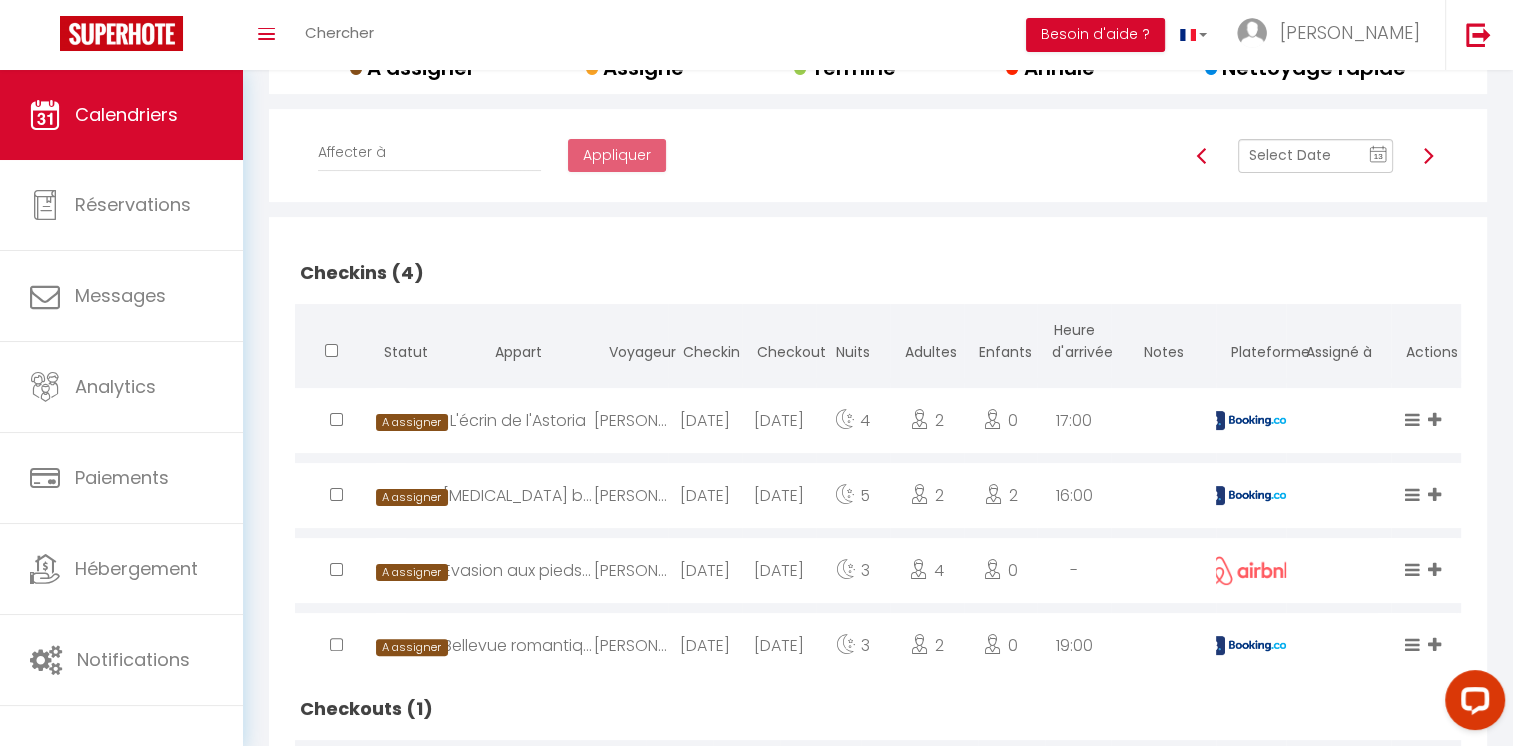 scroll, scrollTop: 308, scrollLeft: 0, axis: vertical 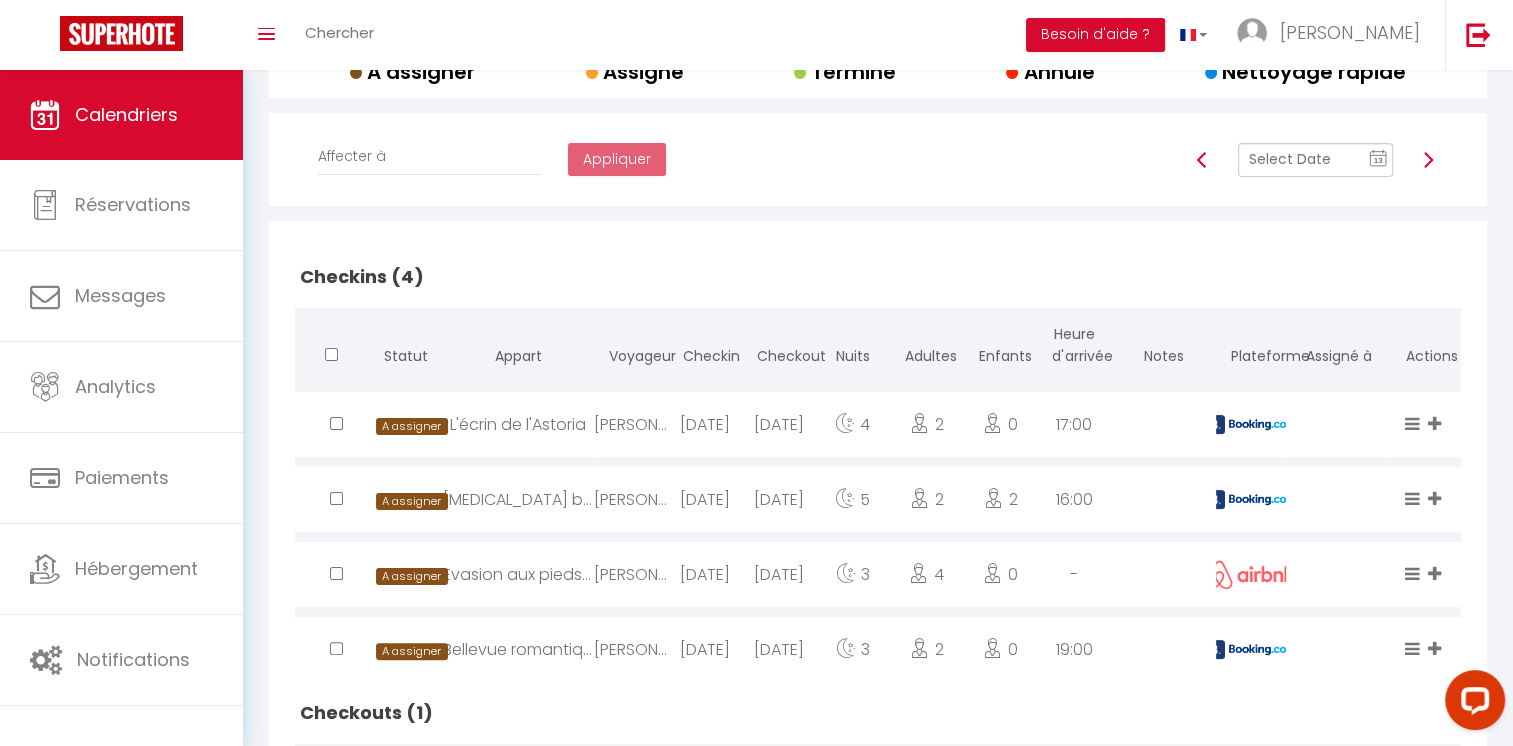 click at bounding box center (1428, 160) 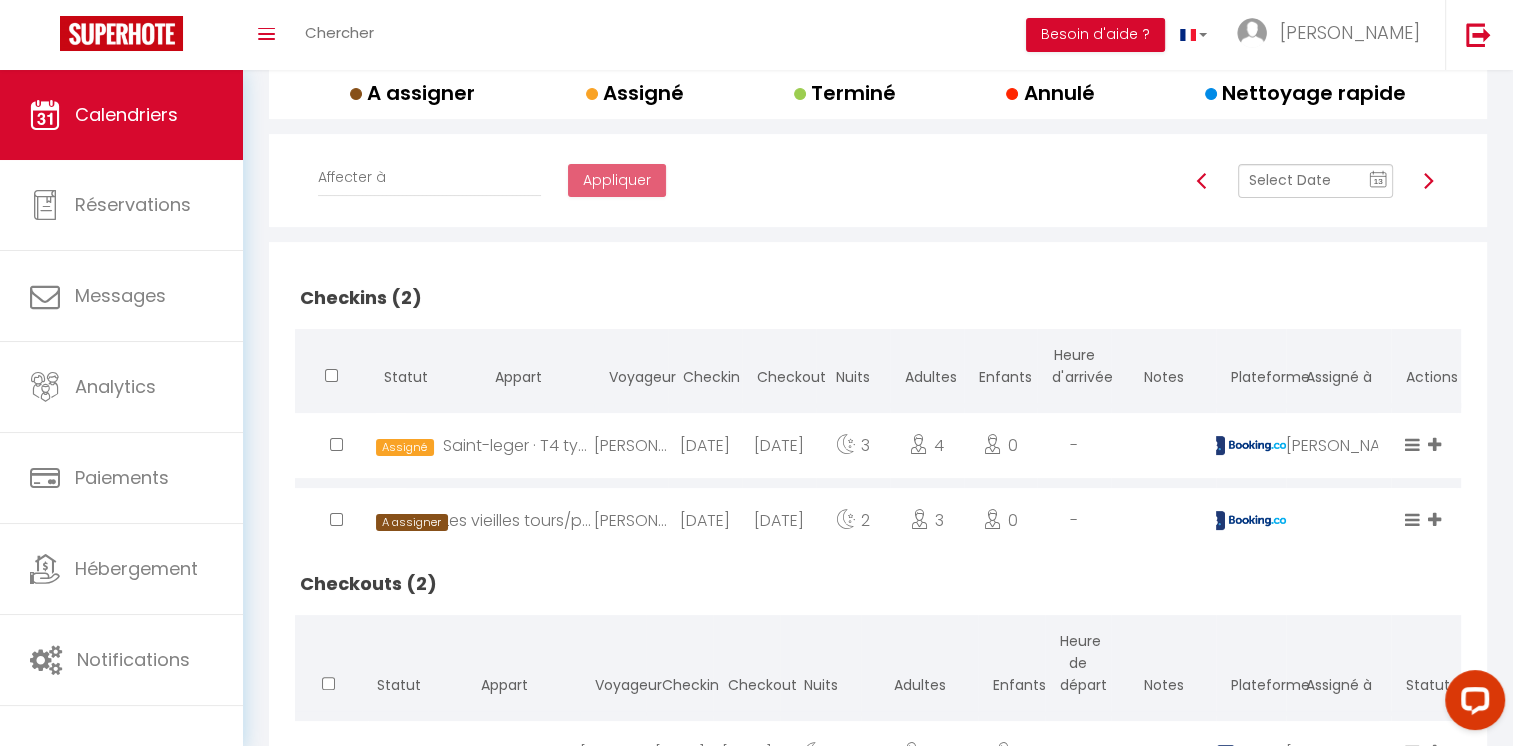 scroll, scrollTop: 280, scrollLeft: 0, axis: vertical 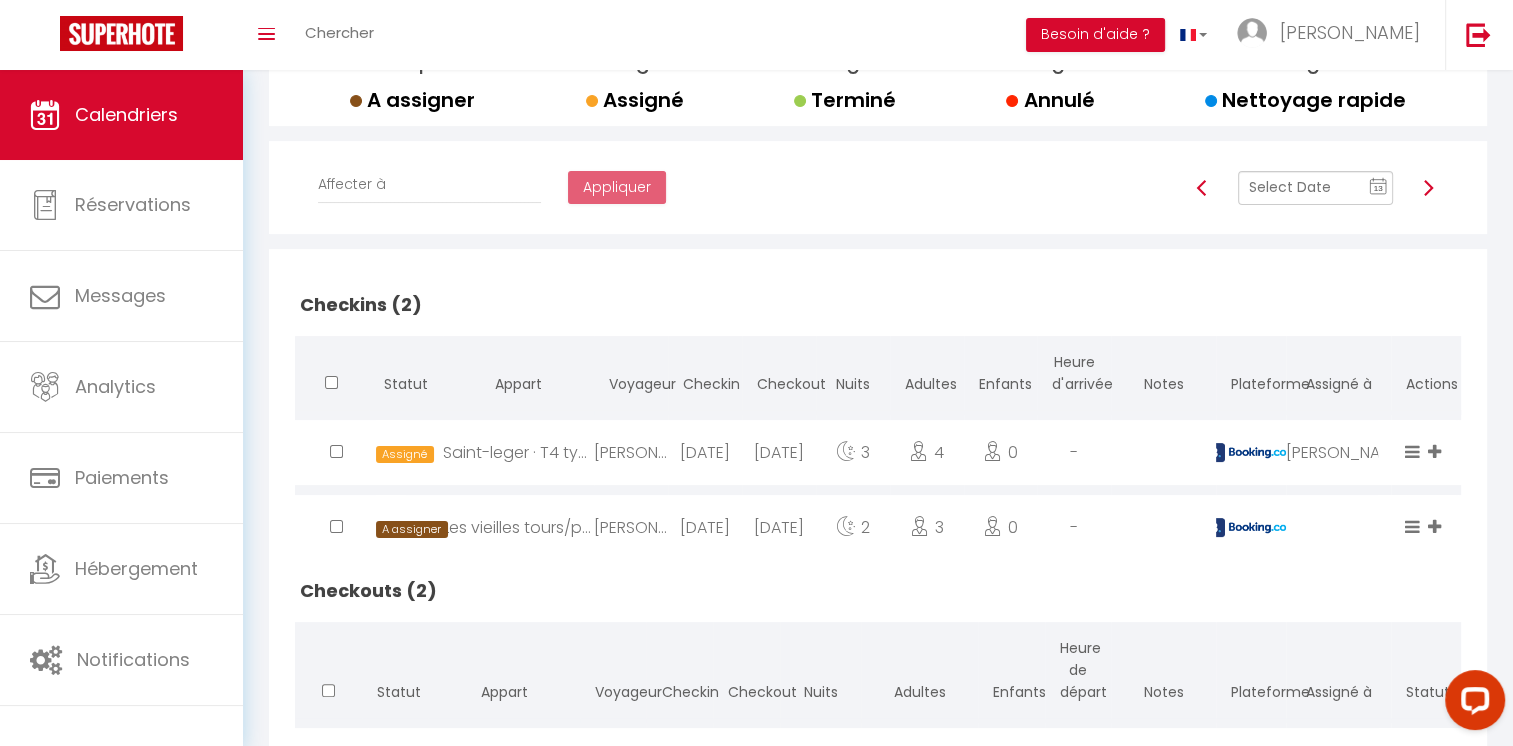 click at bounding box center (1428, 188) 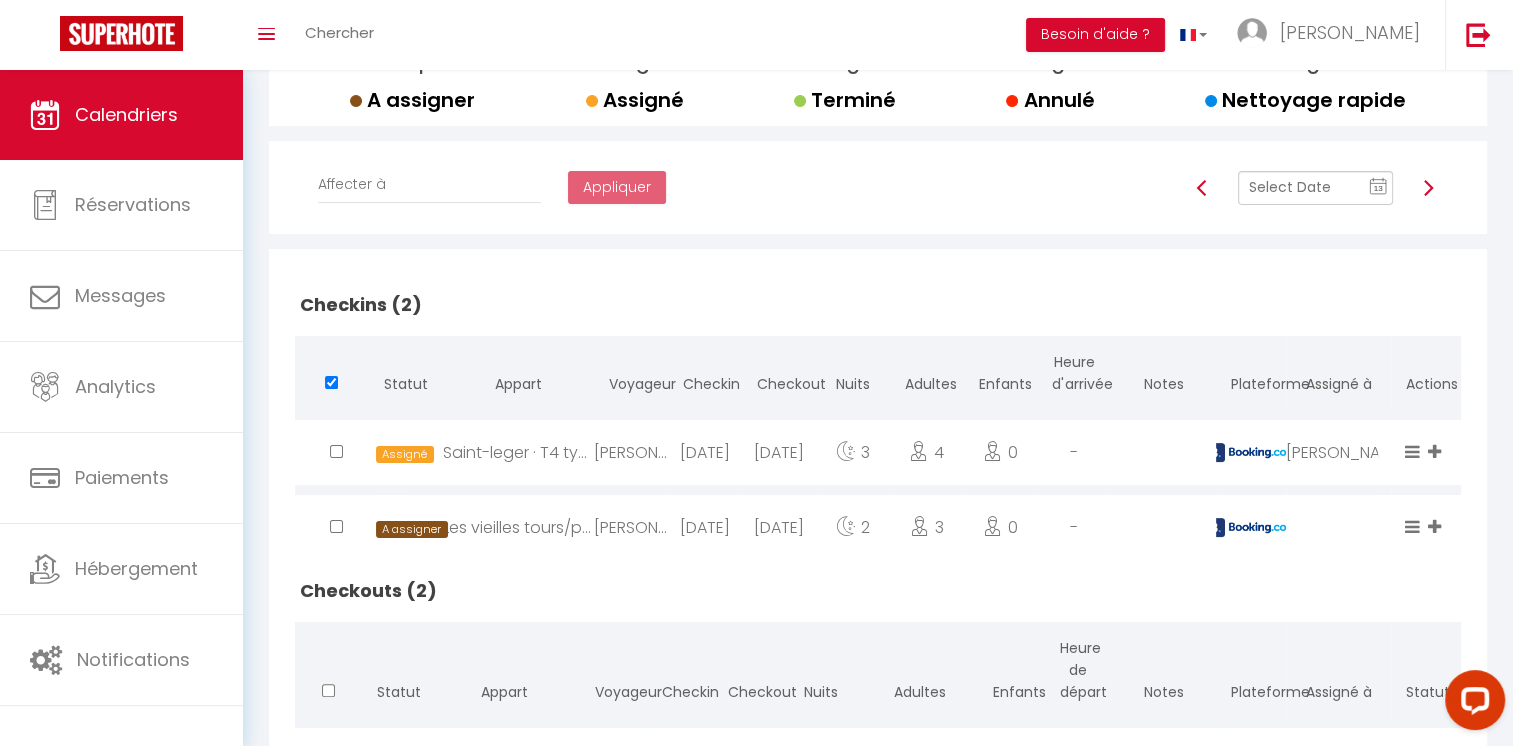 scroll, scrollTop: 138, scrollLeft: 0, axis: vertical 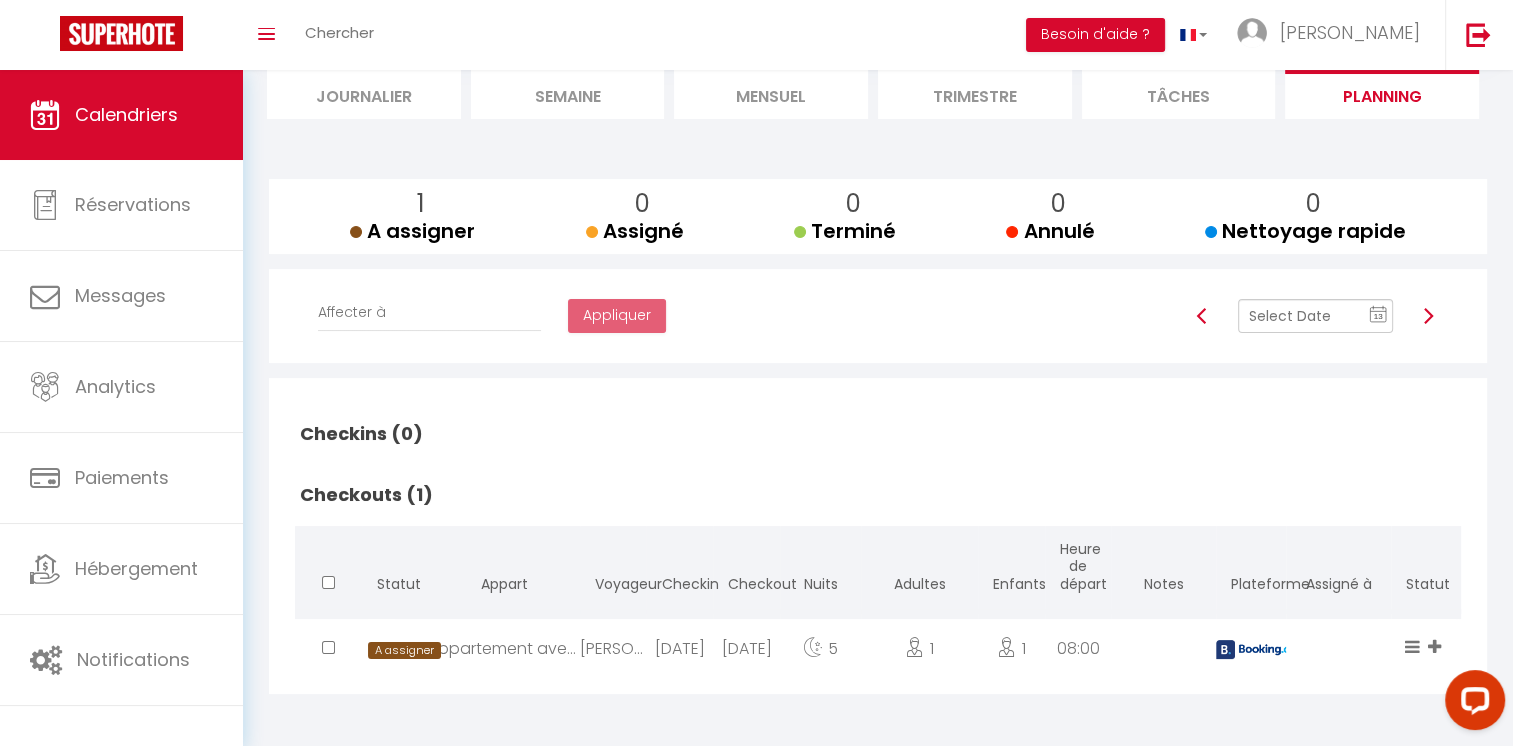 click on "Appartement avec vue*jardin*terrasse*calme" at bounding box center [504, 651] 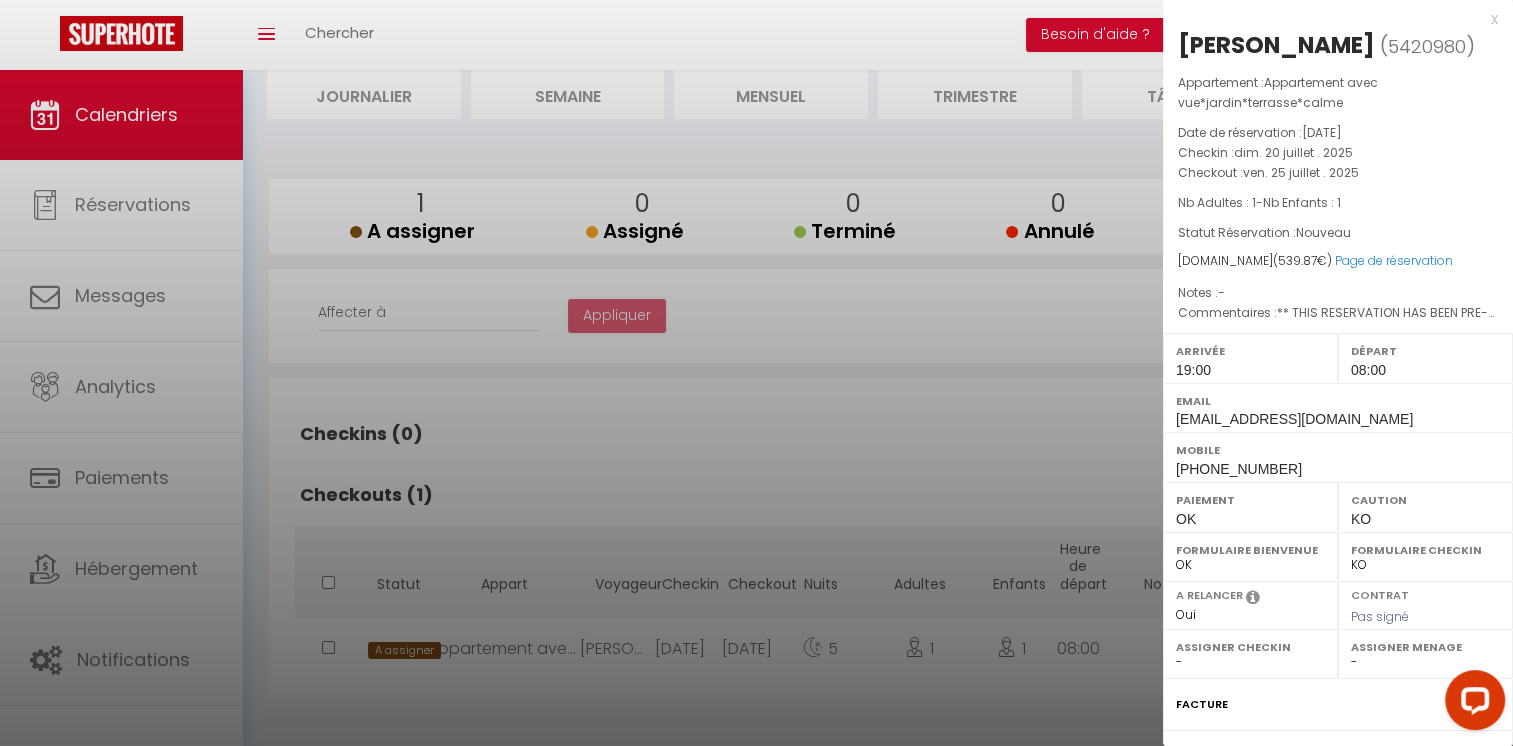 click on "x" at bounding box center [1330, 19] 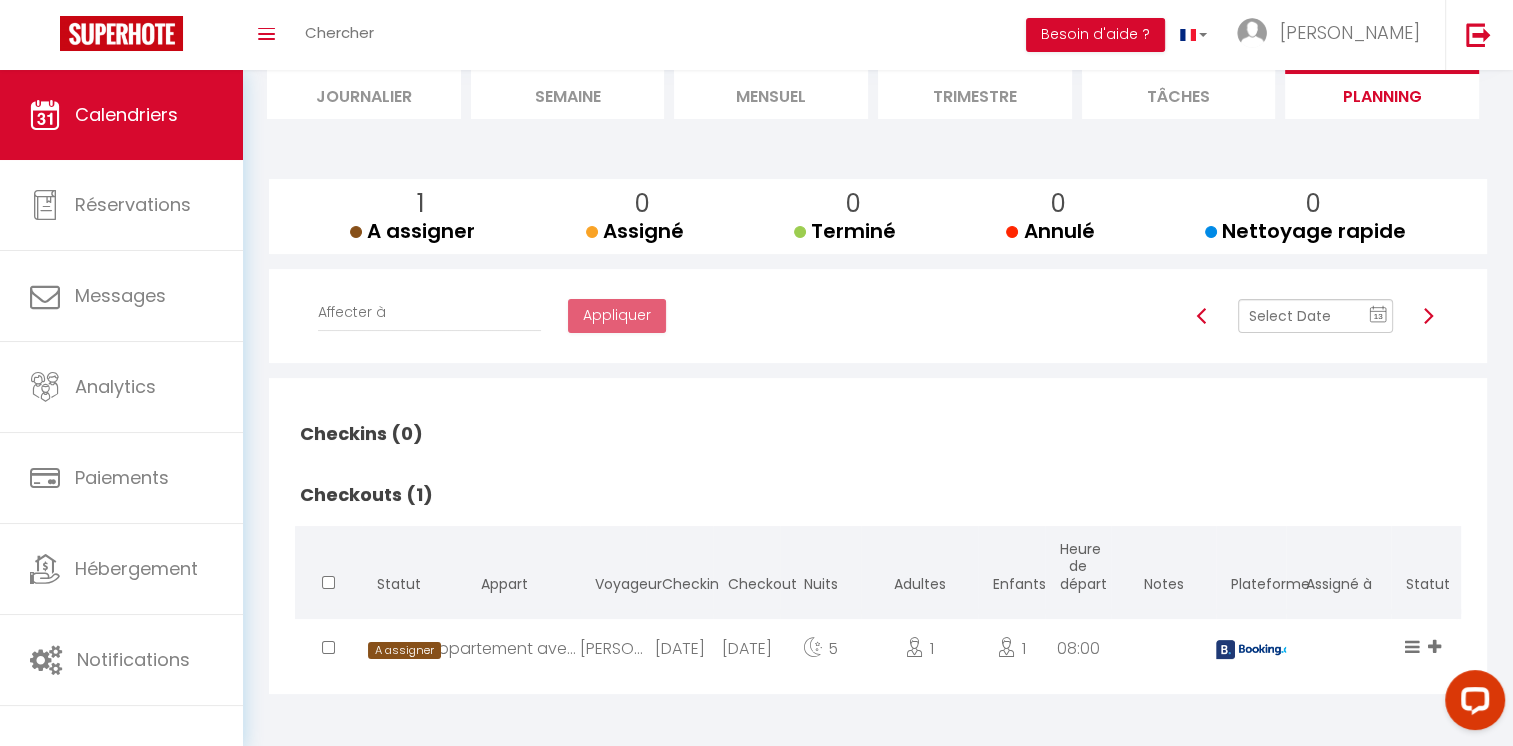 click at bounding box center [1428, 316] 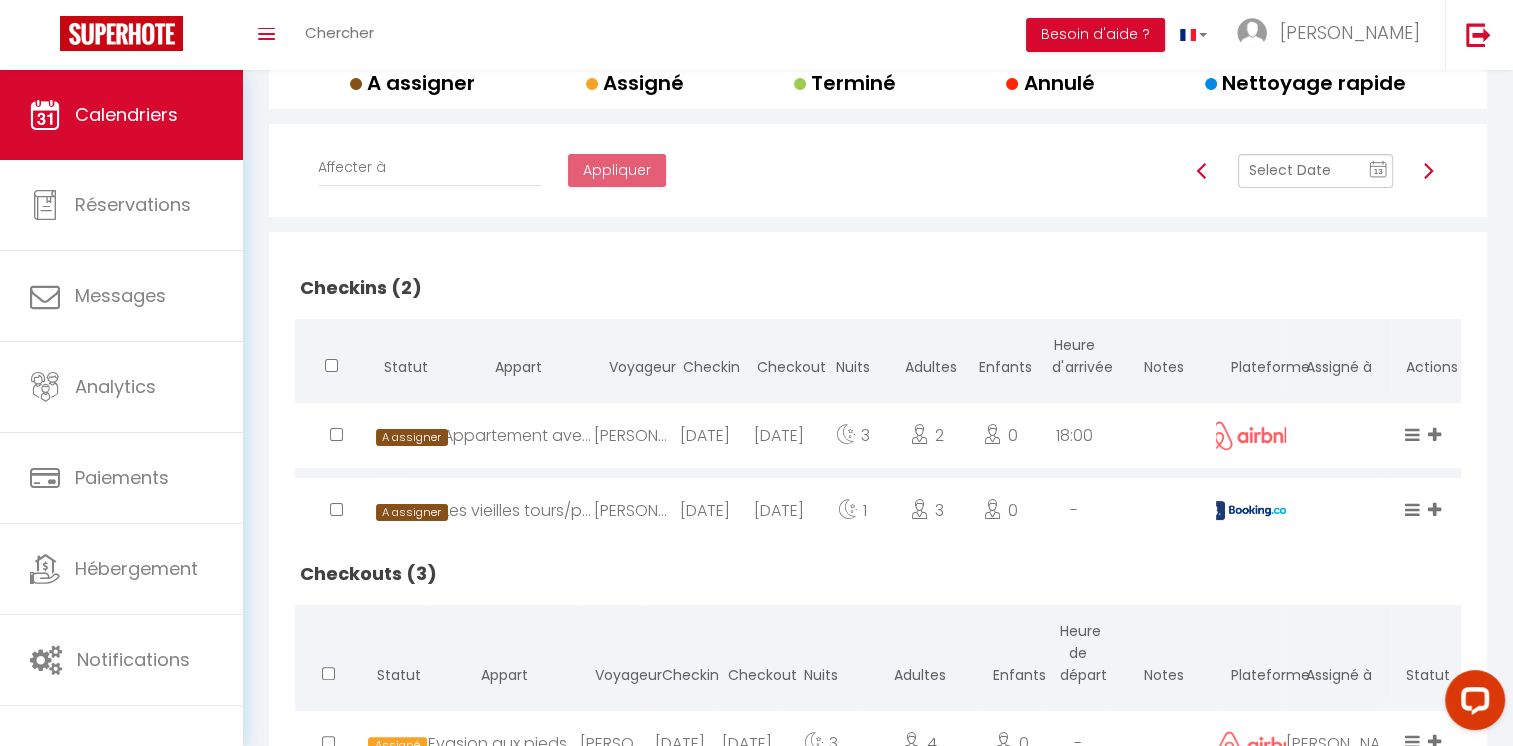 scroll, scrollTop: 290, scrollLeft: 0, axis: vertical 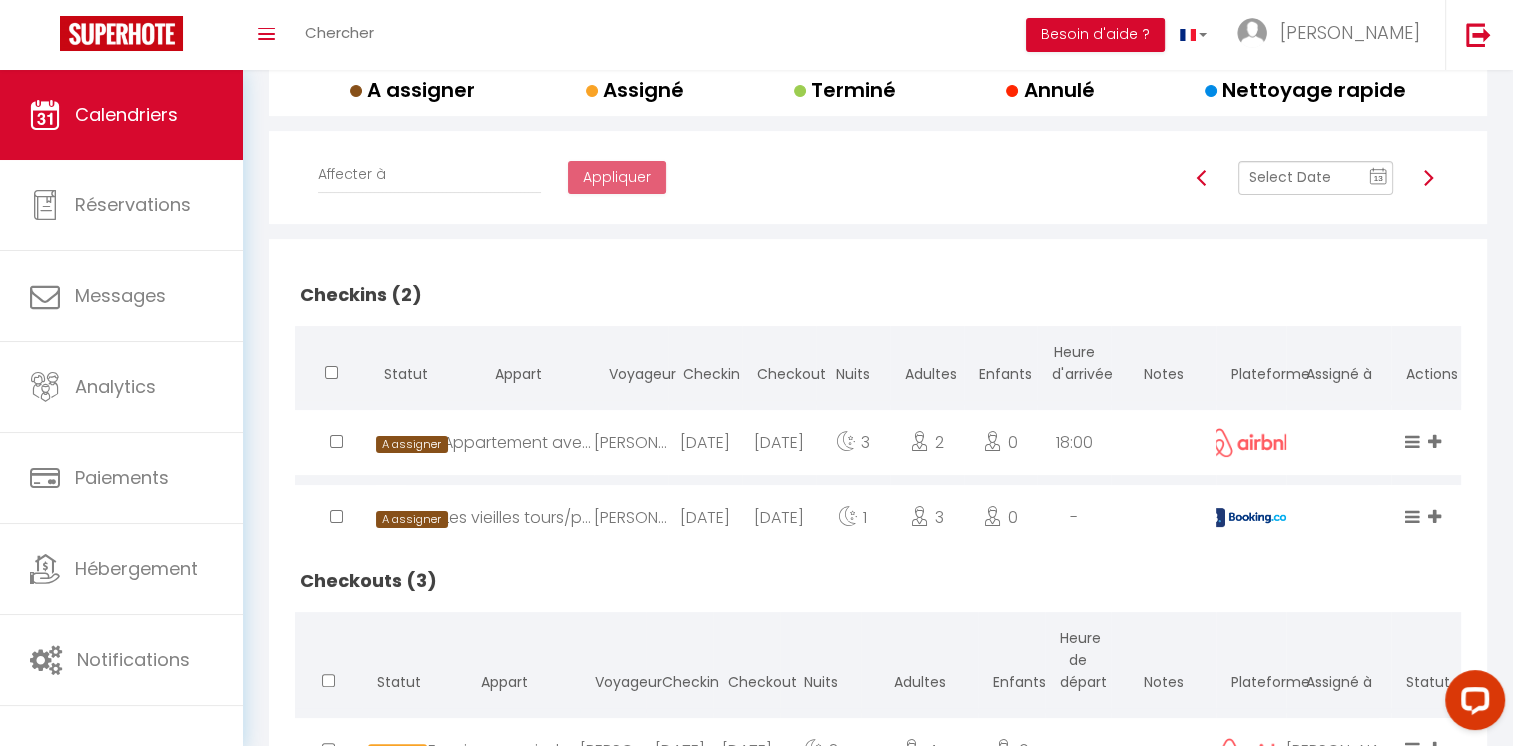 click at bounding box center [1428, 178] 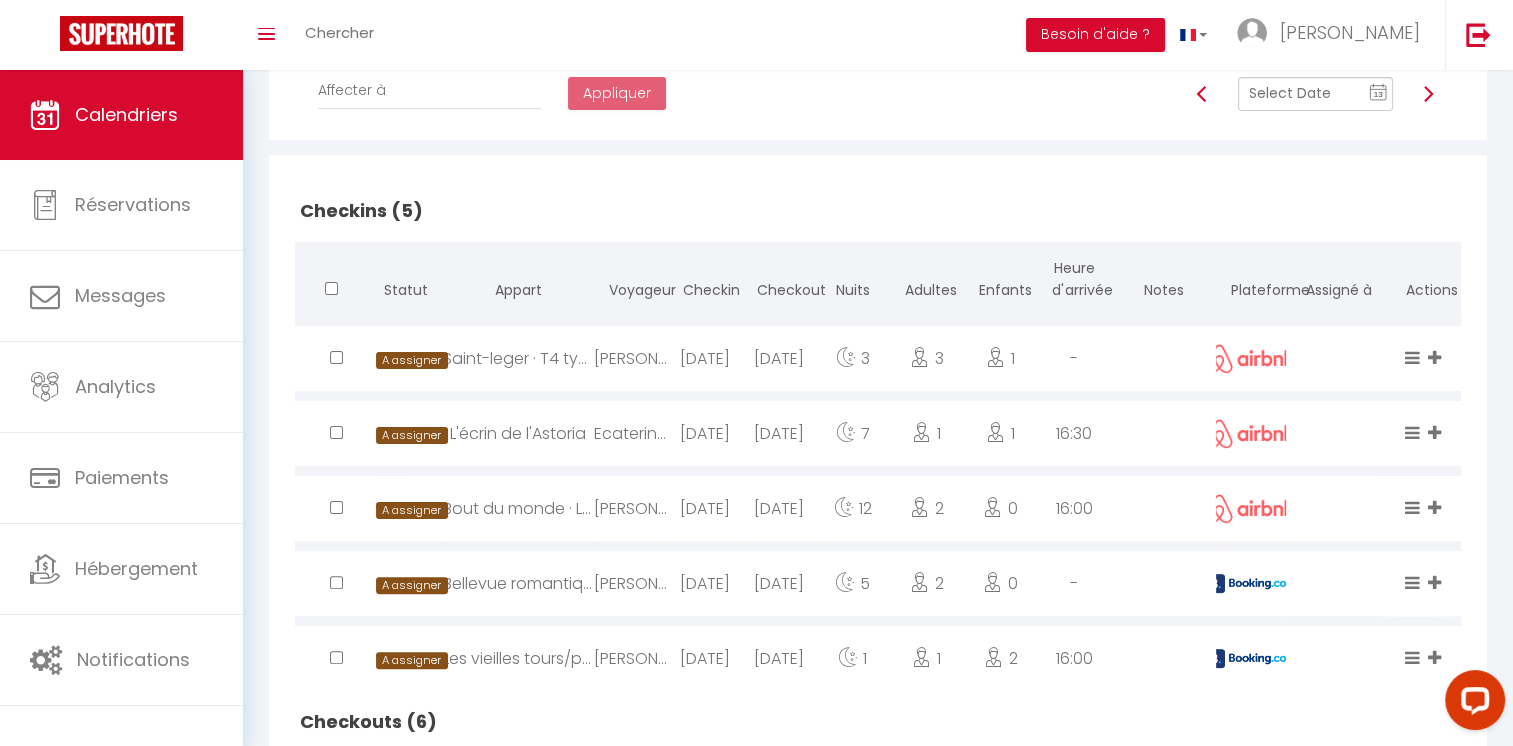 scroll, scrollTop: 295, scrollLeft: 0, axis: vertical 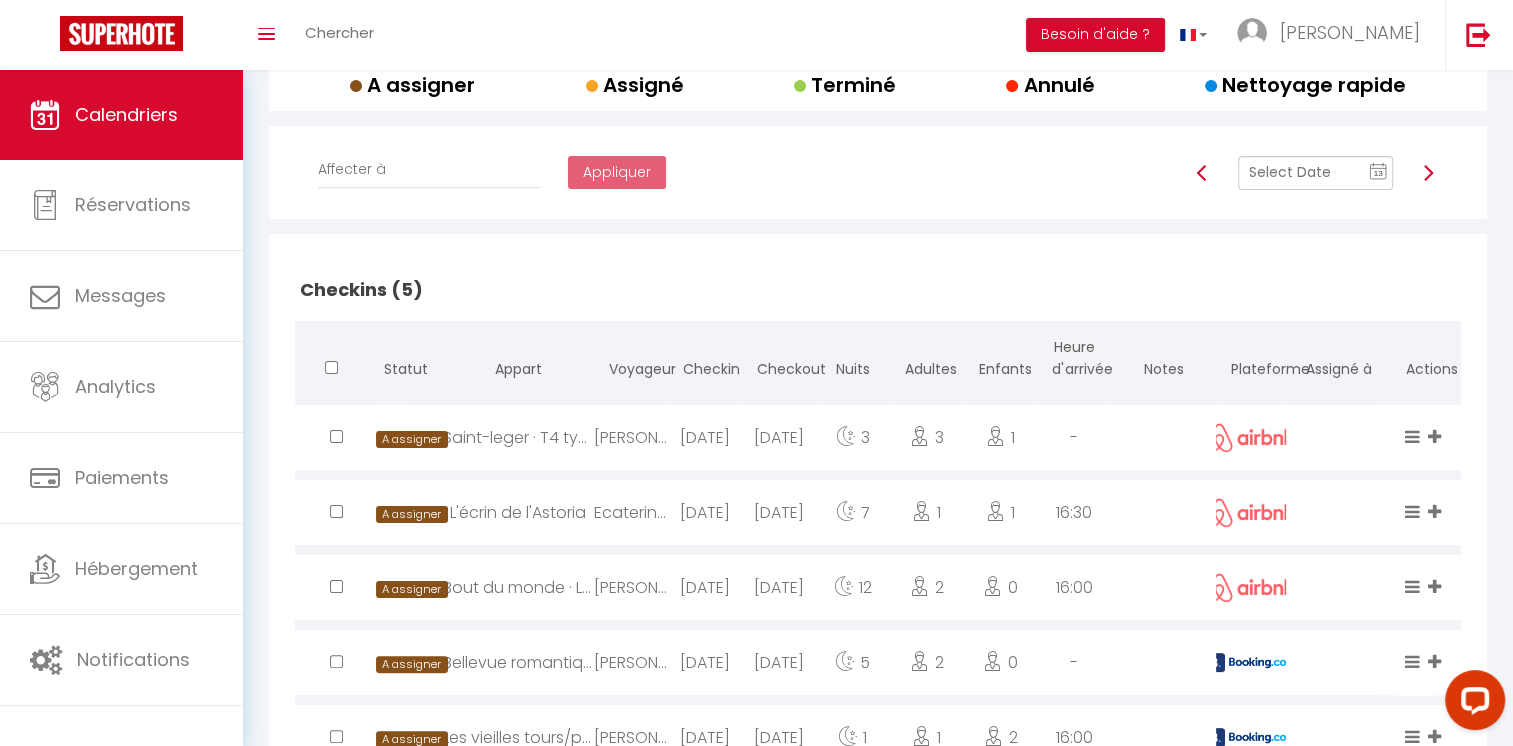 click at bounding box center [1428, 173] 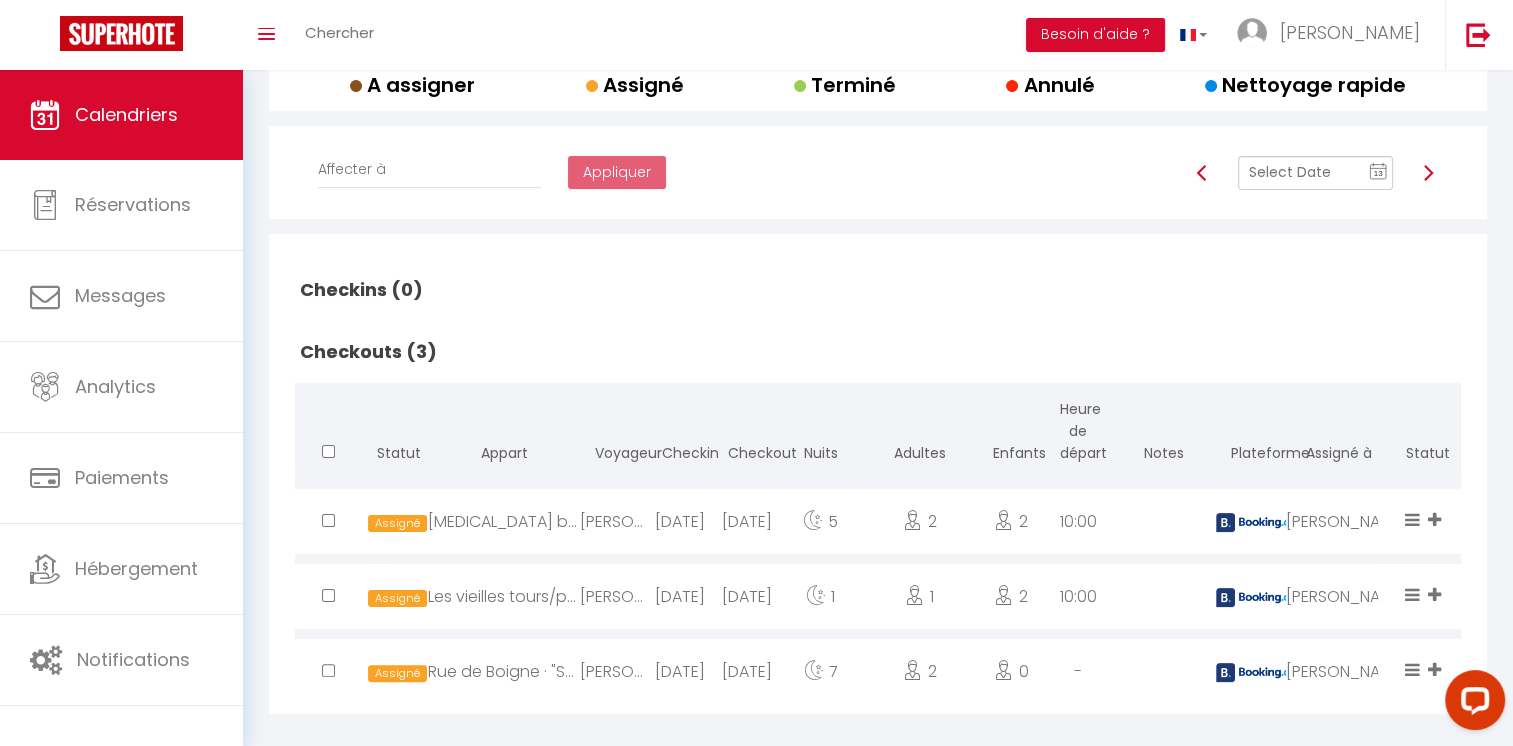 scroll, scrollTop: 314, scrollLeft: 0, axis: vertical 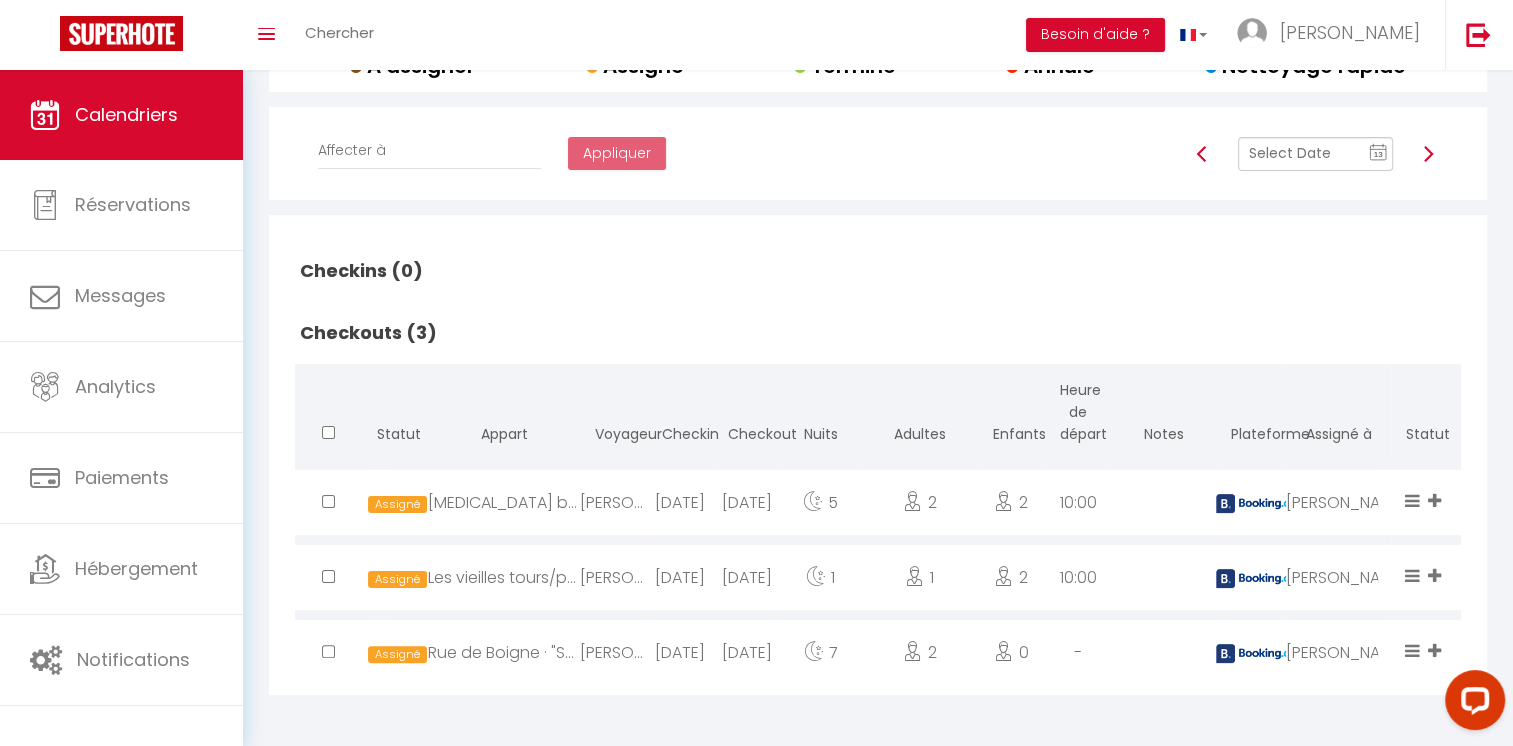 click on "[DATE]" at bounding box center [746, 502] 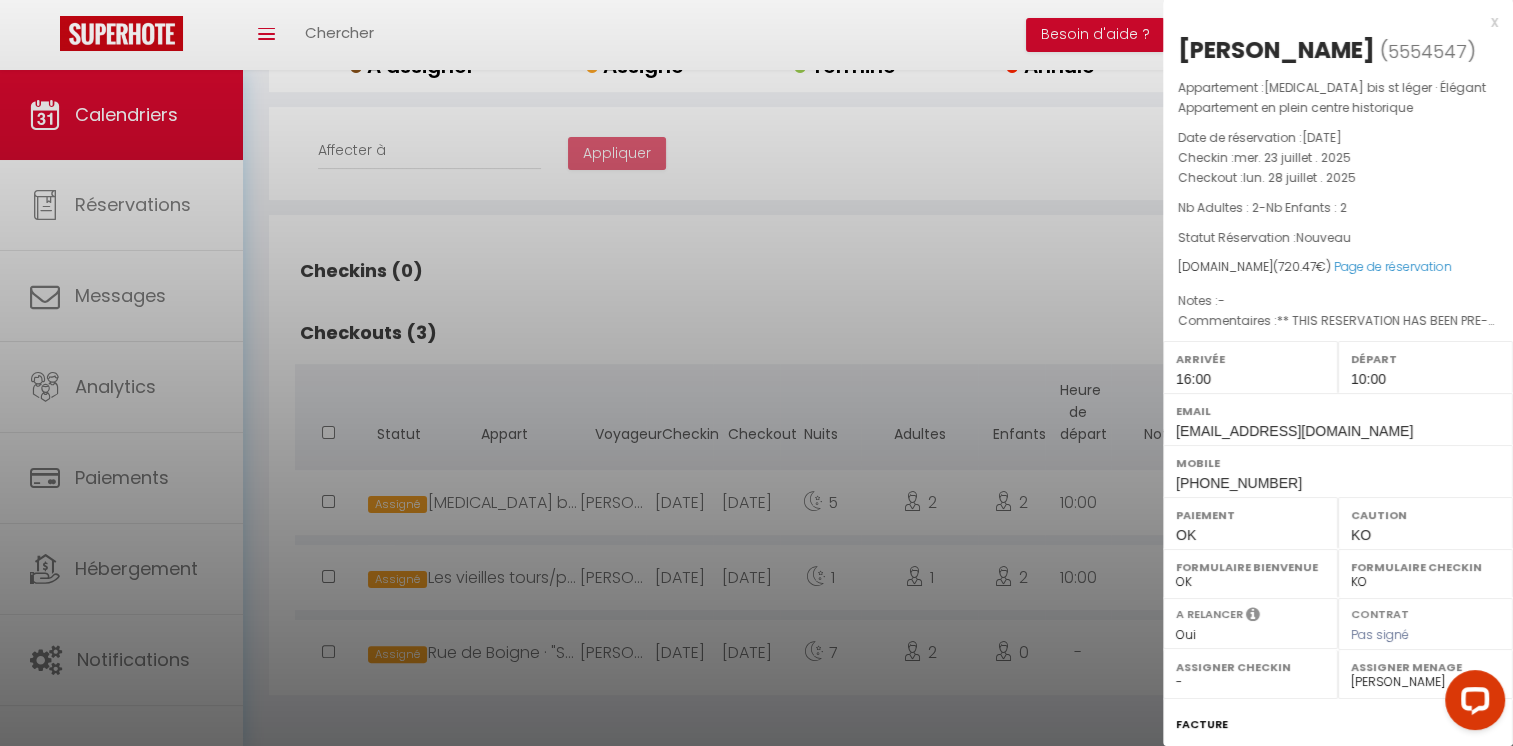 click on "x" at bounding box center (1330, 22) 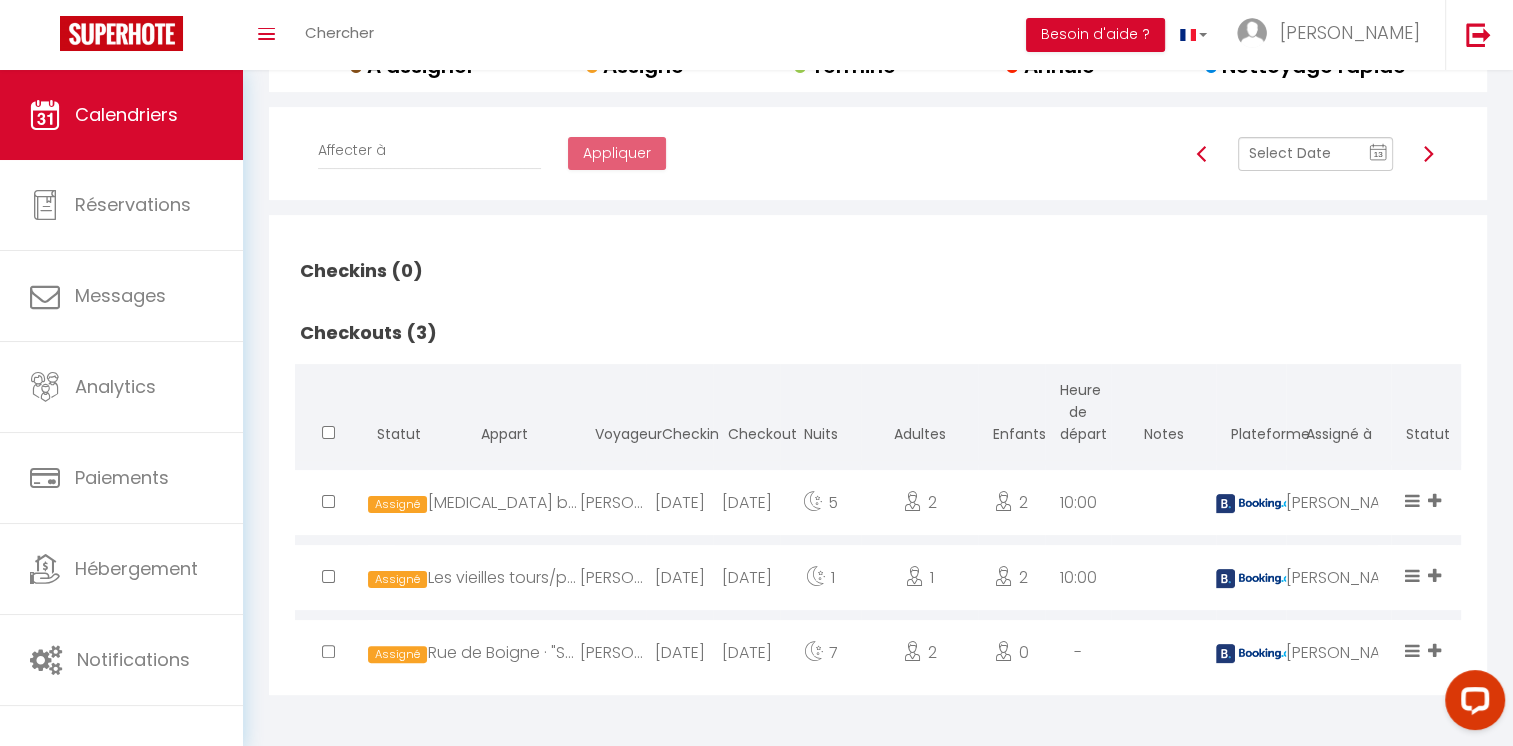 click at bounding box center (1428, 154) 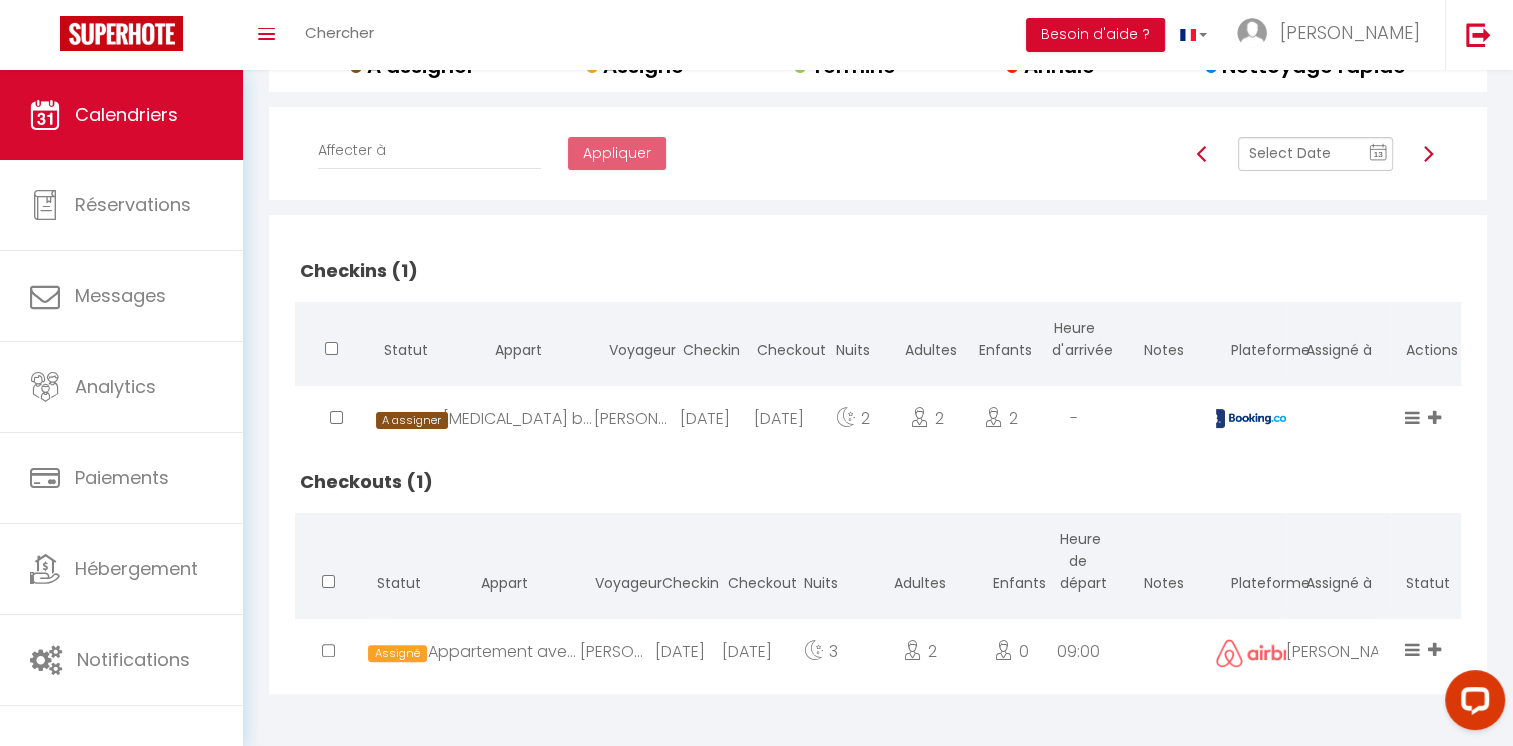 click at bounding box center (1428, 154) 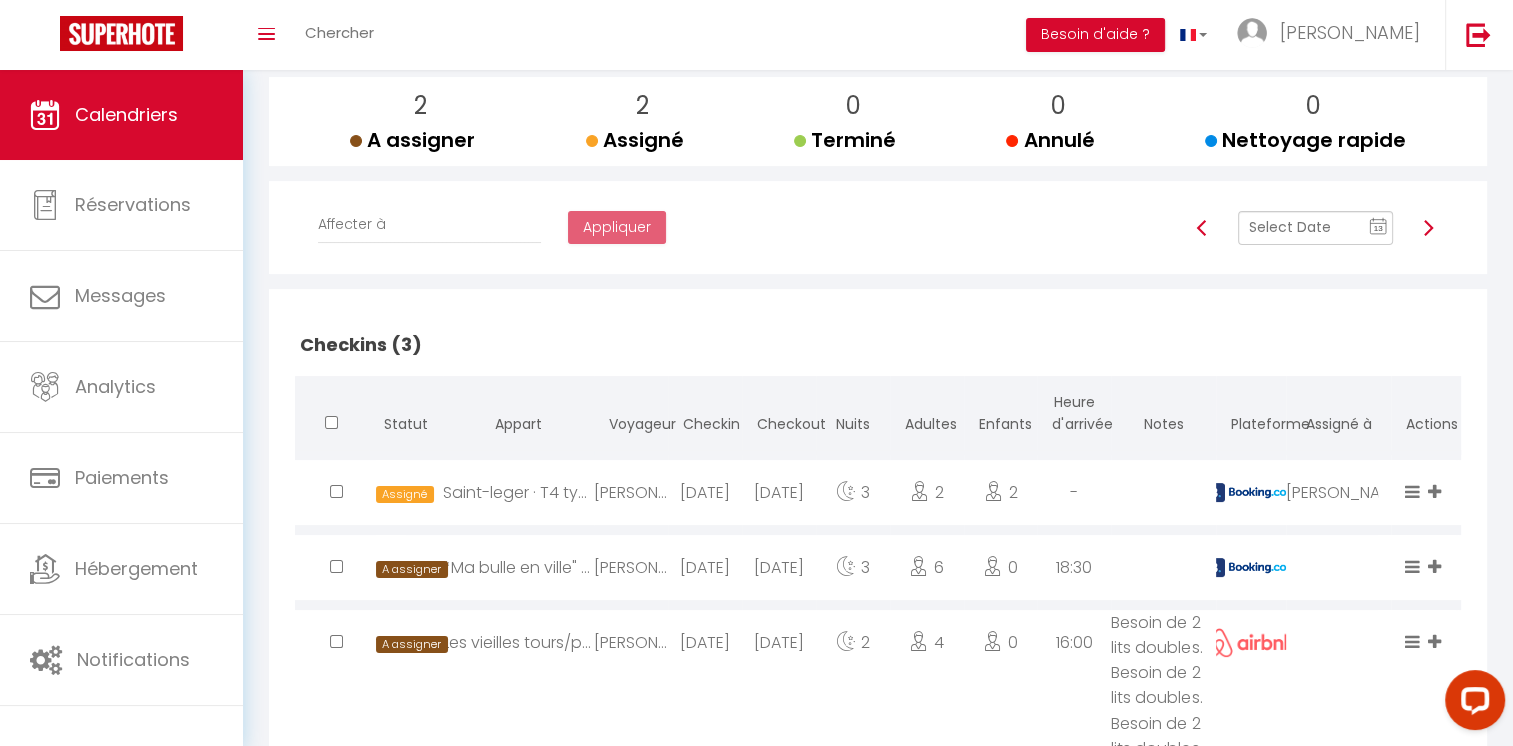 scroll, scrollTop: 208, scrollLeft: 0, axis: vertical 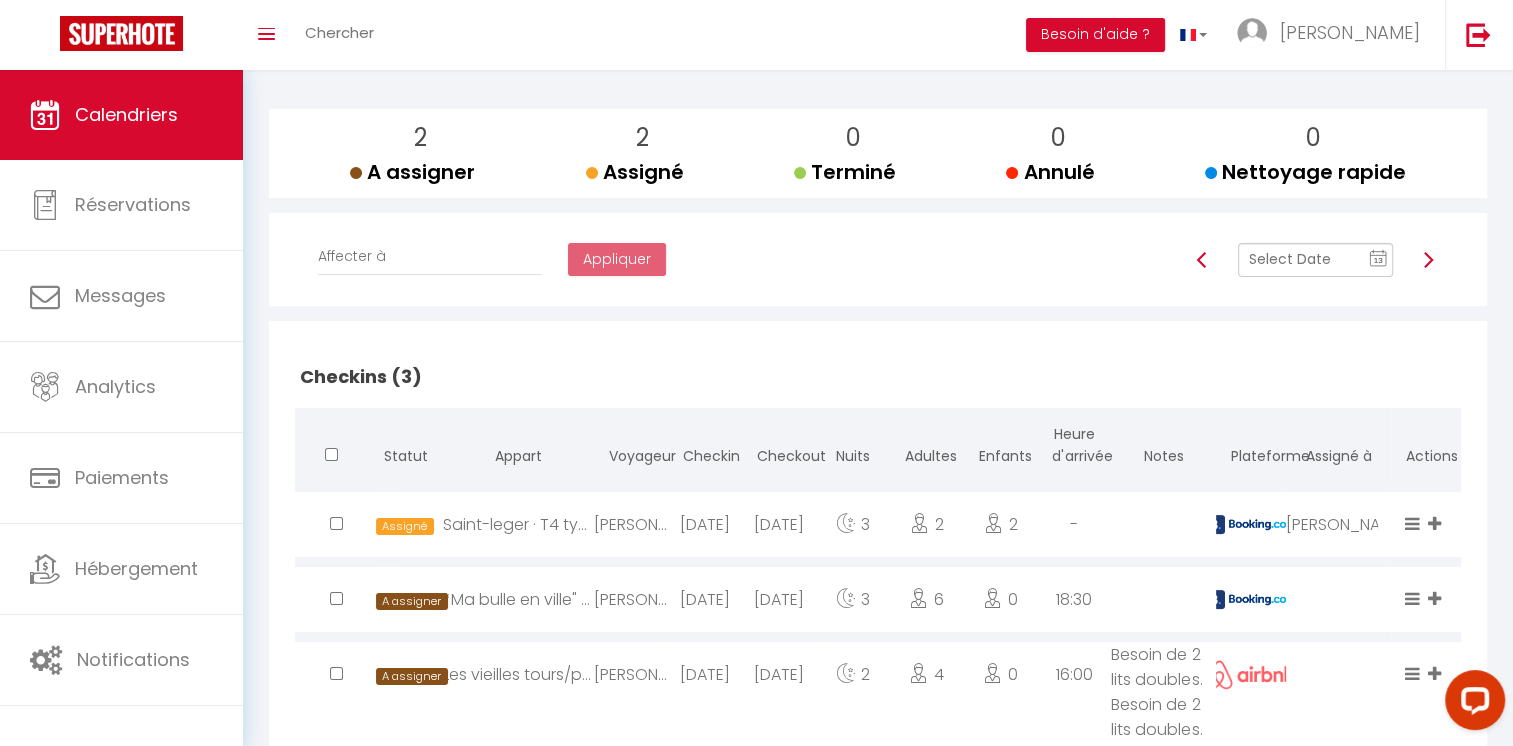 click at bounding box center [1428, 260] 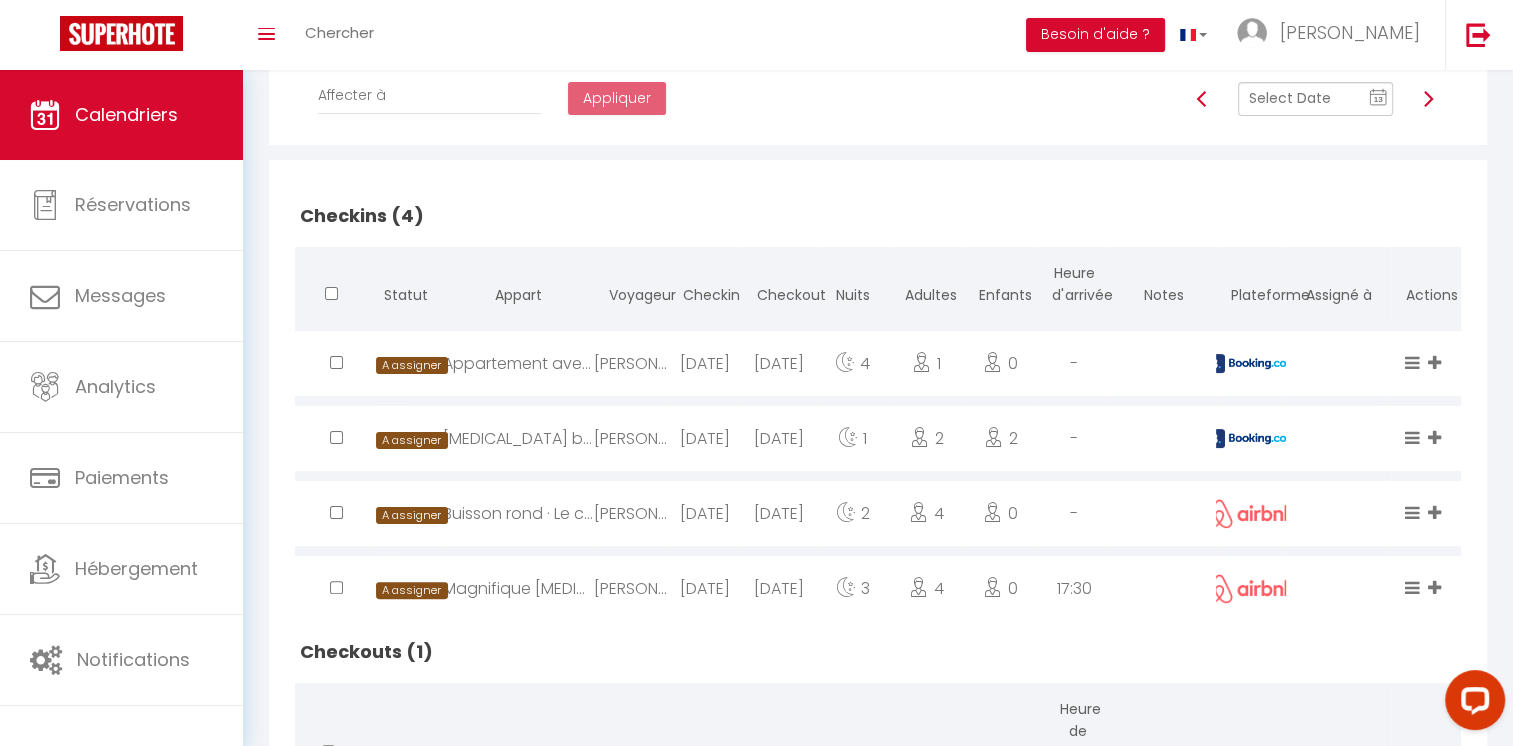 scroll, scrollTop: 343, scrollLeft: 0, axis: vertical 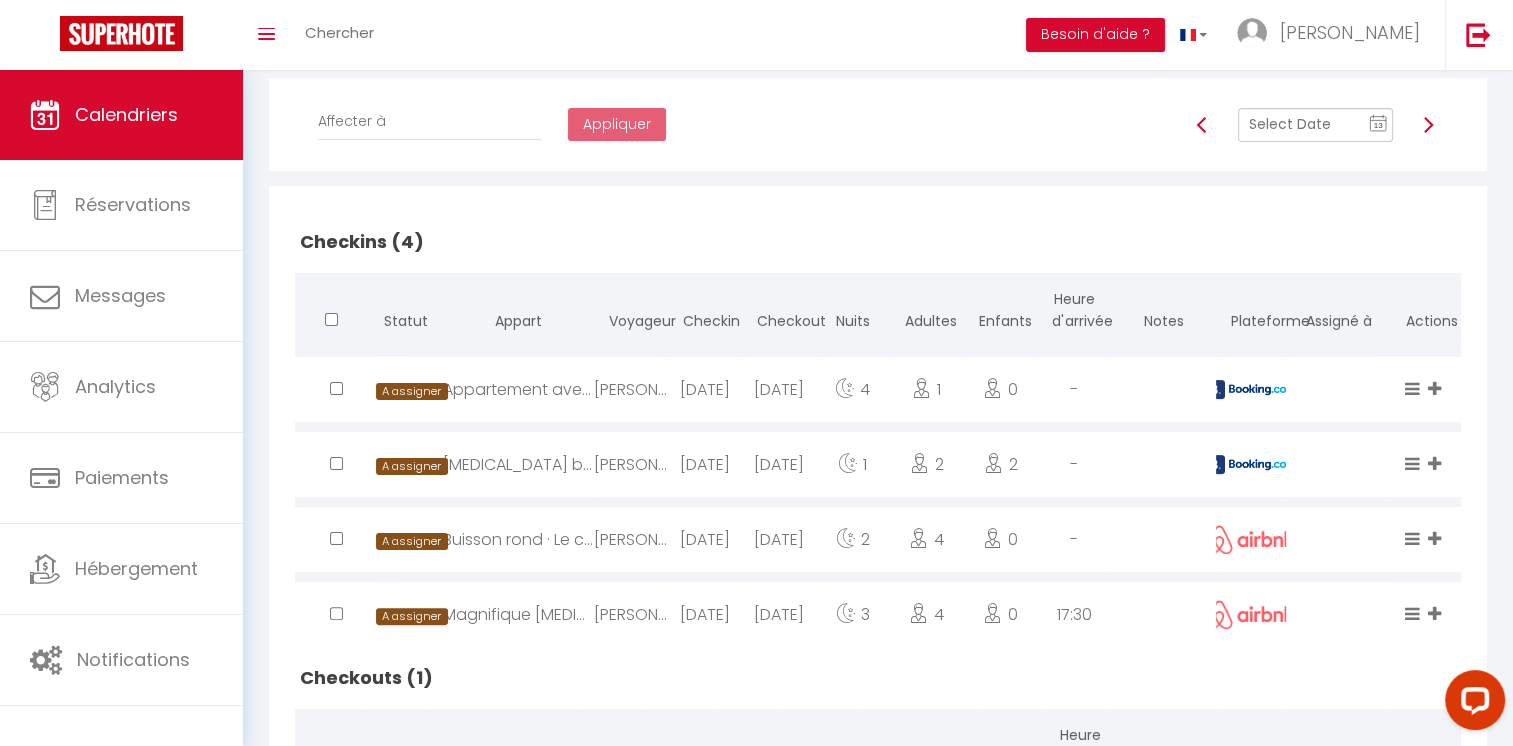 click at bounding box center (1428, 125) 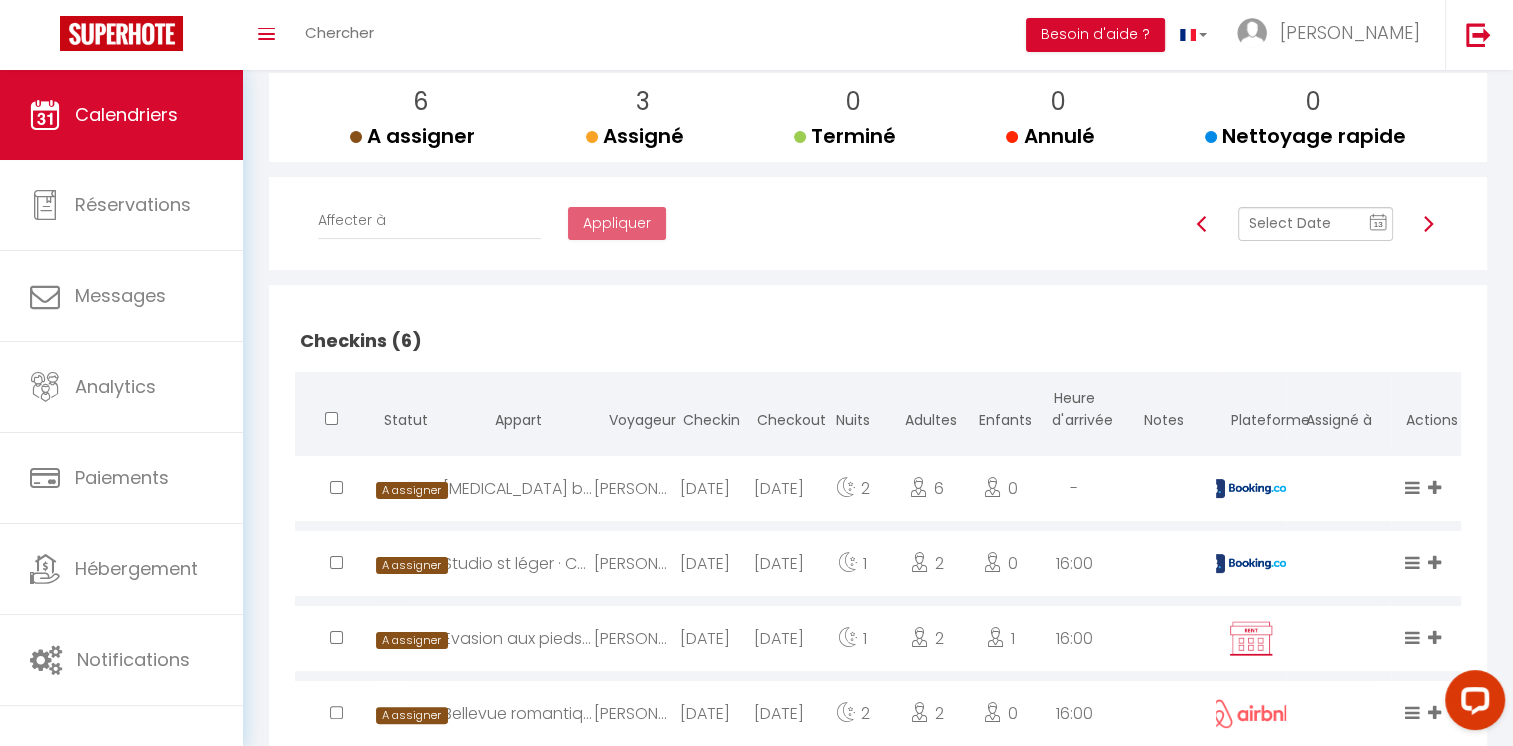 scroll, scrollTop: 242, scrollLeft: 0, axis: vertical 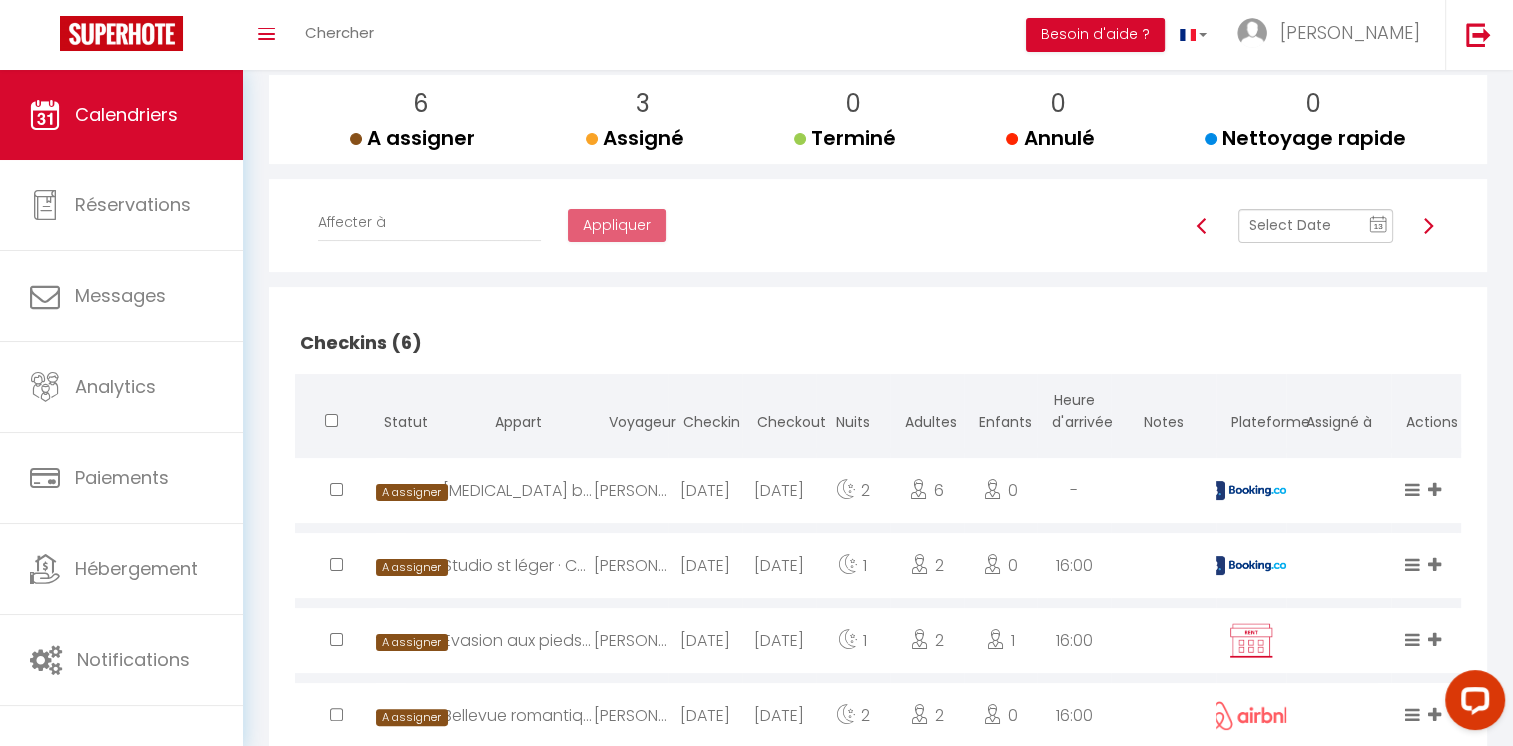 click at bounding box center (1428, 226) 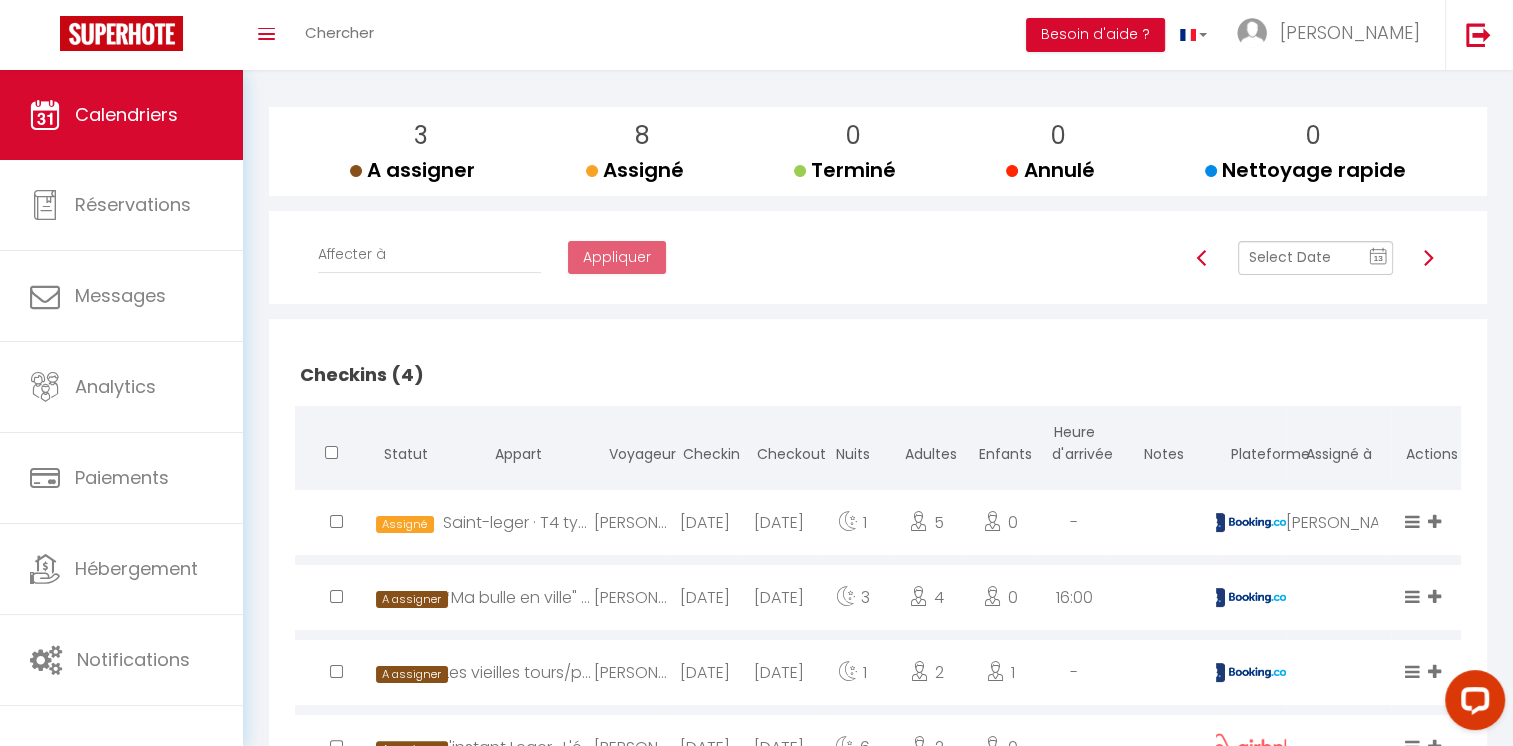 scroll, scrollTop: 208, scrollLeft: 0, axis: vertical 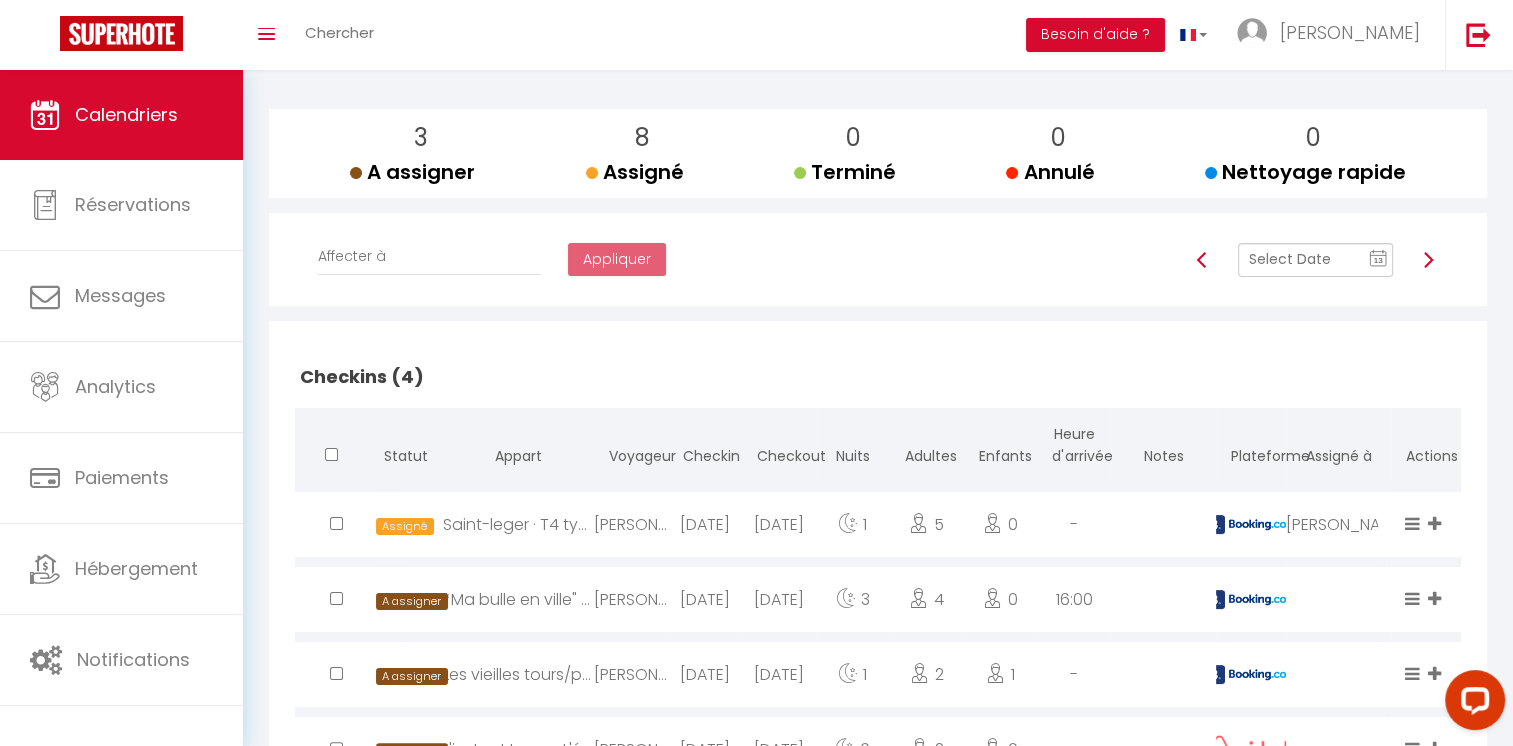 click at bounding box center (1428, 260) 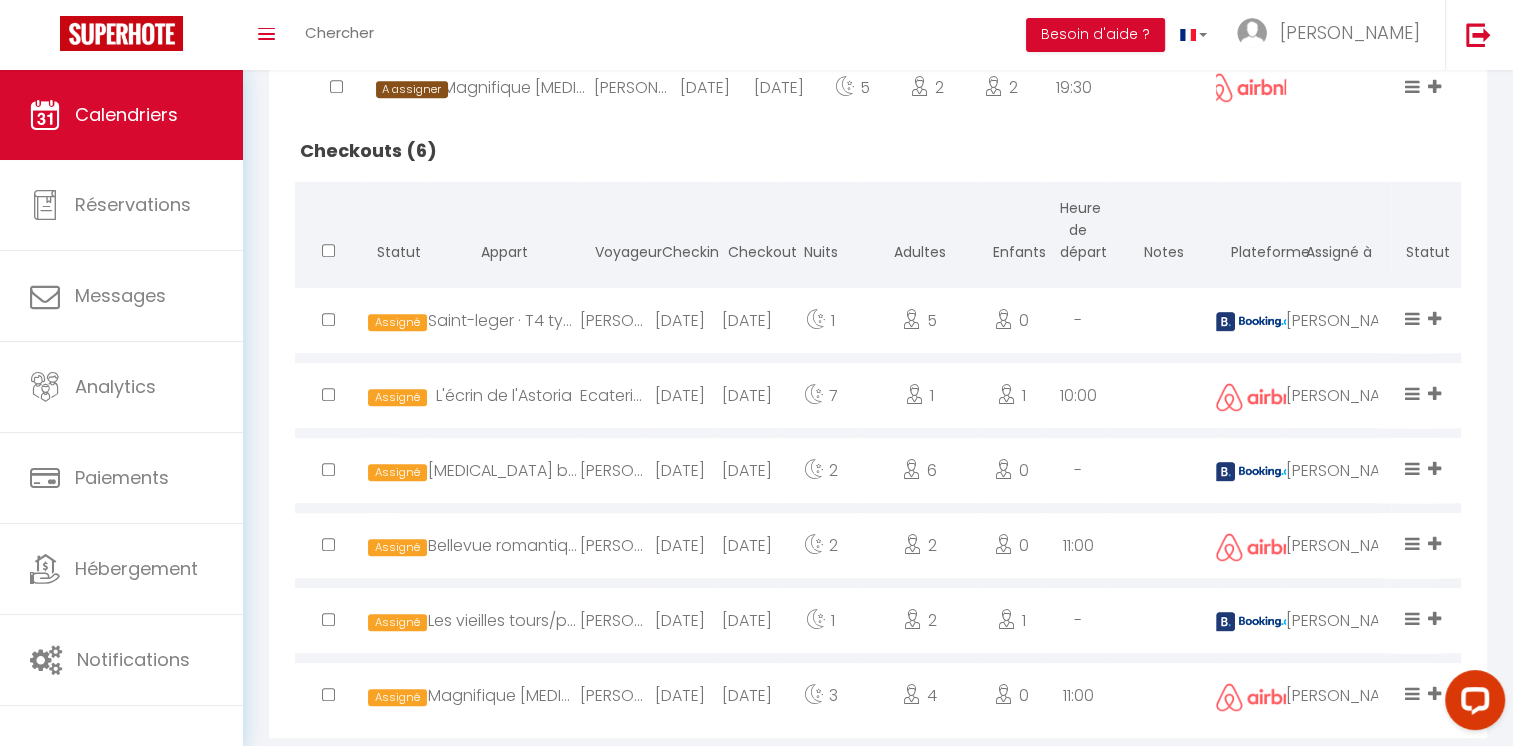 scroll, scrollTop: 911, scrollLeft: 0, axis: vertical 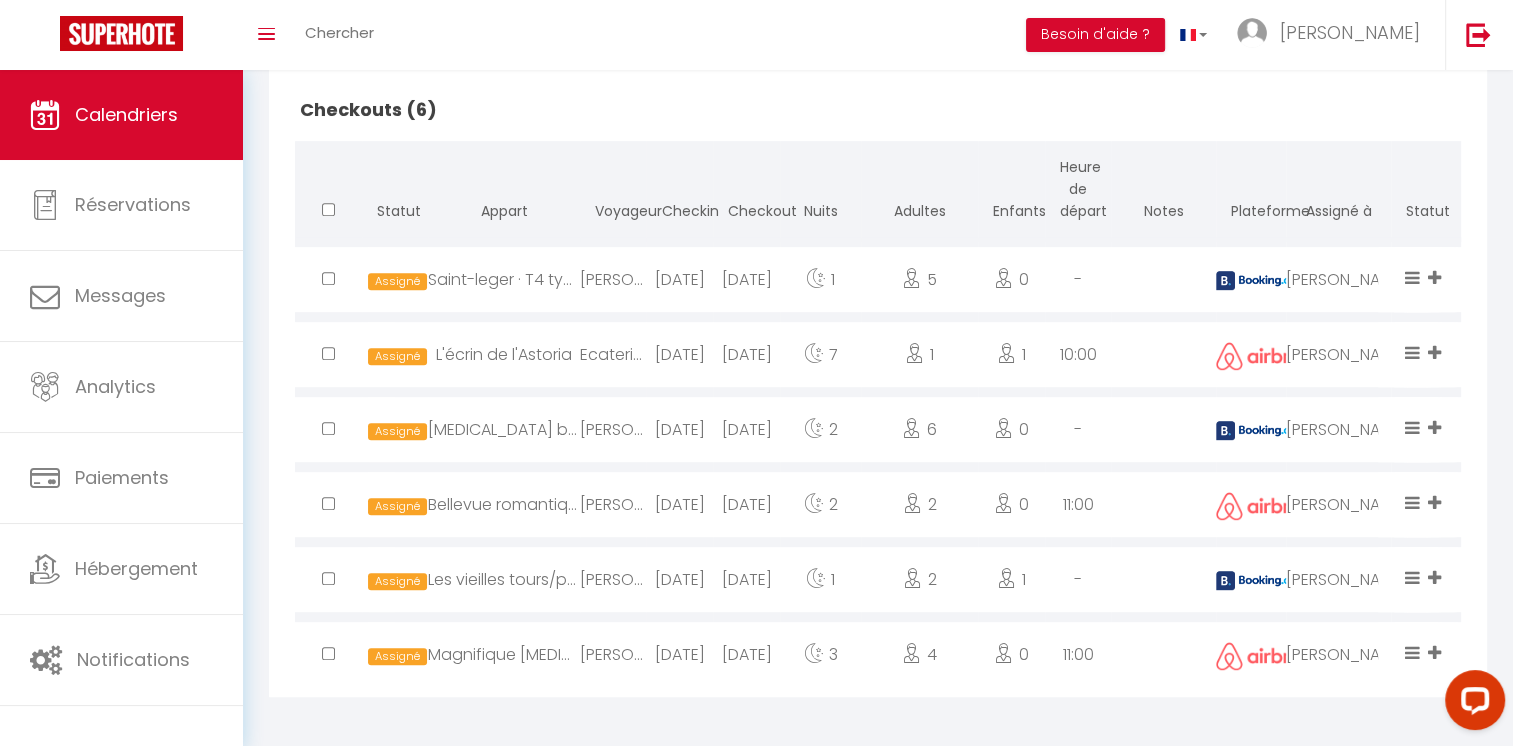 click on "[PERSON_NAME]" at bounding box center [613, 504] 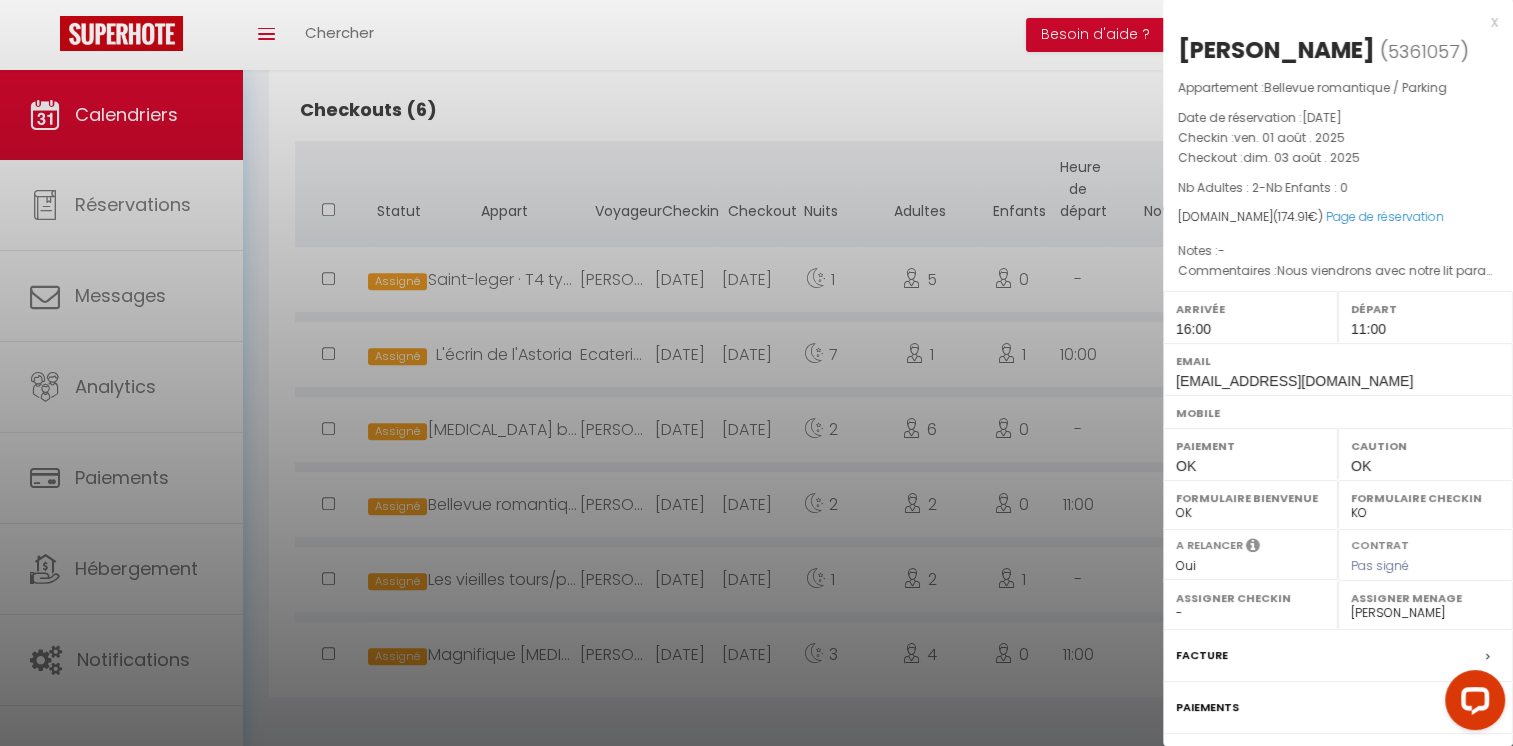 click on "x" at bounding box center [1330, 22] 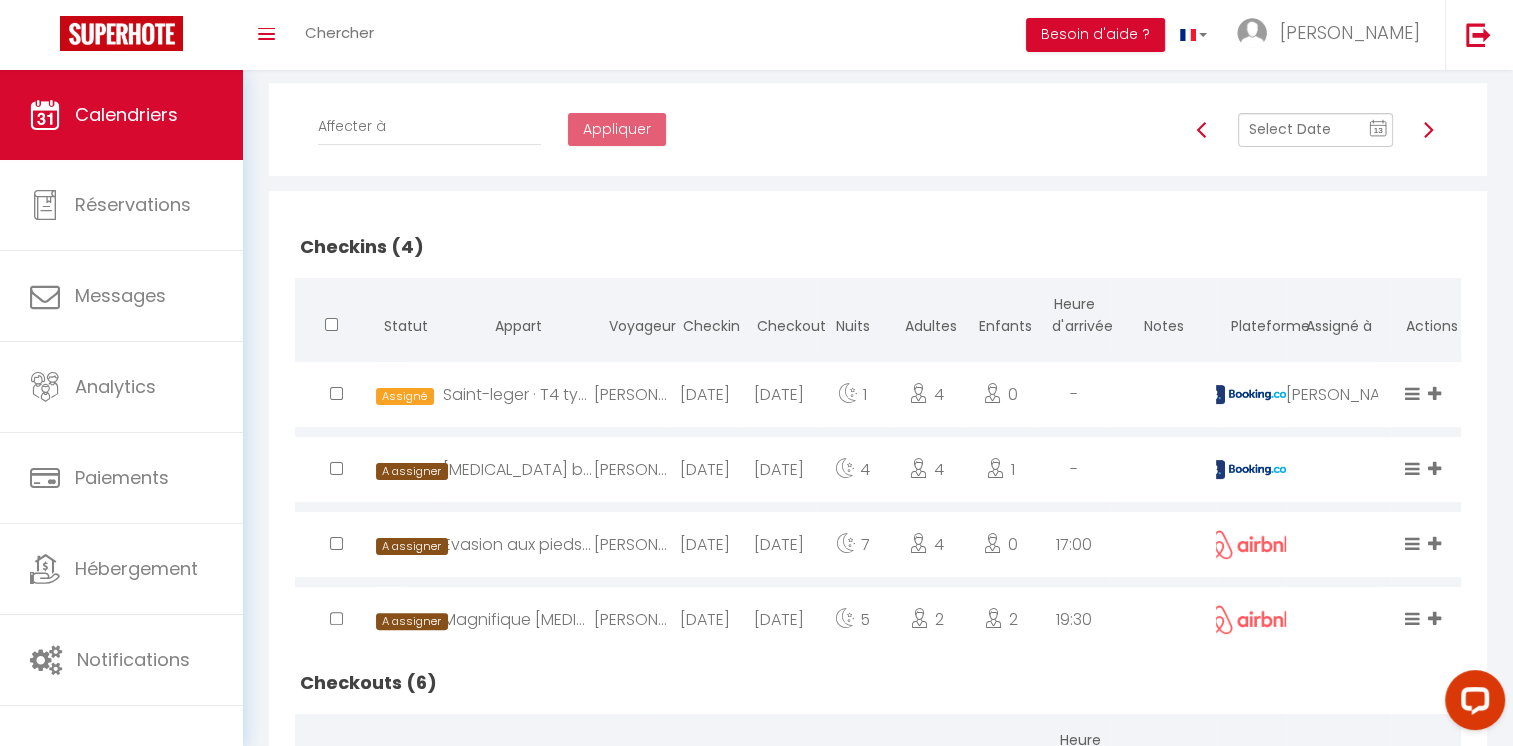 scroll, scrollTop: 328, scrollLeft: 0, axis: vertical 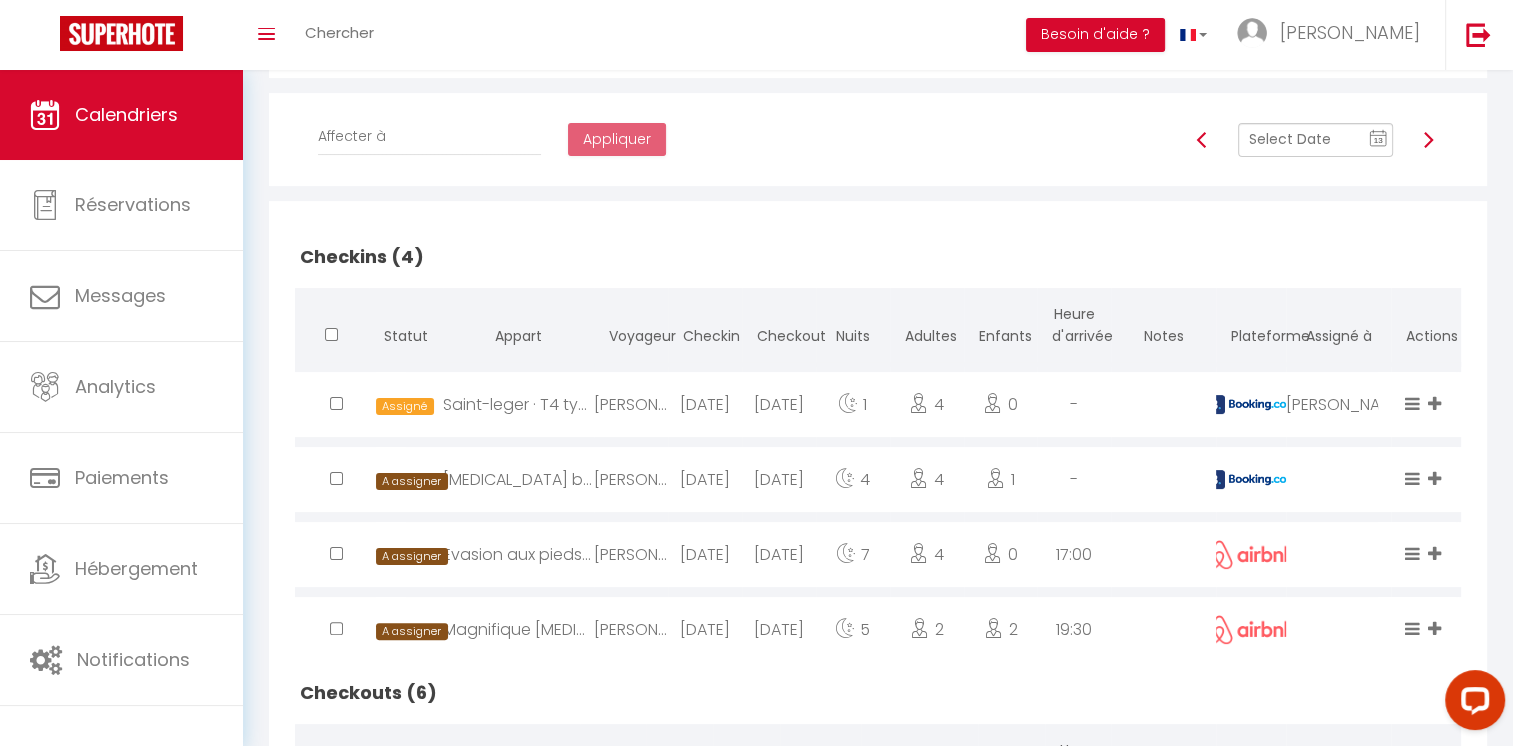 click at bounding box center (1202, 140) 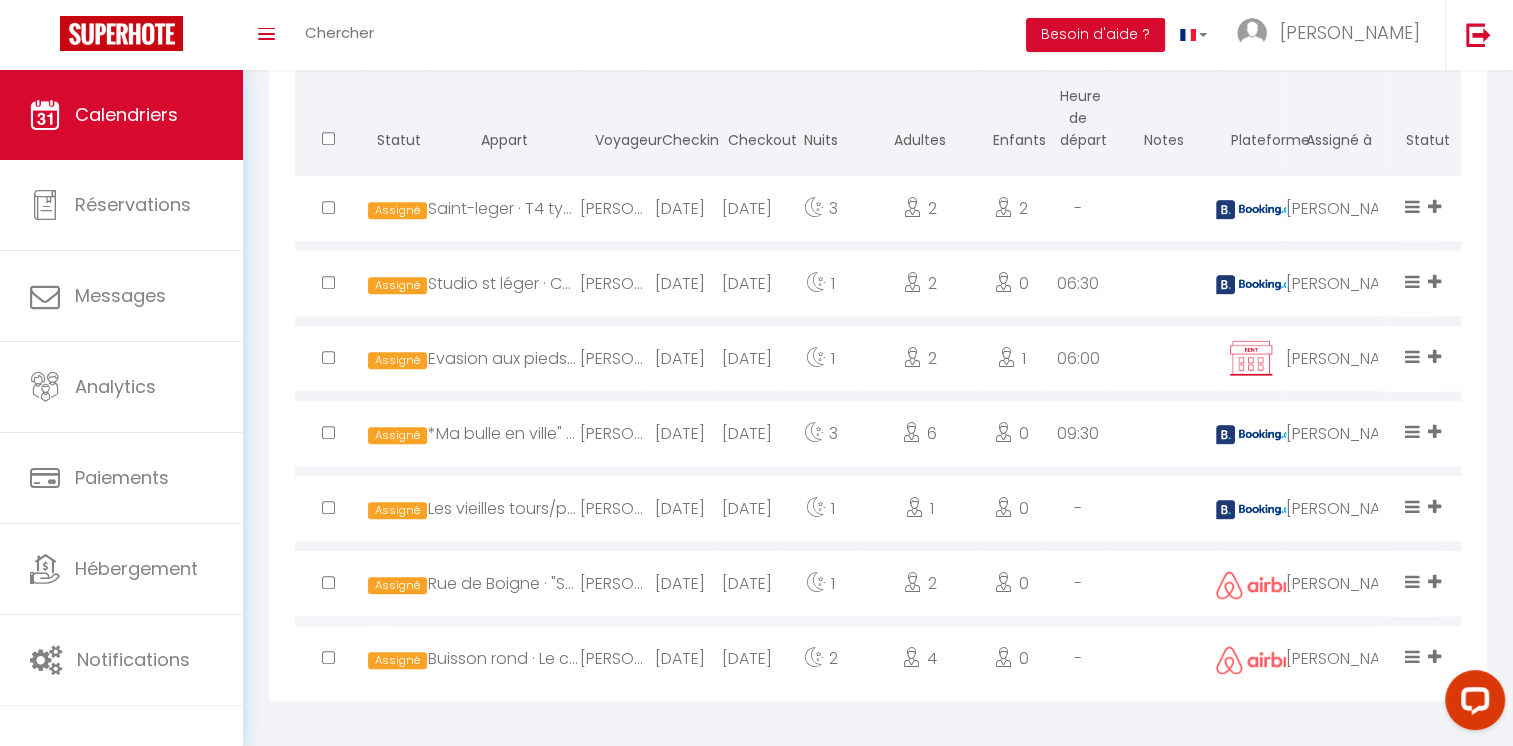 scroll, scrollTop: 985, scrollLeft: 0, axis: vertical 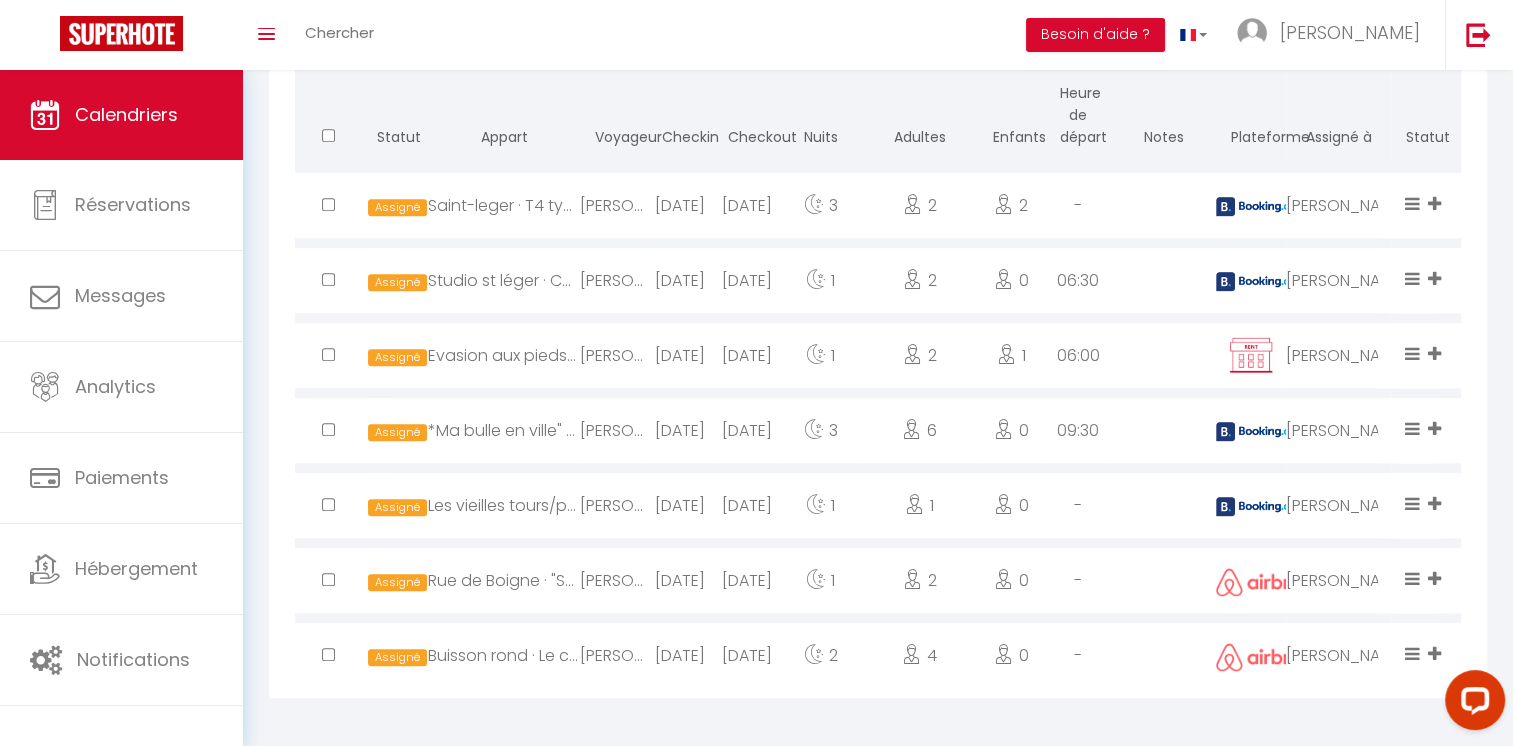 click on "1" at bounding box center (821, 505) 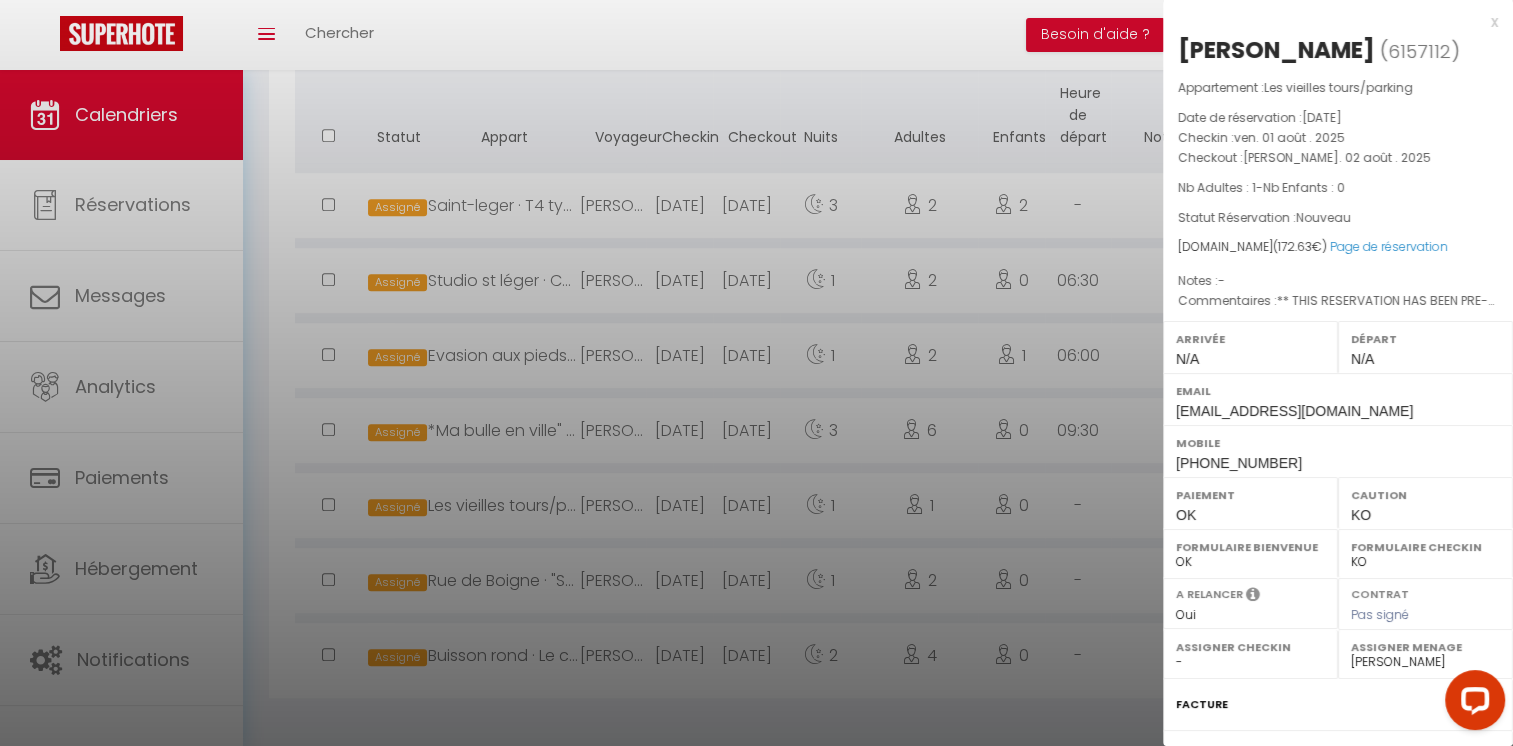 click on "x" at bounding box center [1330, 22] 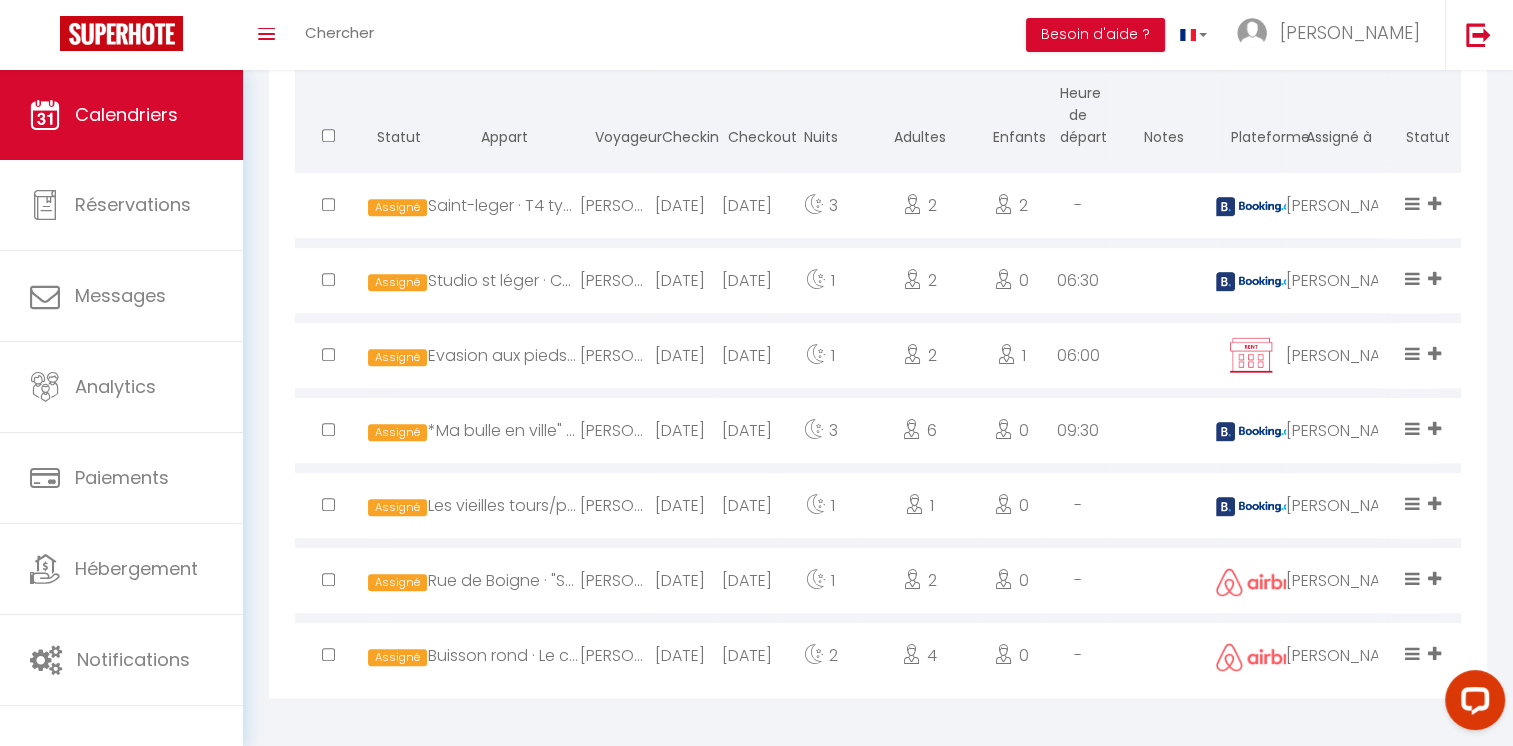 click on "[PERSON_NAME]" at bounding box center (1338, 505) 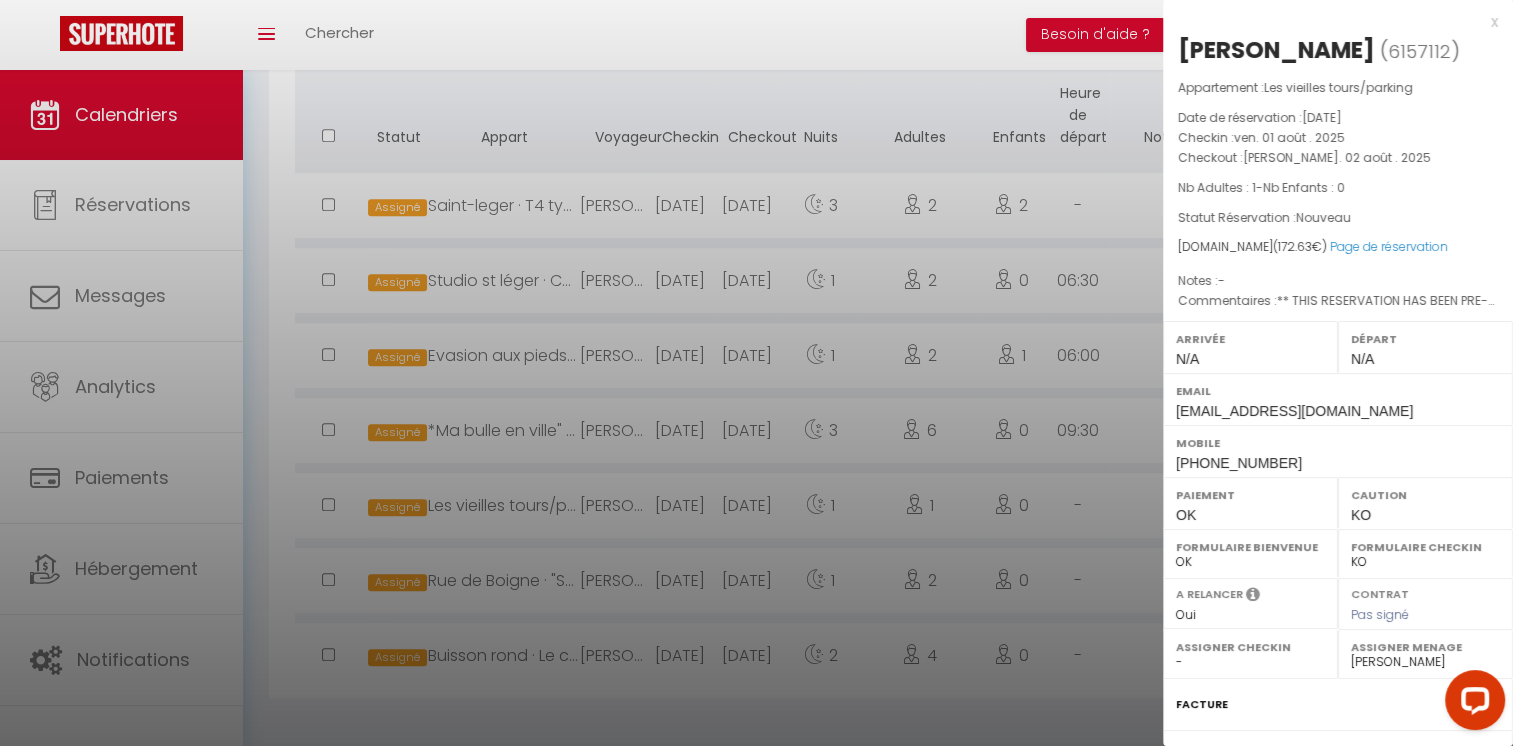 click on "x" at bounding box center [1330, 22] 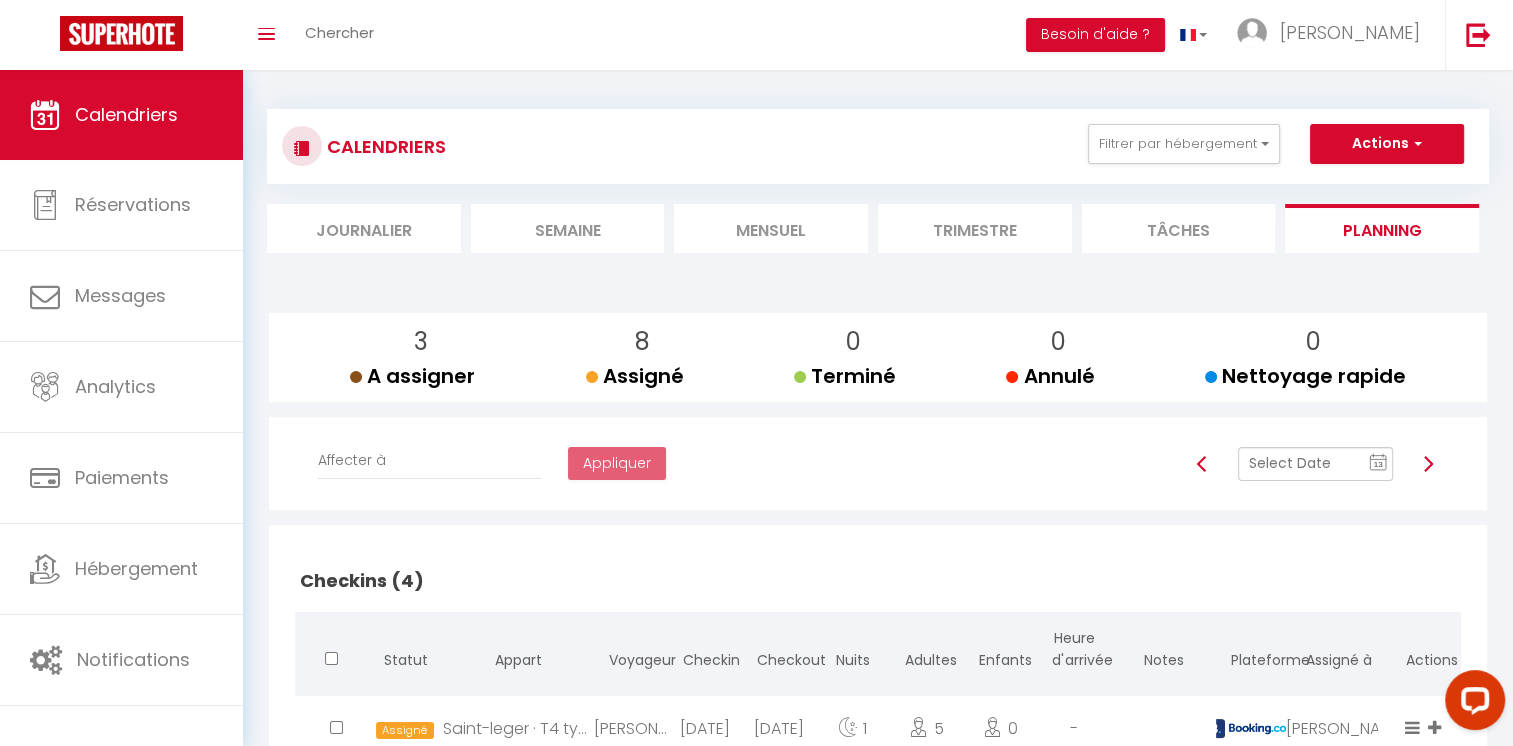 scroll, scrollTop: 0, scrollLeft: 0, axis: both 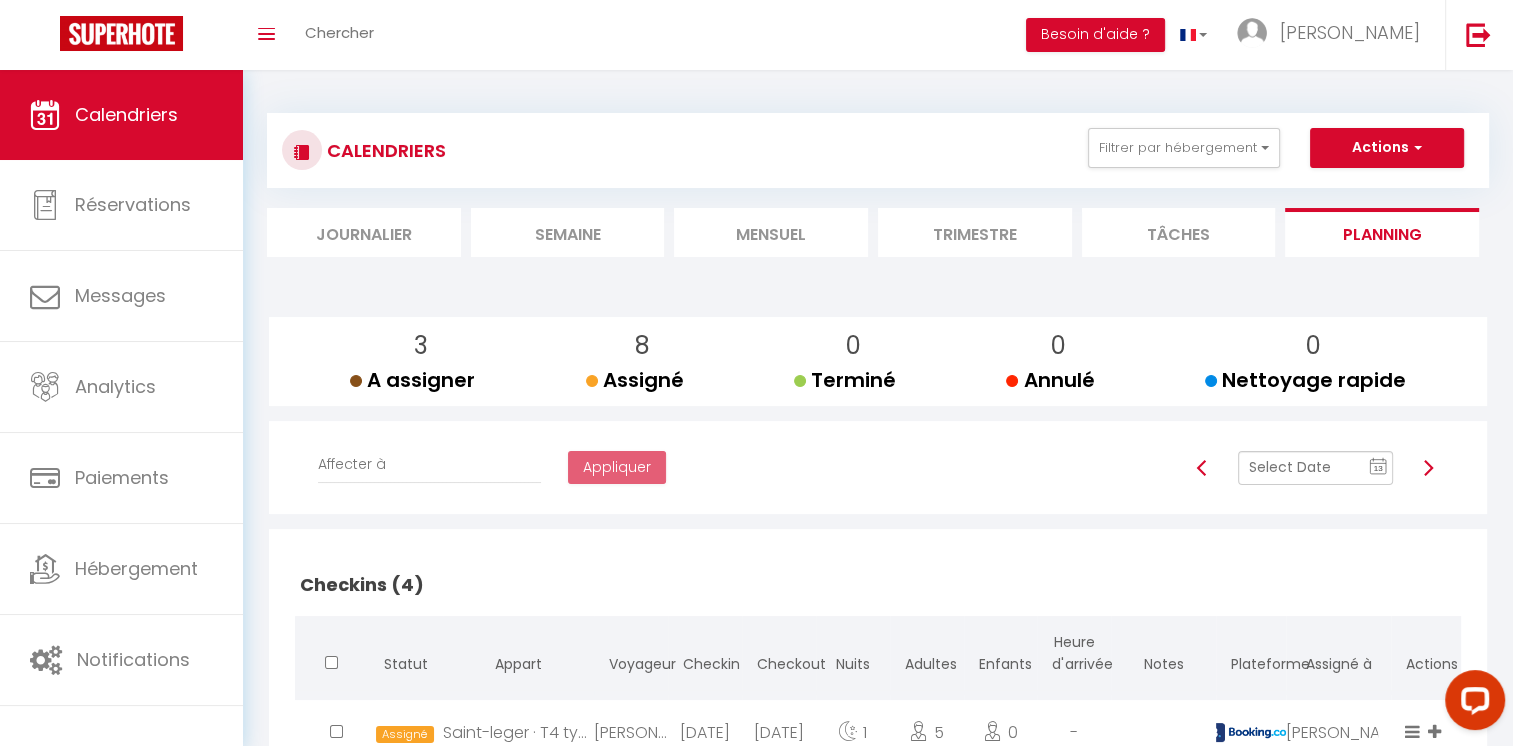 click on "Mensuel" at bounding box center [771, 232] 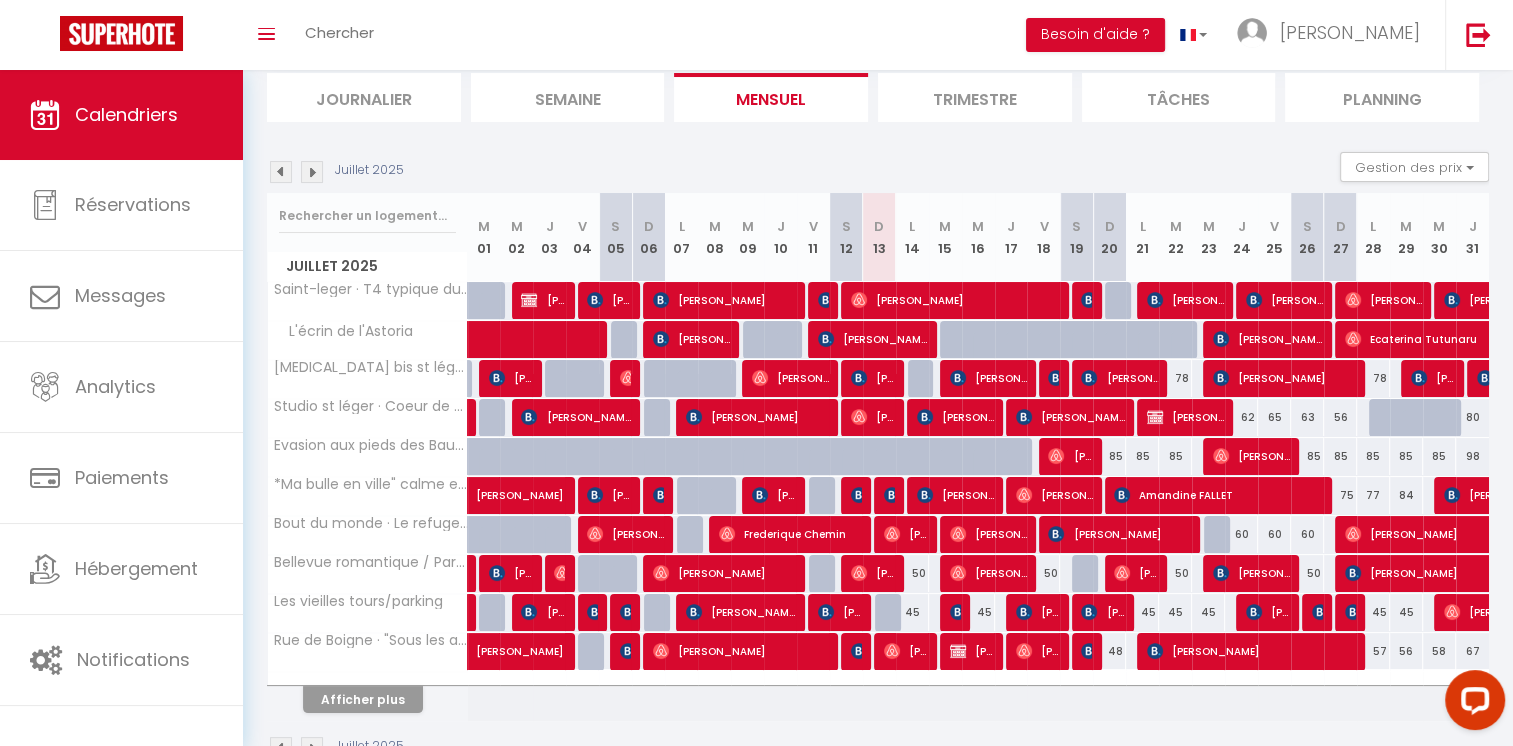 scroll, scrollTop: 188, scrollLeft: 0, axis: vertical 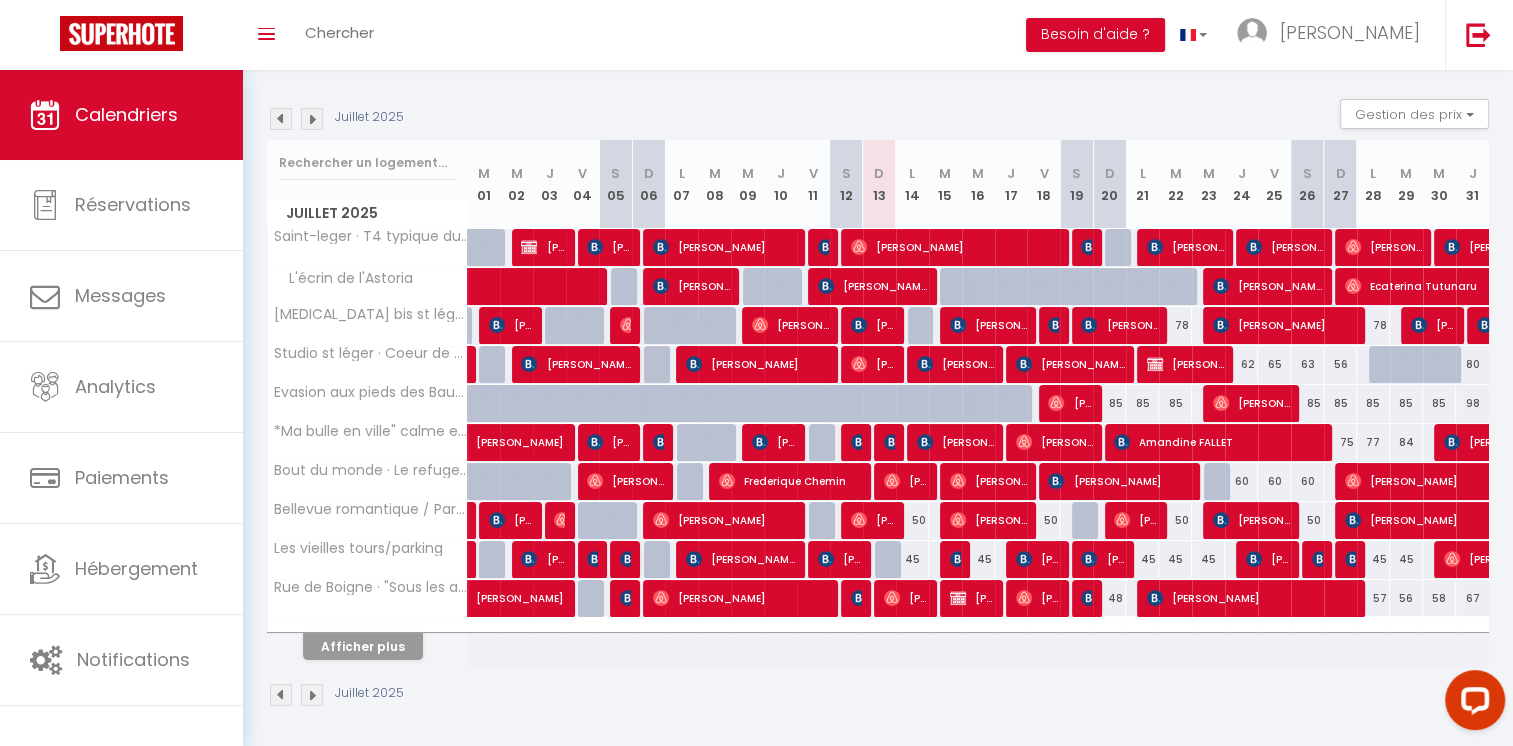 click at bounding box center (312, 119) 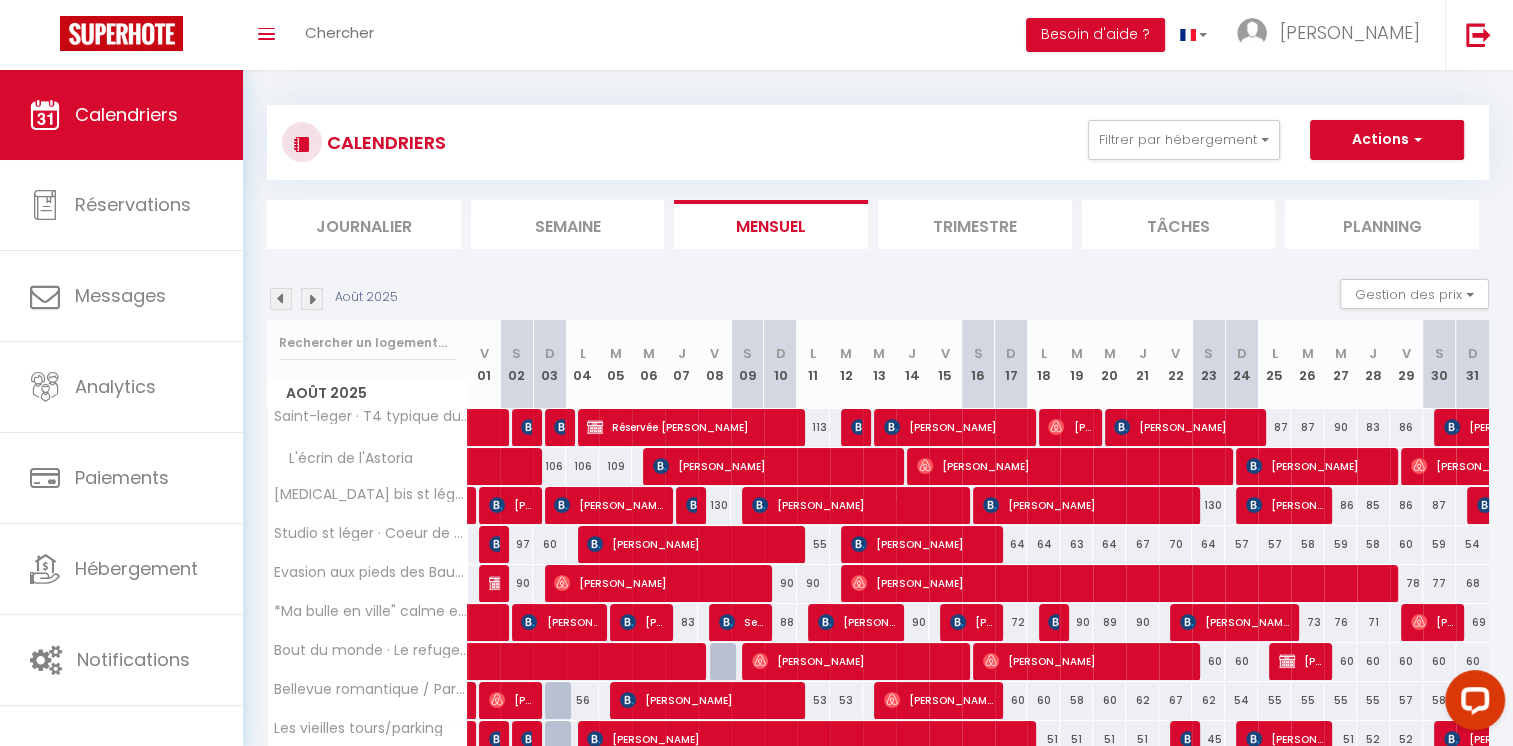 scroll, scrollTop: 0, scrollLeft: 0, axis: both 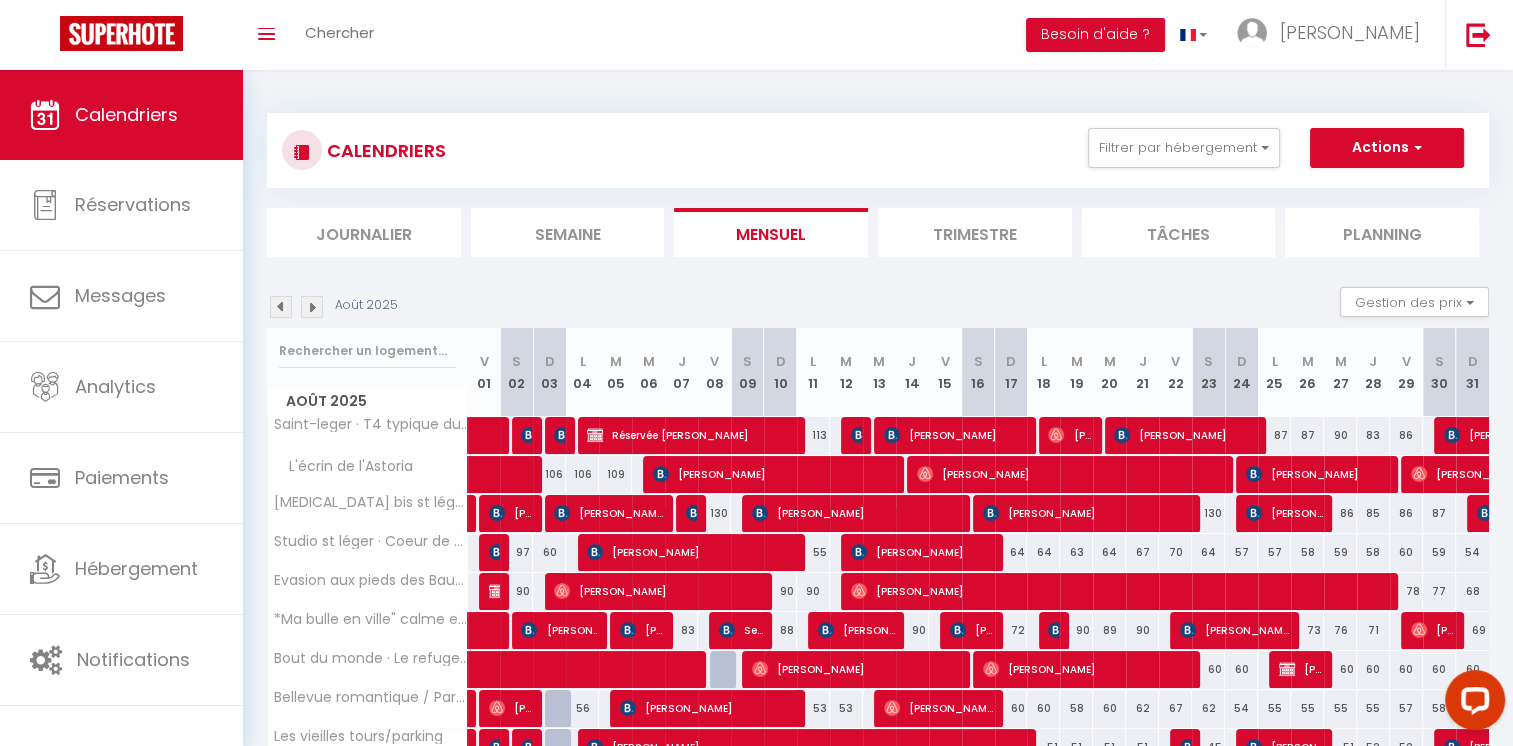 click on "Planning" at bounding box center [1382, 232] 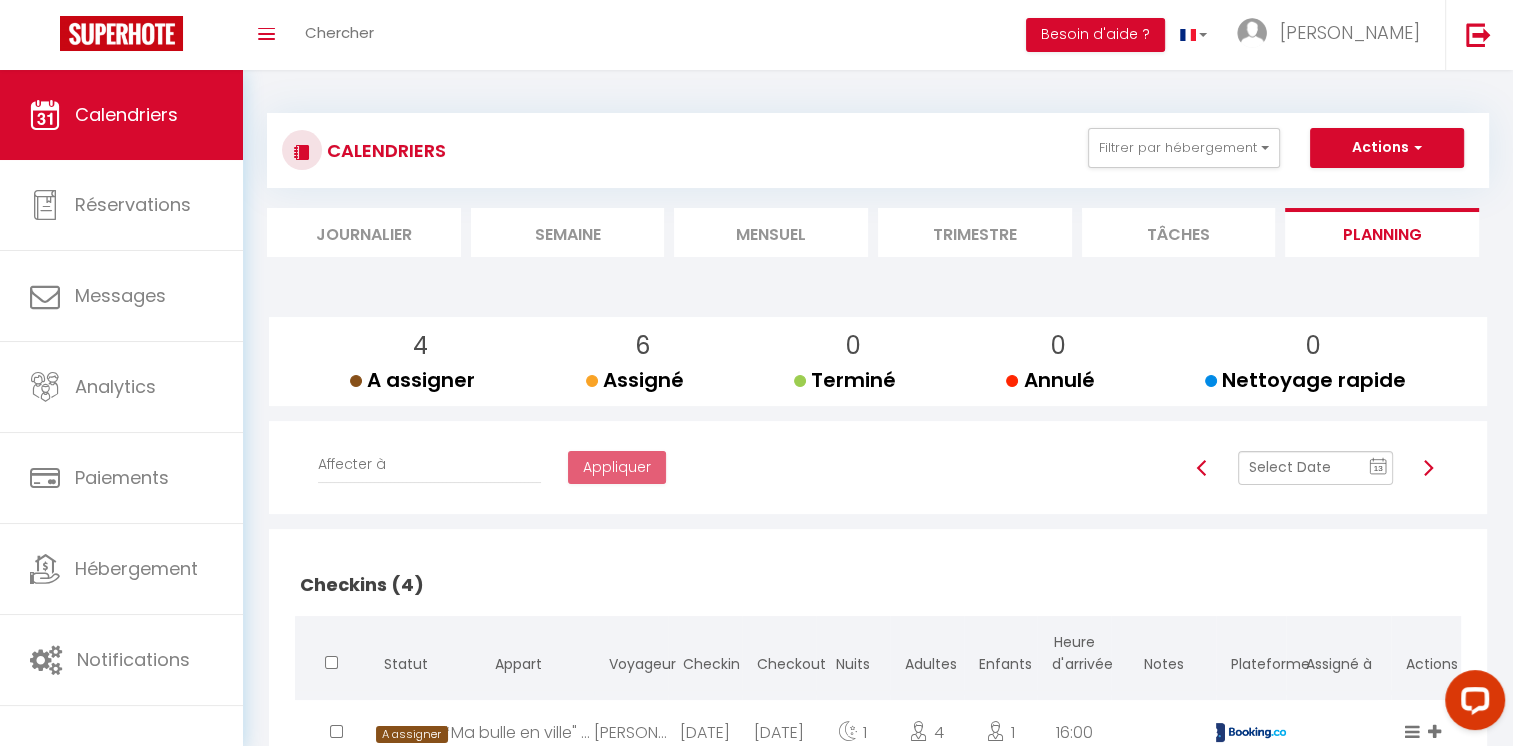 click at bounding box center [1315, 468] 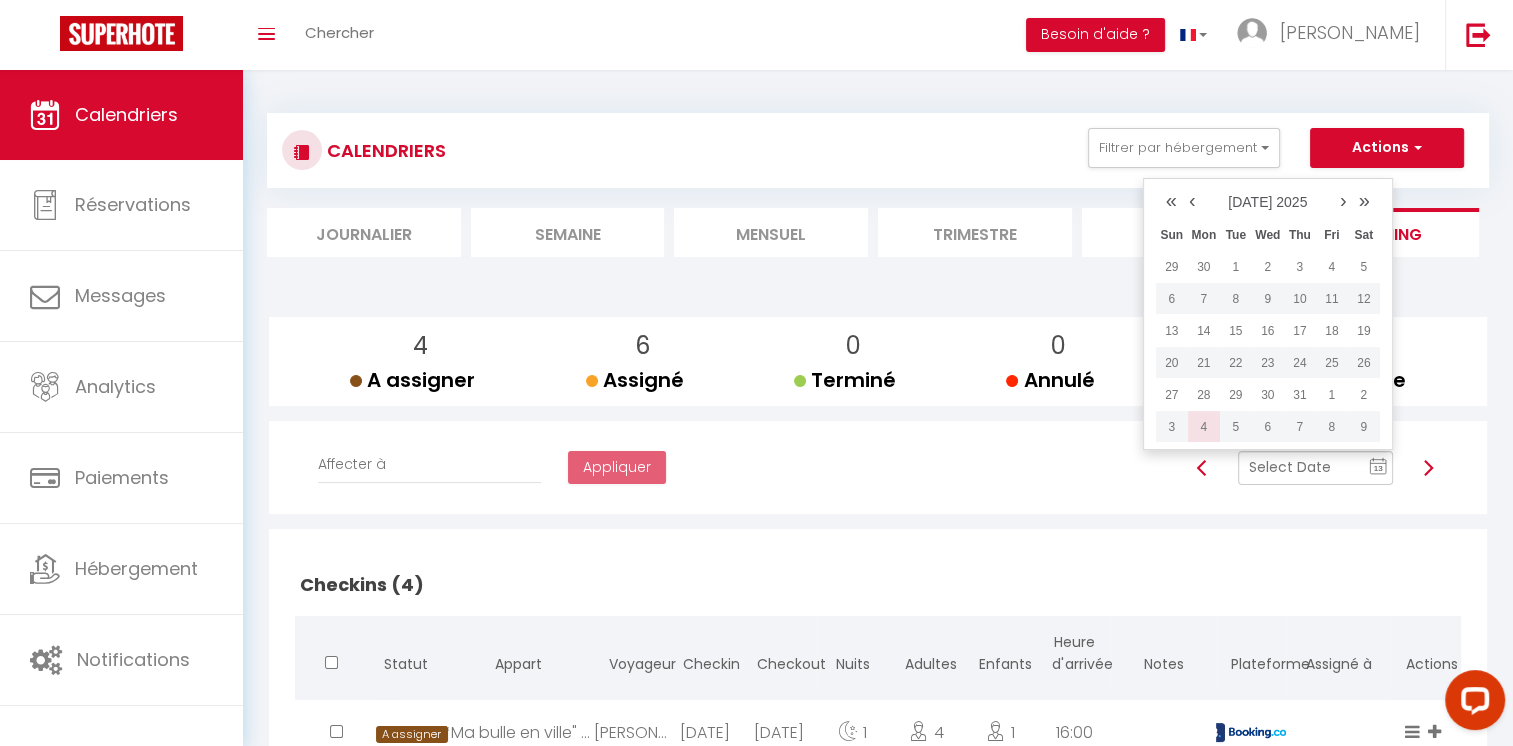 click on "4" at bounding box center [1204, 427] 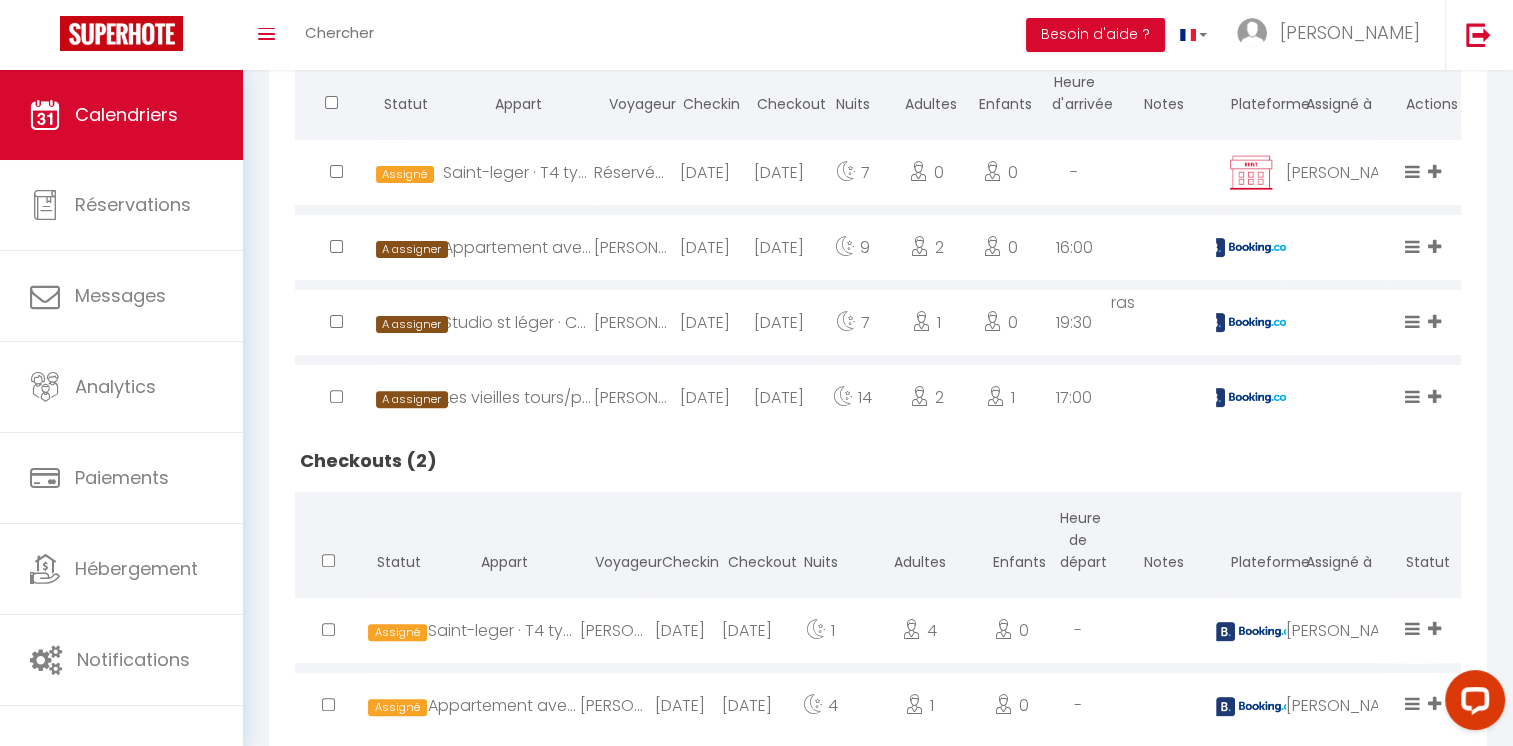 scroll, scrollTop: 612, scrollLeft: 0, axis: vertical 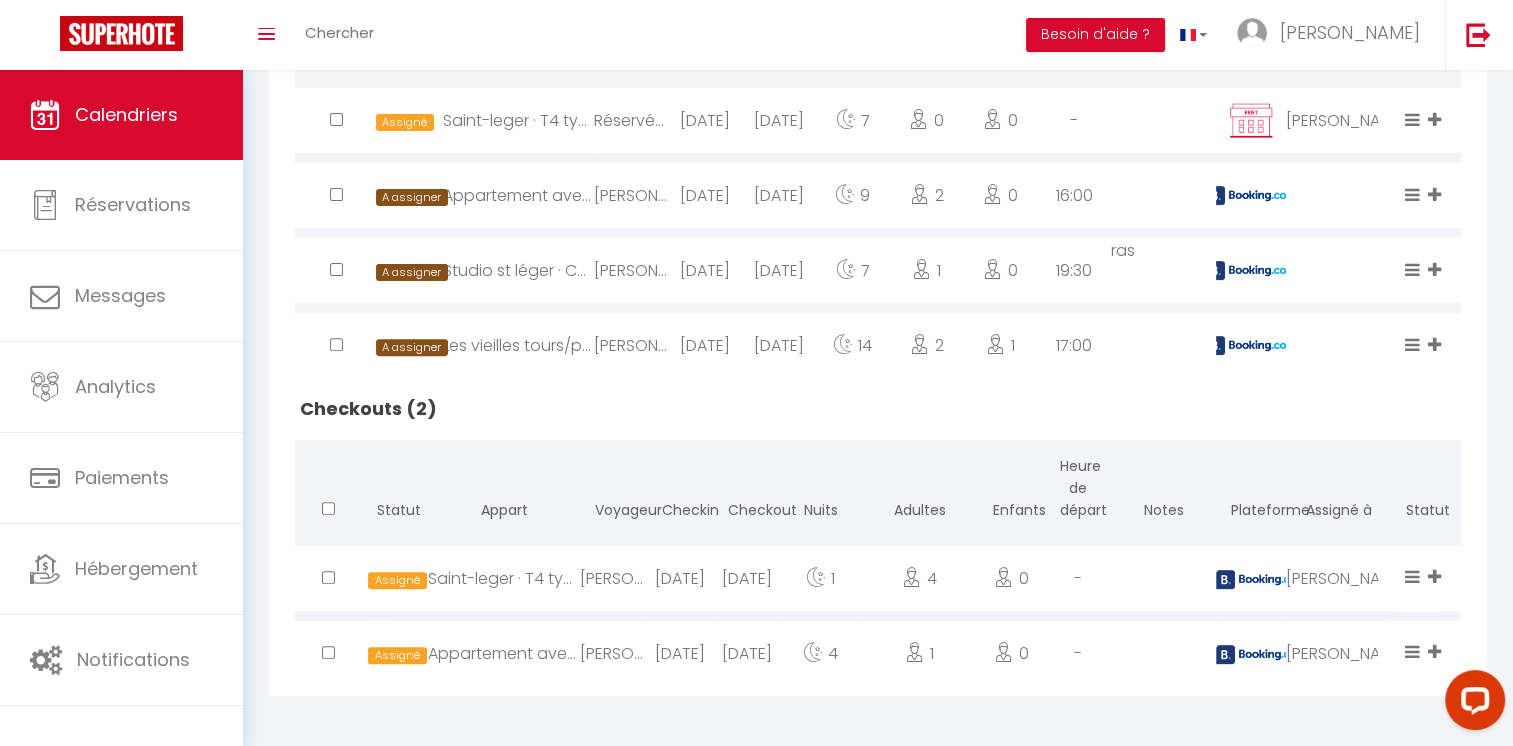 click on "Appartement avec vue*jardin*terrasse*calme" at bounding box center [504, 653] 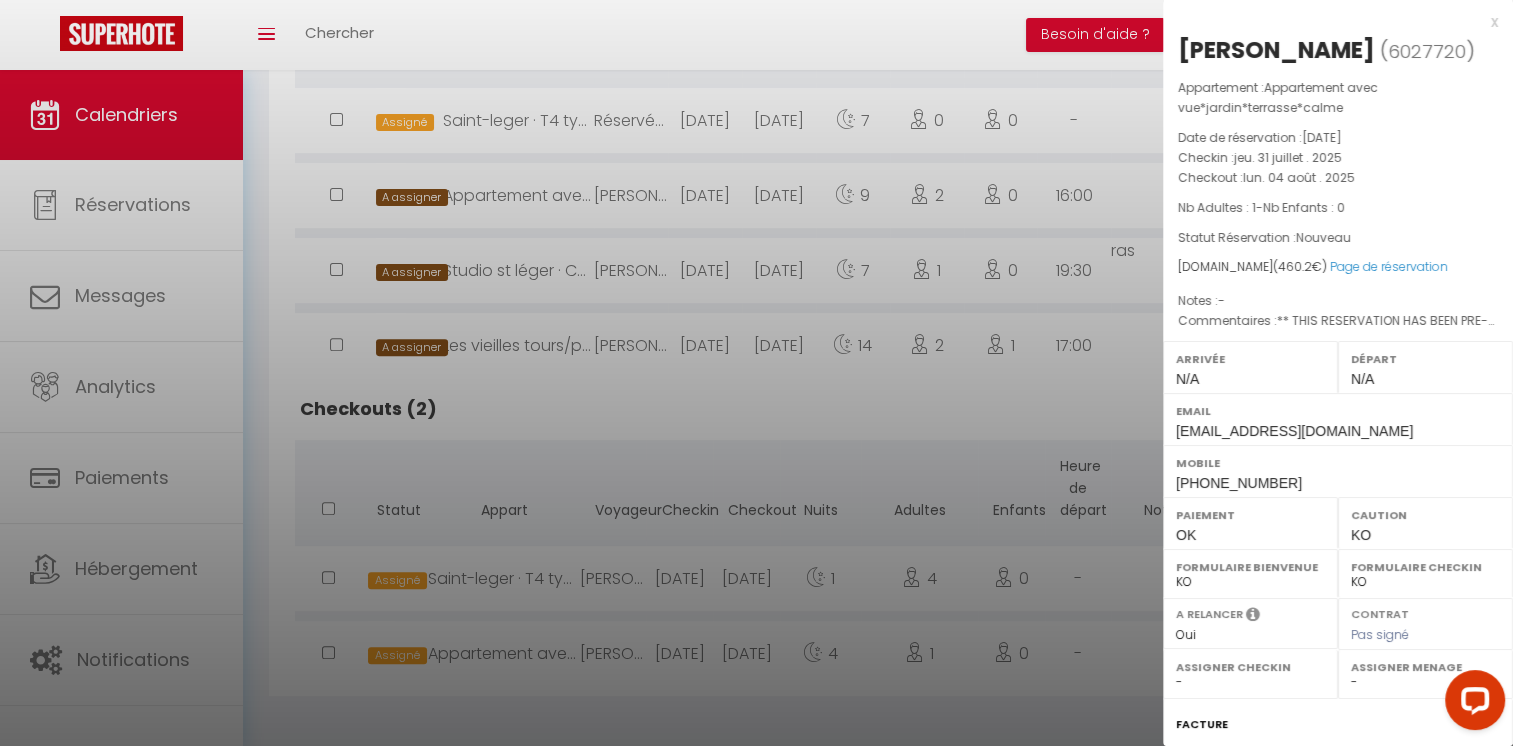 select on "28455" 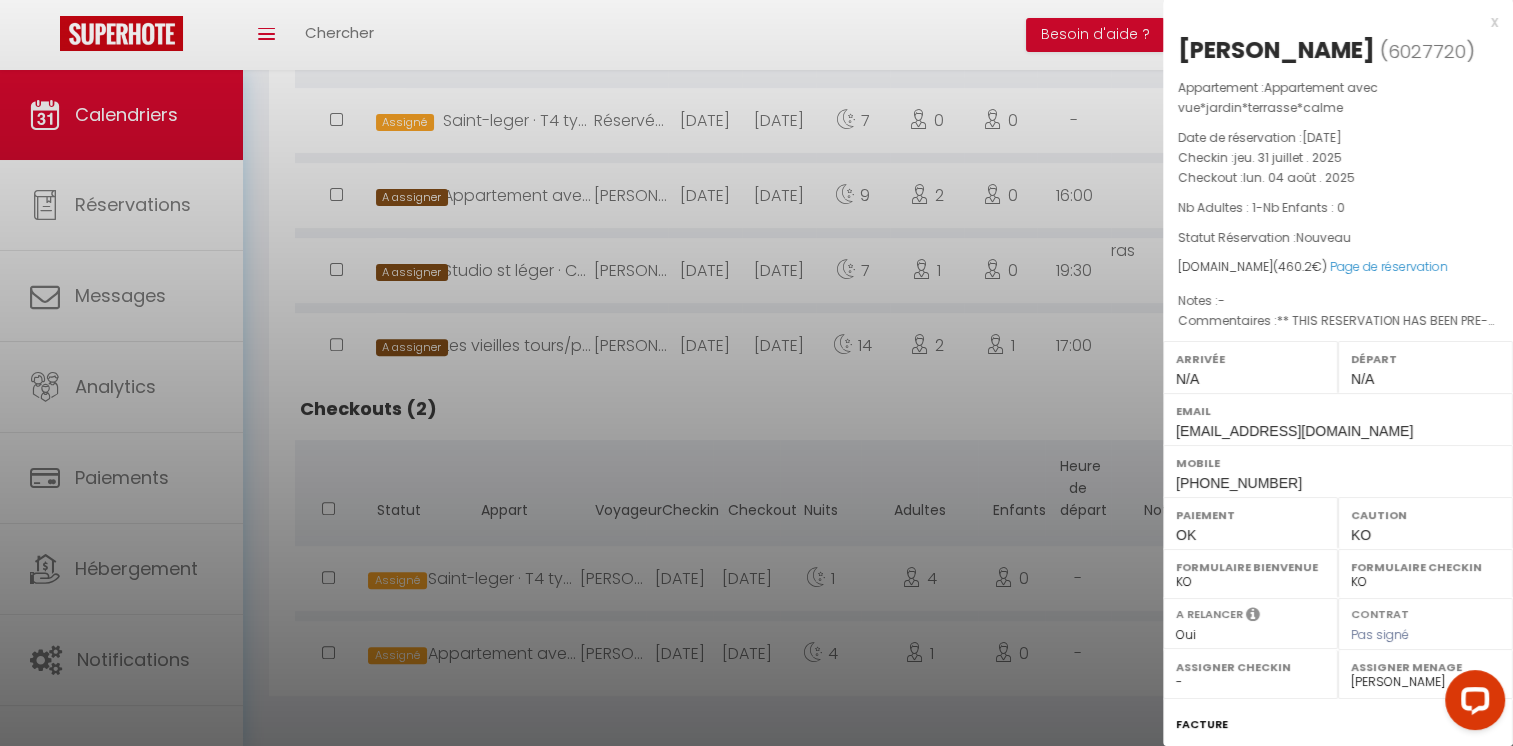click on "x" at bounding box center [1330, 22] 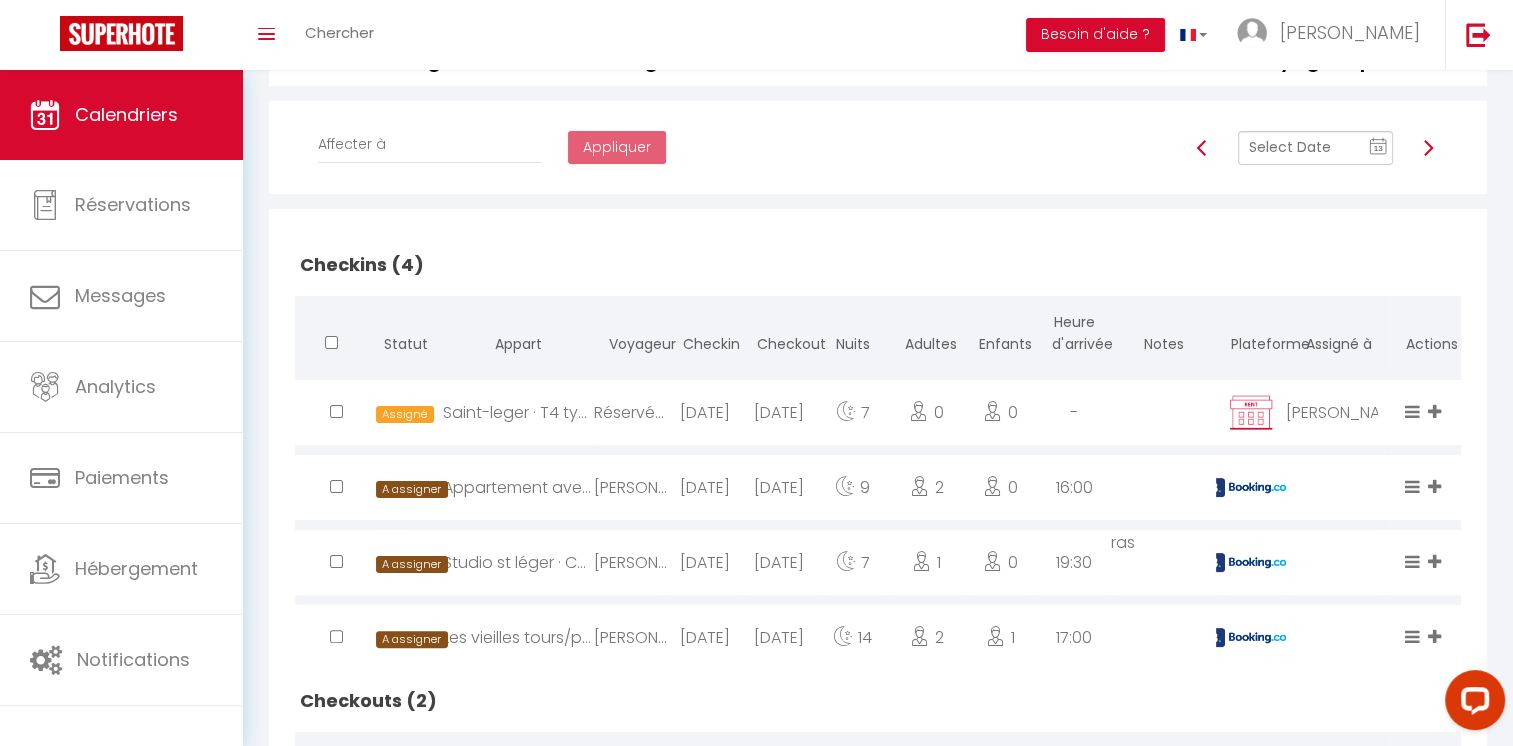 scroll, scrollTop: 315, scrollLeft: 0, axis: vertical 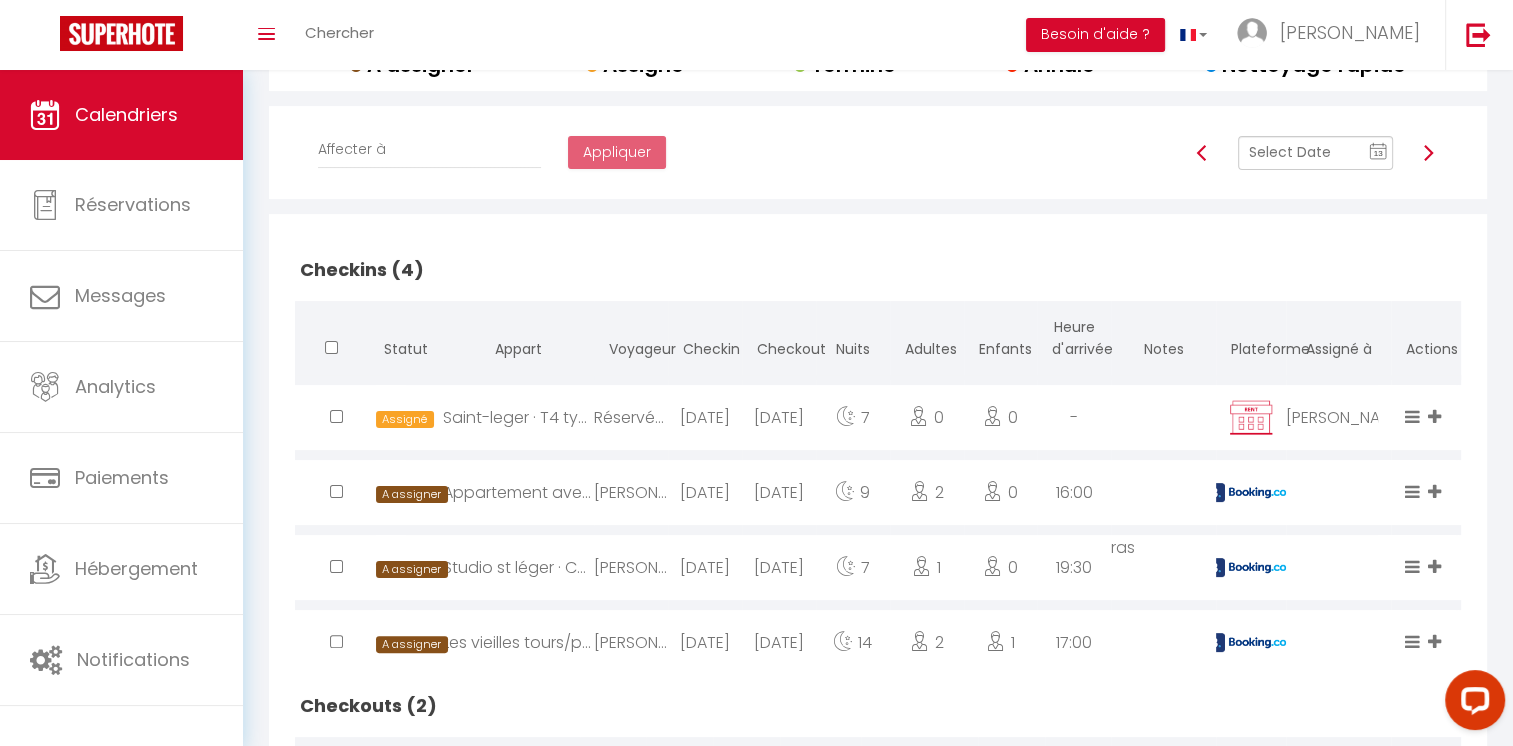 click at bounding box center [1428, 153] 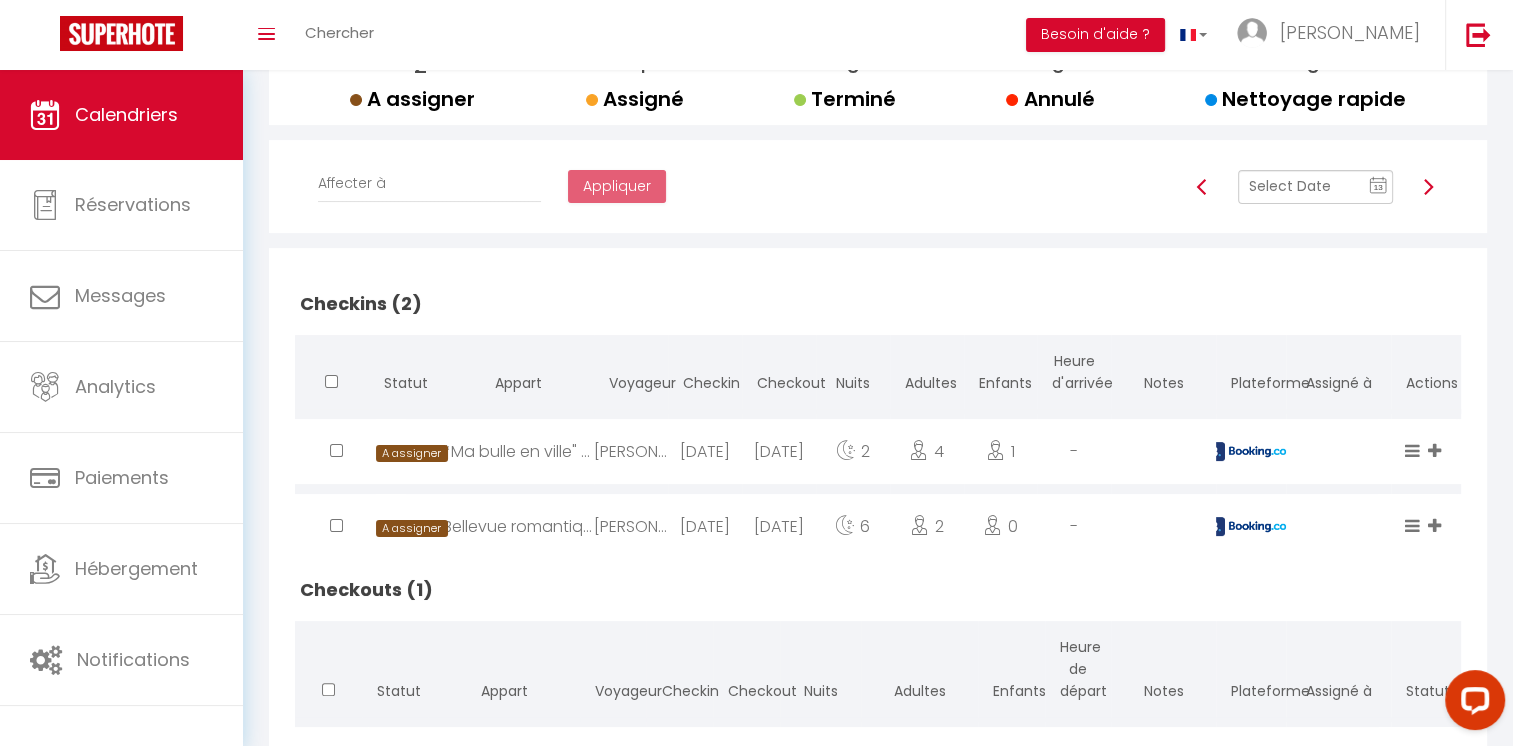 scroll, scrollTop: 271, scrollLeft: 0, axis: vertical 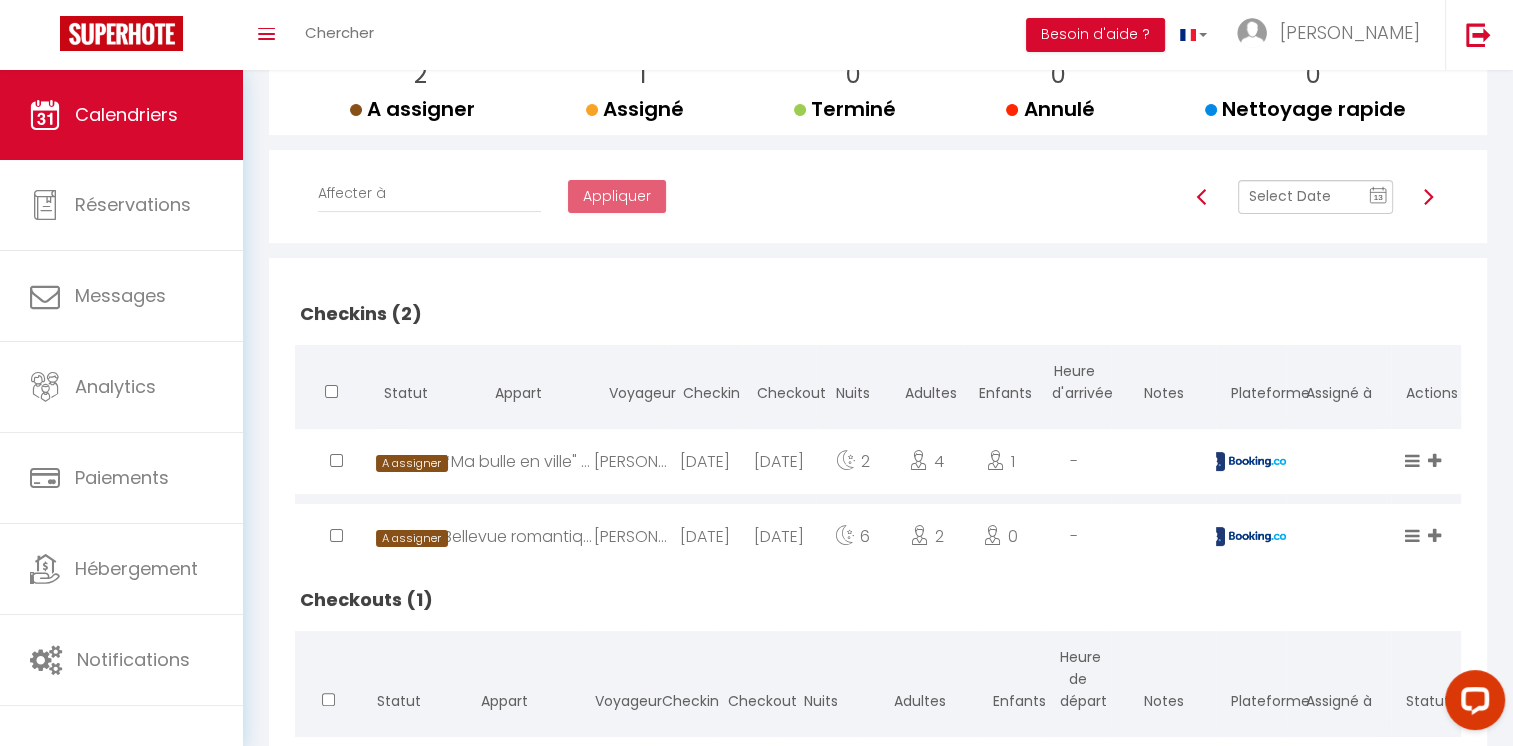 click at bounding box center [1428, 197] 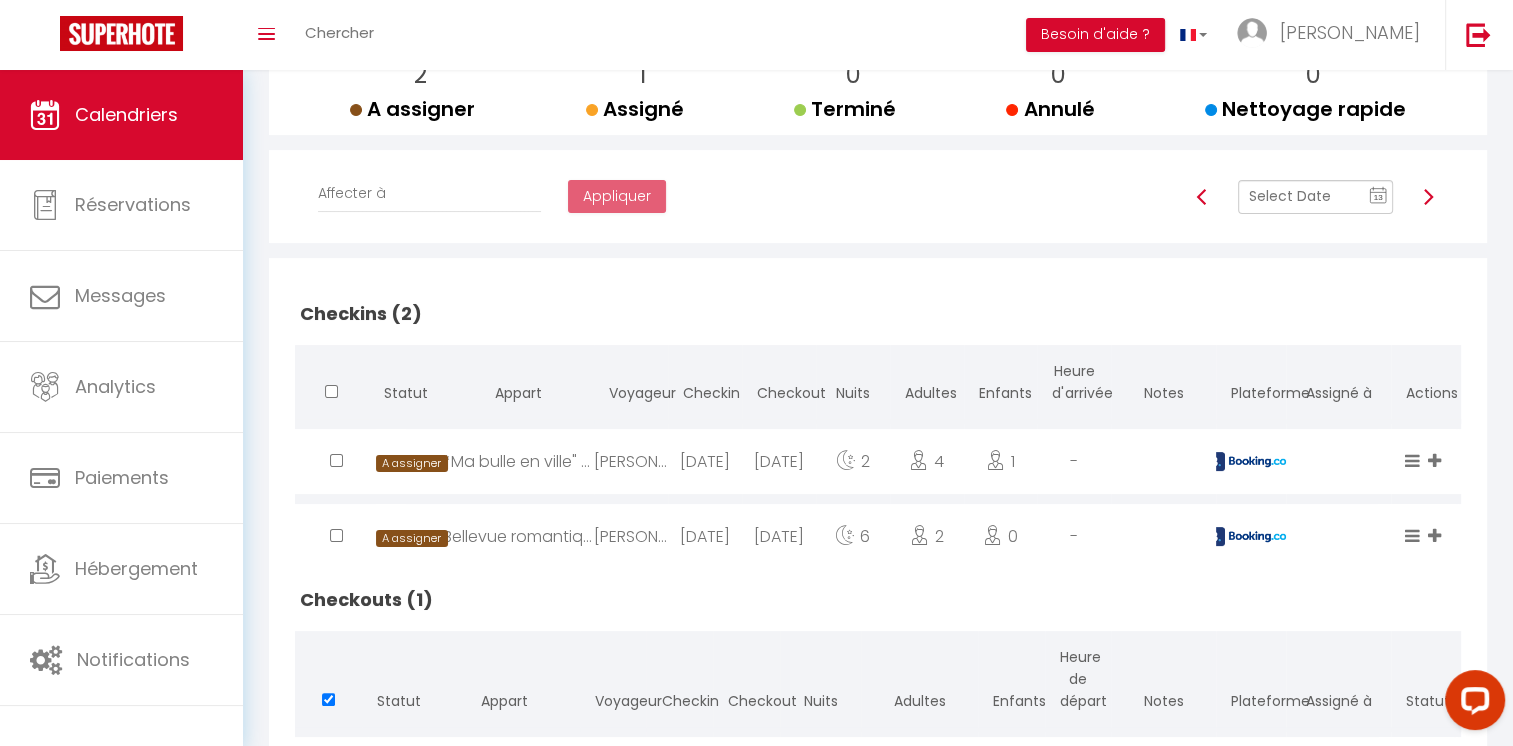 scroll, scrollTop: 120, scrollLeft: 0, axis: vertical 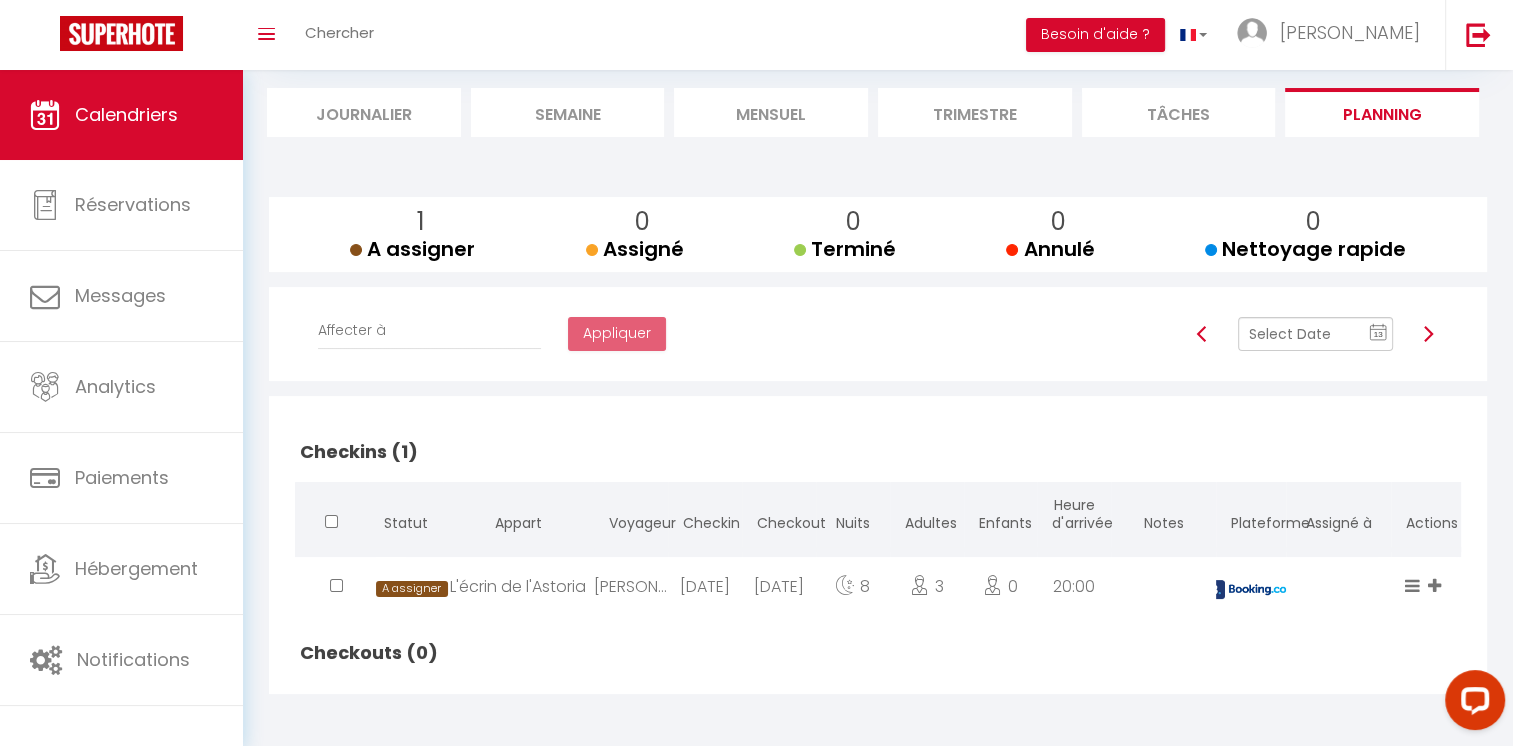 click at bounding box center [1428, 334] 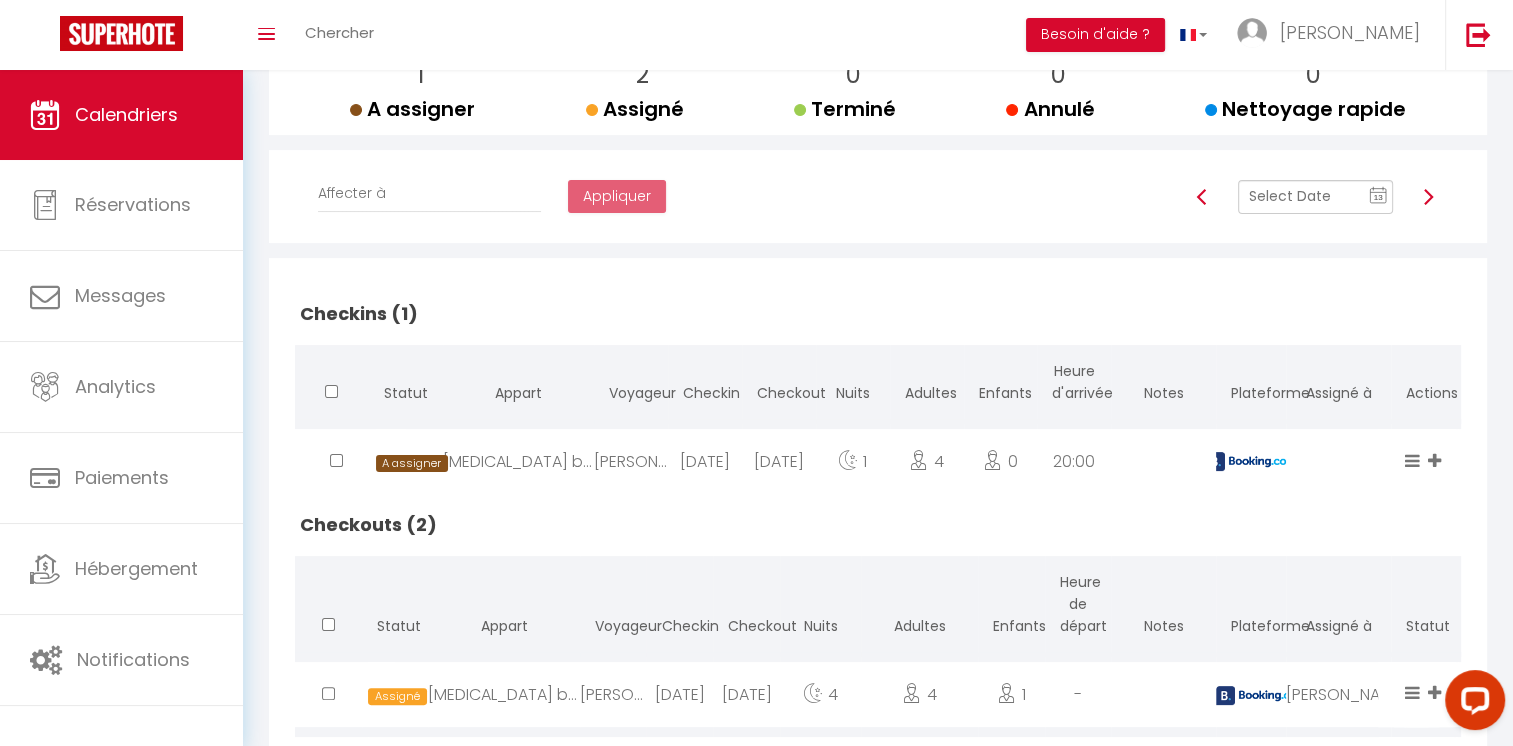 scroll, scrollTop: 388, scrollLeft: 0, axis: vertical 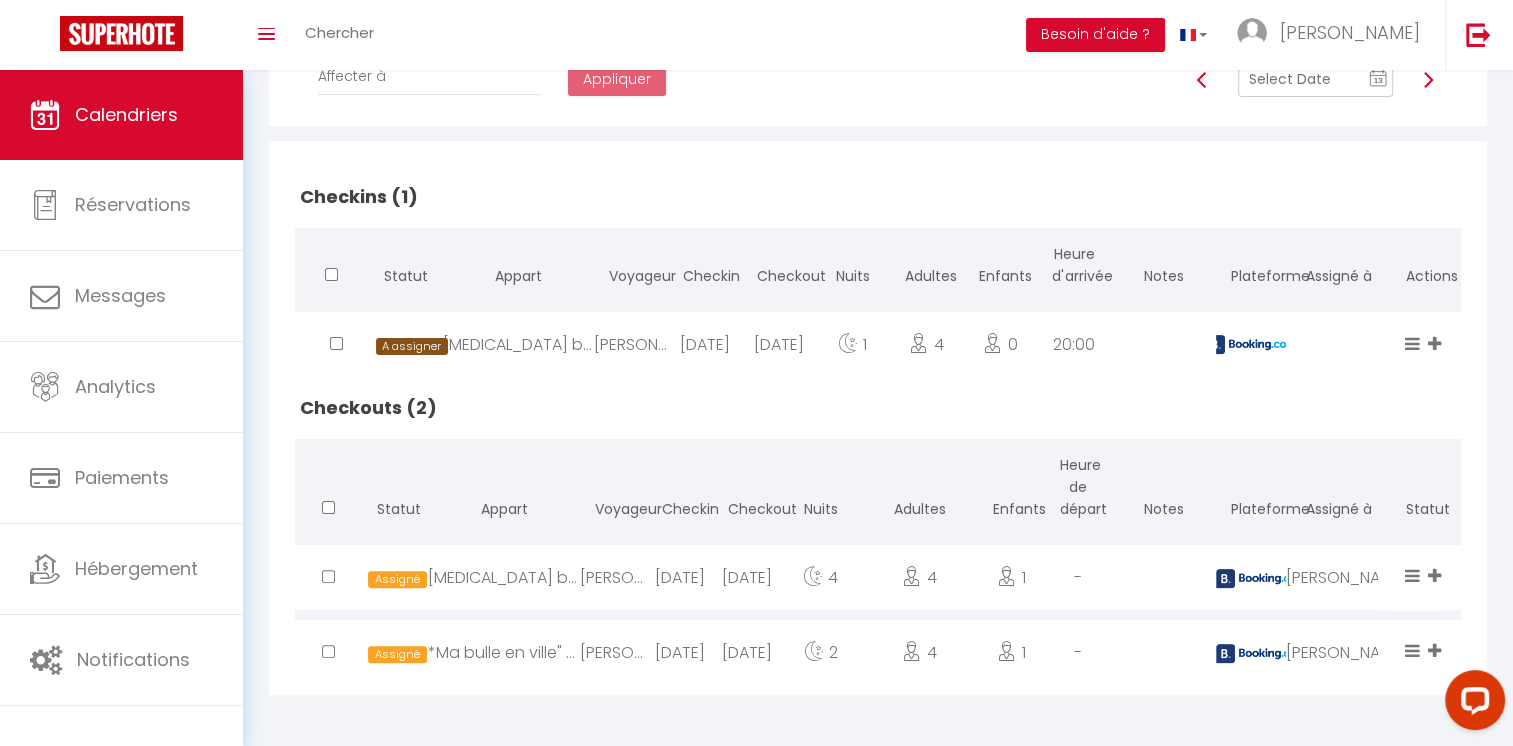 click at bounding box center [1428, 80] 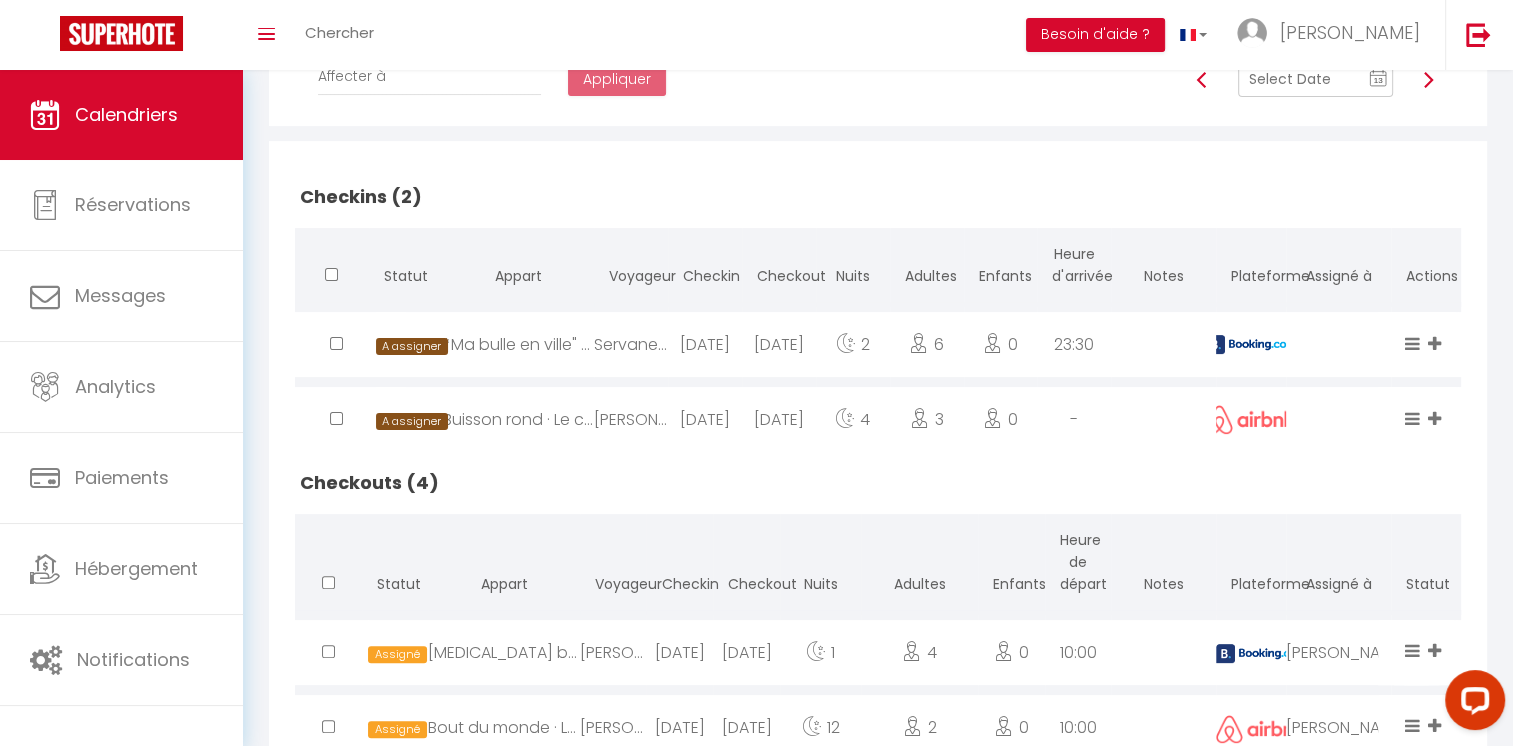 click at bounding box center [1428, 80] 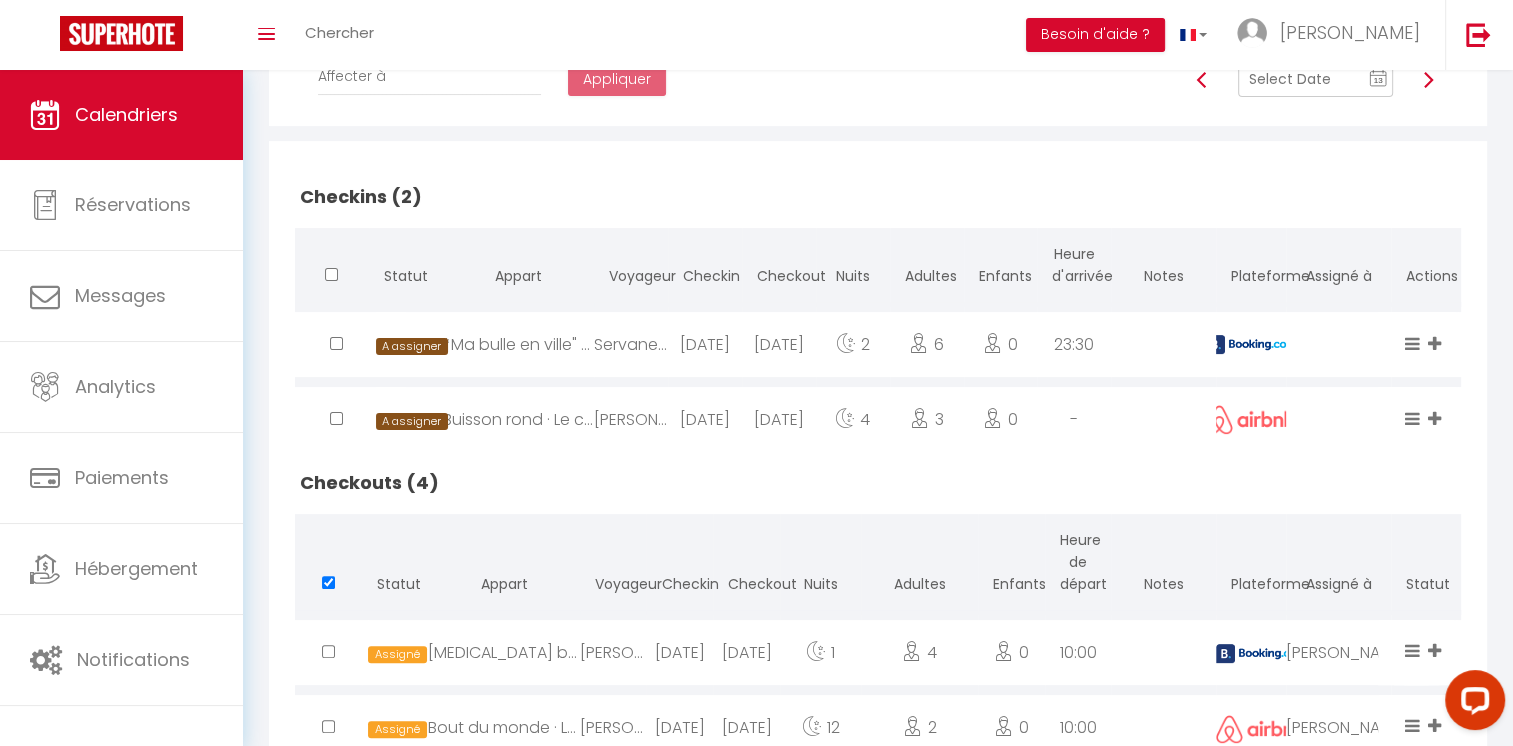 scroll, scrollTop: 218, scrollLeft: 0, axis: vertical 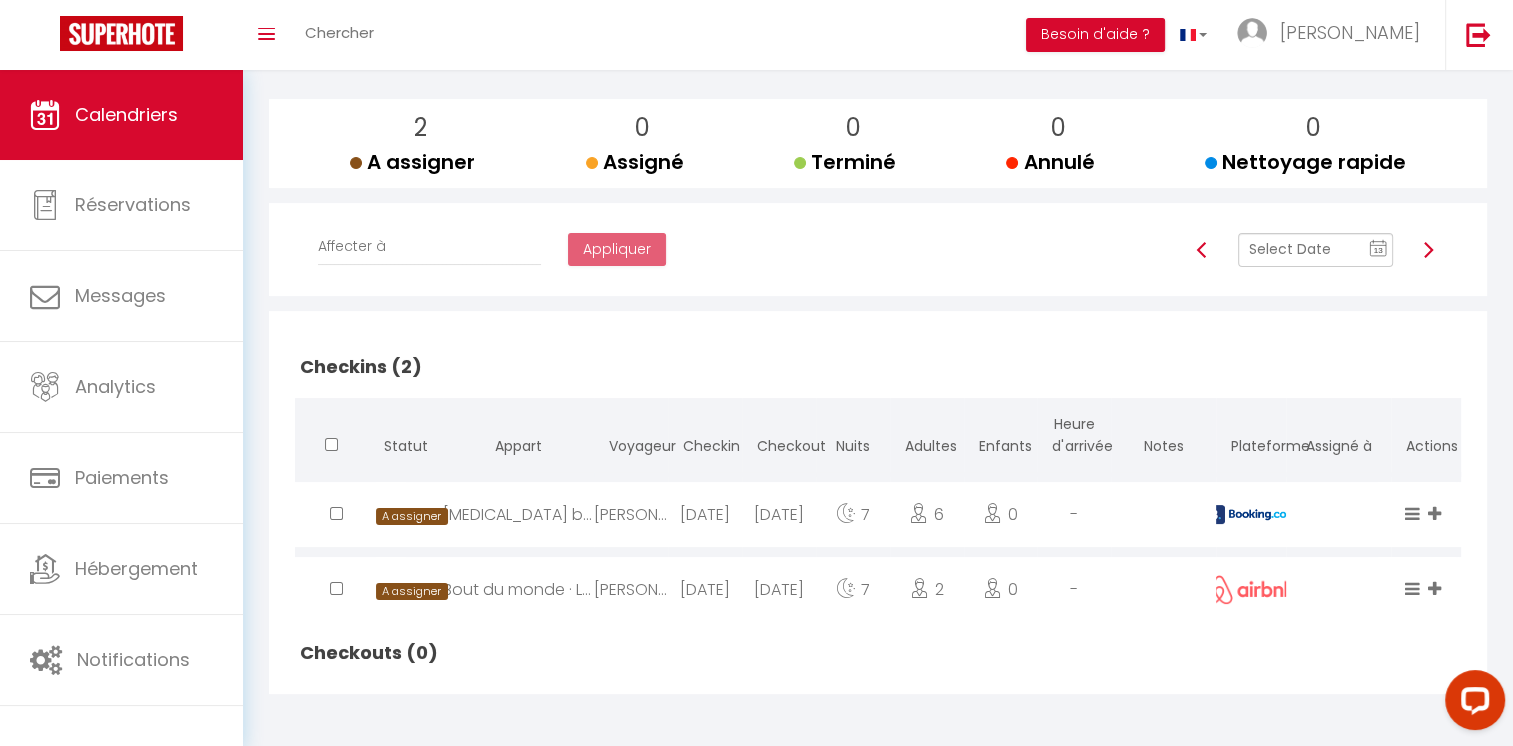 click at bounding box center [1428, 250] 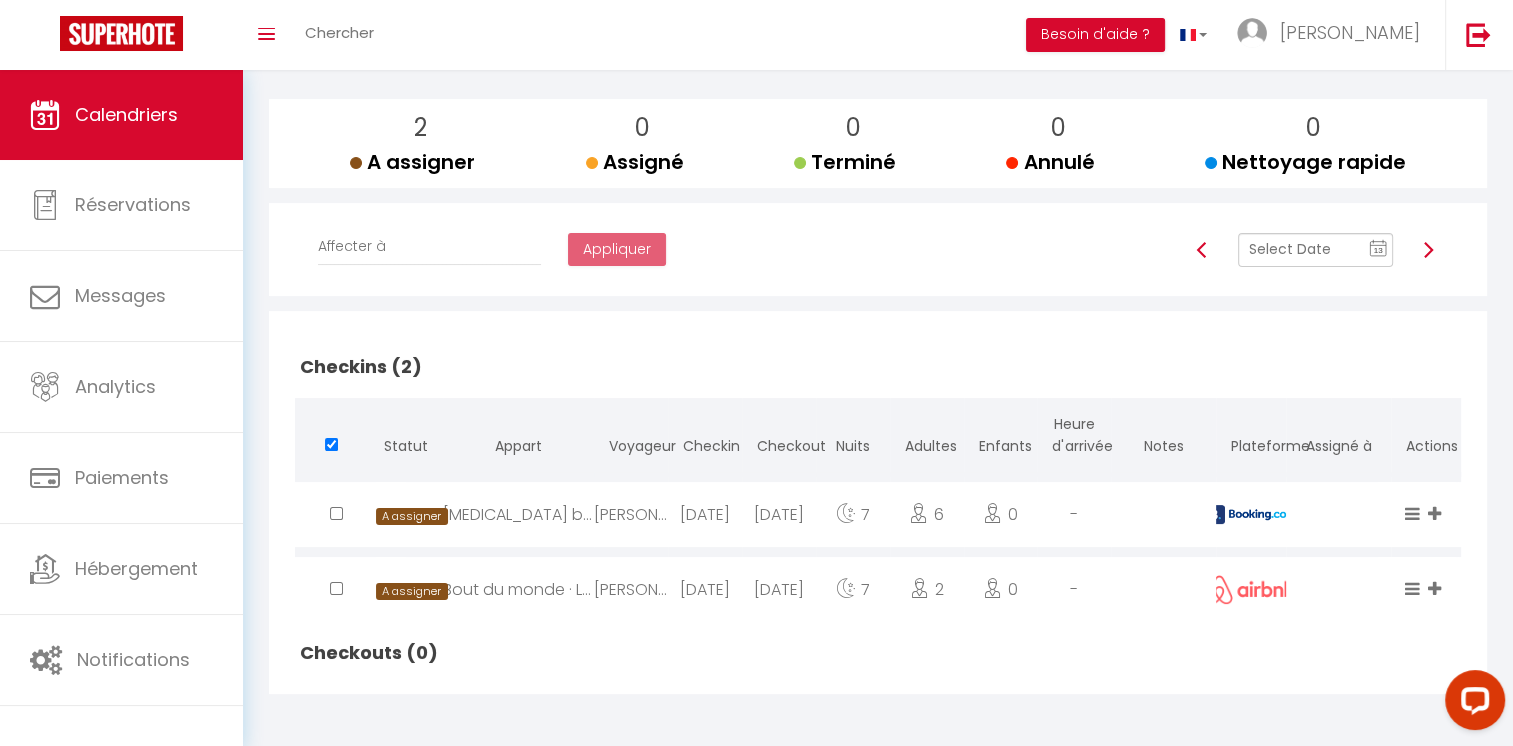 checkbox on "false" 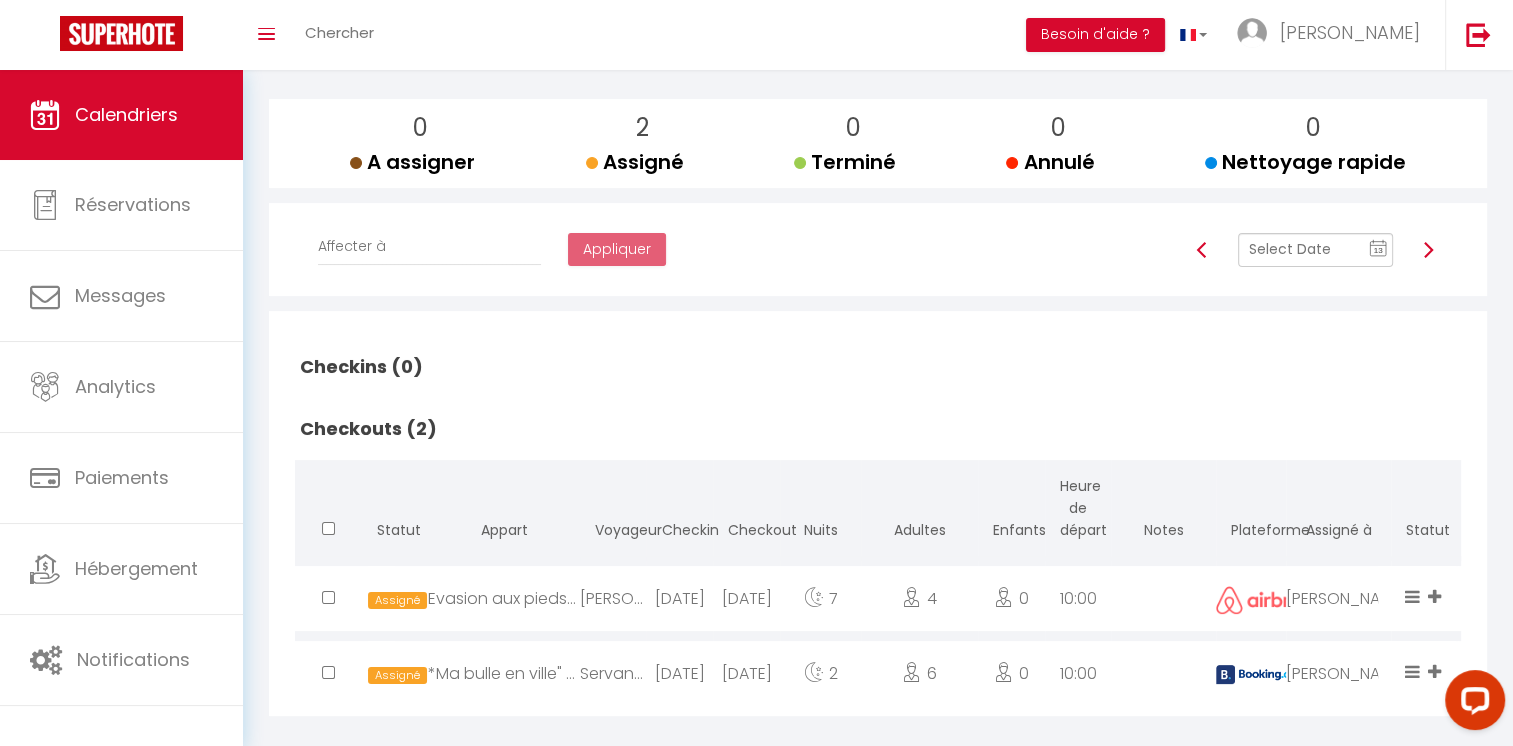 scroll, scrollTop: 240, scrollLeft: 0, axis: vertical 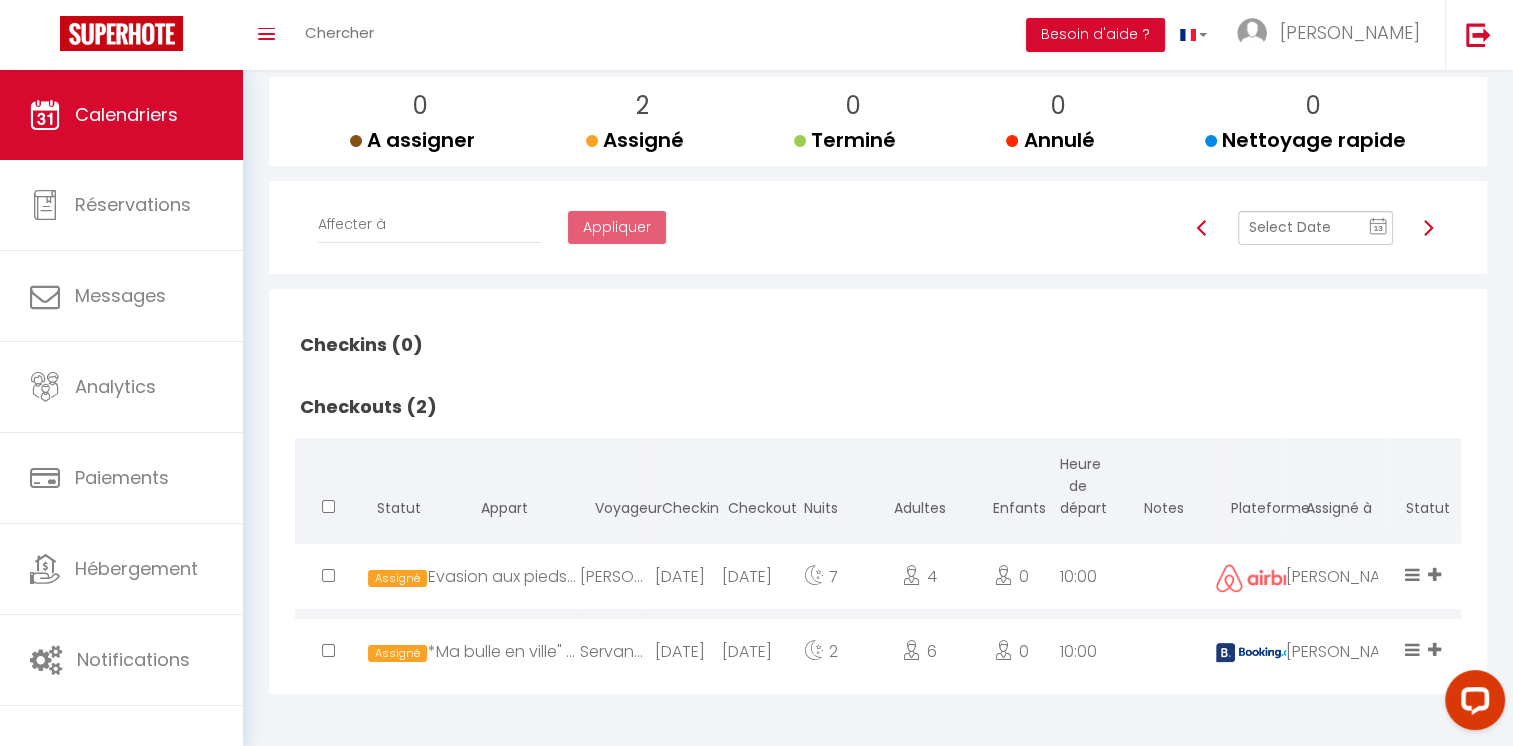 click at bounding box center (1428, 228) 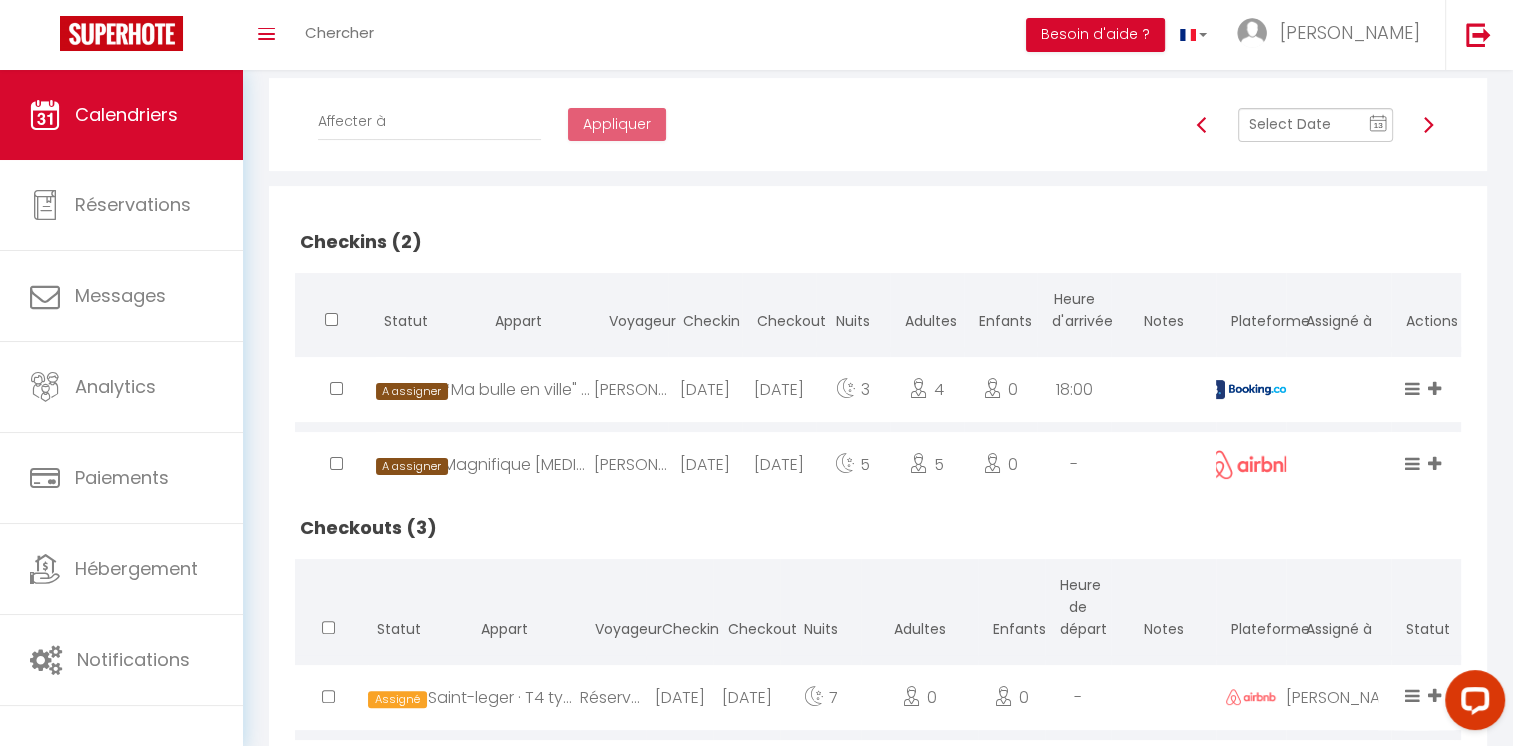 scroll, scrollTop: 344, scrollLeft: 0, axis: vertical 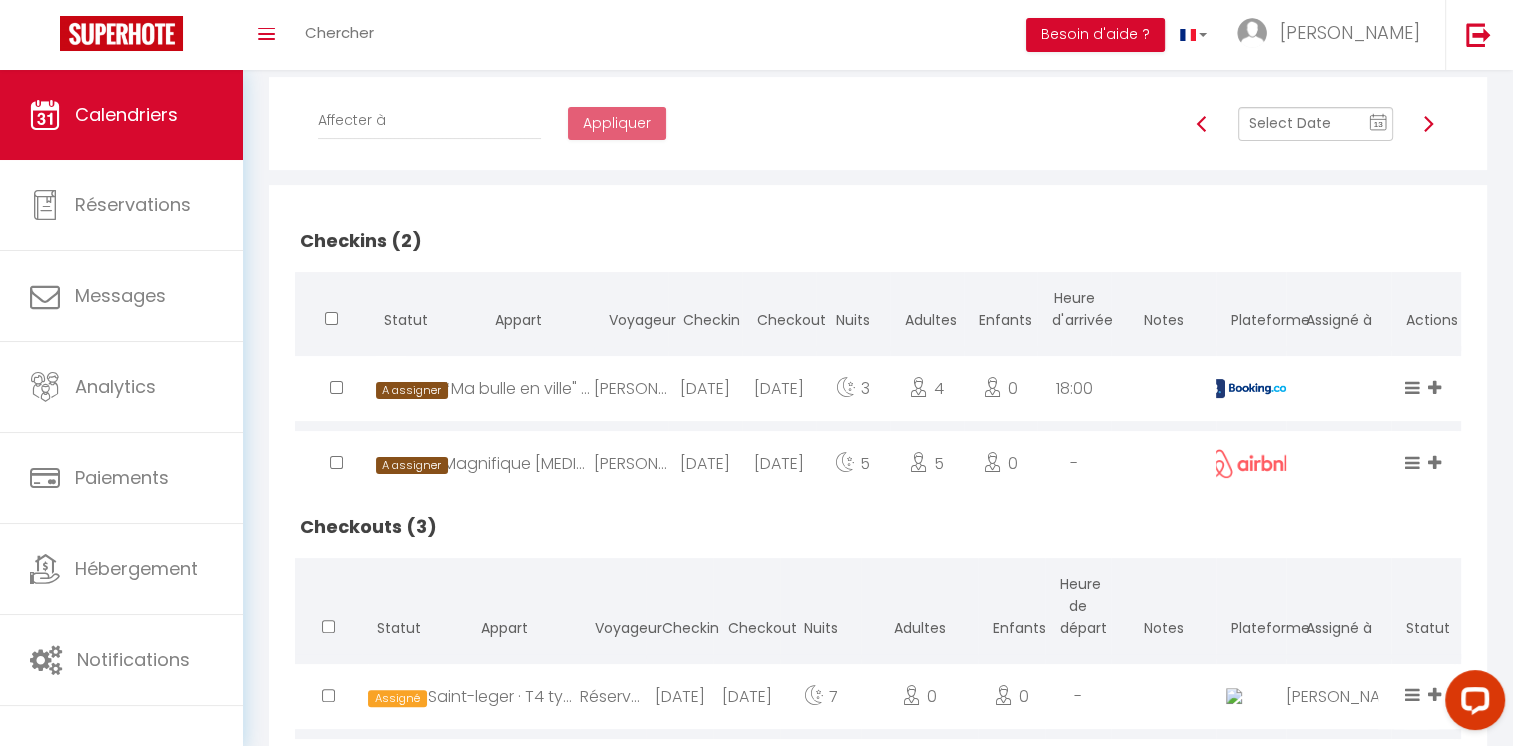 click at bounding box center (1202, 124) 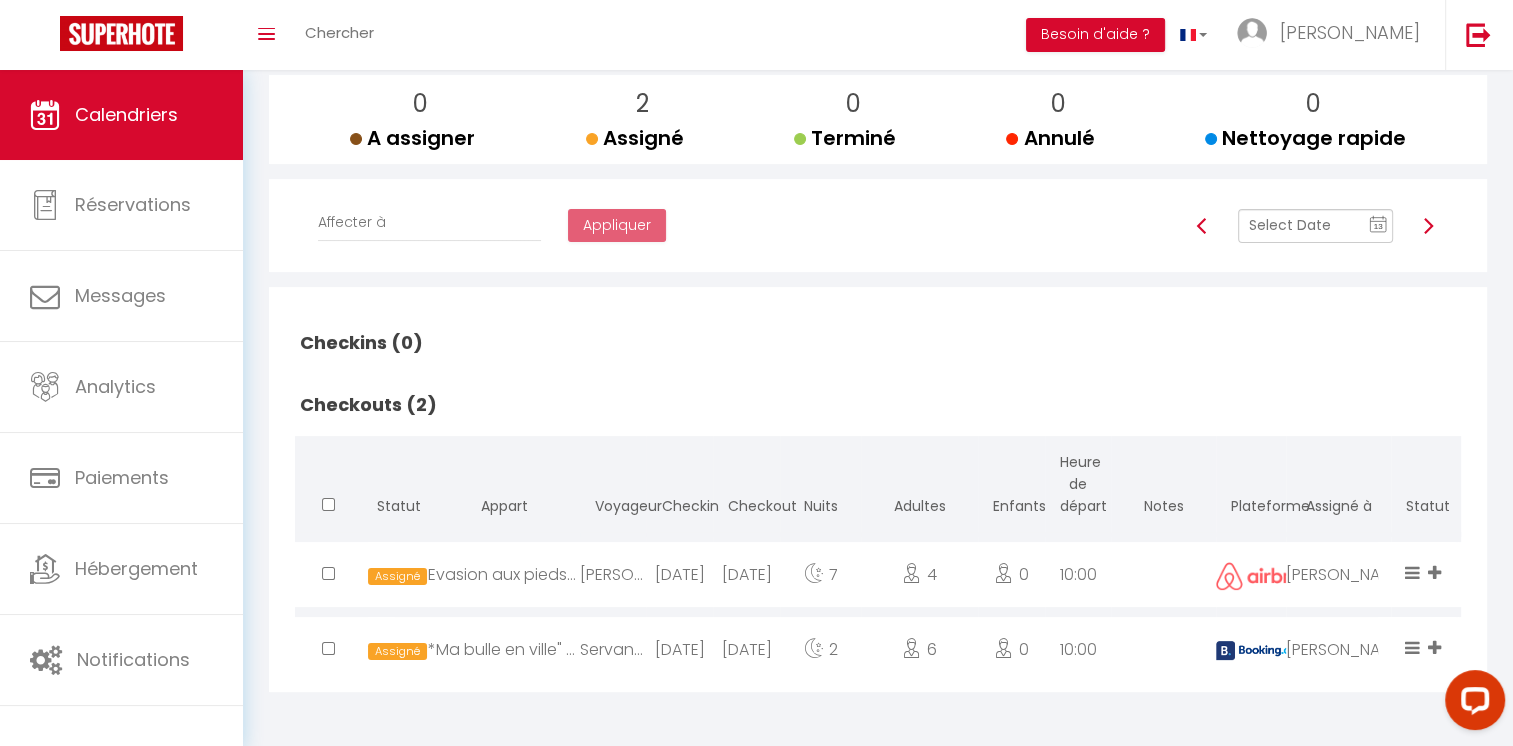scroll, scrollTop: 240, scrollLeft: 0, axis: vertical 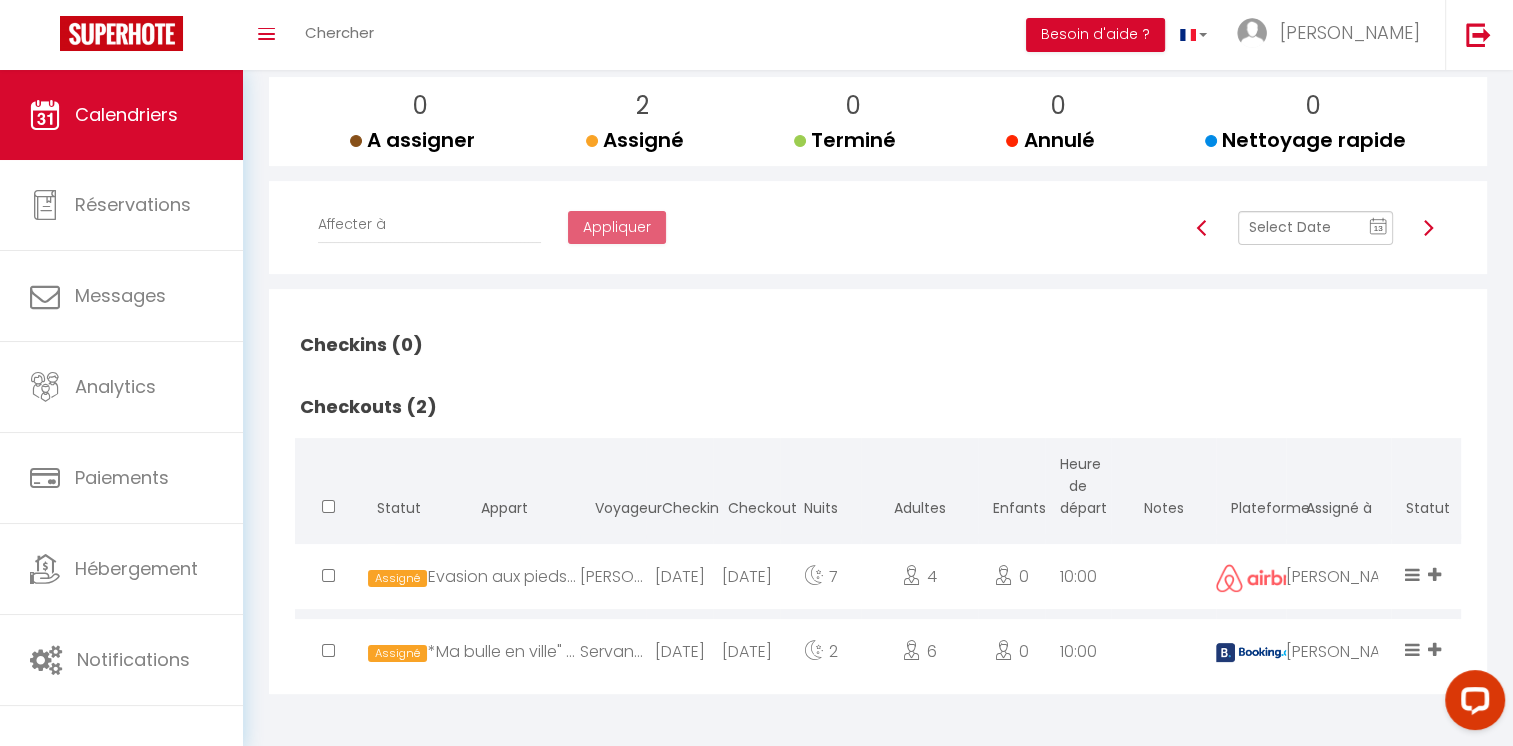 click at bounding box center [1315, 228] 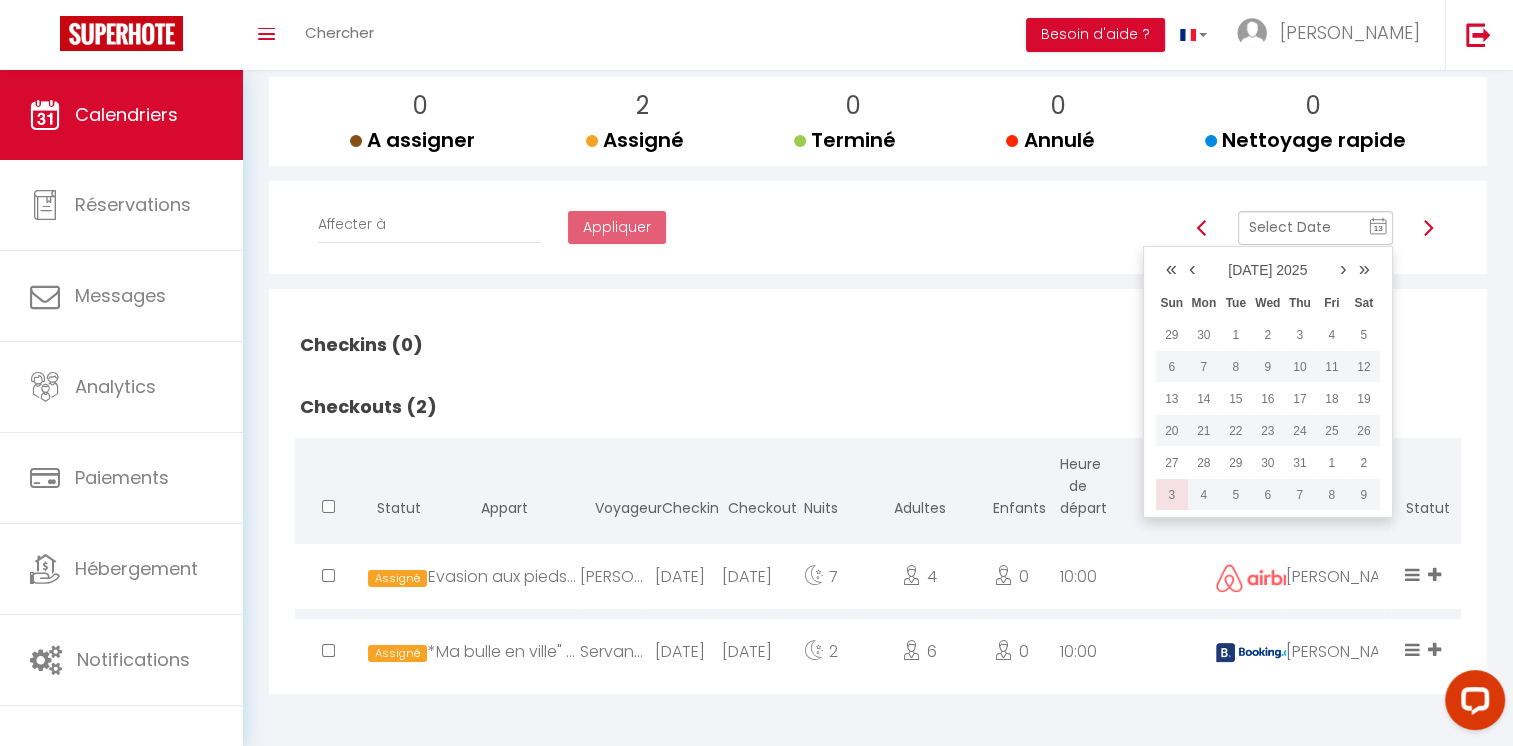 click on "3" at bounding box center [1172, 495] 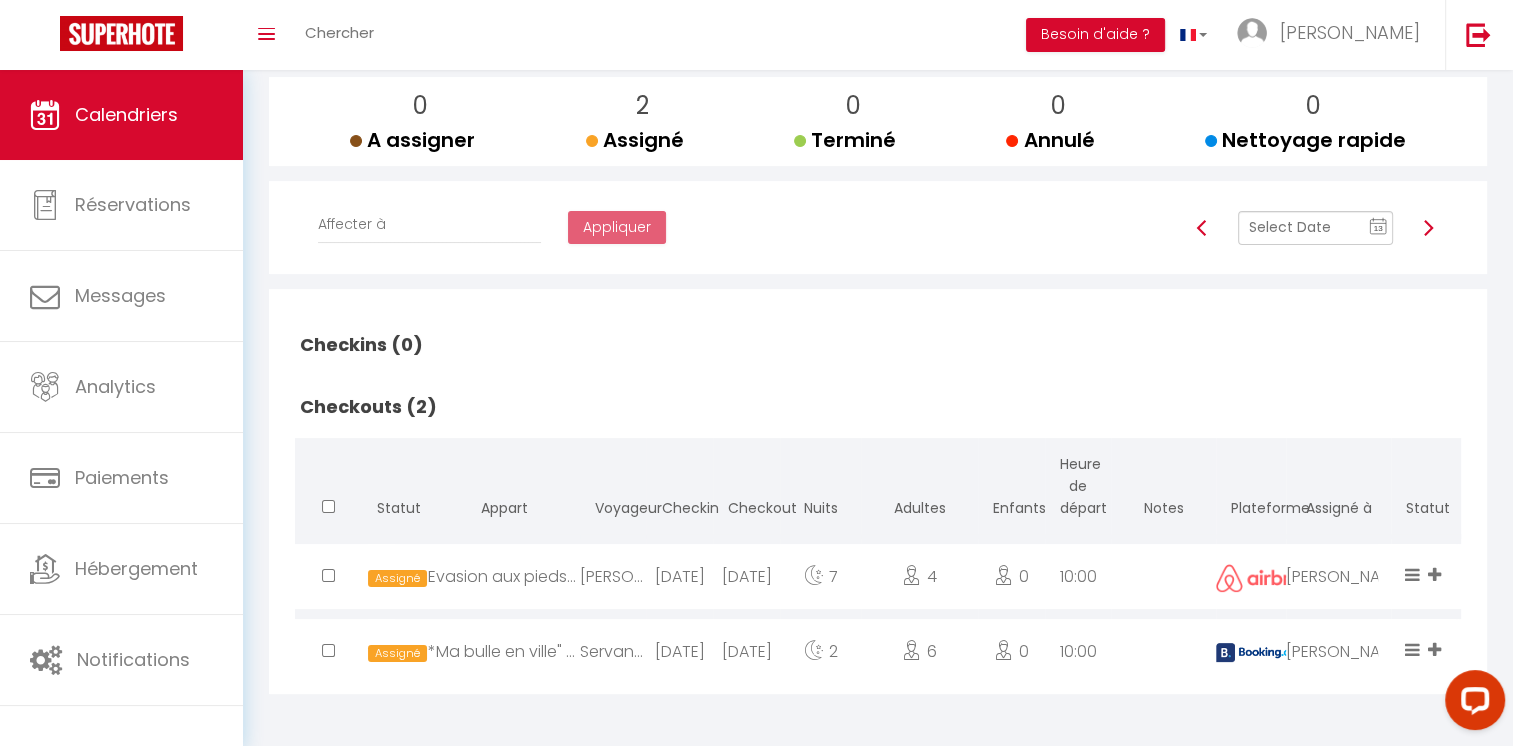 checkbox on "false" 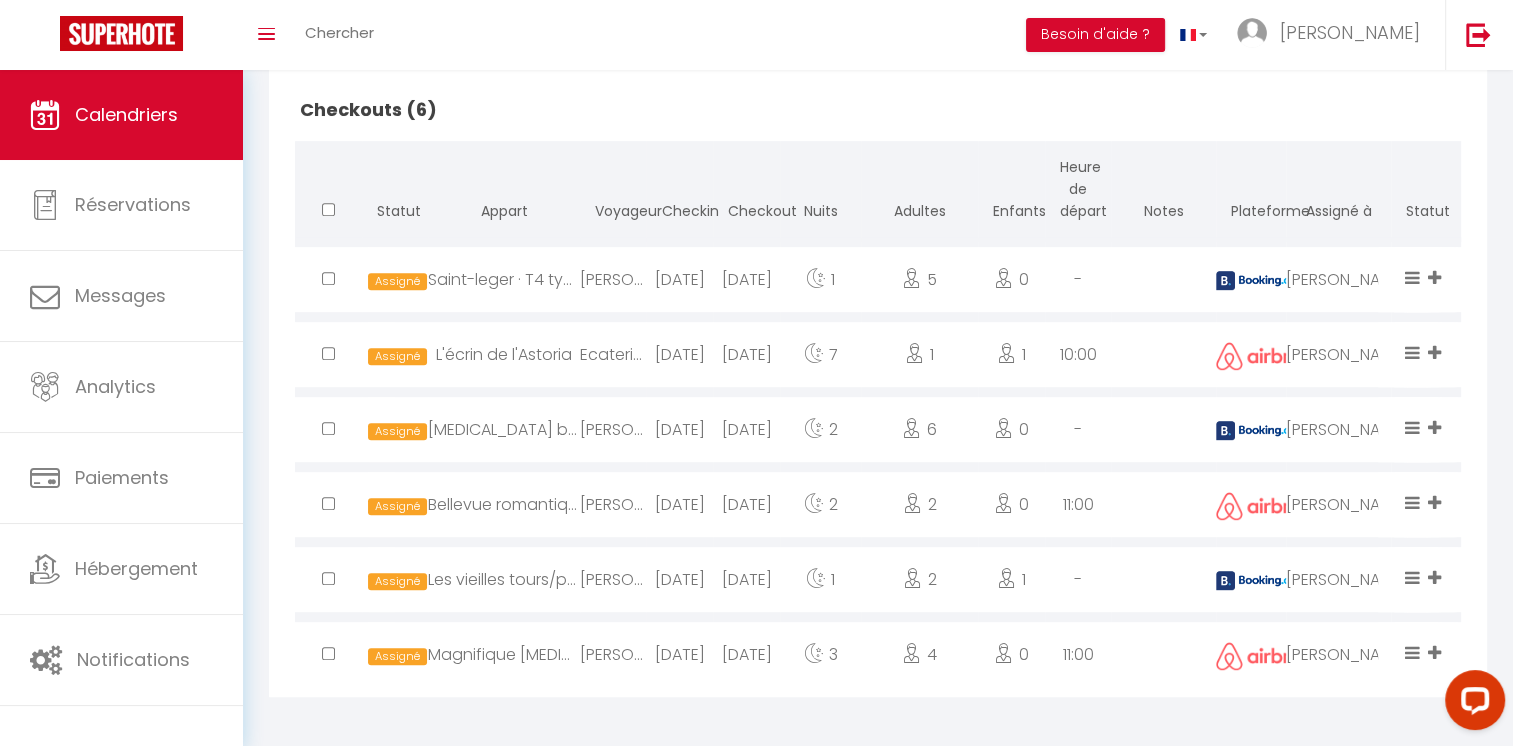 scroll, scrollTop: 258, scrollLeft: 0, axis: vertical 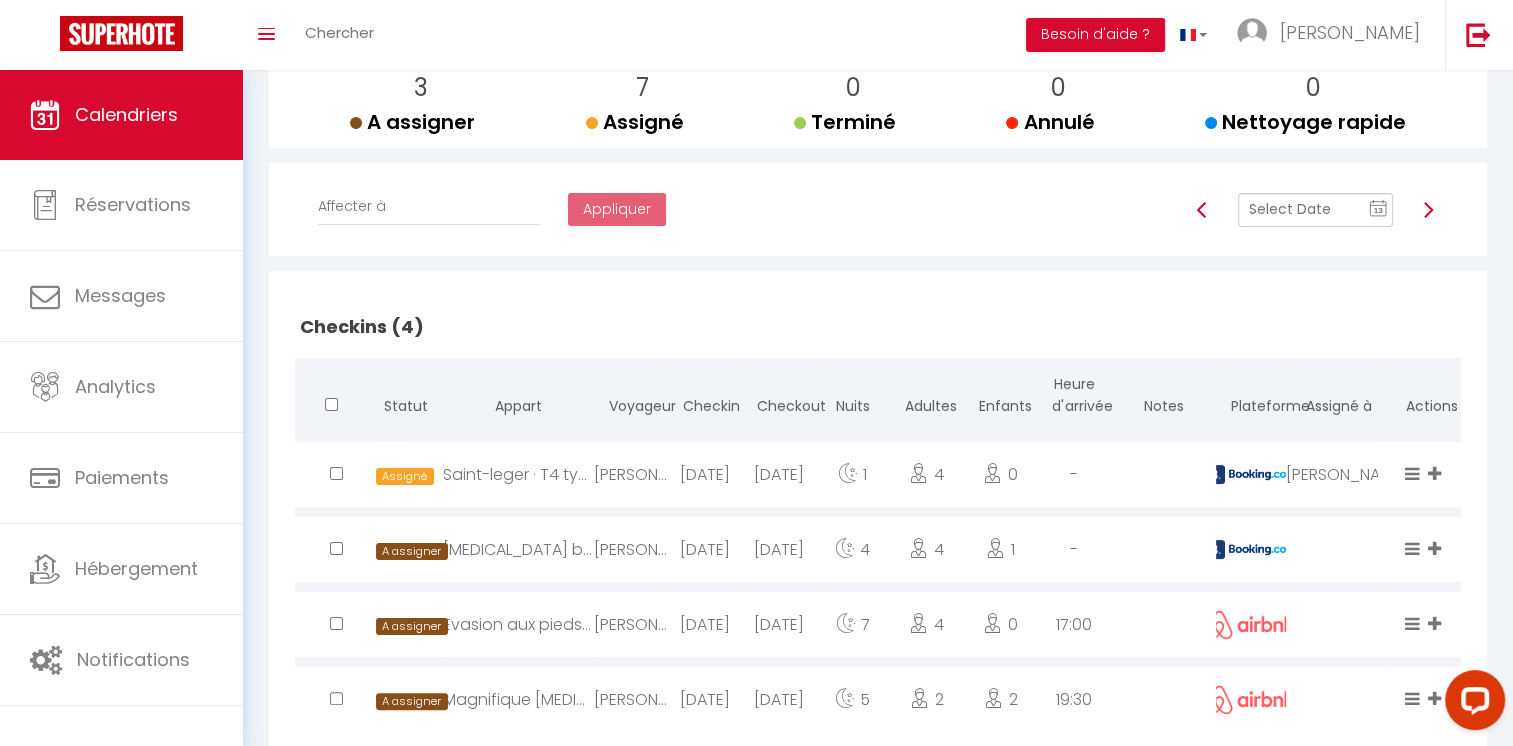 click at bounding box center [1428, 210] 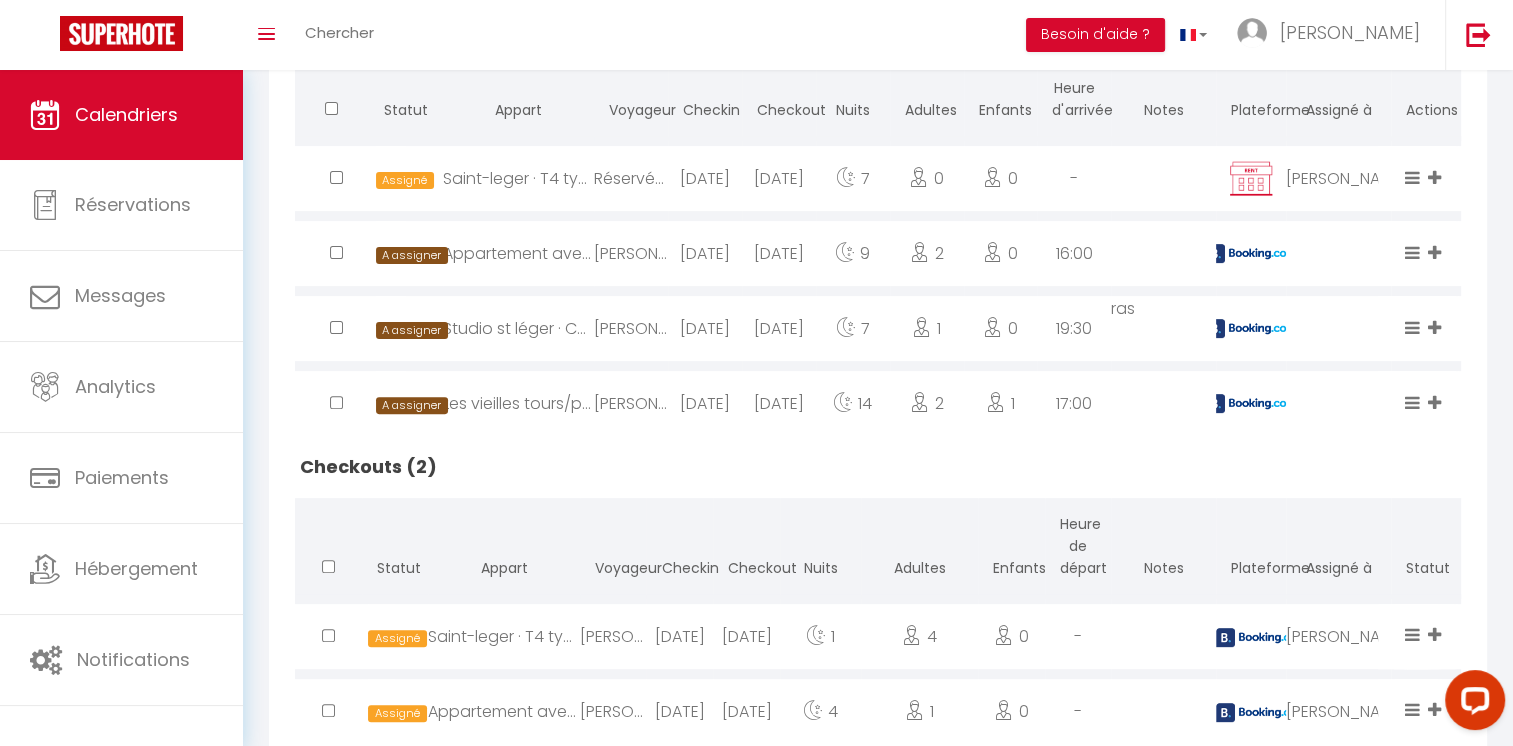 scroll, scrollTop: 612, scrollLeft: 0, axis: vertical 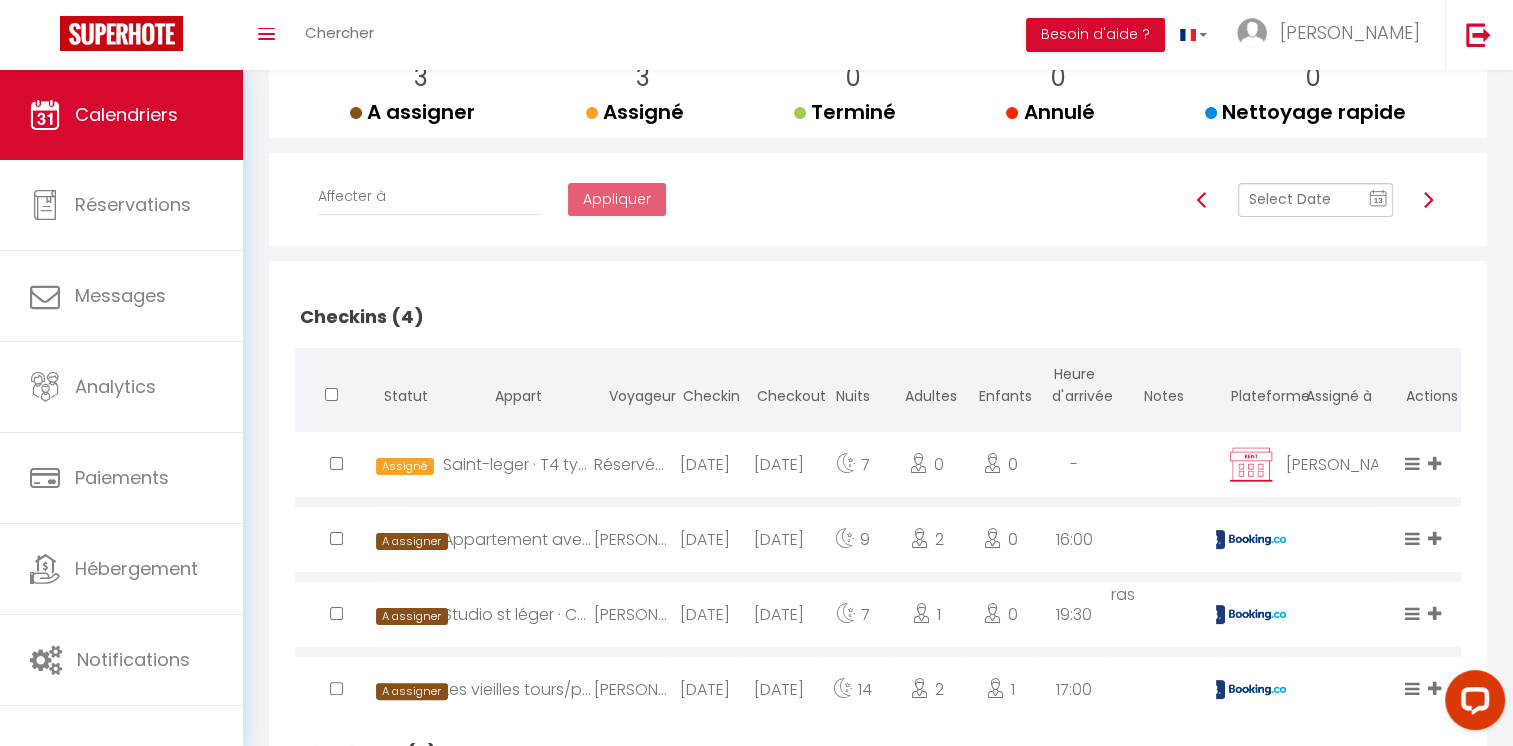 click at bounding box center [1428, 200] 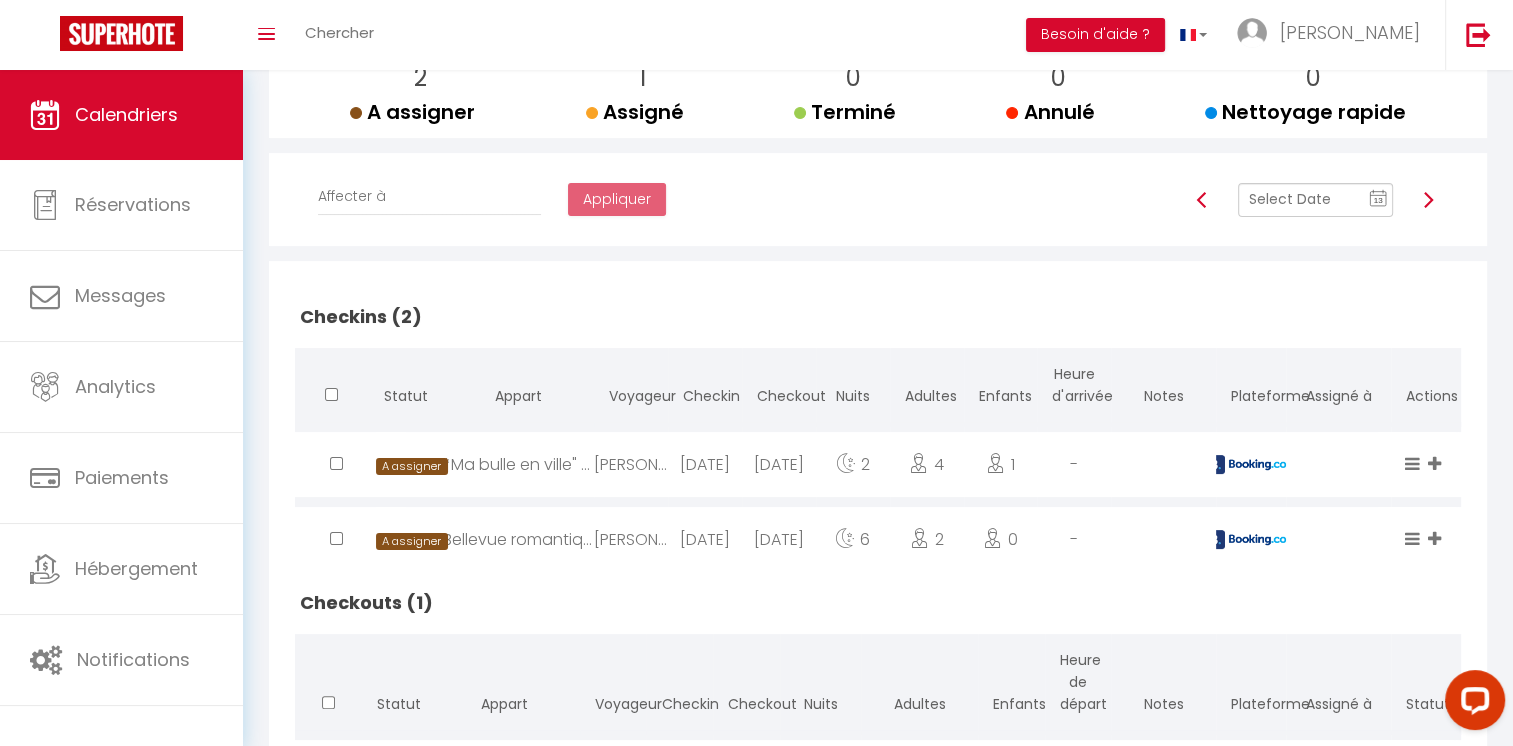 scroll, scrollTop: 388, scrollLeft: 0, axis: vertical 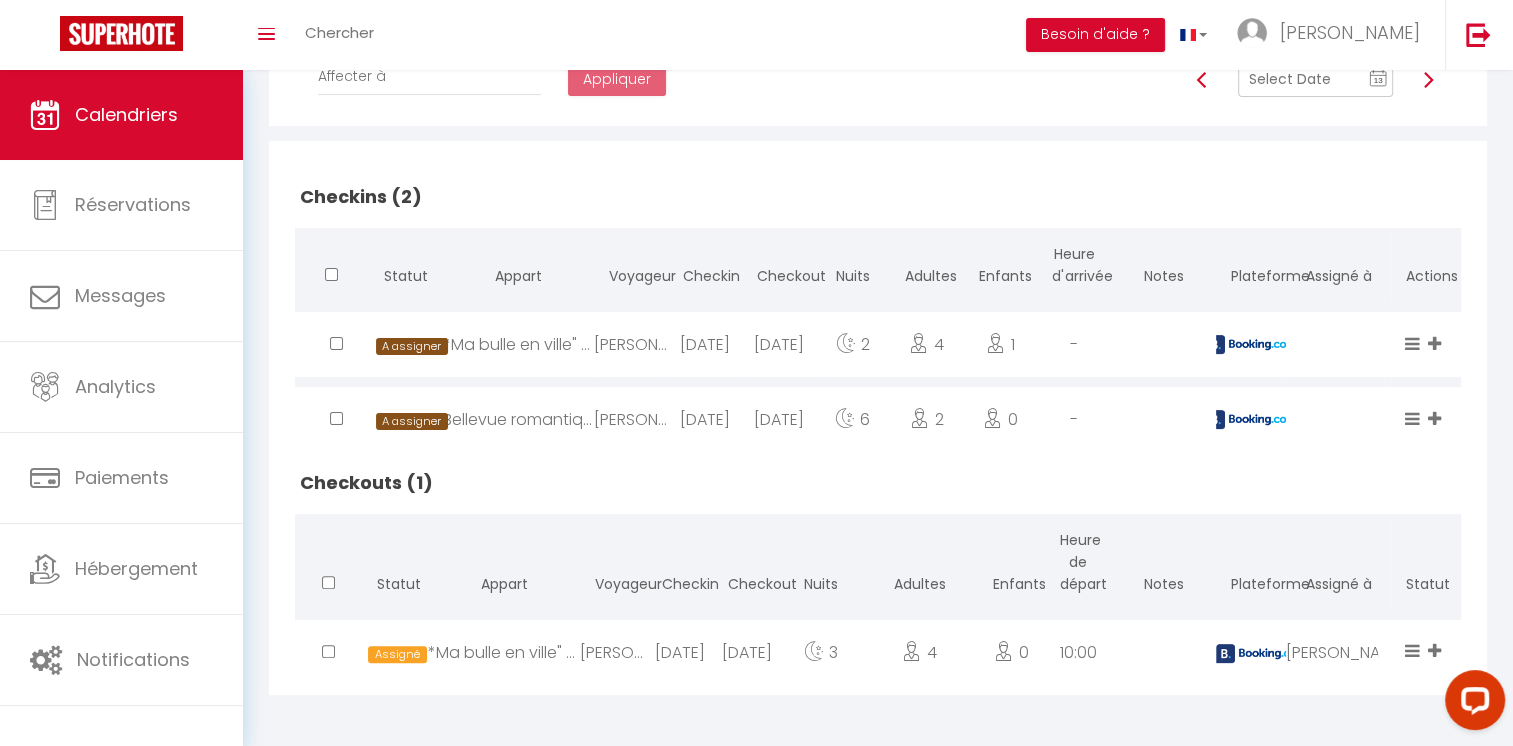 click at bounding box center [1428, 80] 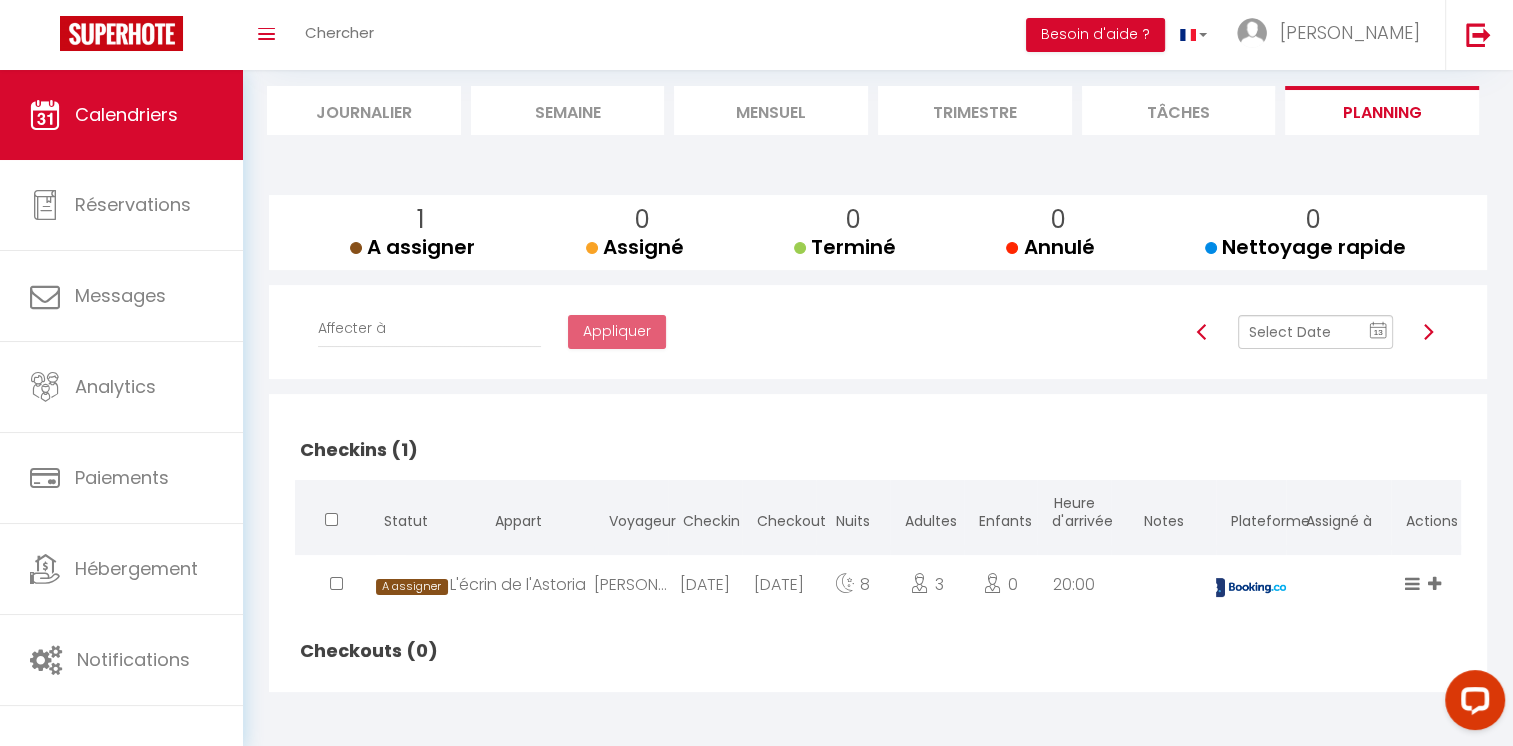 scroll, scrollTop: 120, scrollLeft: 0, axis: vertical 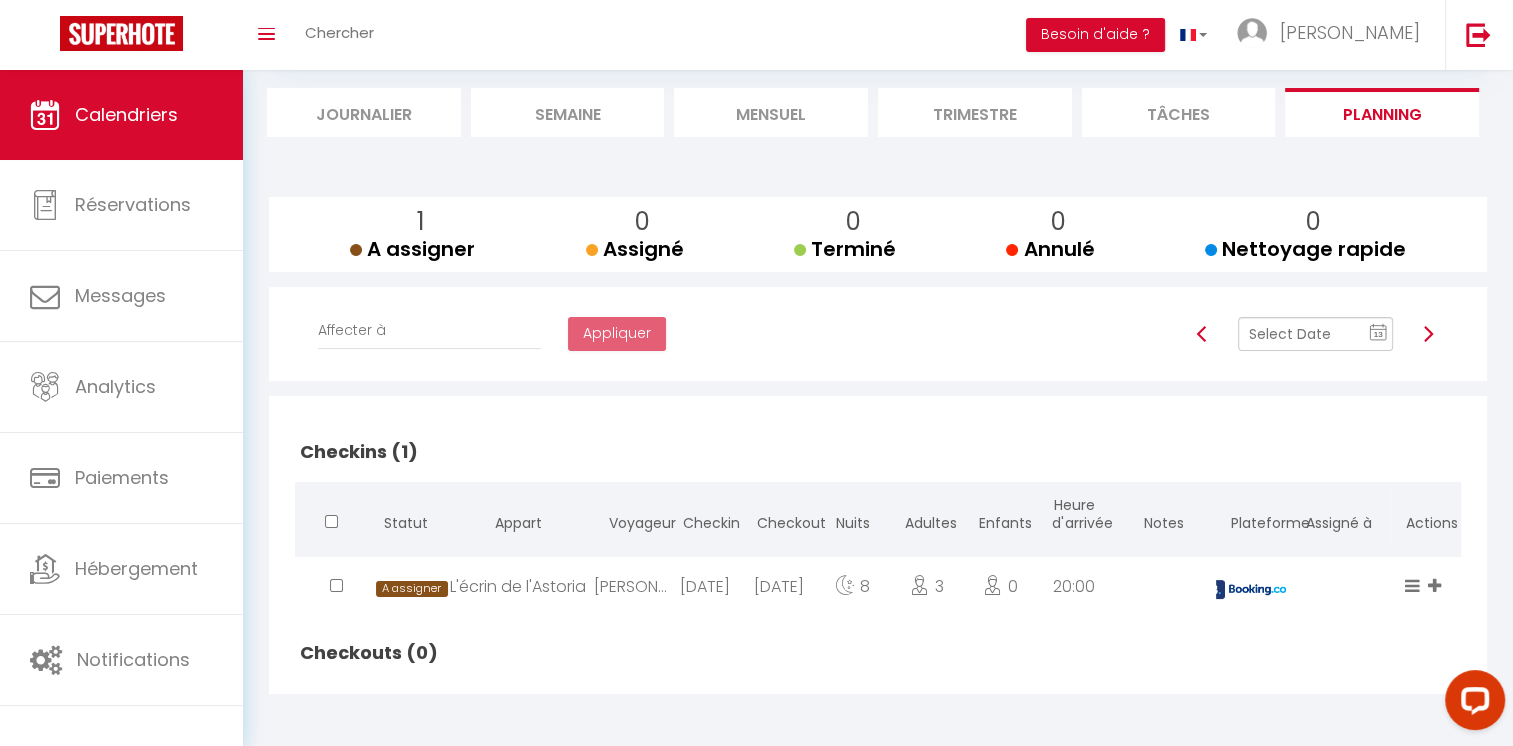 click on "L'écrin de l'Astoria" at bounding box center [519, 589] 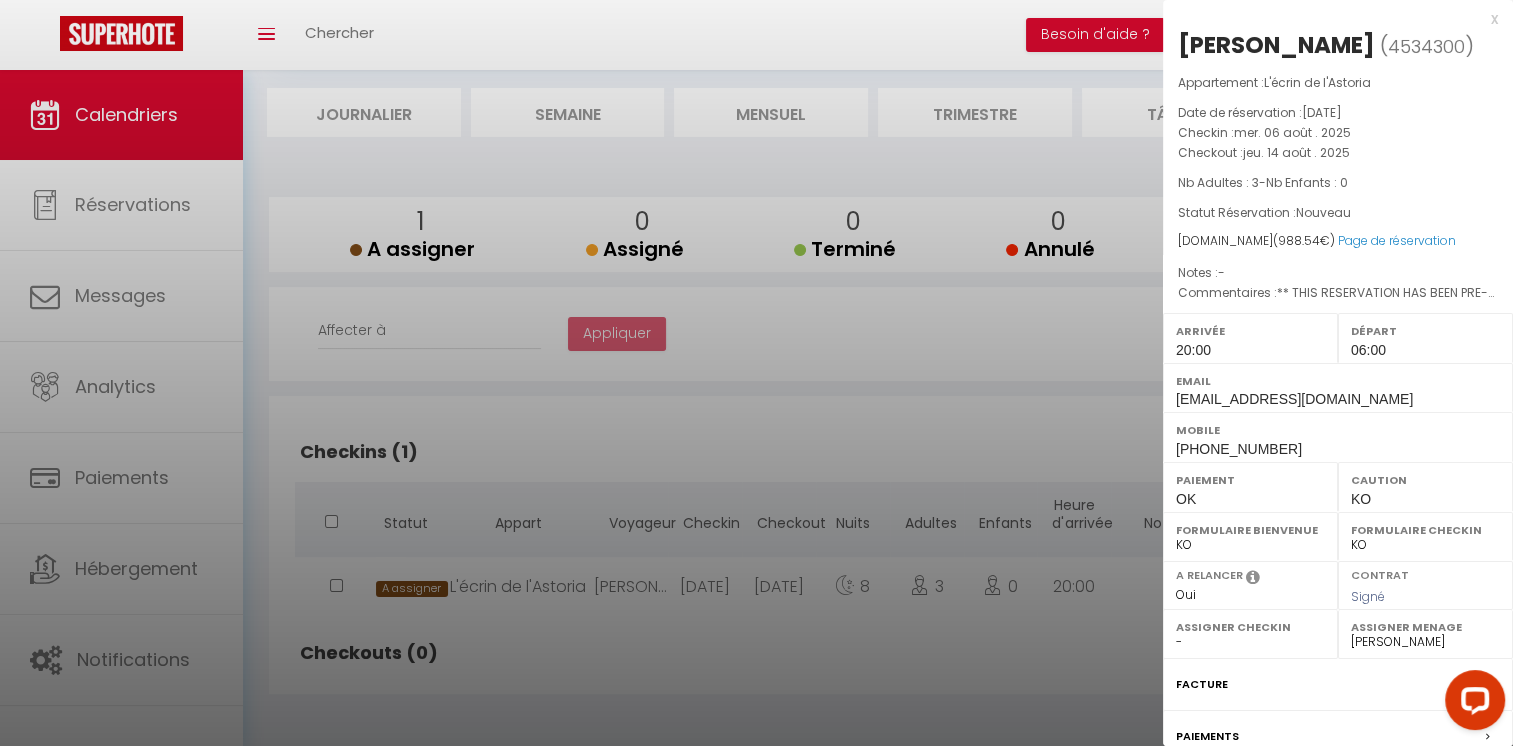 click on "x" at bounding box center (1330, 19) 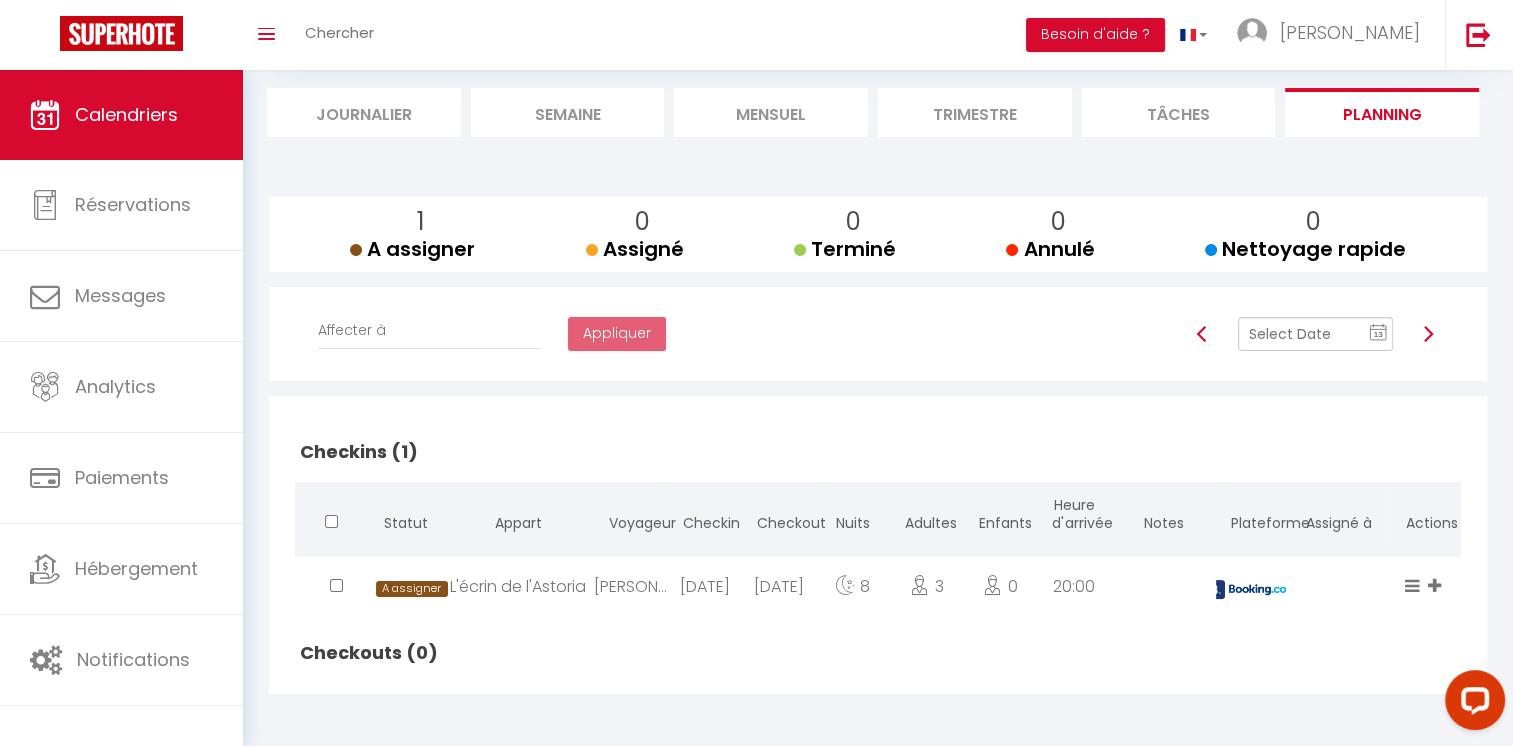 click at bounding box center [1202, 334] 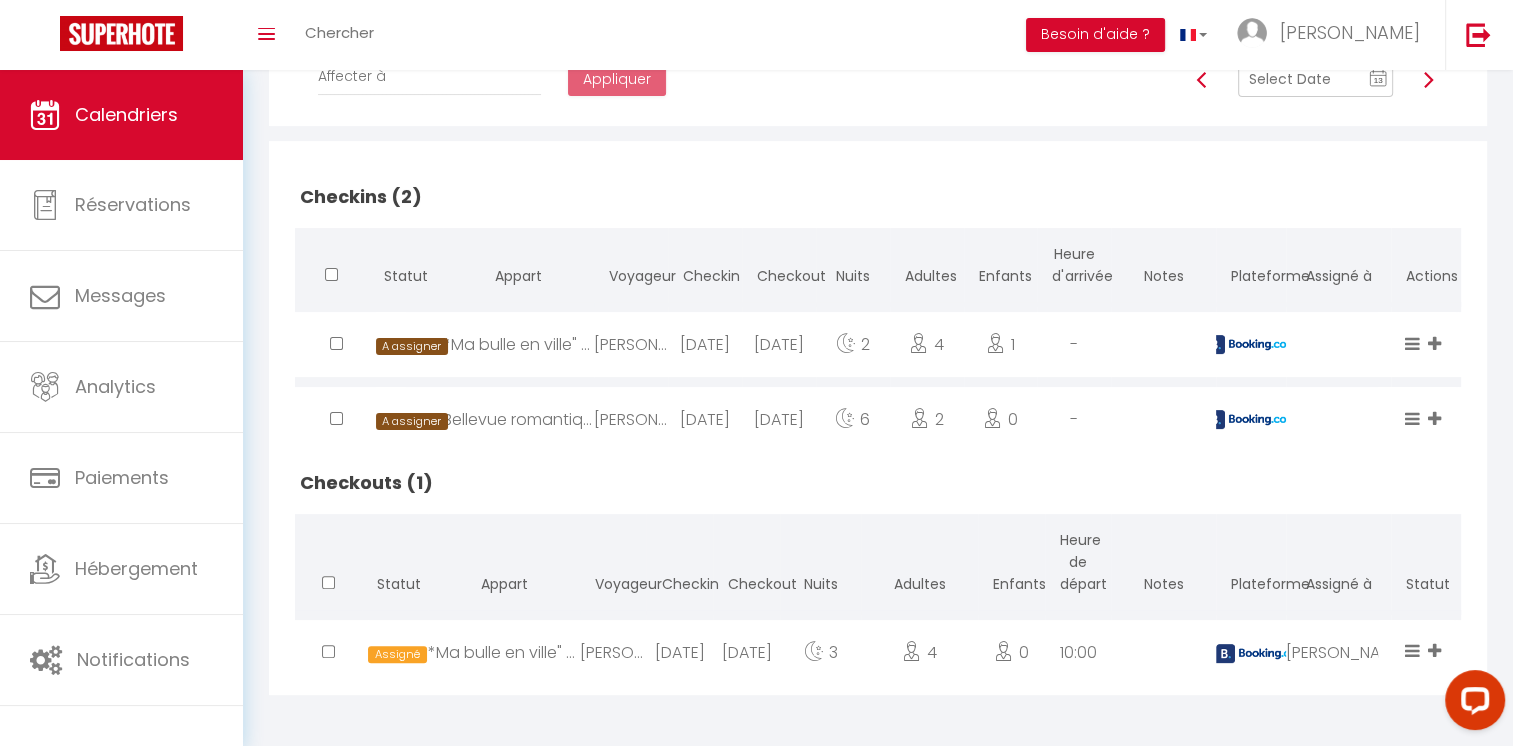 click at bounding box center [1202, 80] 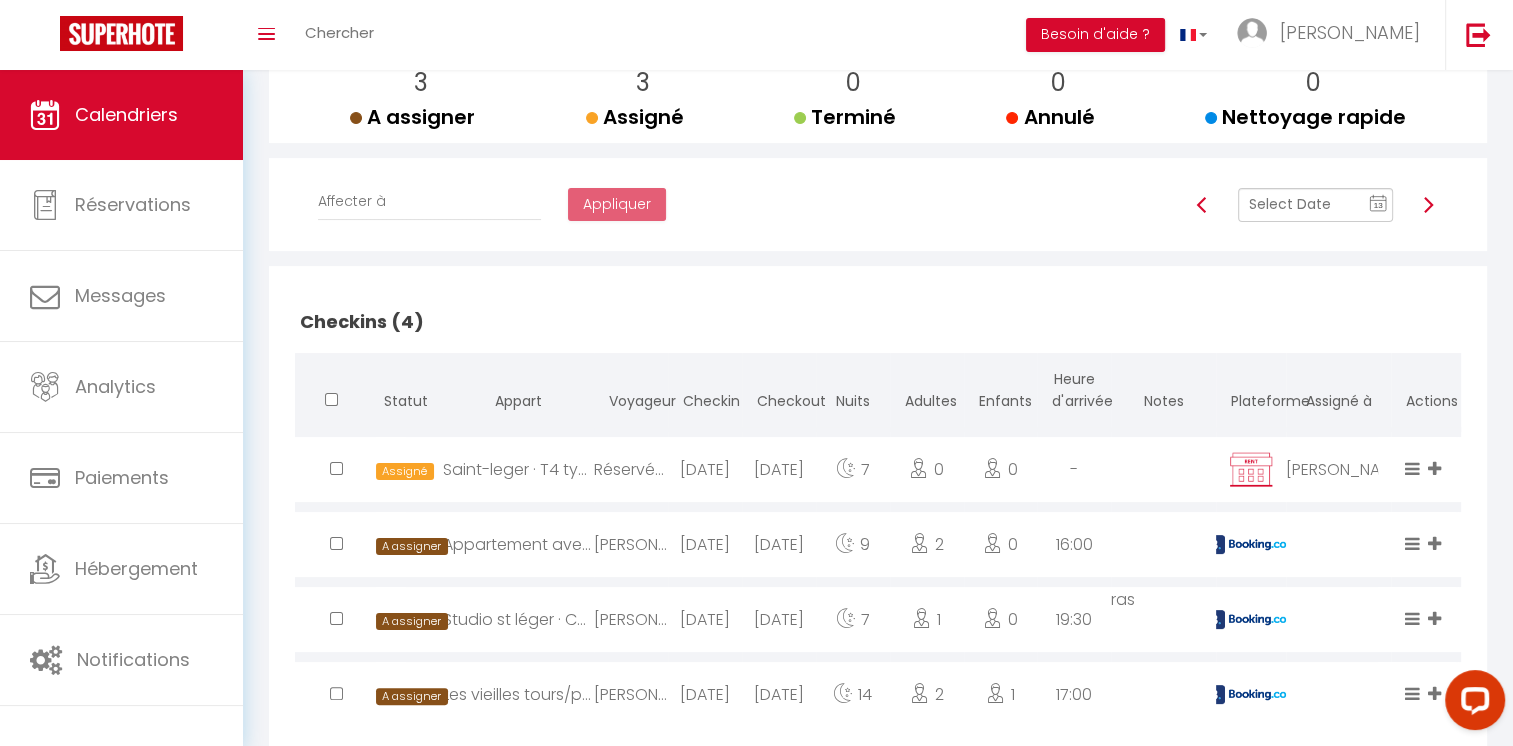 scroll, scrollTop: 260, scrollLeft: 0, axis: vertical 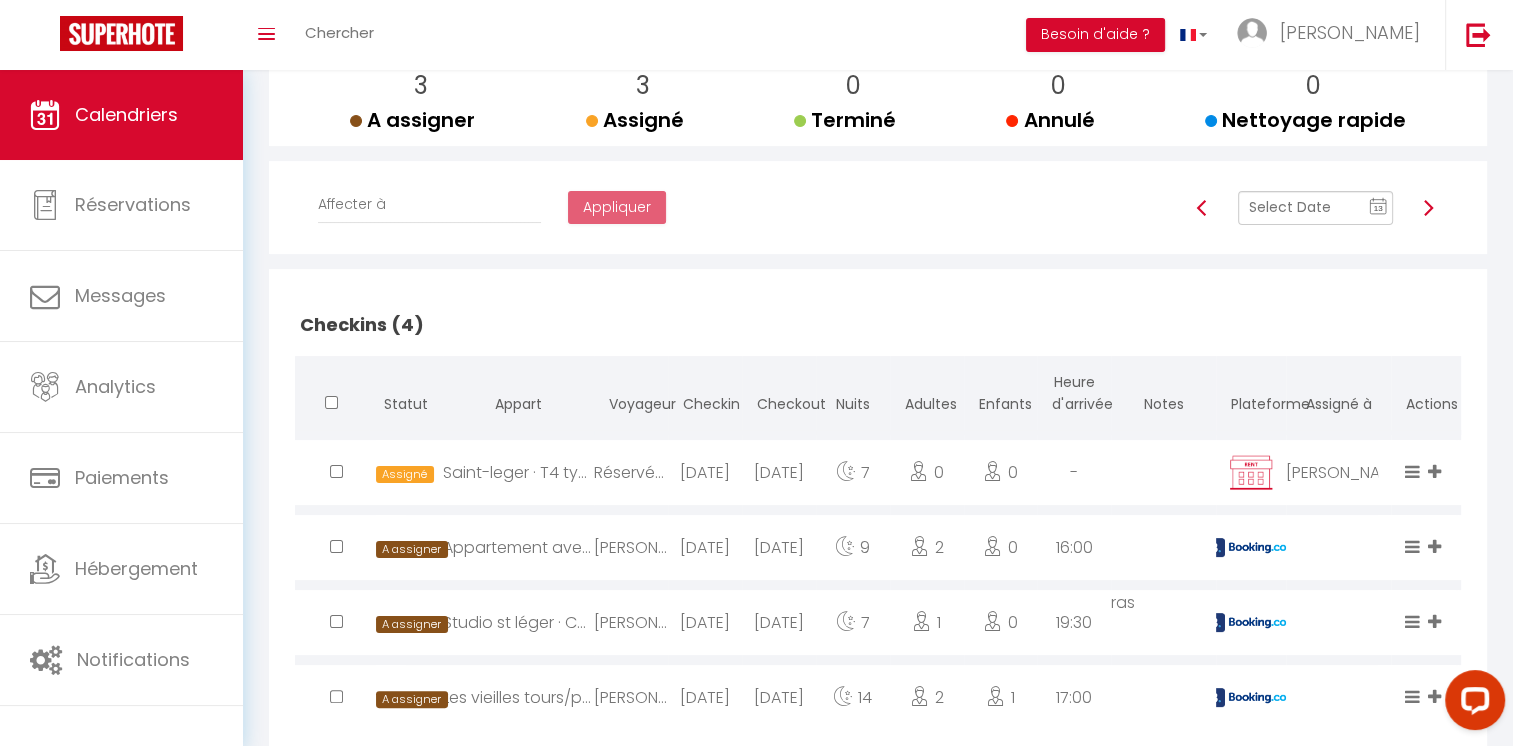 click at bounding box center (1315, 208) 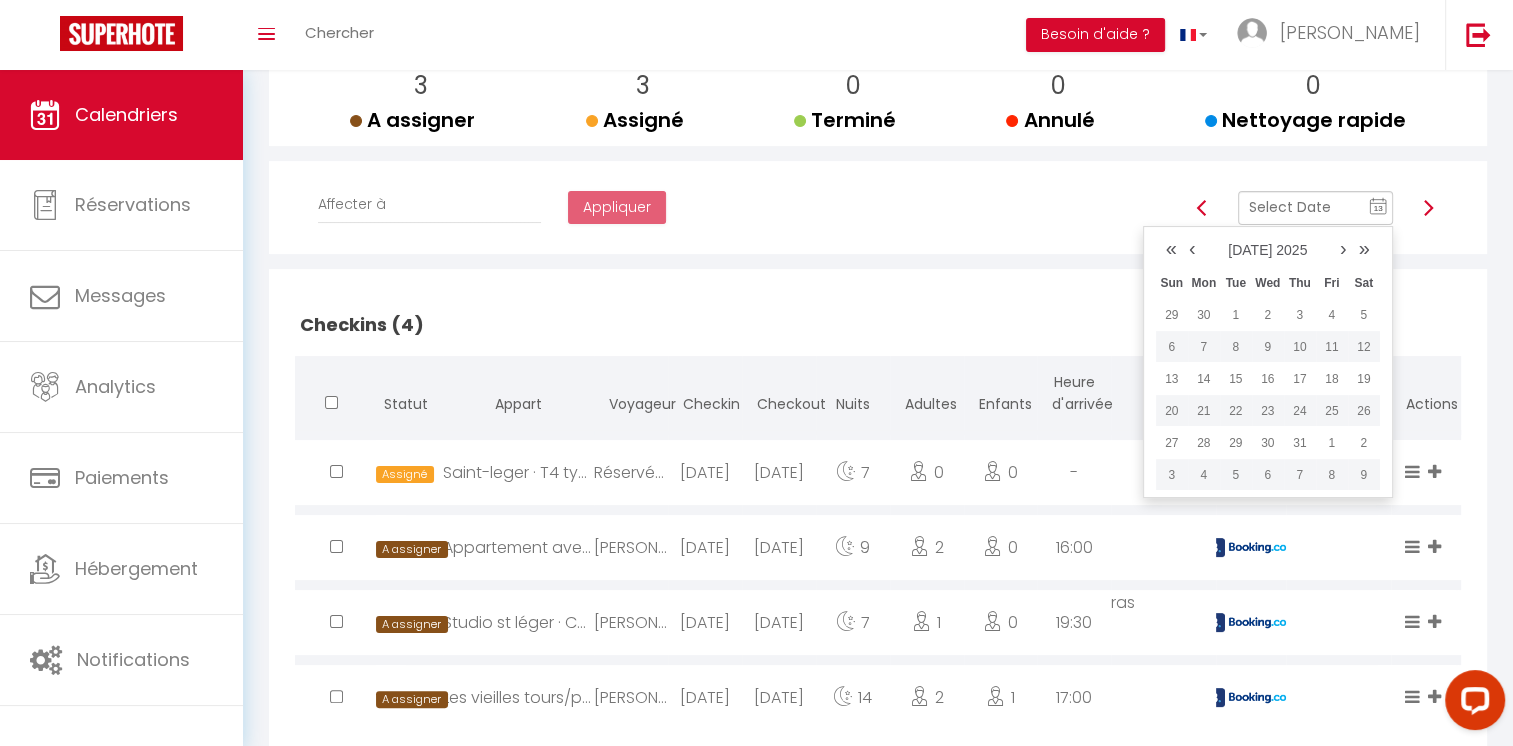 click on "›" at bounding box center [1343, 248] 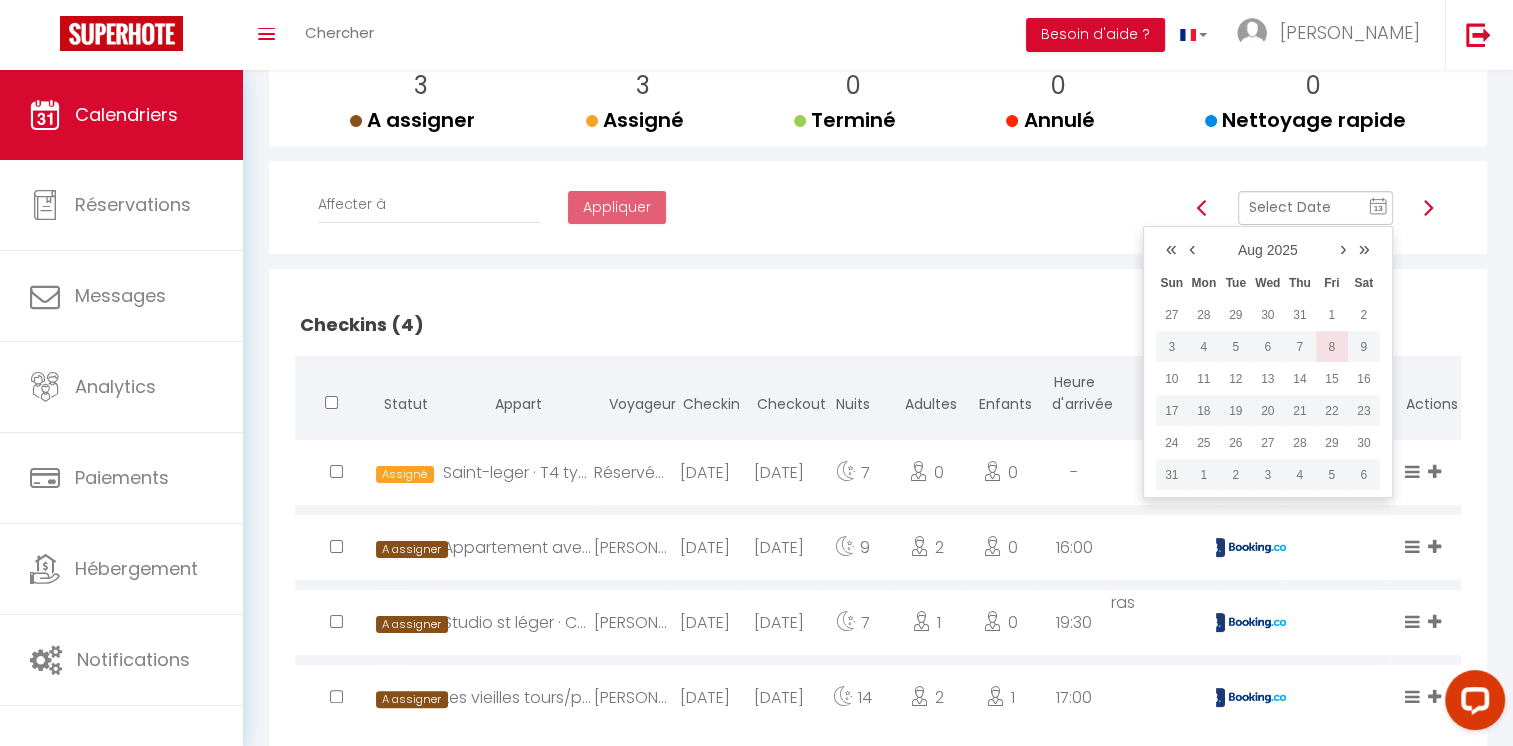 click on "8" at bounding box center (1332, 347) 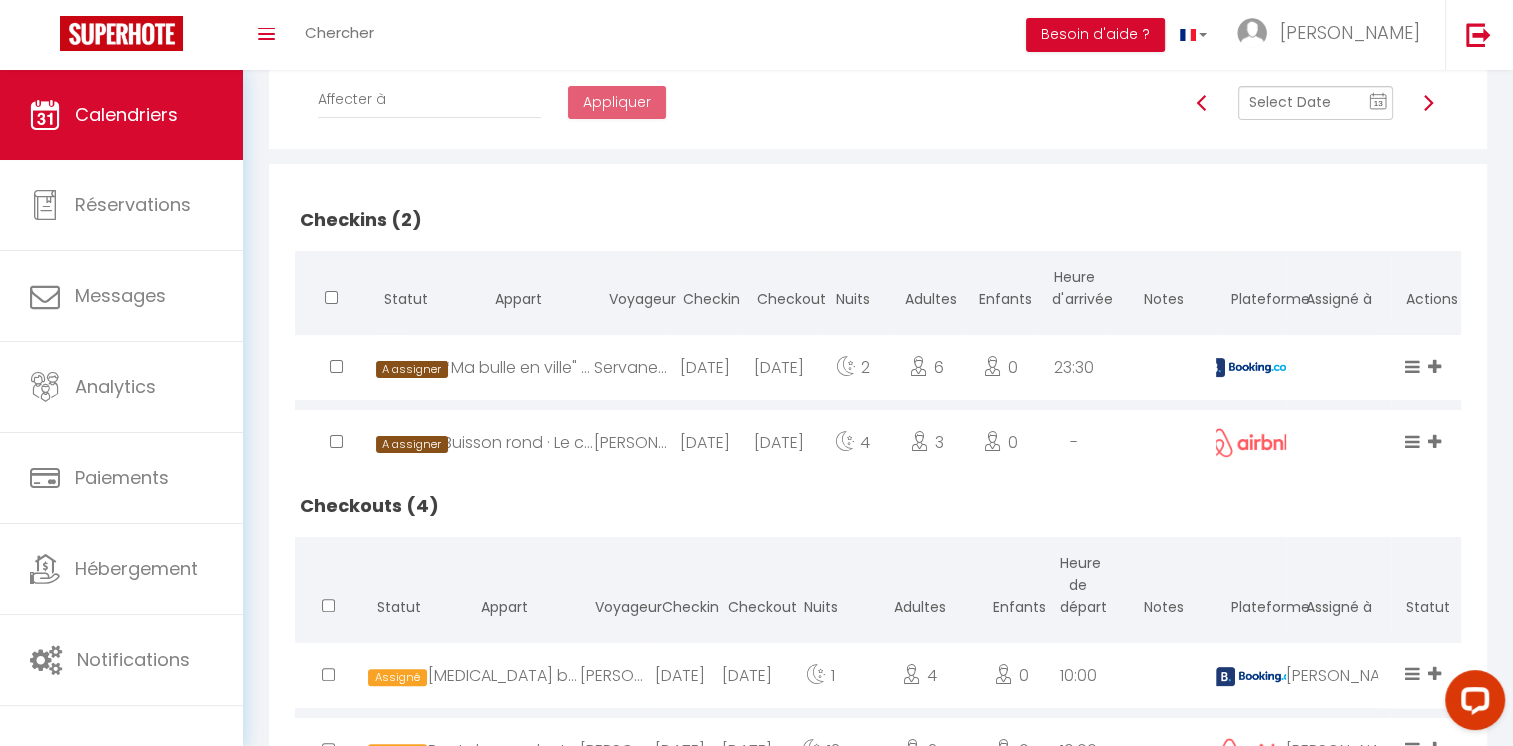scroll, scrollTop: 273, scrollLeft: 0, axis: vertical 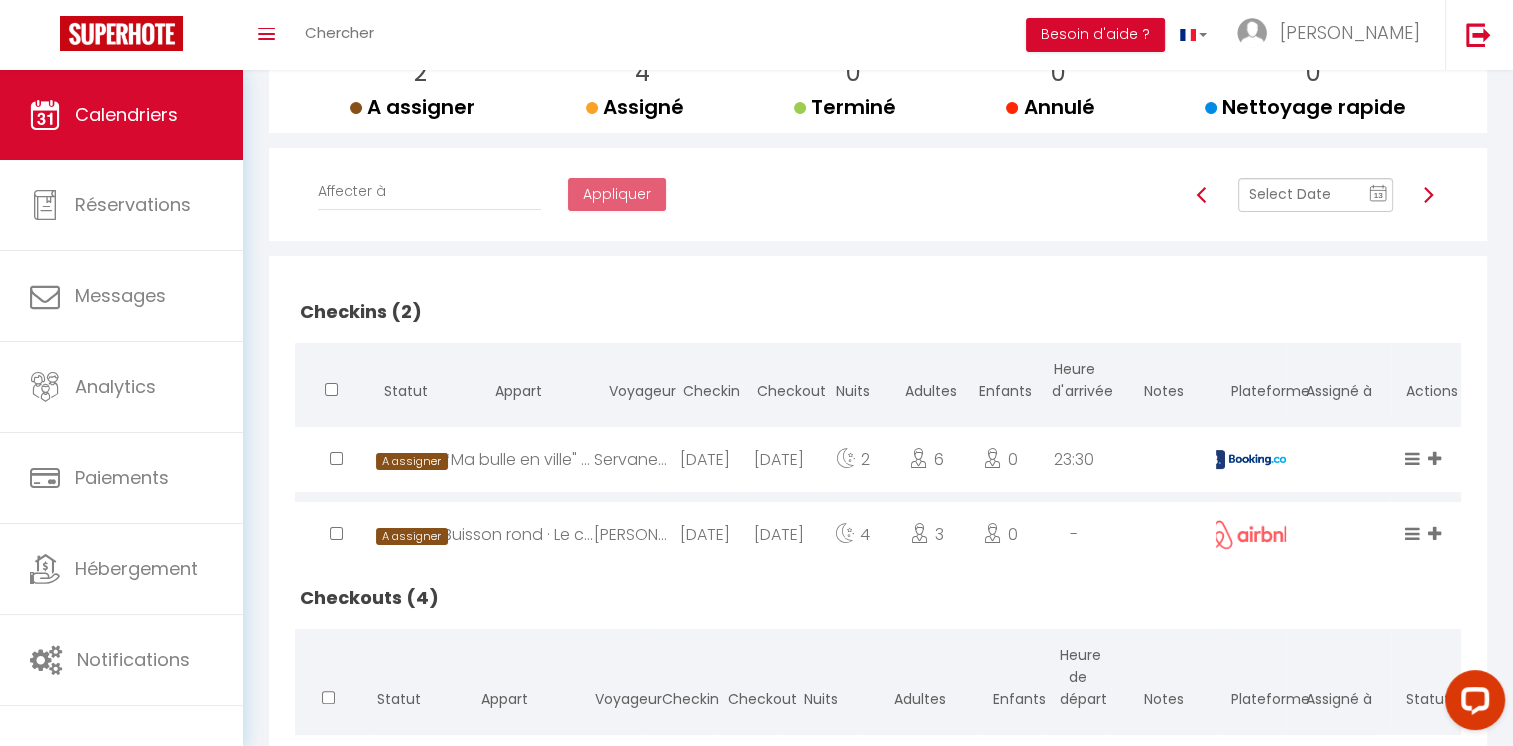 click at bounding box center (1428, 195) 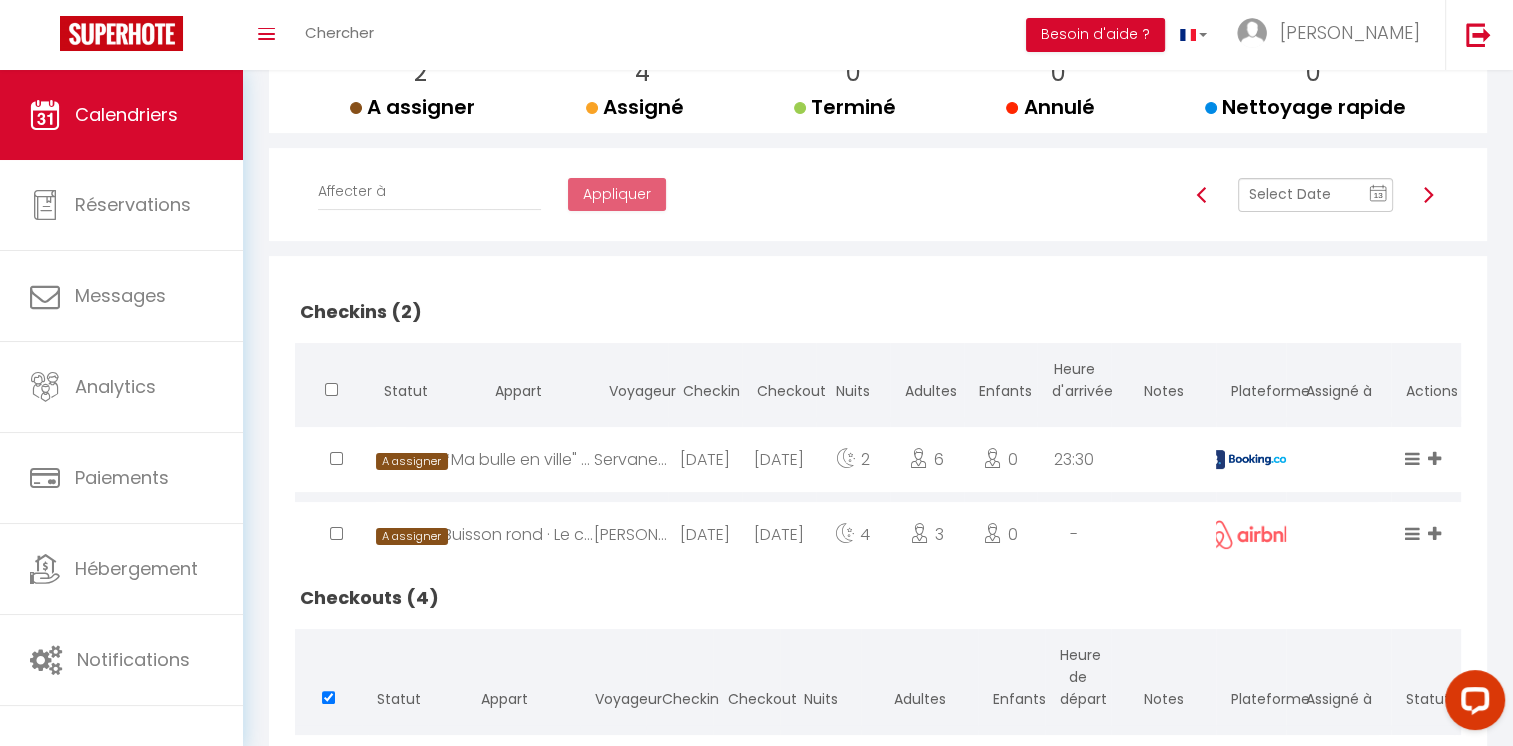 scroll, scrollTop: 218, scrollLeft: 0, axis: vertical 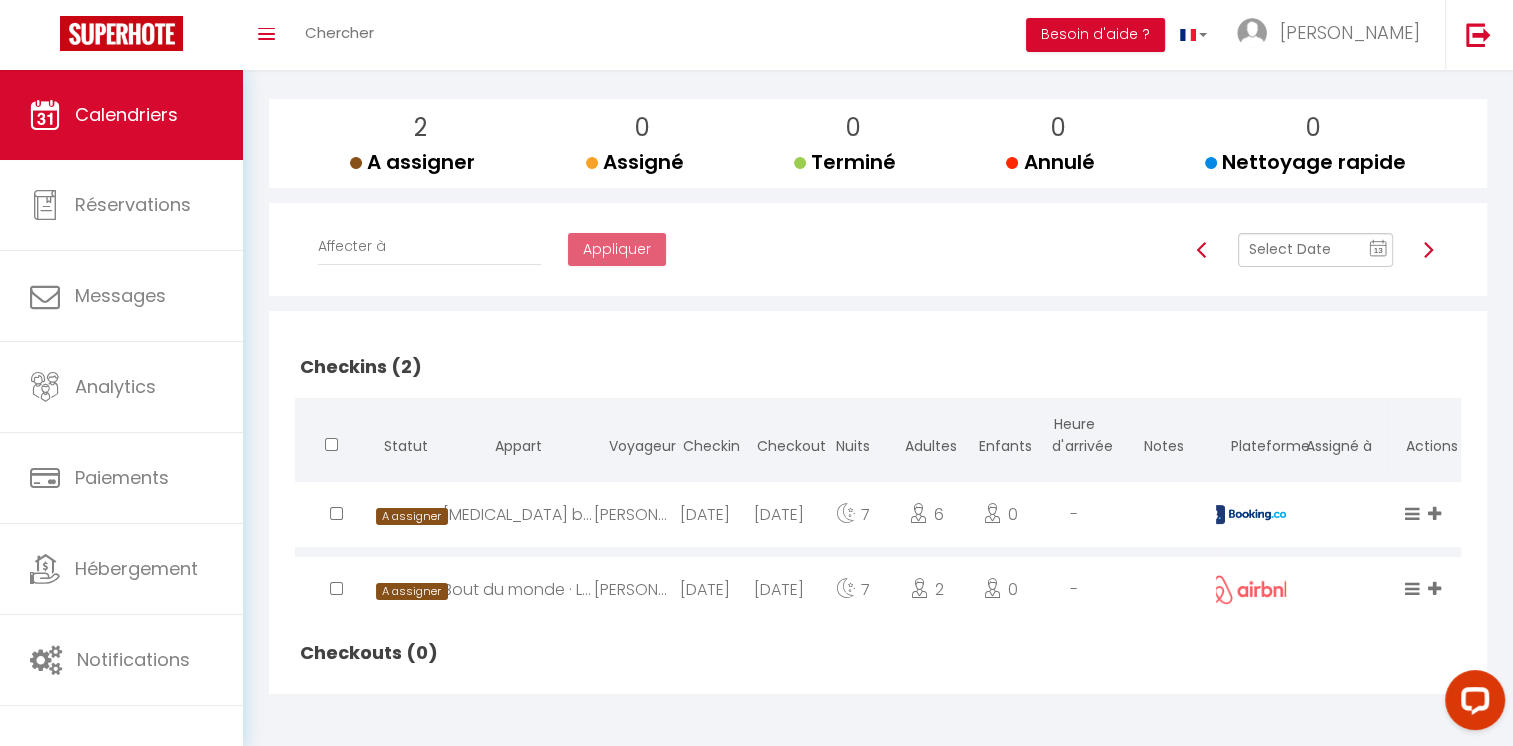 click at bounding box center (1315, 250) 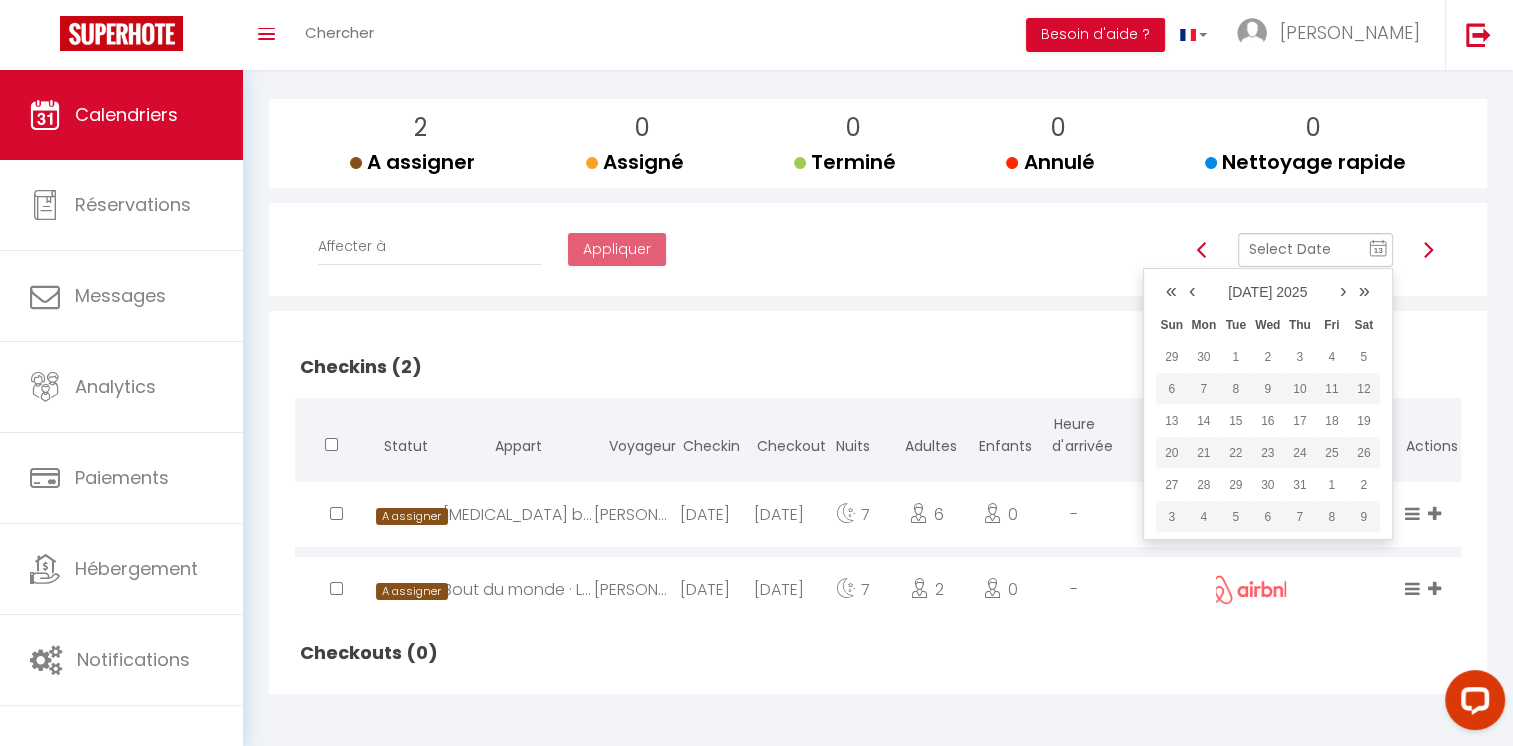 click on "›" at bounding box center (1343, 290) 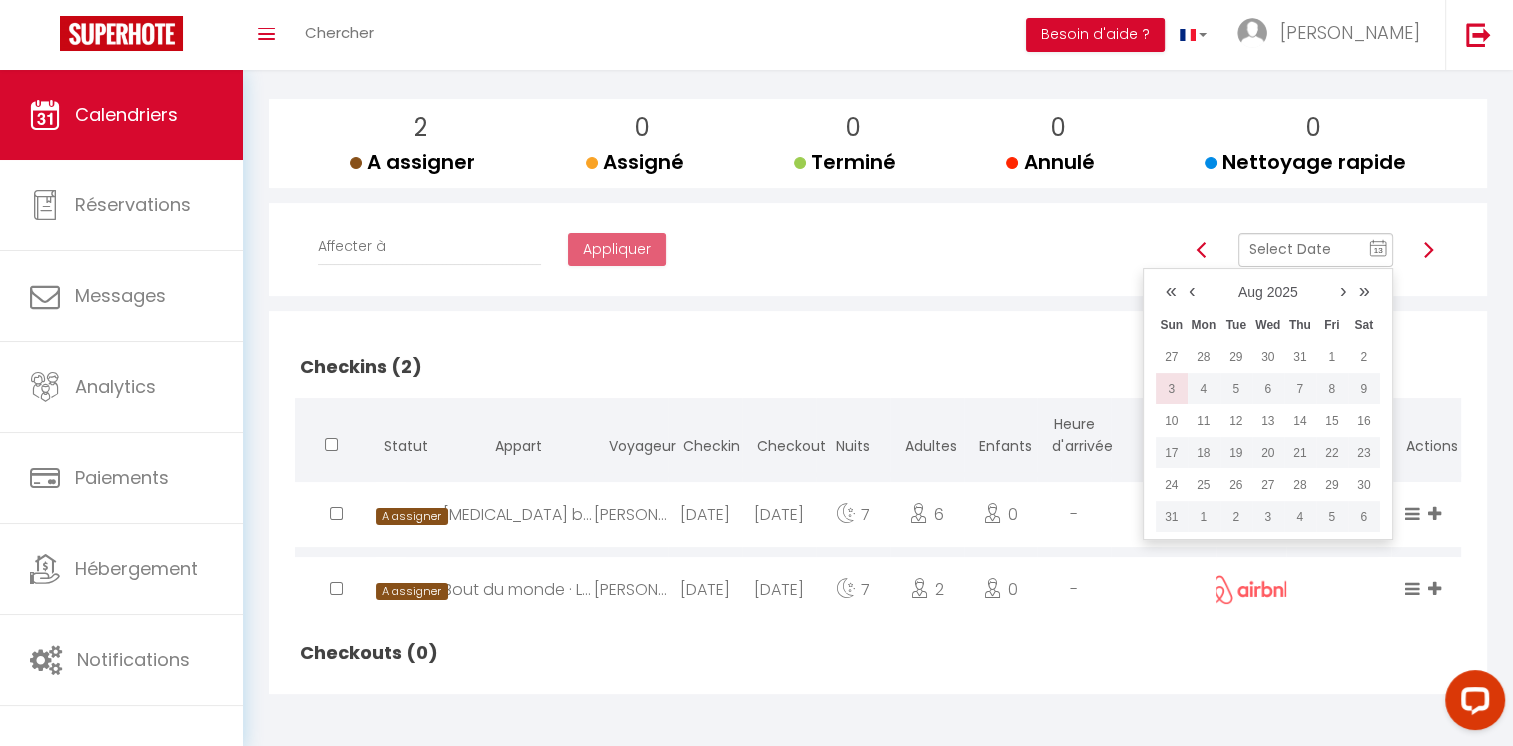 click on "3" at bounding box center (1172, 389) 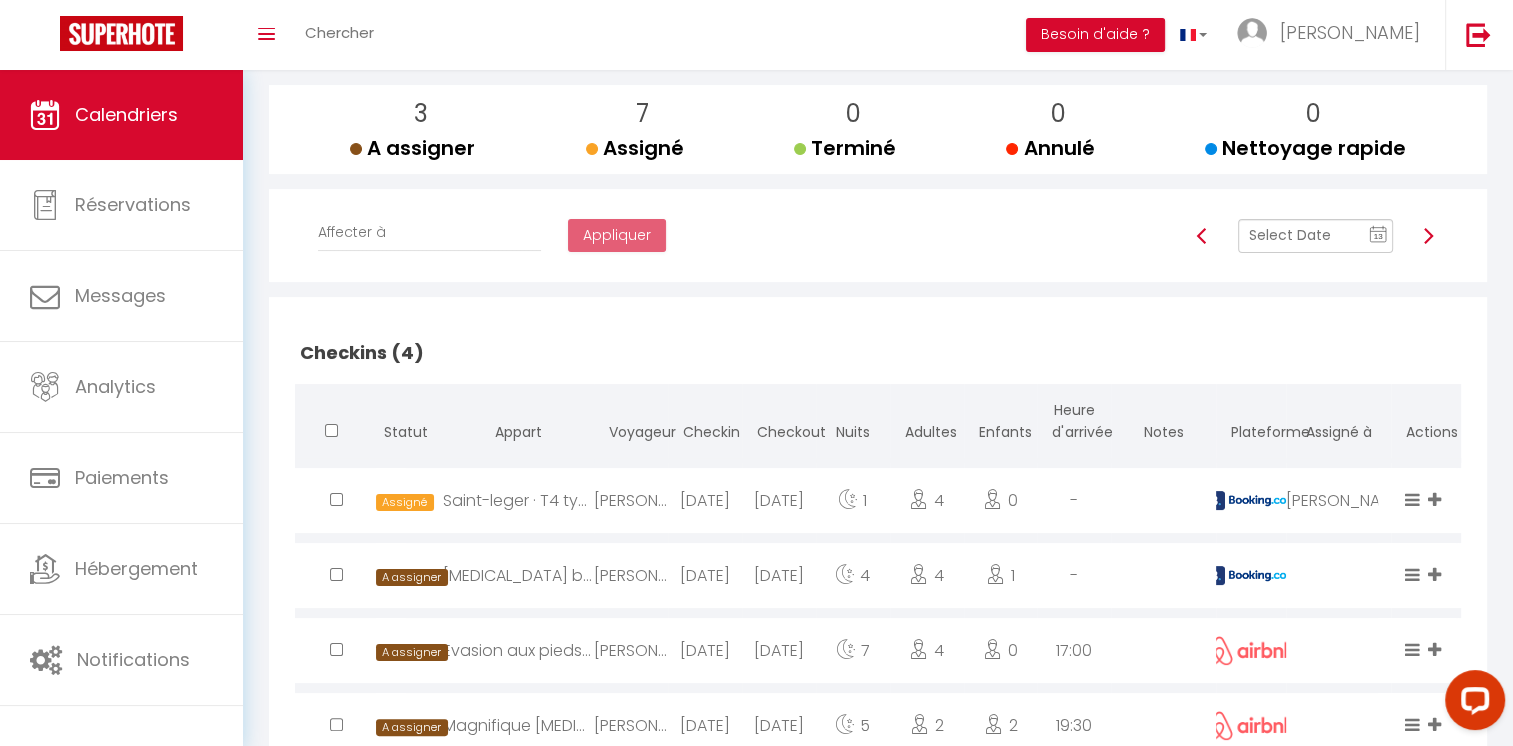 scroll, scrollTop: 228, scrollLeft: 0, axis: vertical 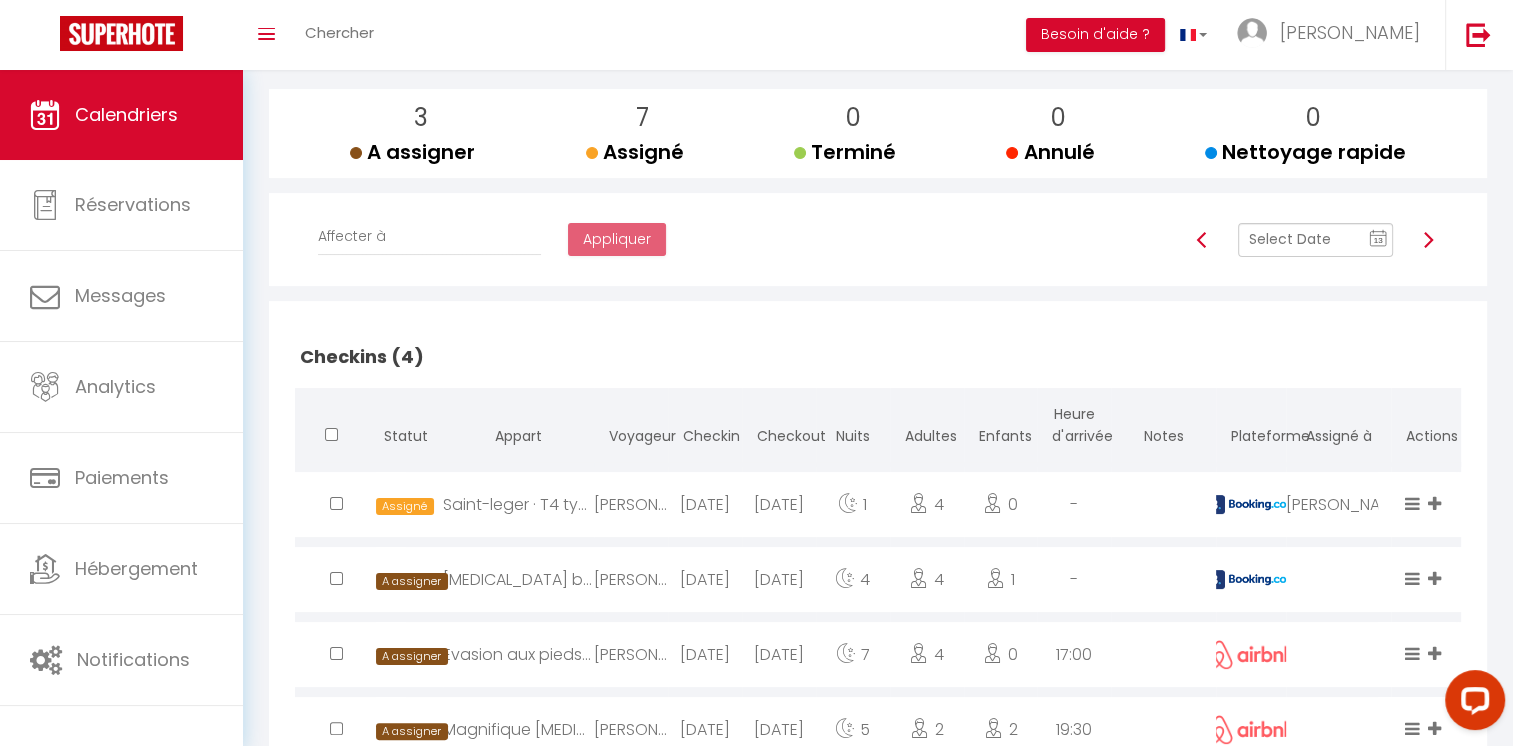 click at bounding box center (1428, 240) 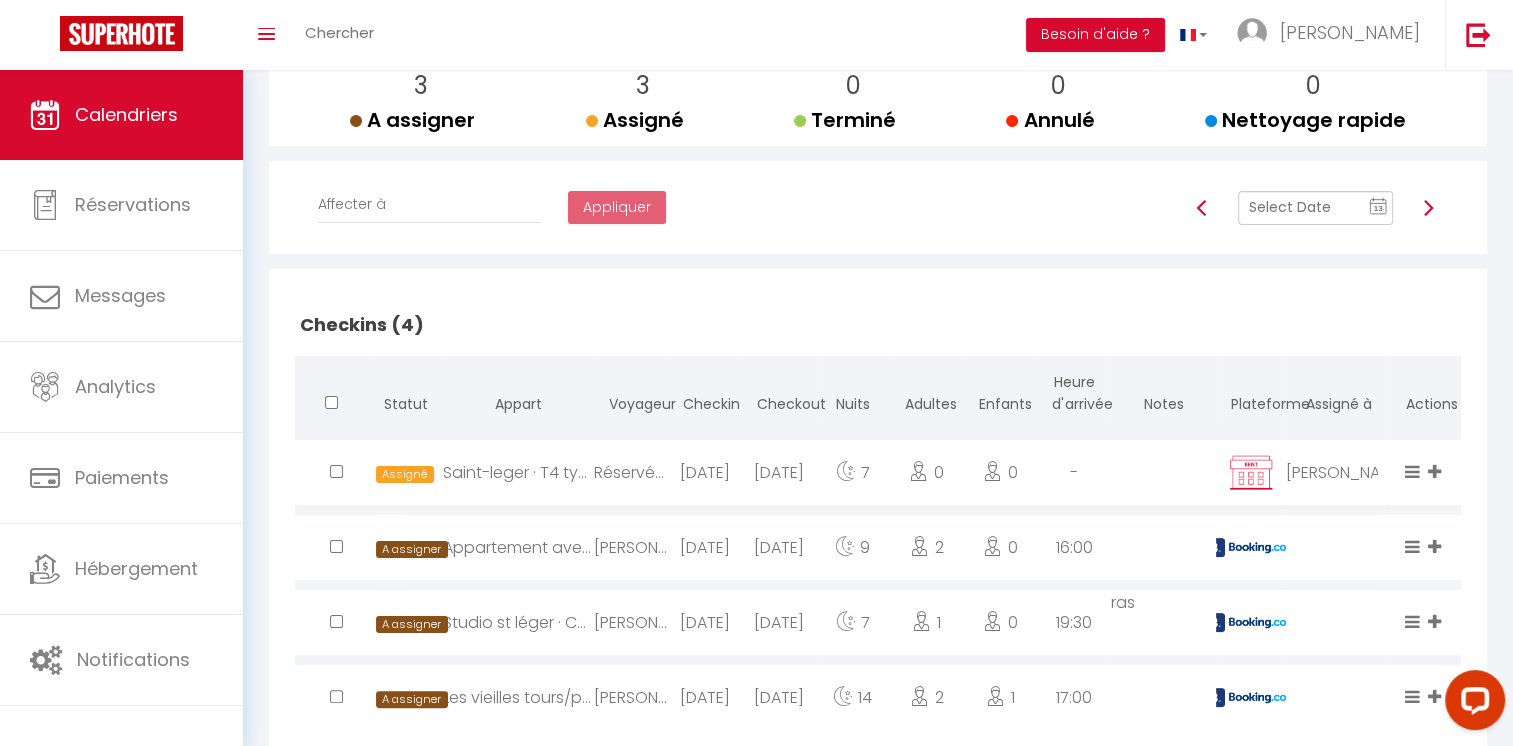 scroll, scrollTop: 248, scrollLeft: 0, axis: vertical 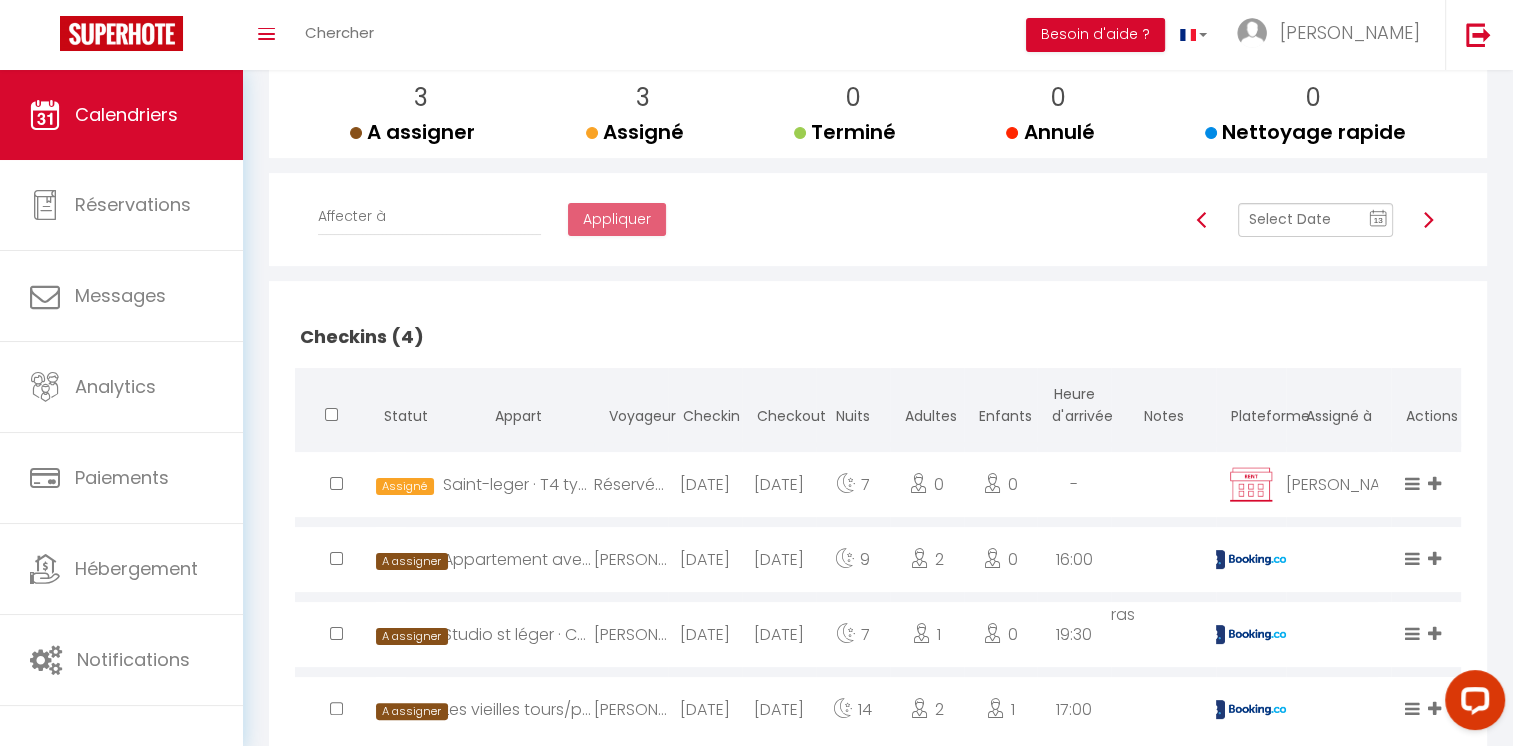click at bounding box center [1428, 220] 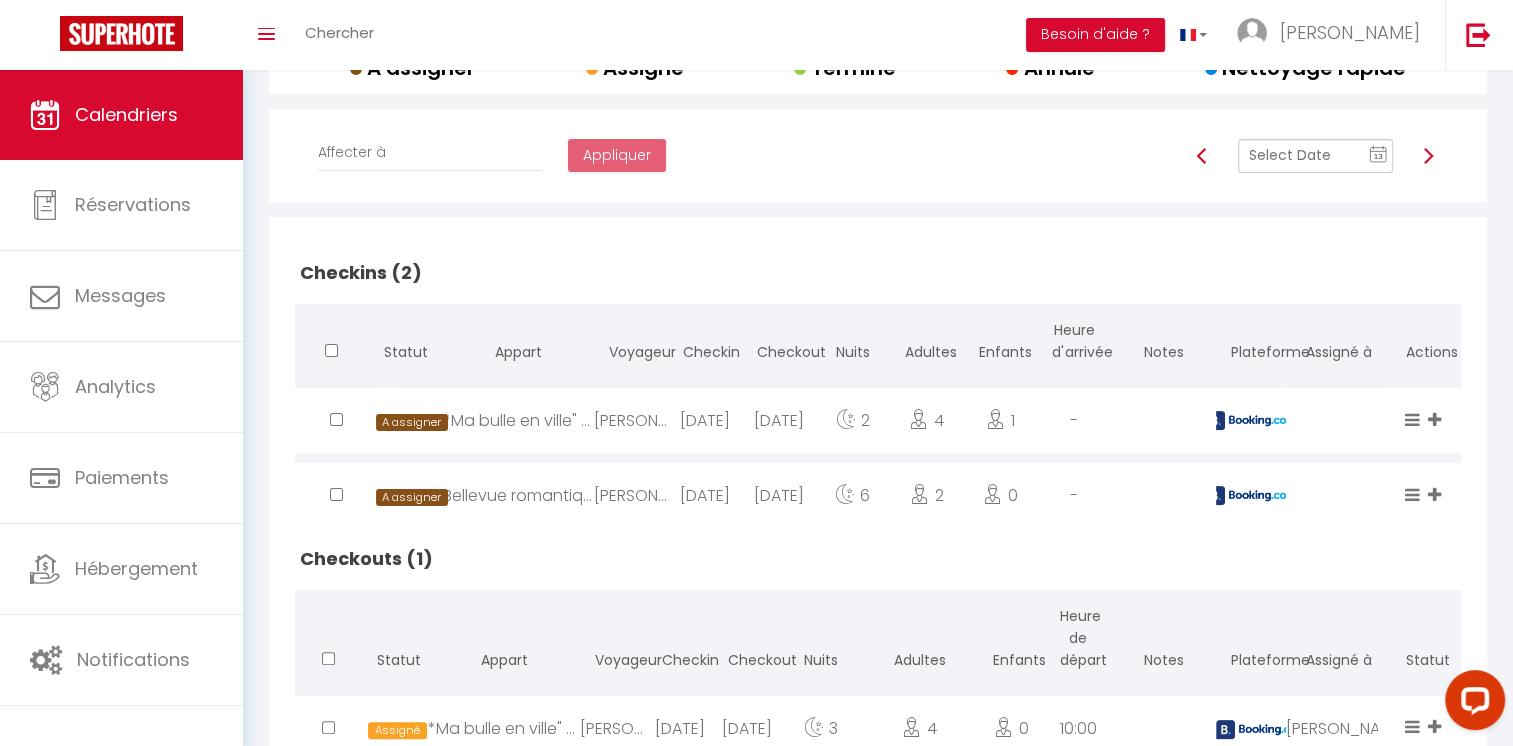 scroll, scrollTop: 307, scrollLeft: 0, axis: vertical 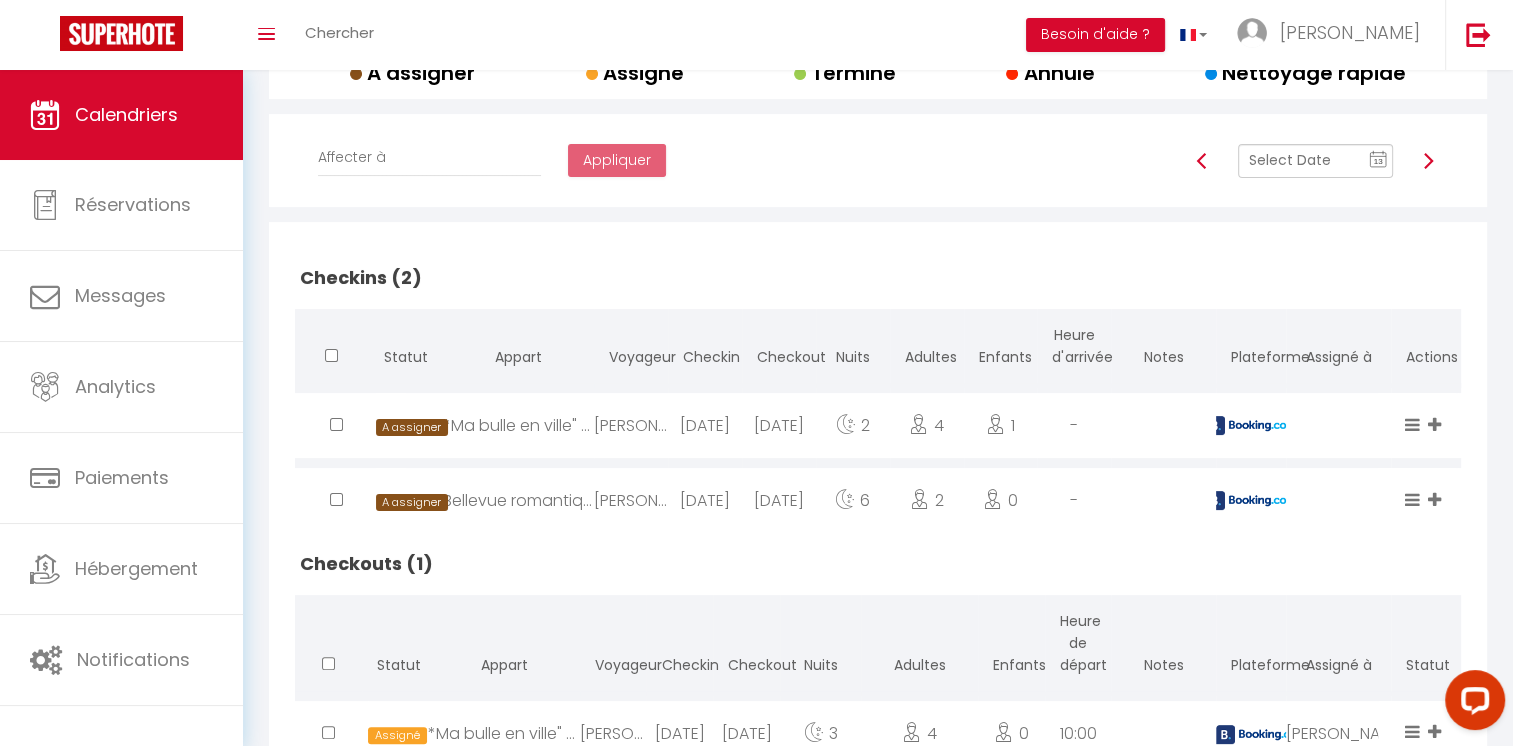 click at bounding box center [1428, 161] 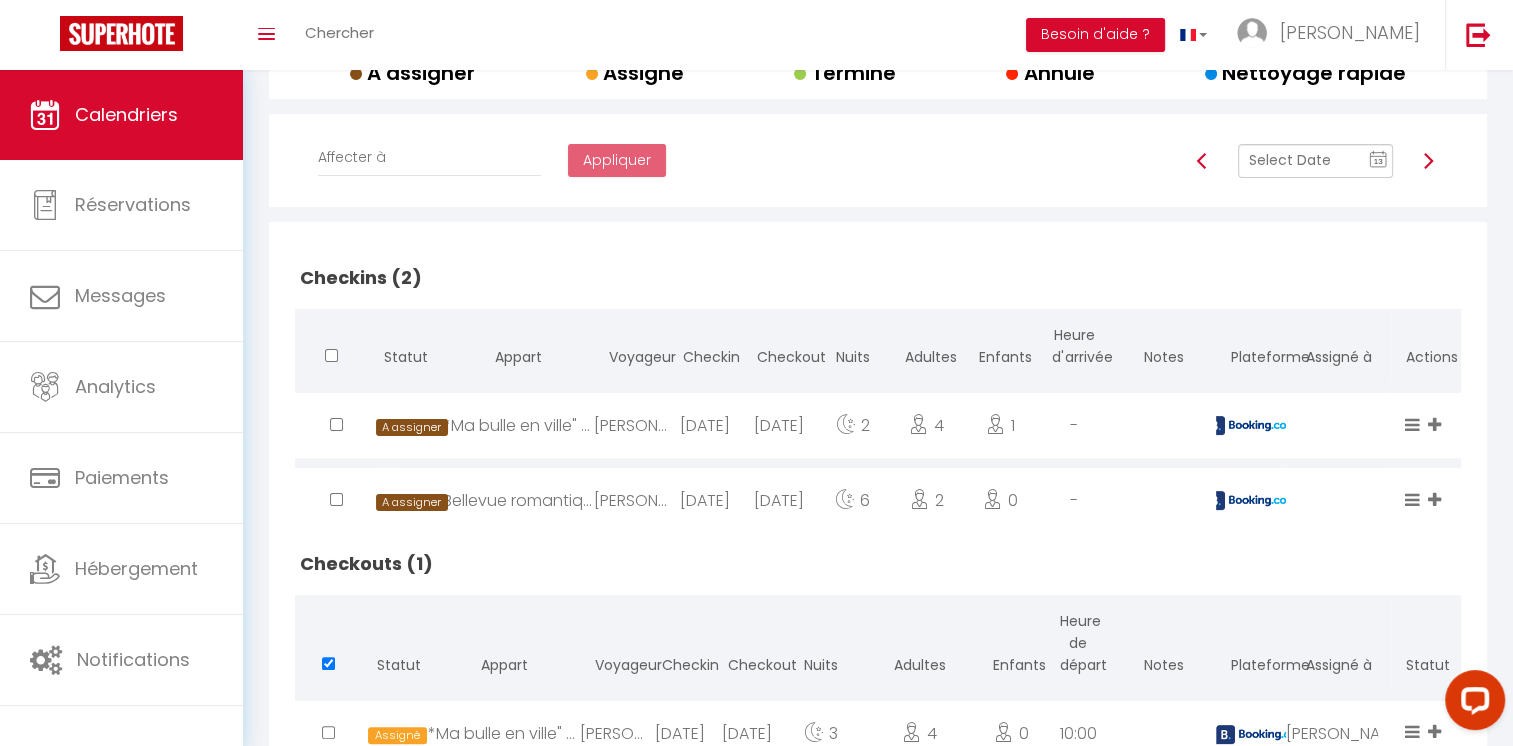 scroll, scrollTop: 120, scrollLeft: 0, axis: vertical 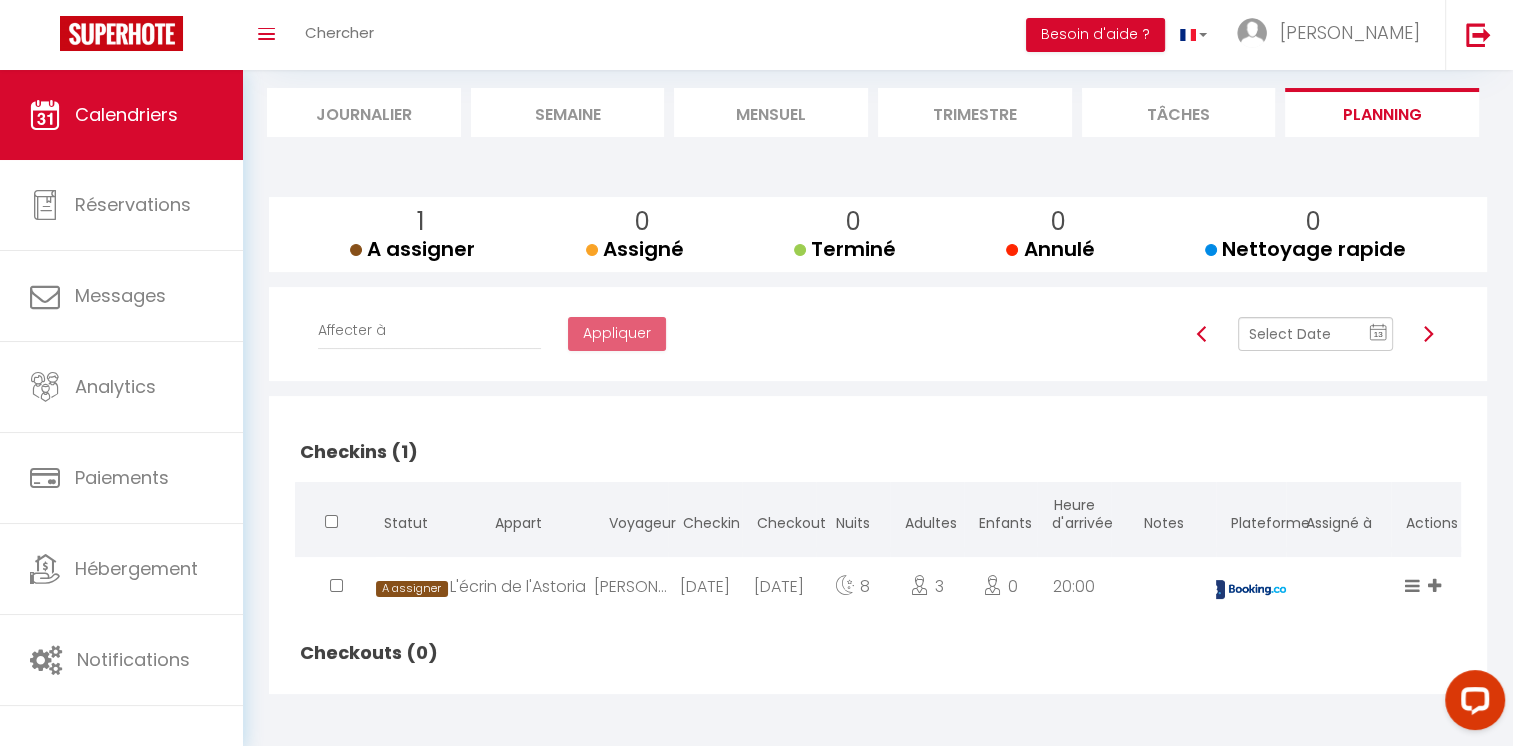 click at bounding box center [1428, 334] 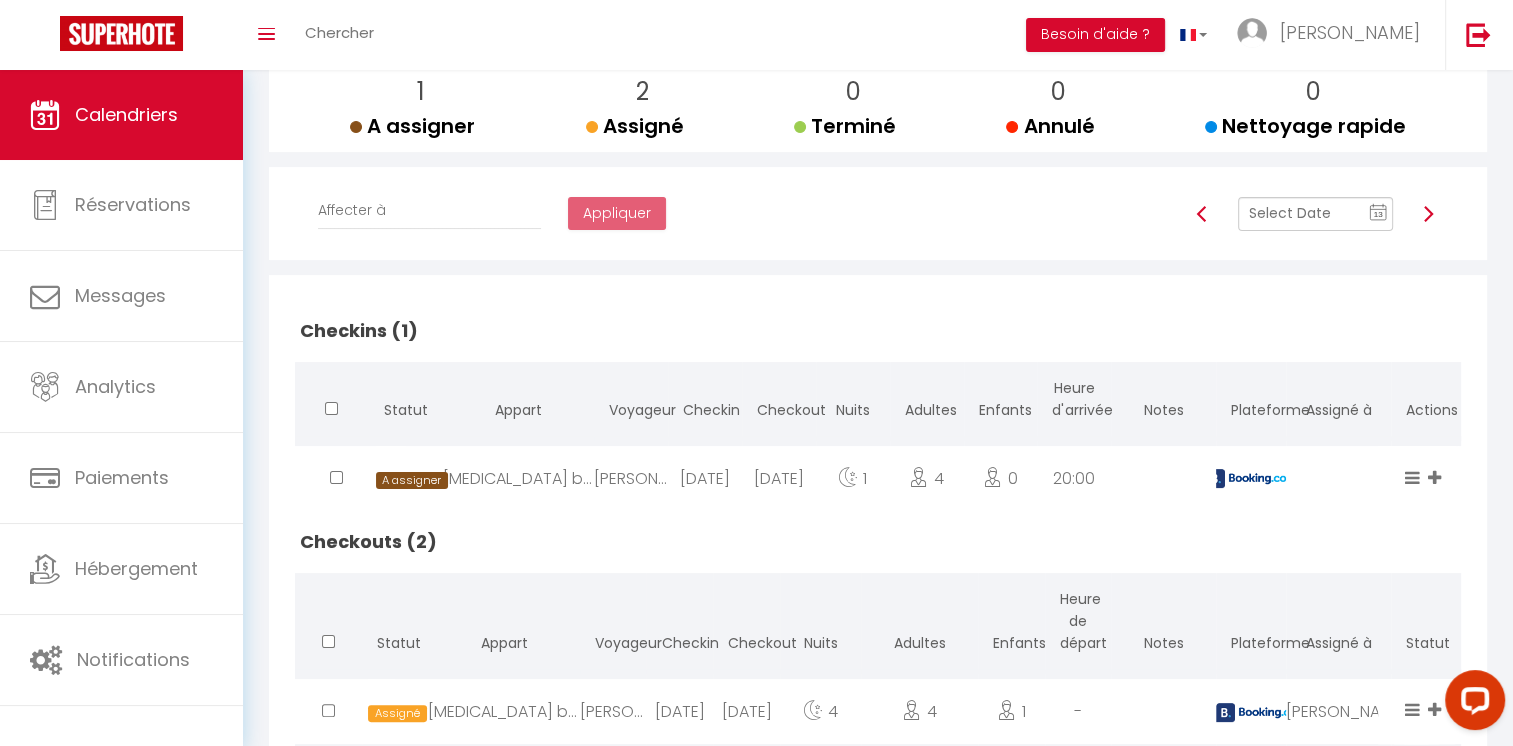 scroll, scrollTop: 252, scrollLeft: 0, axis: vertical 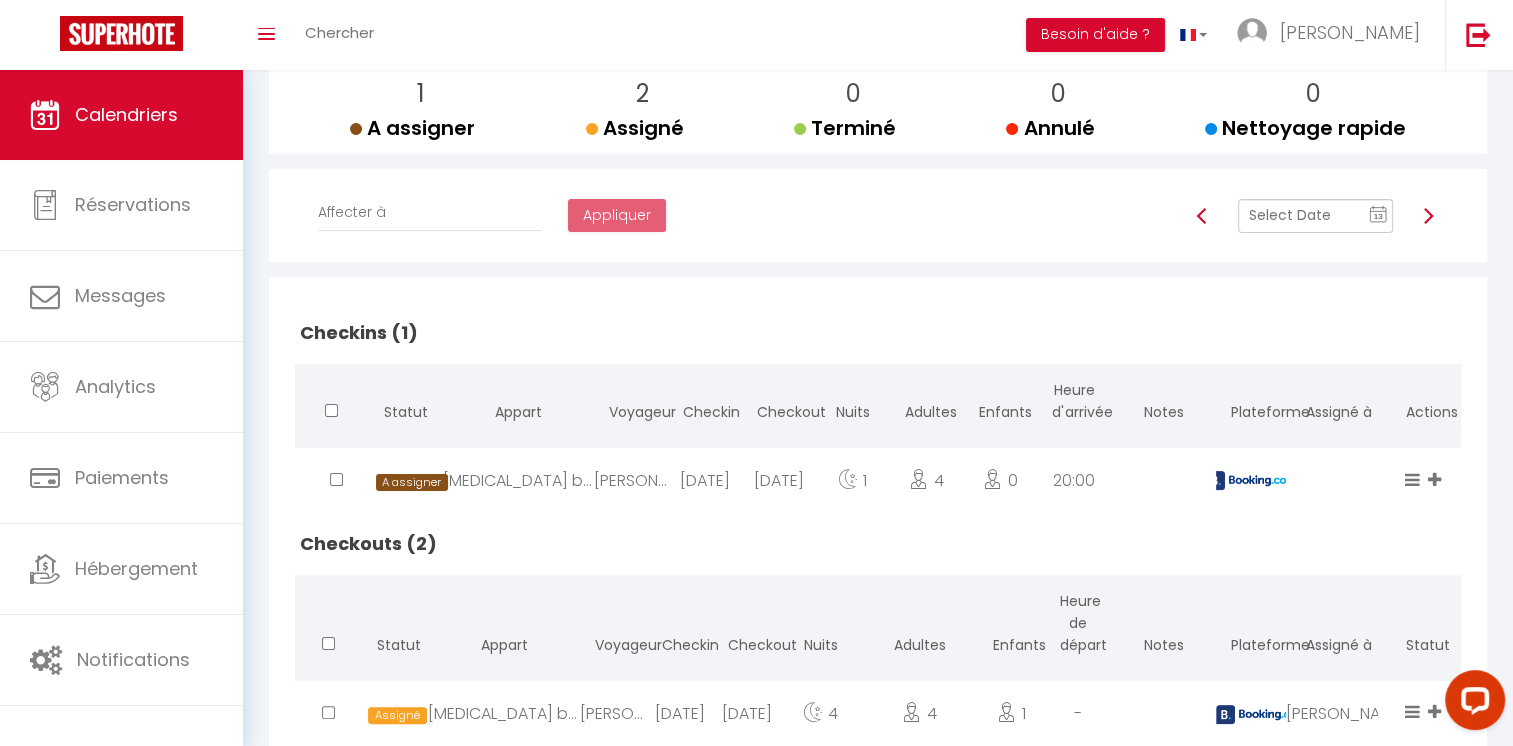 click at bounding box center [1428, 216] 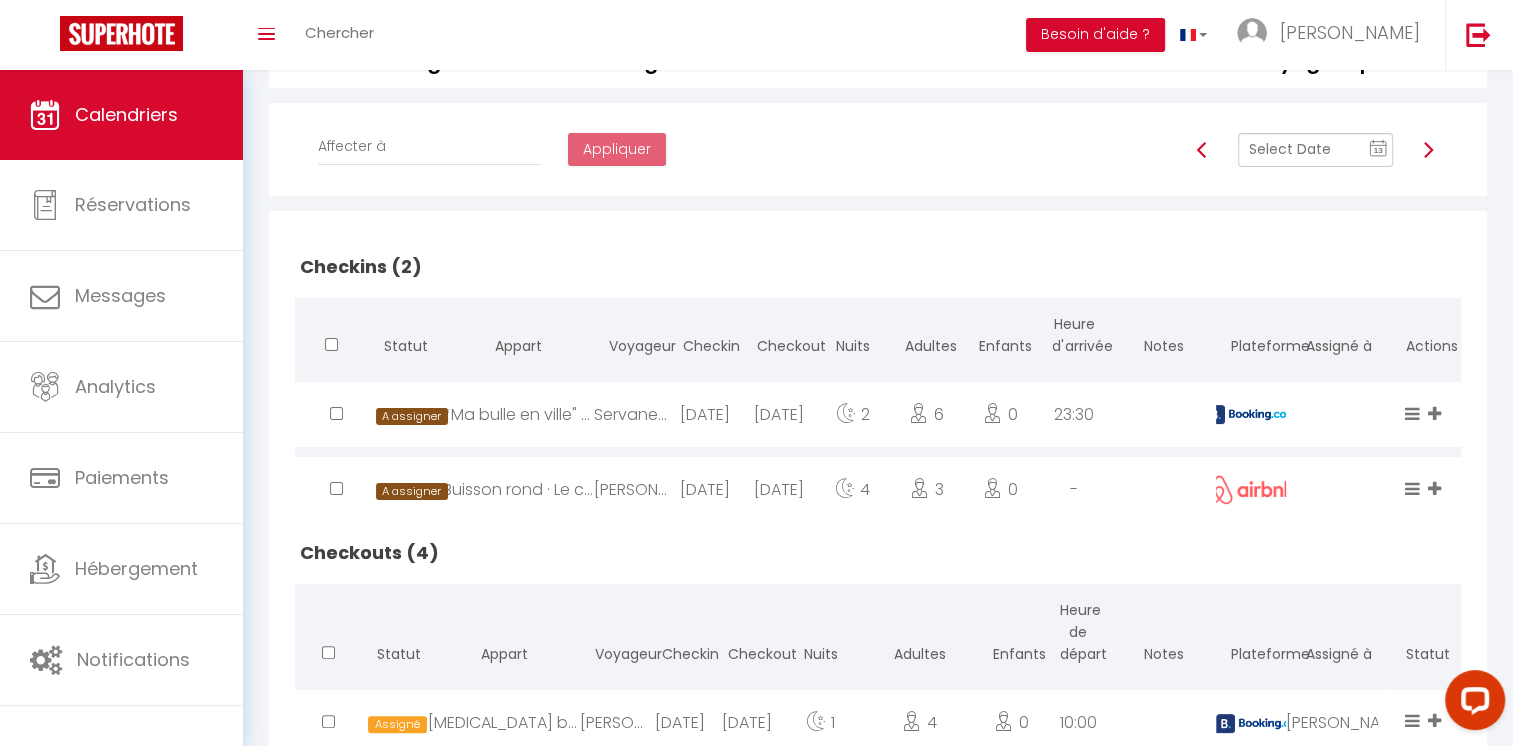 scroll, scrollTop: 248, scrollLeft: 0, axis: vertical 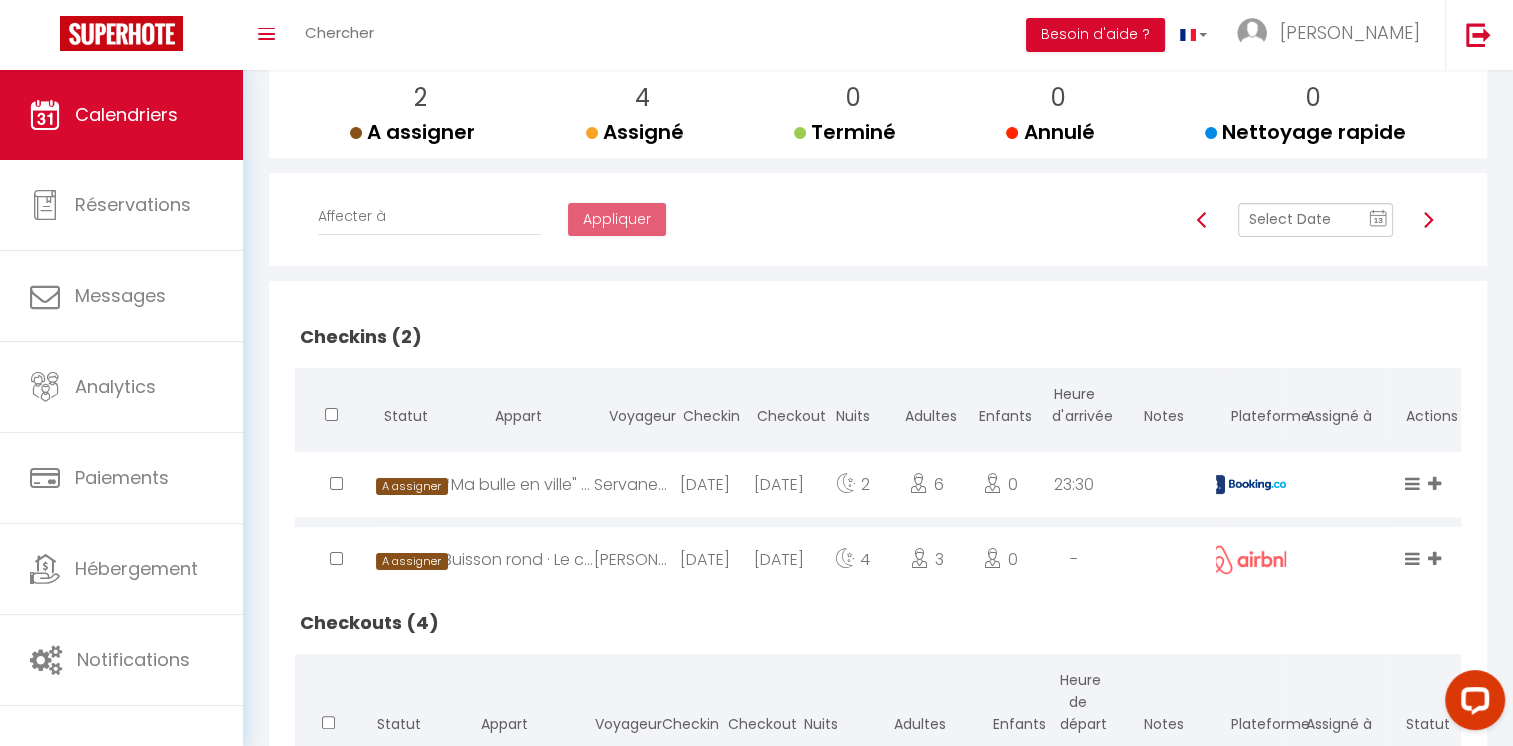 click at bounding box center (1428, 220) 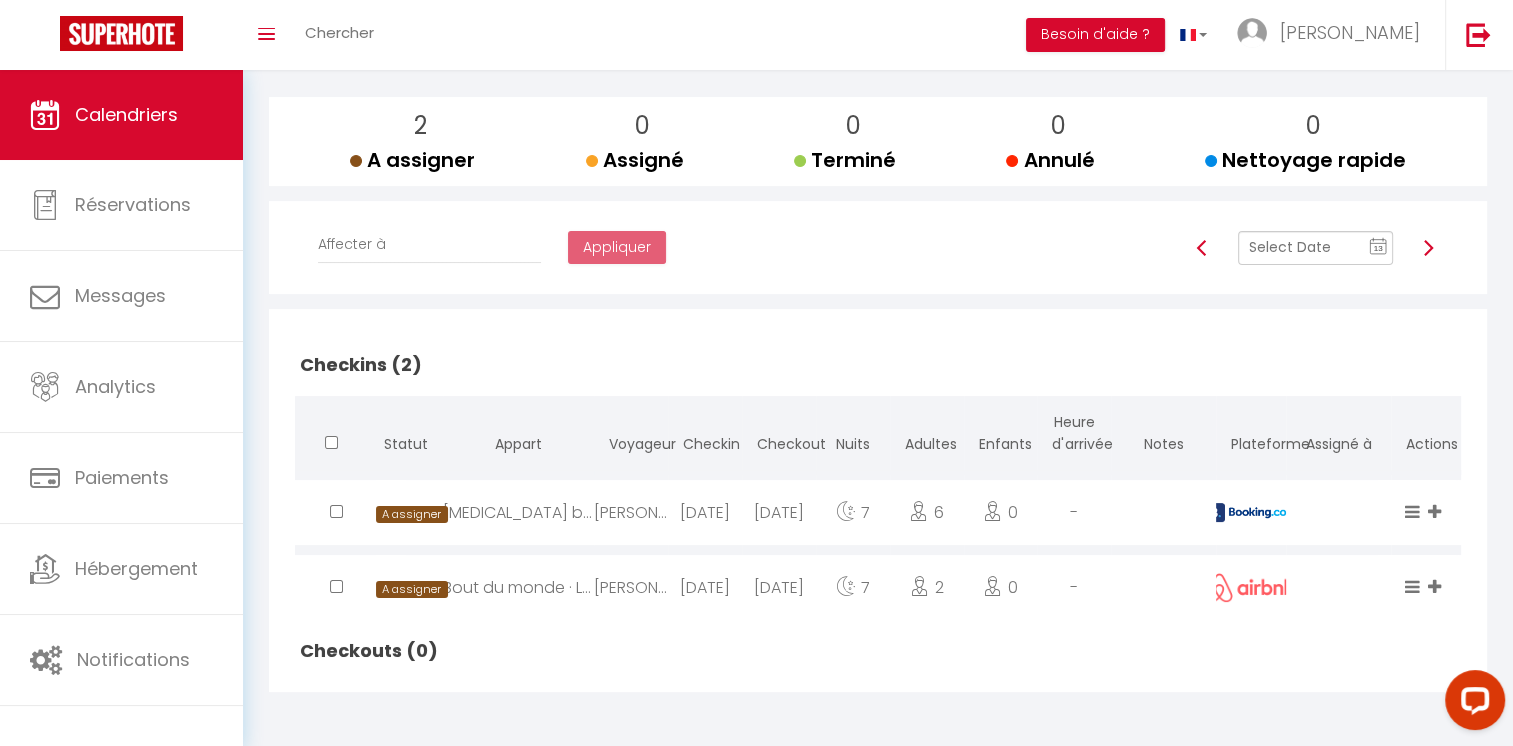 scroll, scrollTop: 218, scrollLeft: 0, axis: vertical 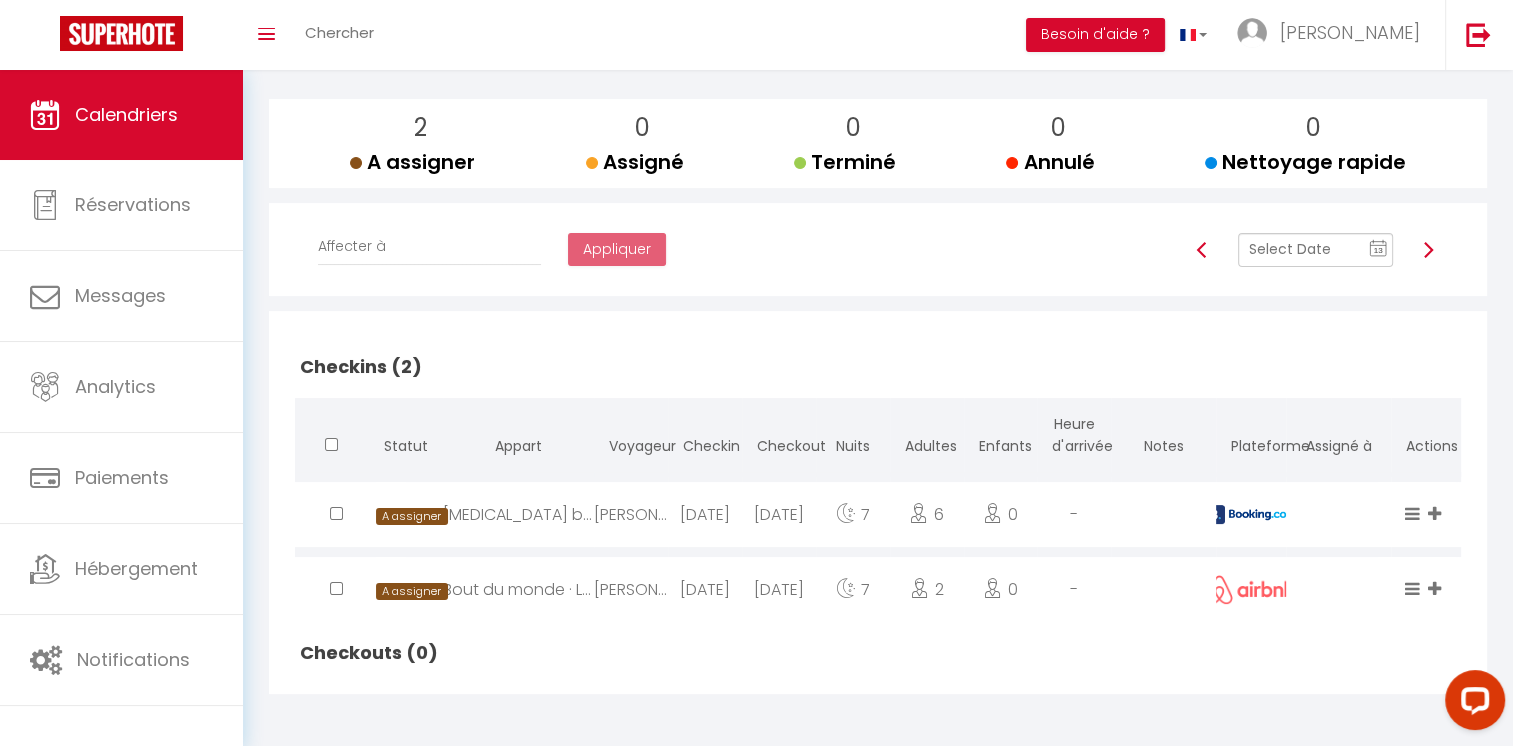 click at bounding box center [1428, 250] 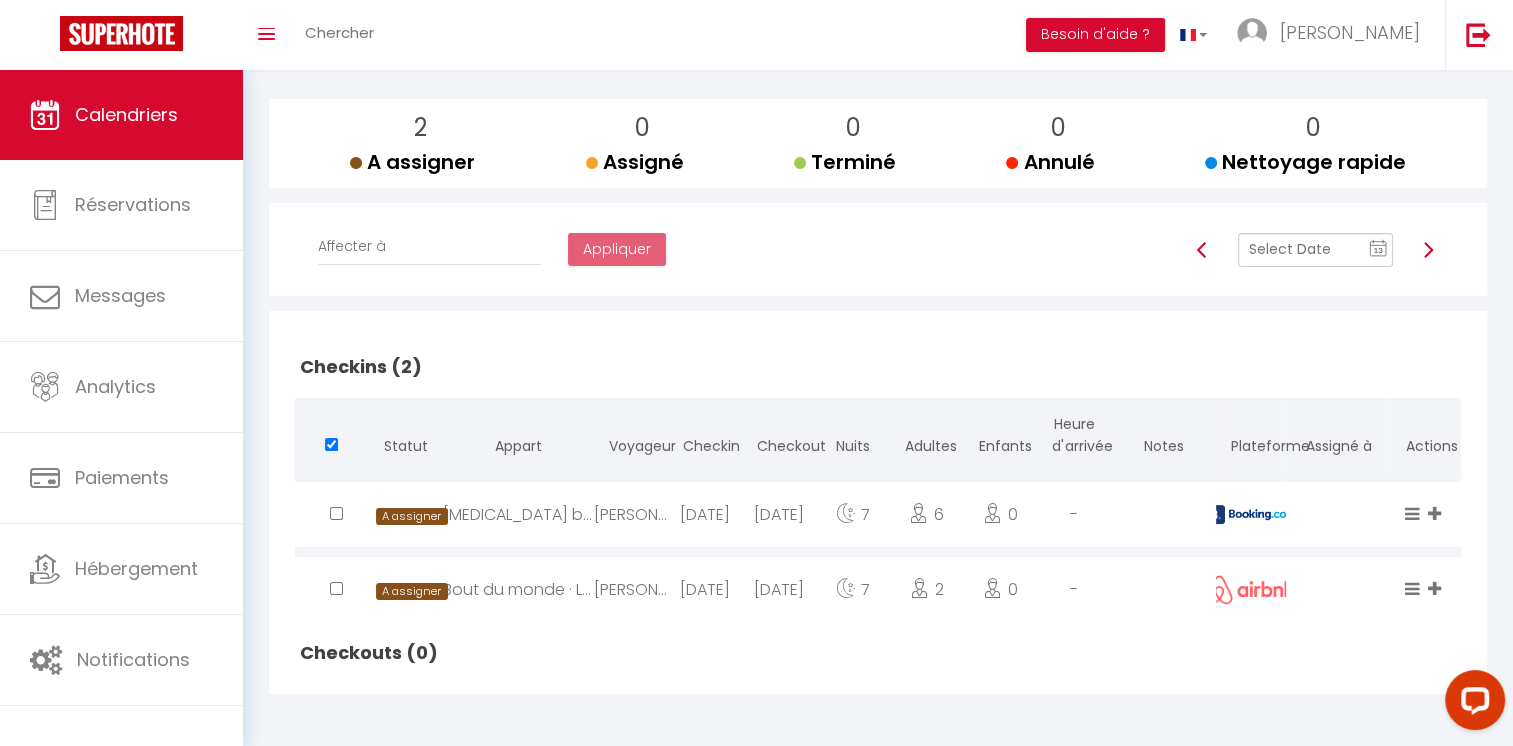 checkbox on "false" 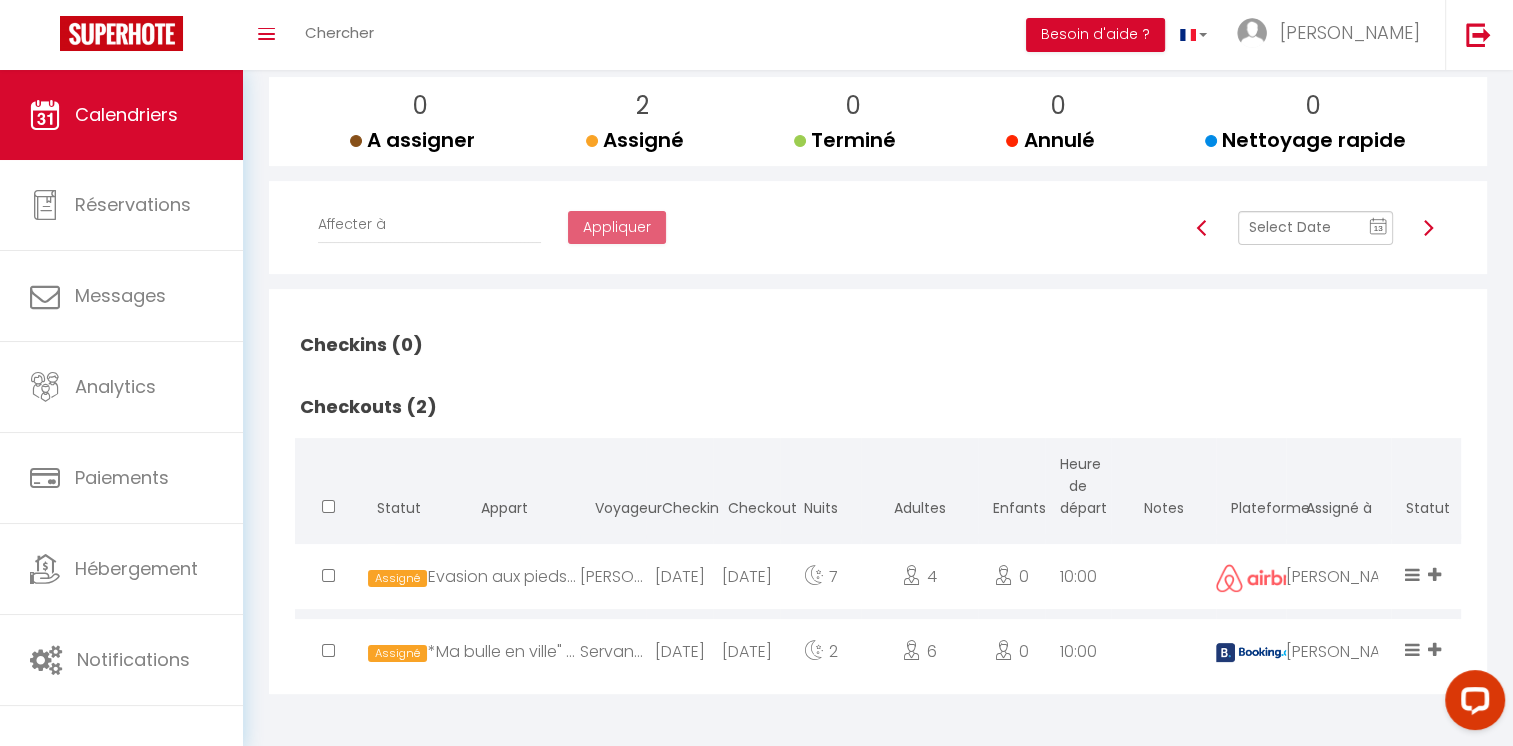 click on "[DATE]" at bounding box center [679, 576] 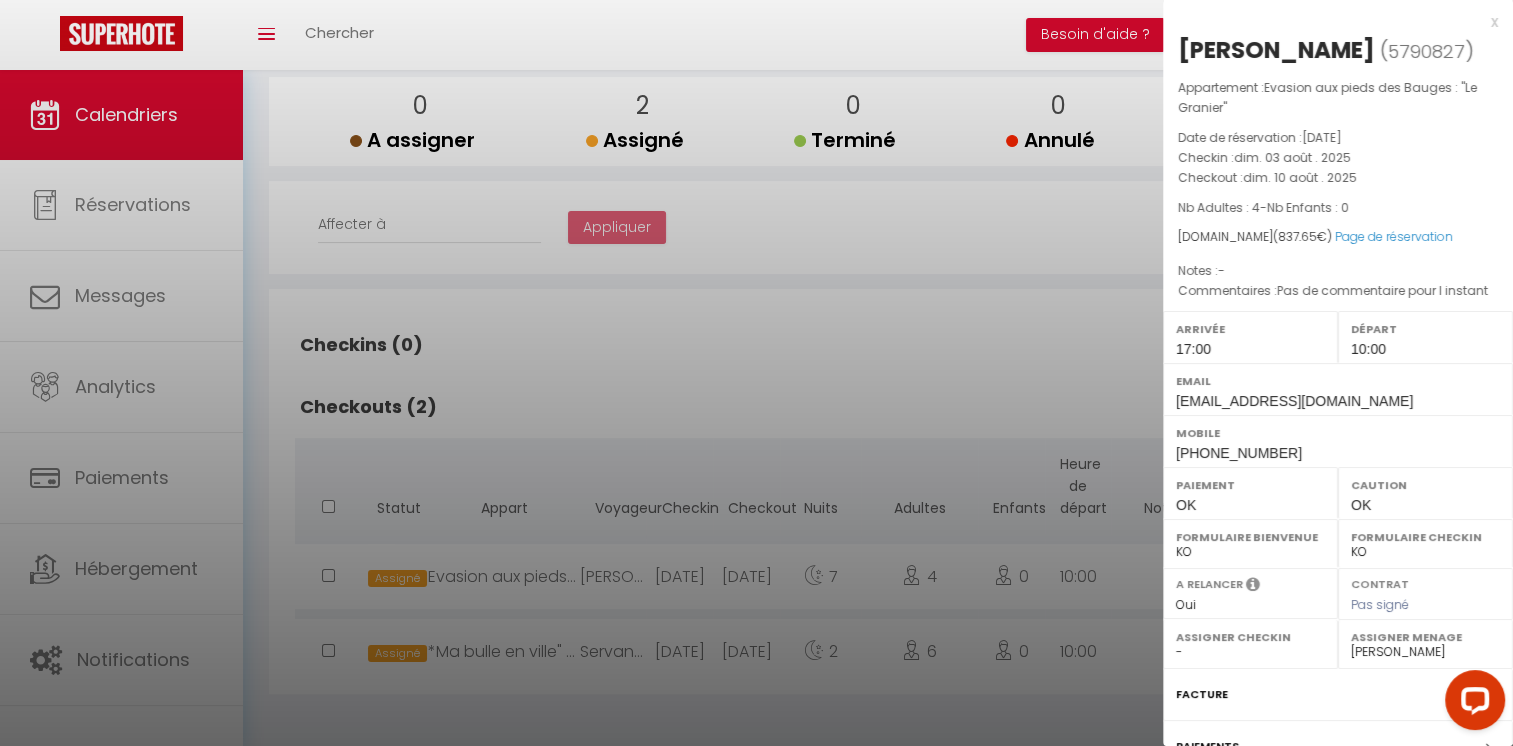 click on "Facture" at bounding box center (1202, 694) 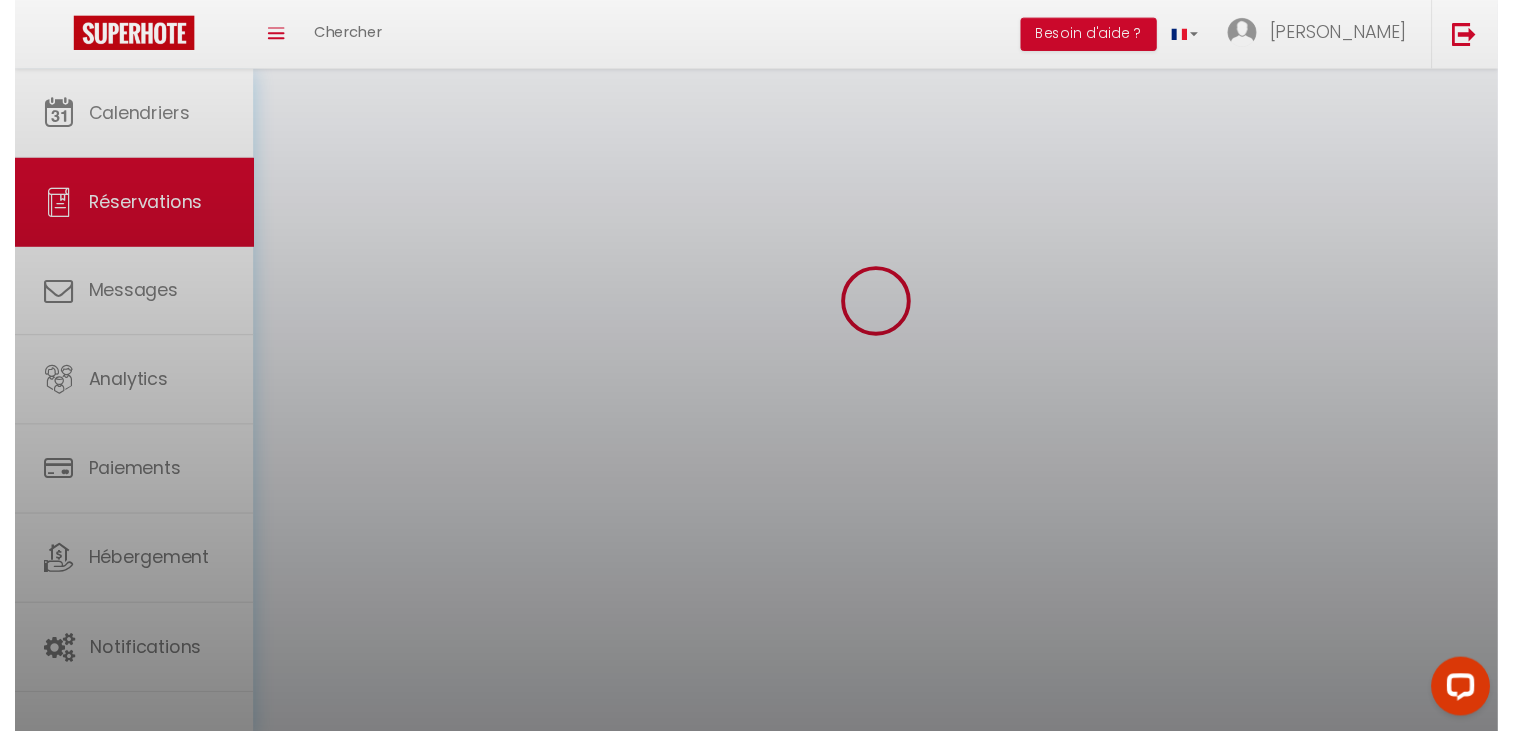 scroll, scrollTop: 0, scrollLeft: 0, axis: both 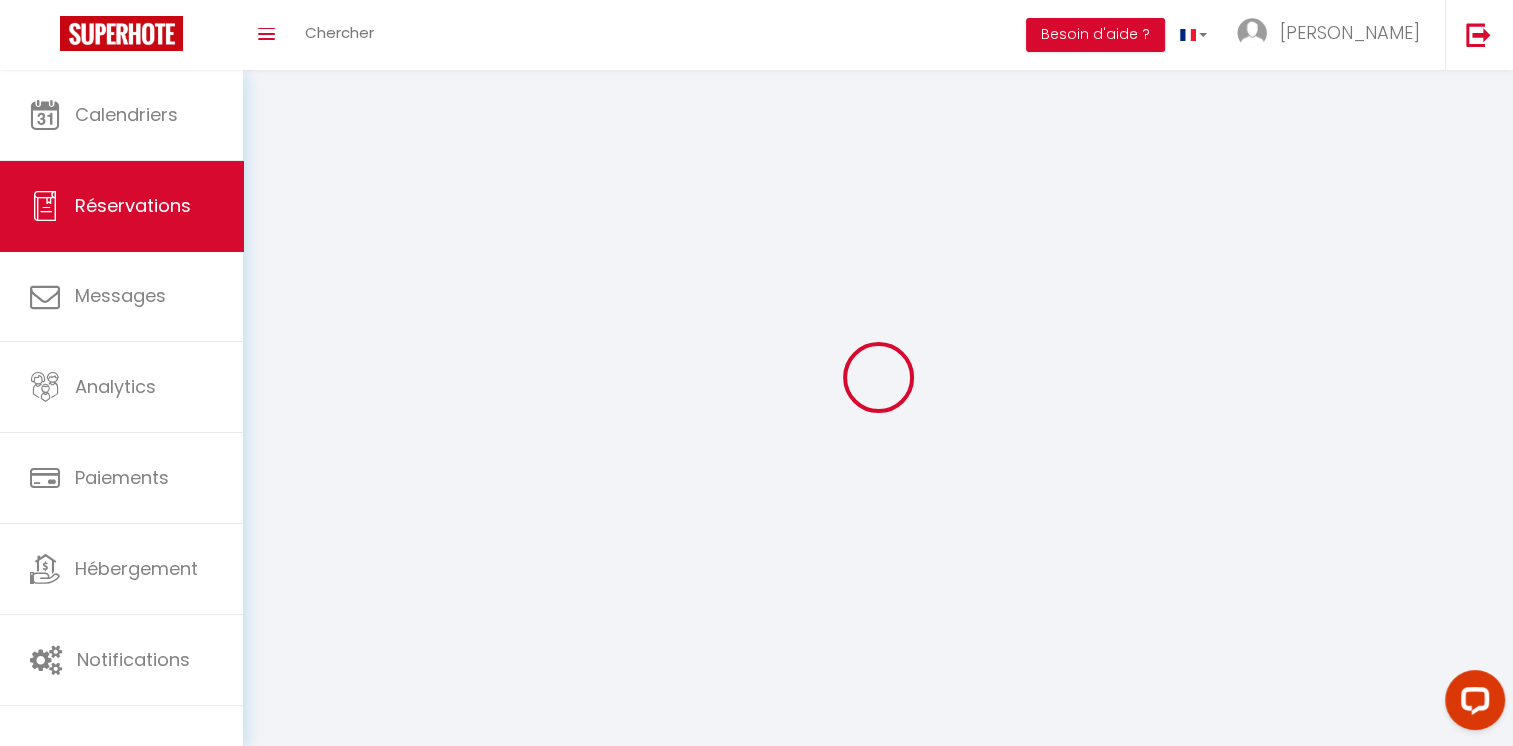 select 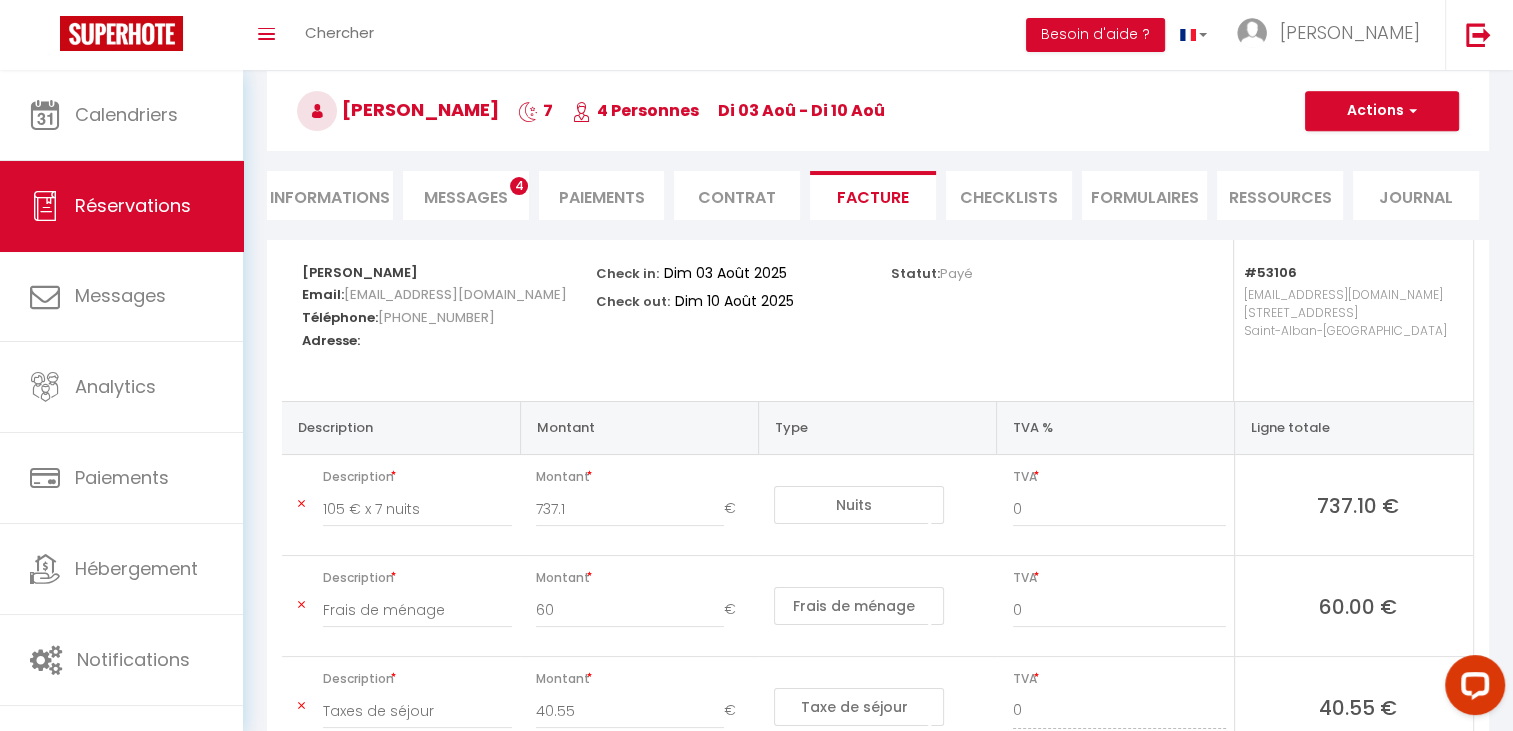 scroll, scrollTop: 0, scrollLeft: 0, axis: both 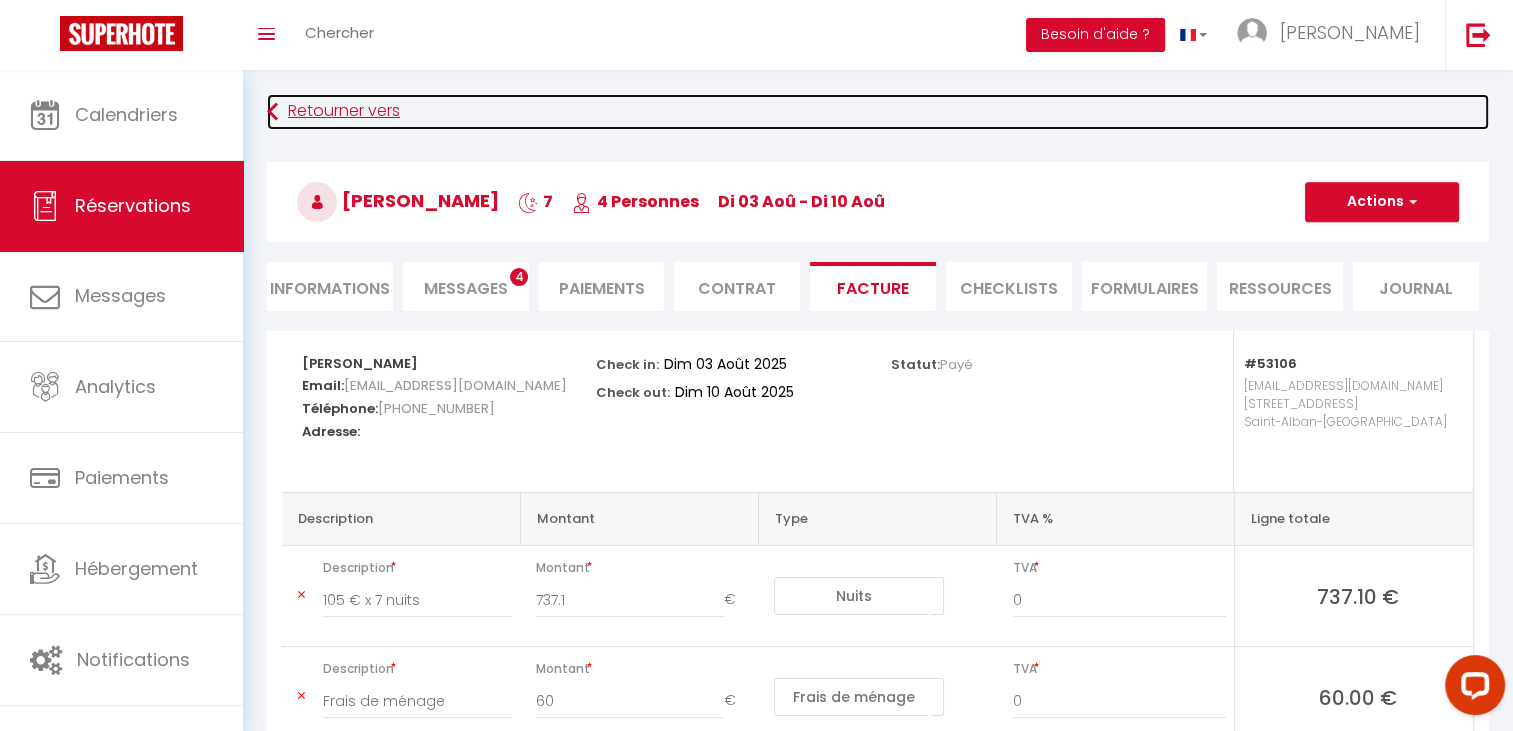 click at bounding box center [272, 112] 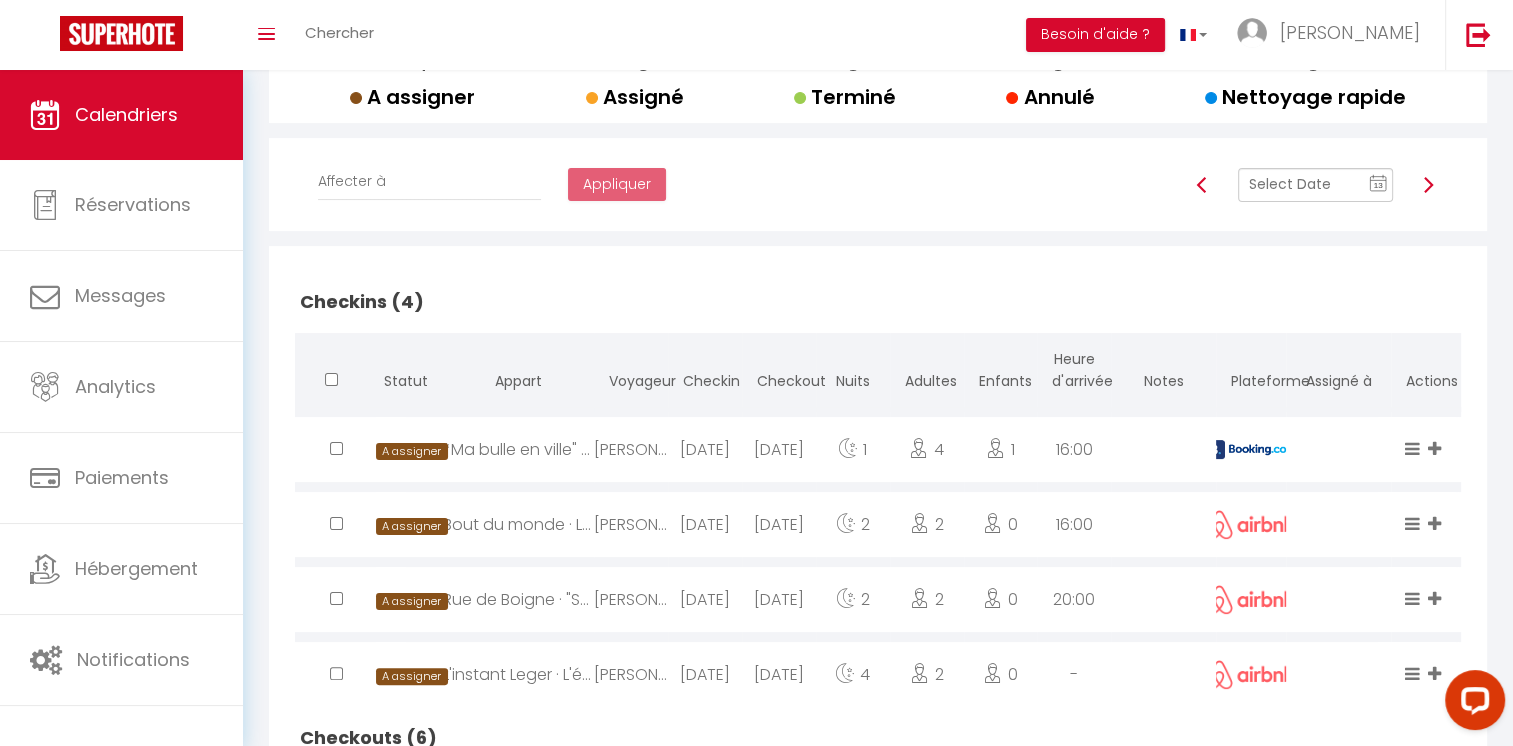 scroll, scrollTop: 274, scrollLeft: 0, axis: vertical 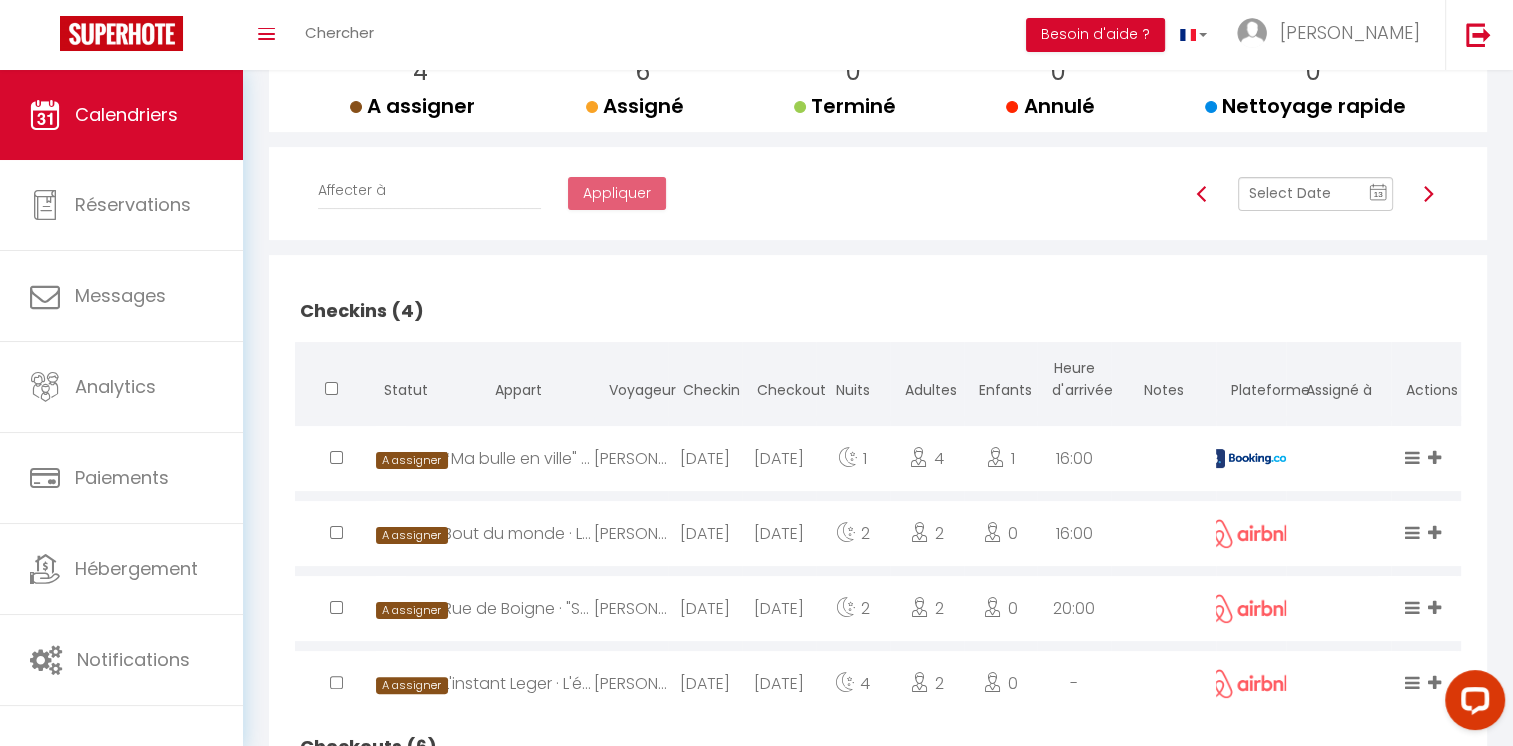 click at bounding box center [1428, 194] 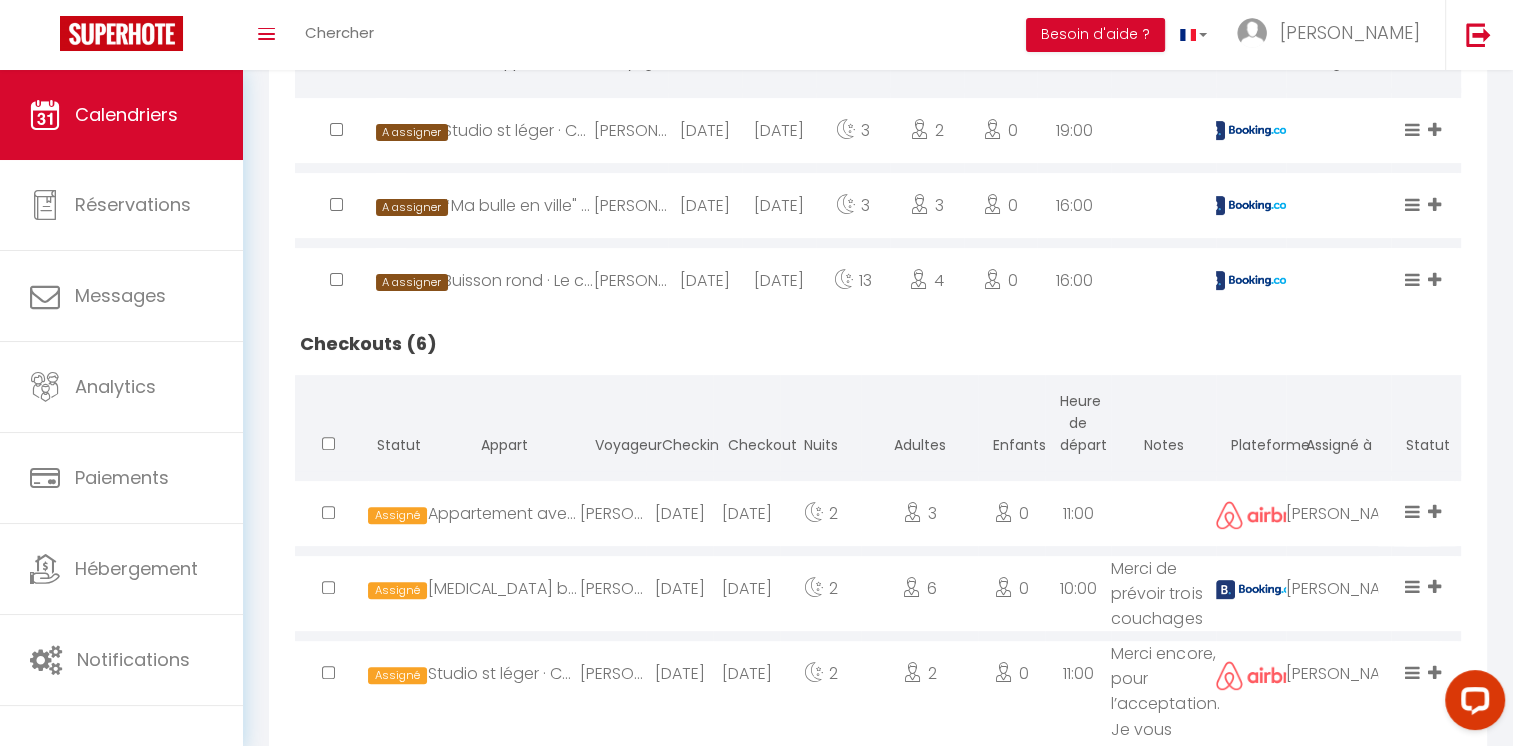 scroll, scrollTop: 600, scrollLeft: 0, axis: vertical 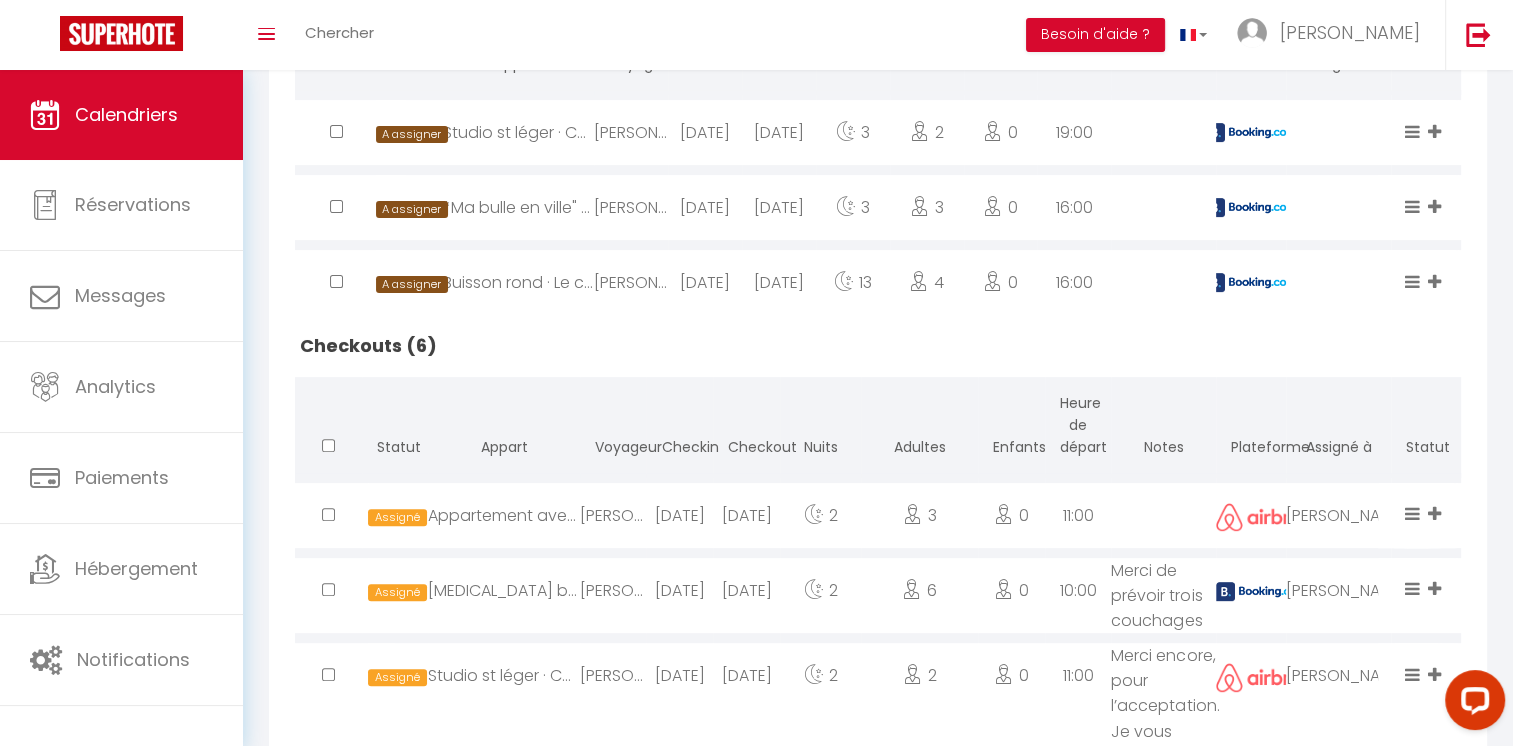 click on "[DATE]" at bounding box center (679, 515) 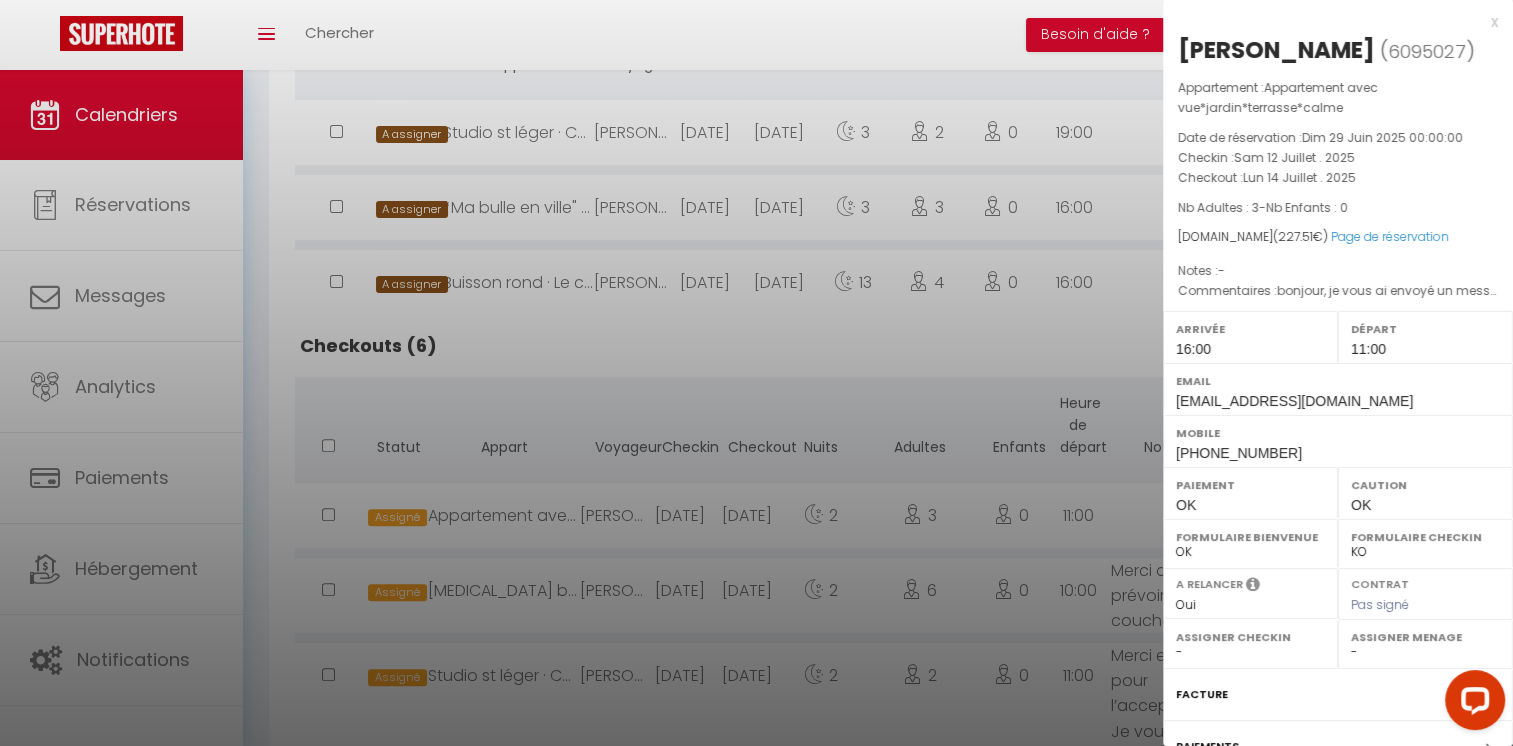 select on "28180" 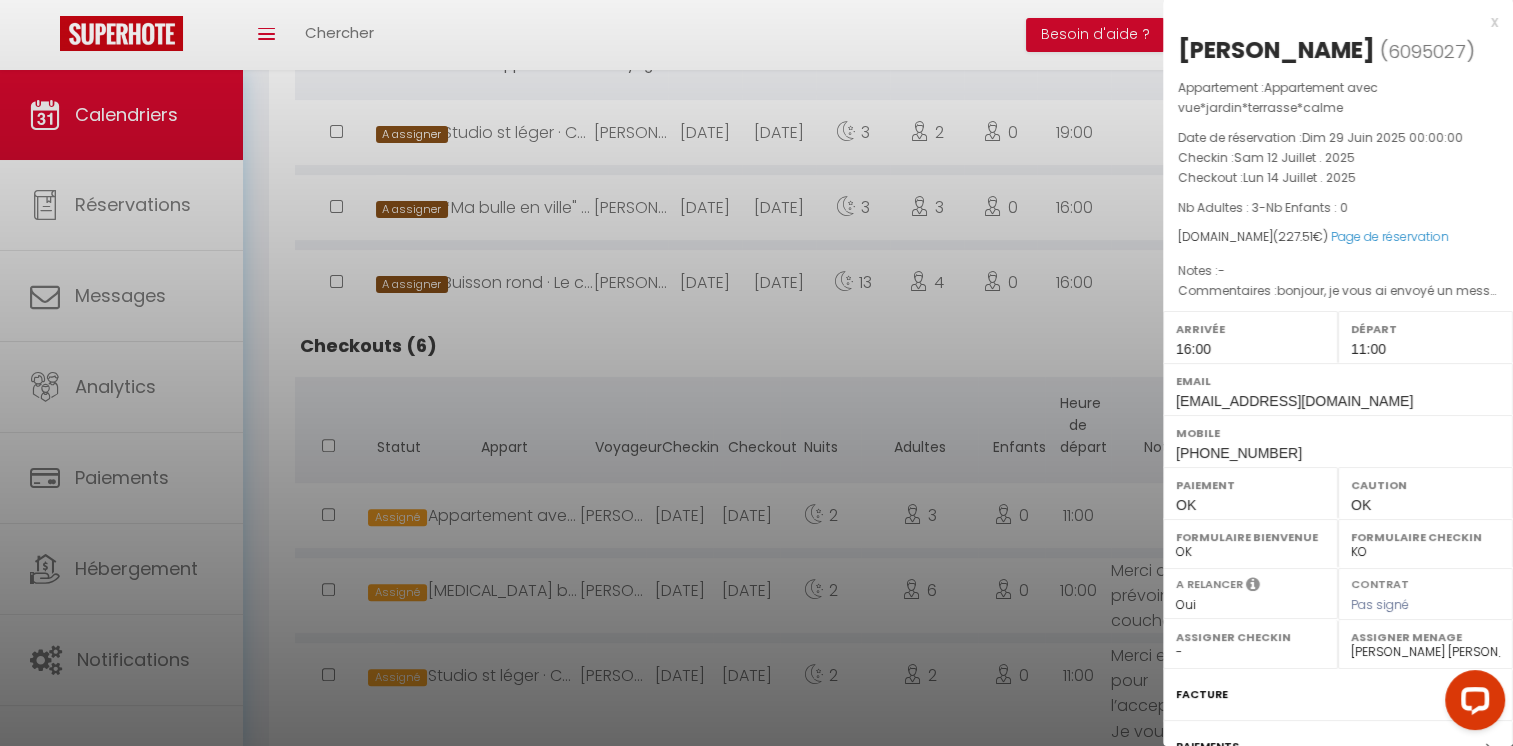click on "x" at bounding box center (1330, 22) 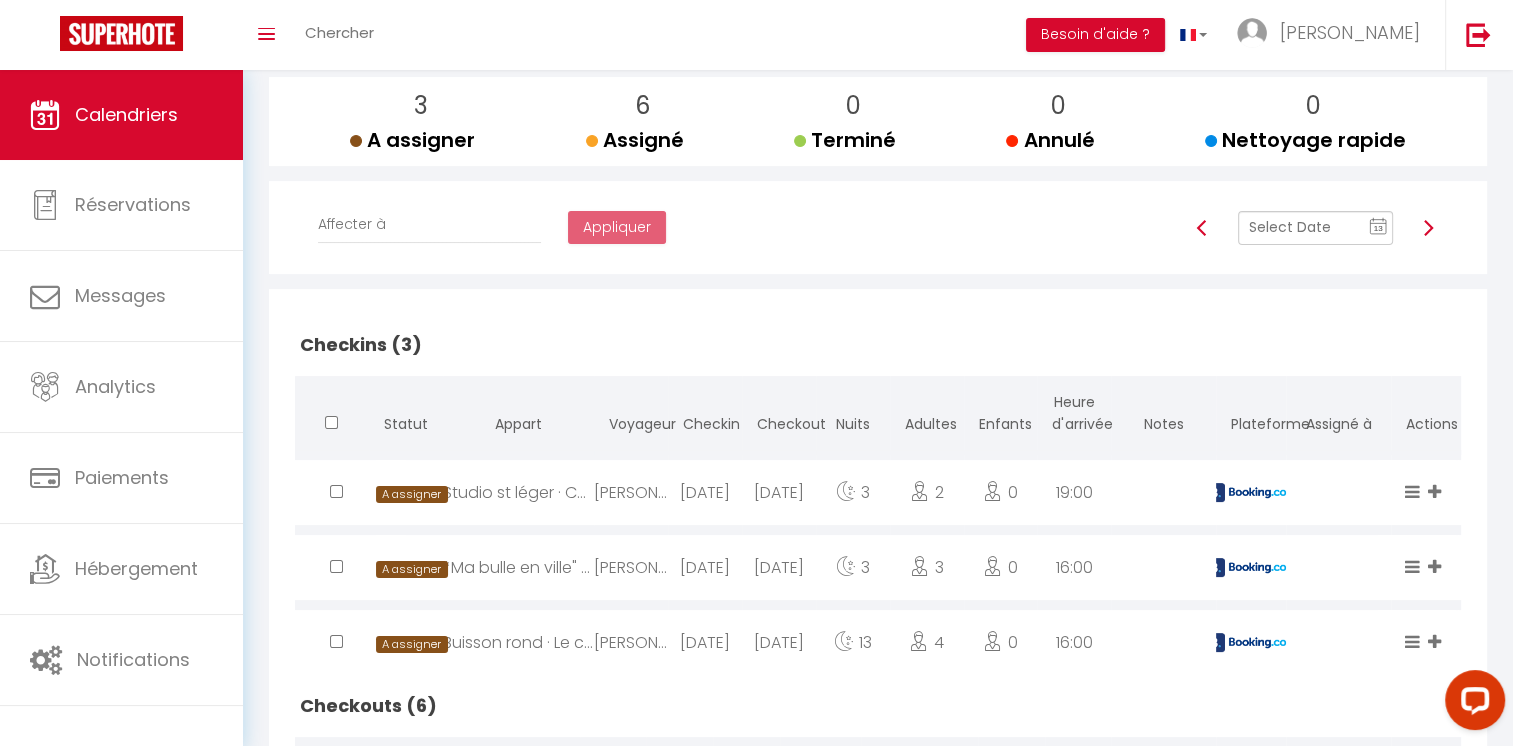 scroll, scrollTop: 212, scrollLeft: 0, axis: vertical 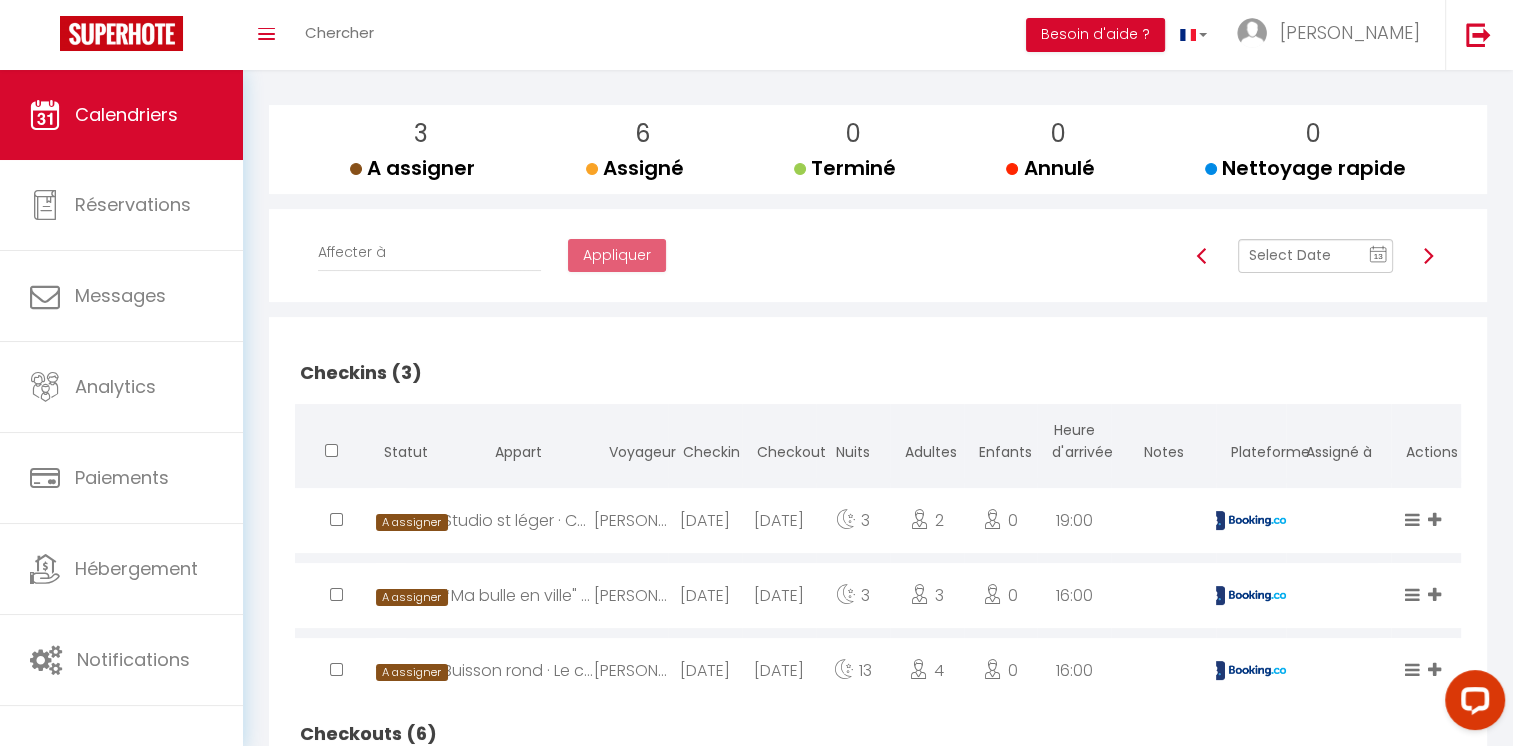 click at bounding box center [1315, 256] 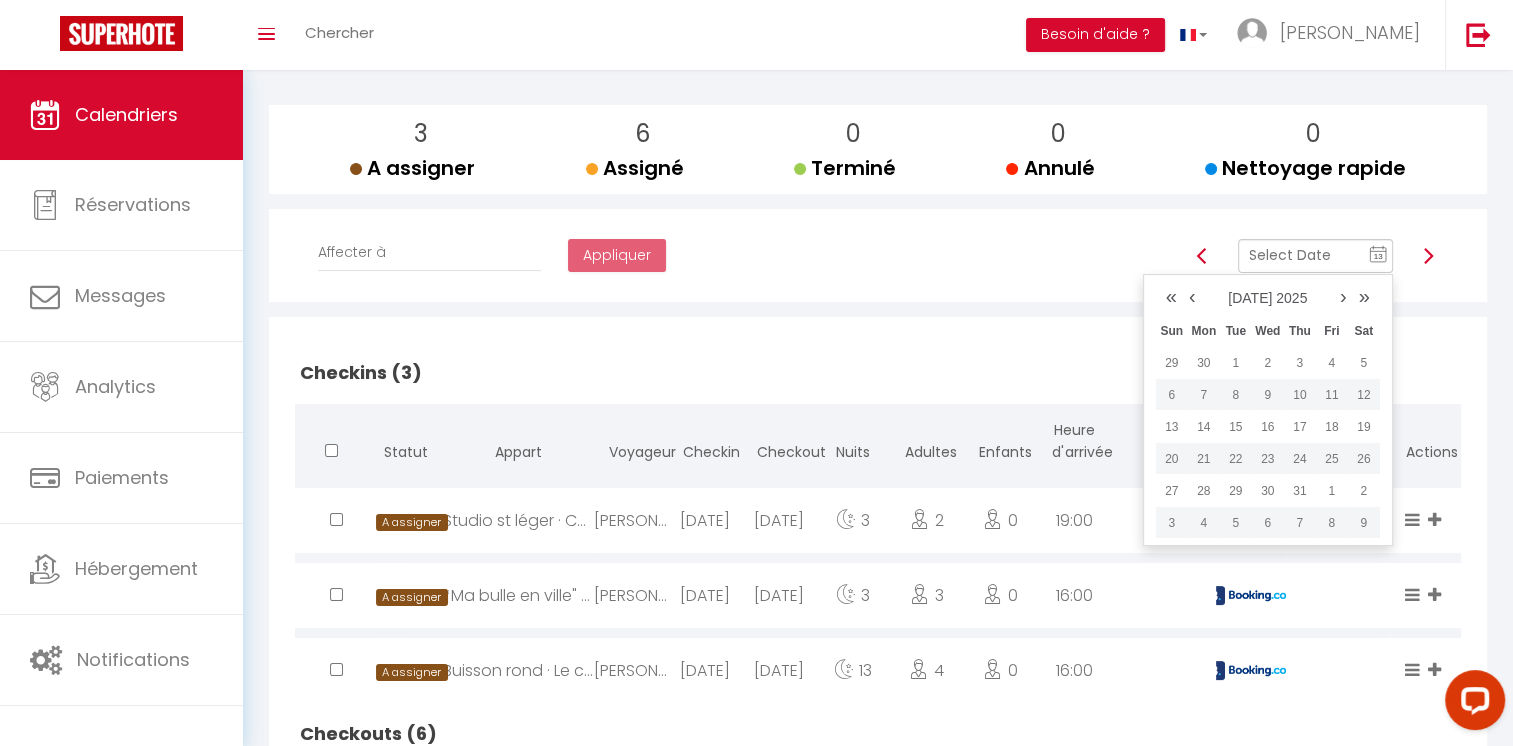 click on "›" at bounding box center (1343, 296) 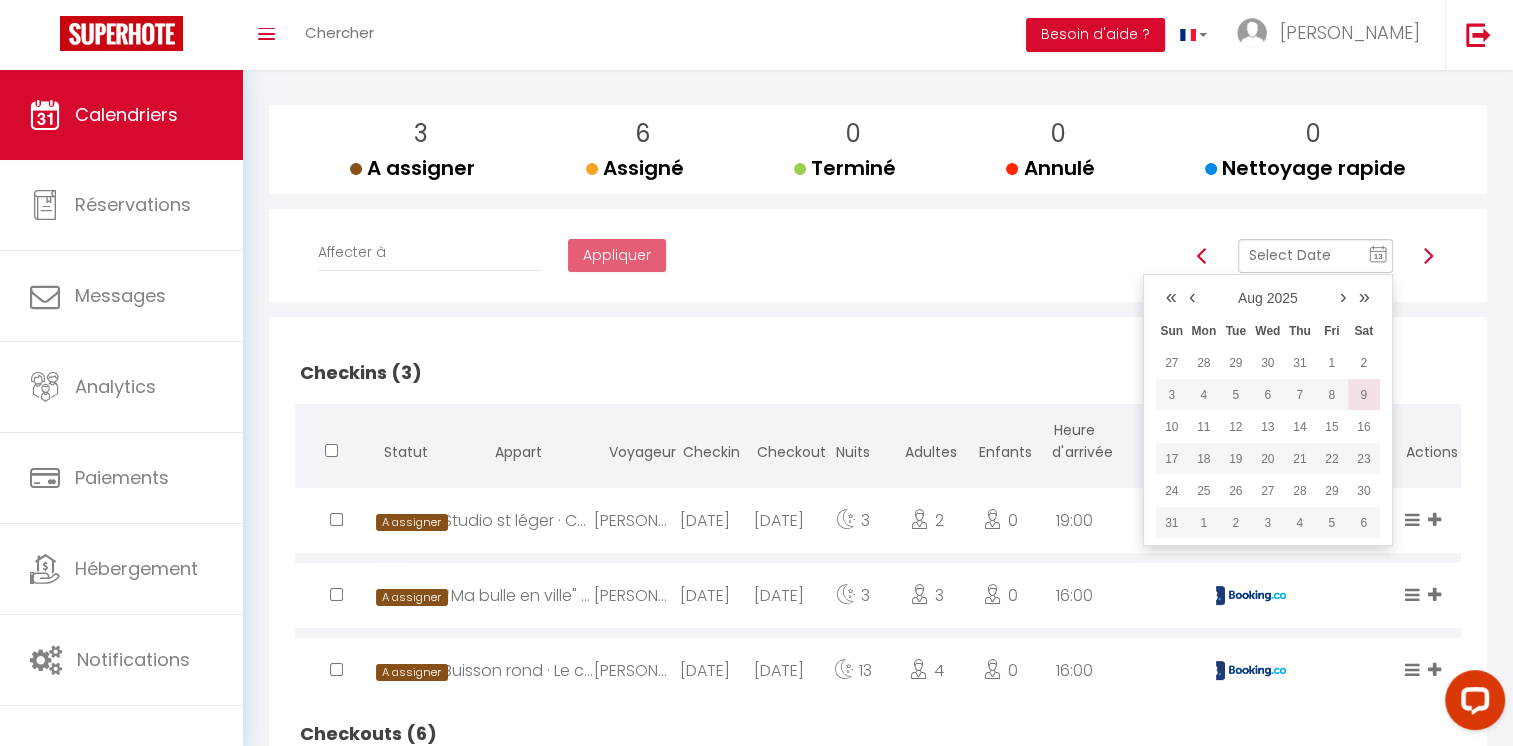 click on "9" at bounding box center (1364, 395) 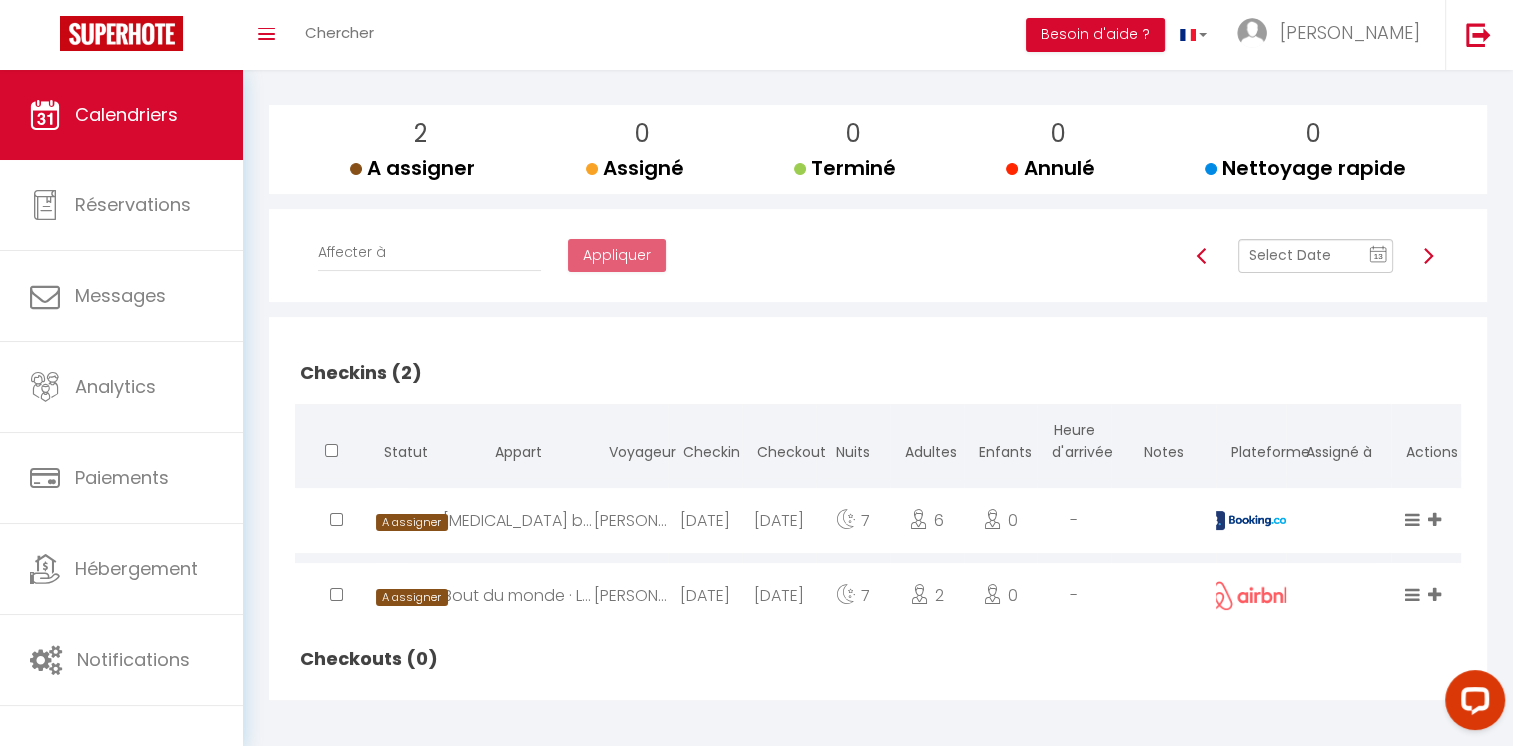 click at bounding box center (1202, 256) 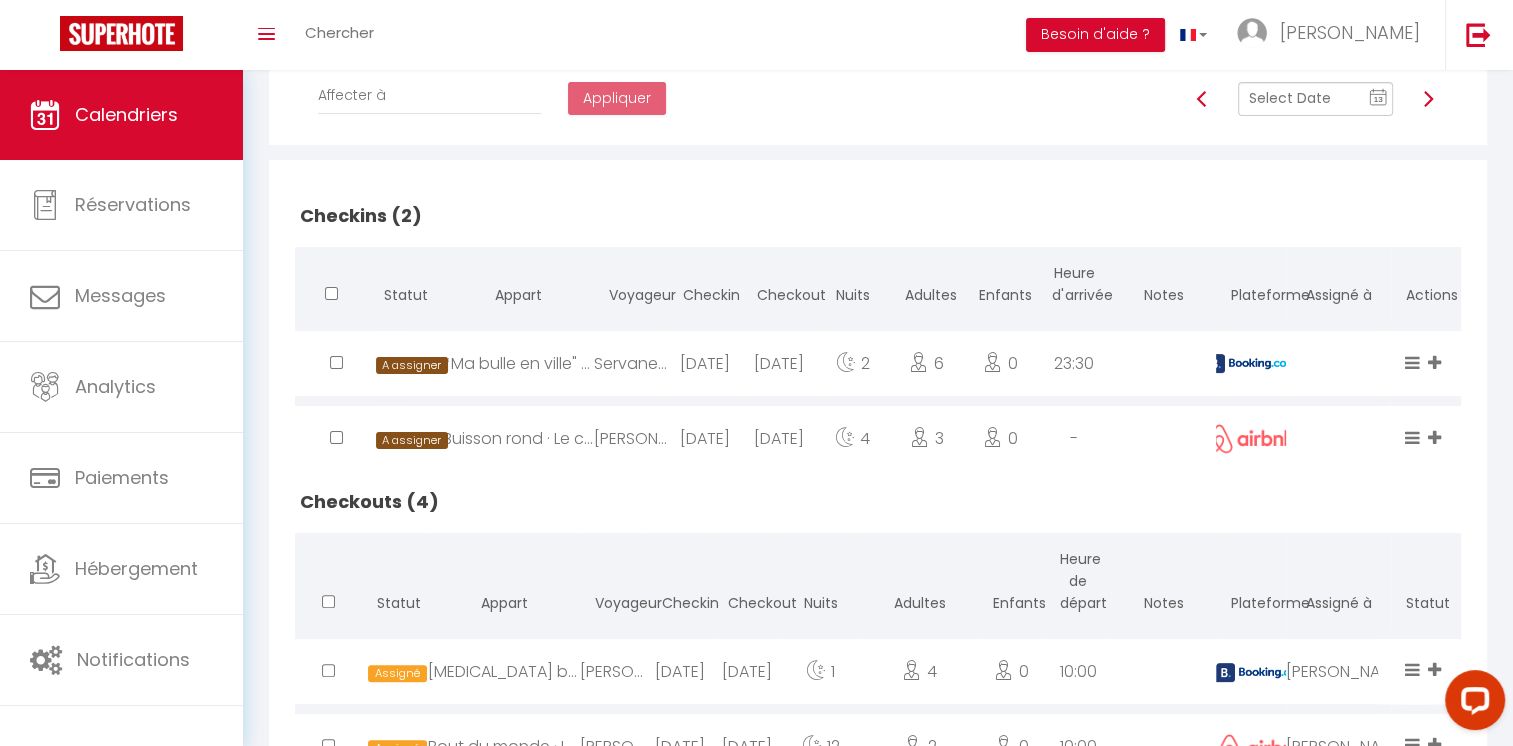 scroll, scrollTop: 338, scrollLeft: 0, axis: vertical 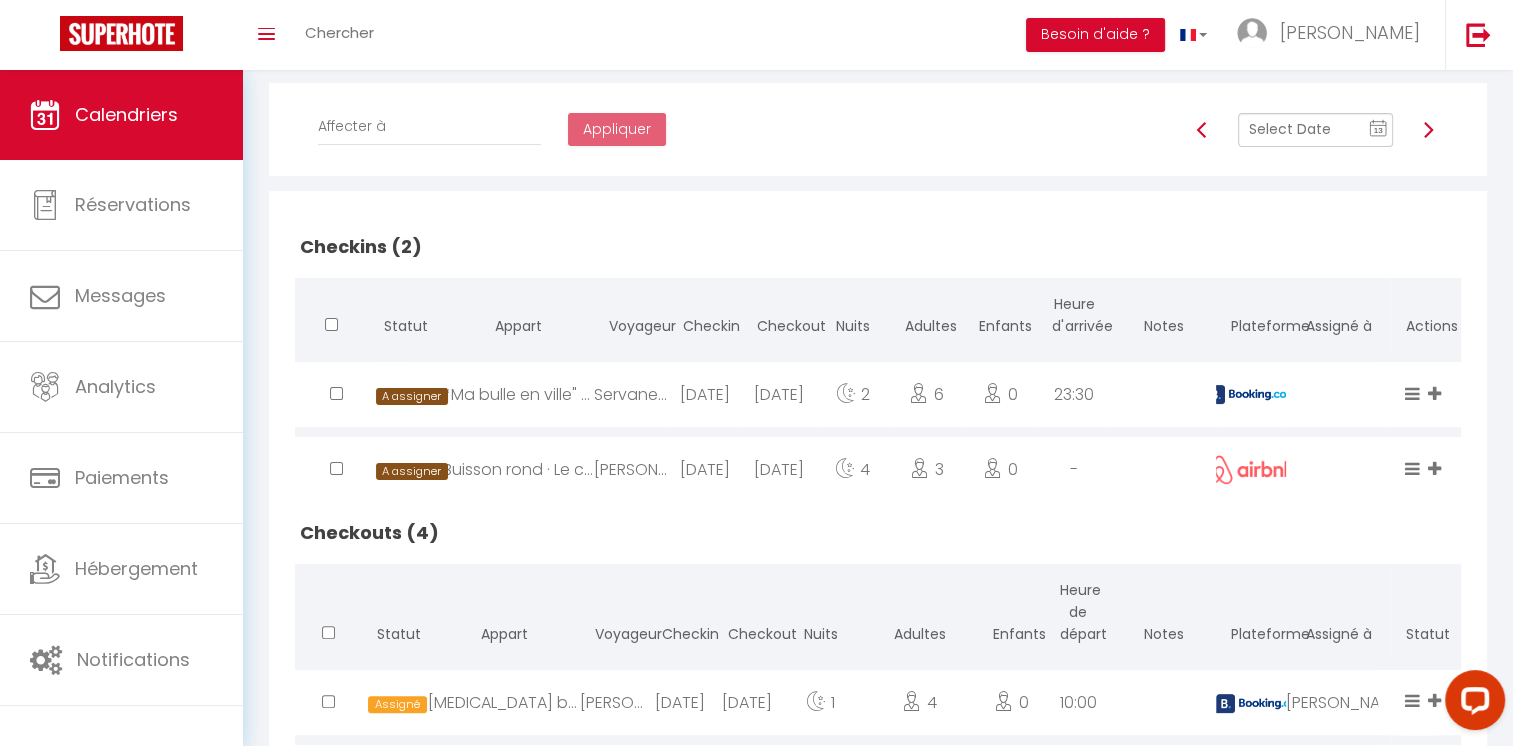 click at bounding box center (1428, 130) 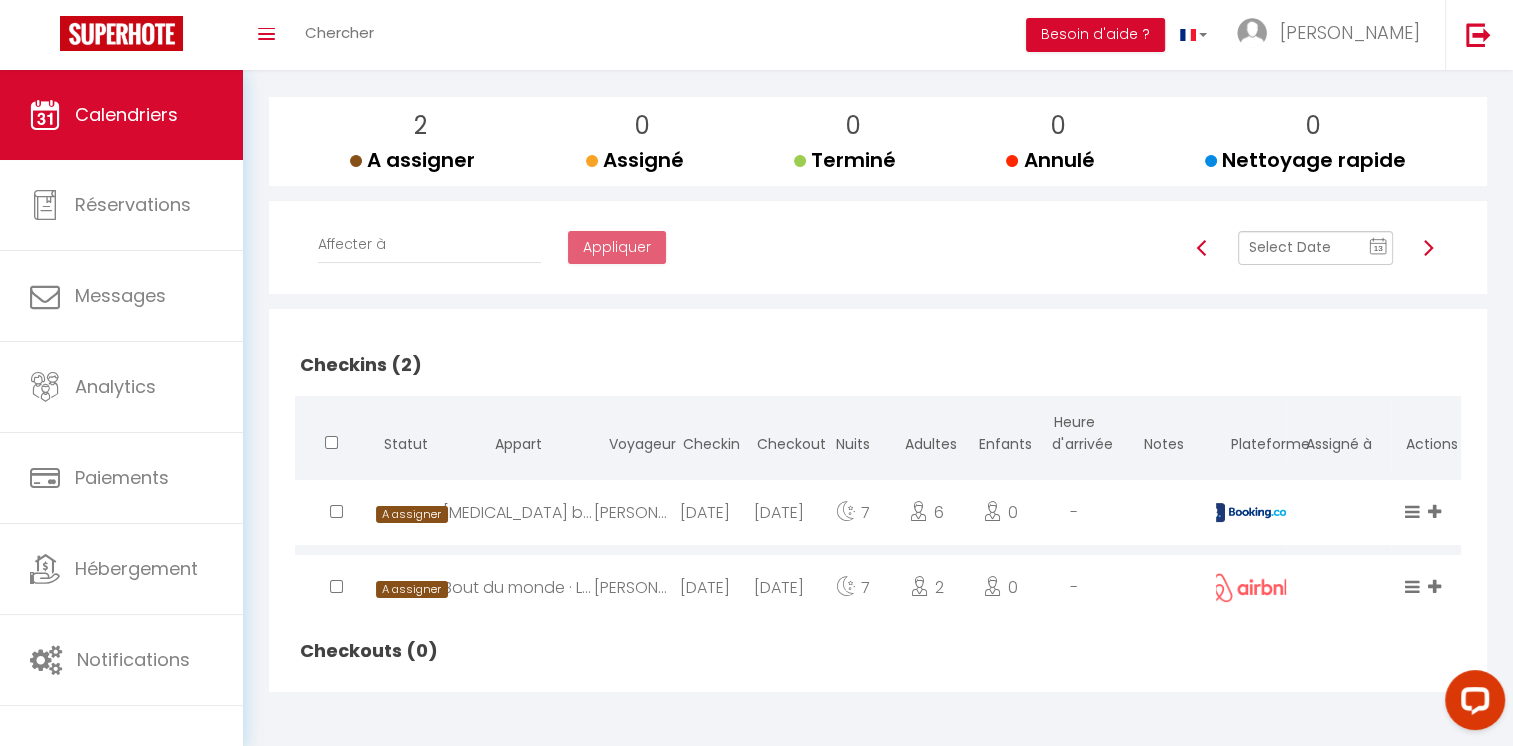 scroll, scrollTop: 218, scrollLeft: 0, axis: vertical 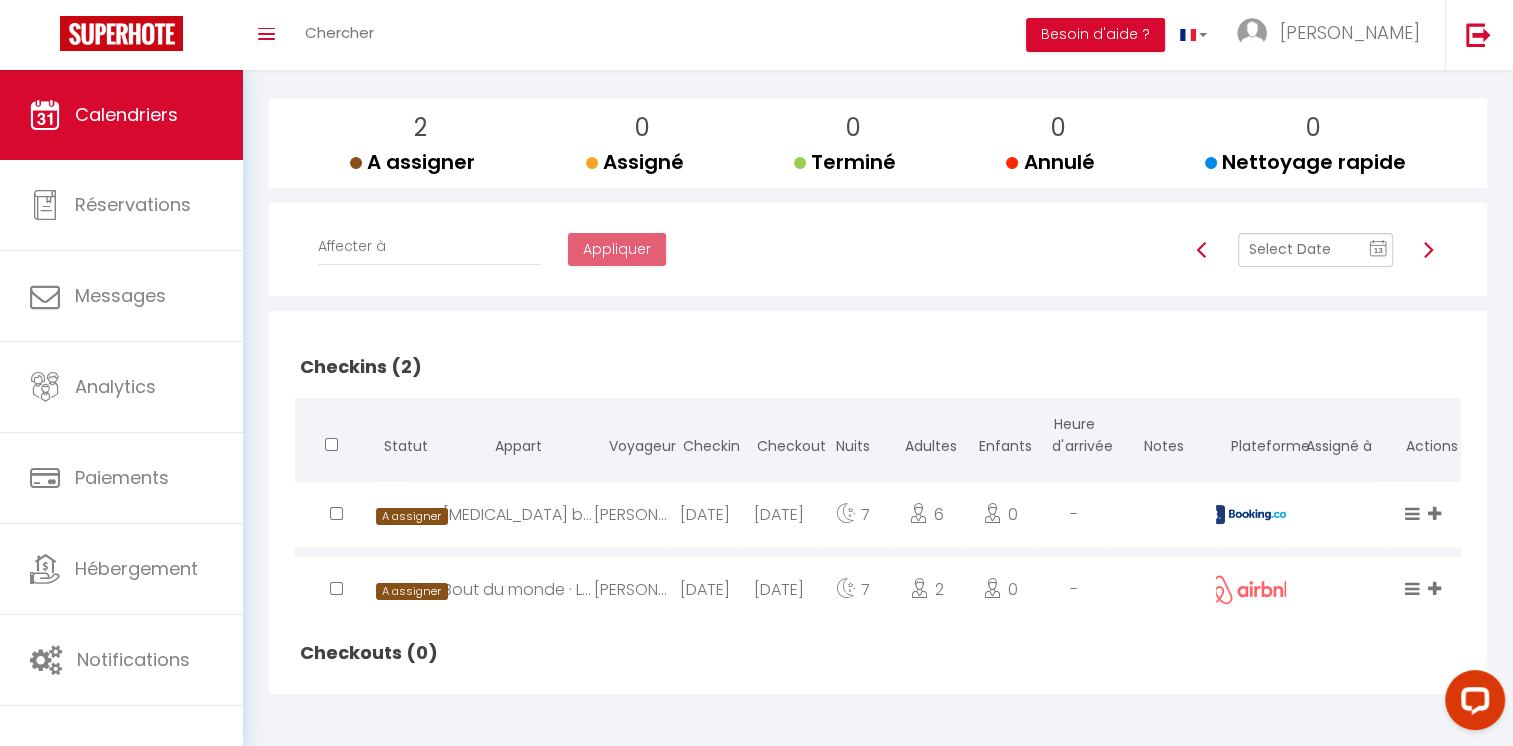 click at bounding box center (1428, 250) 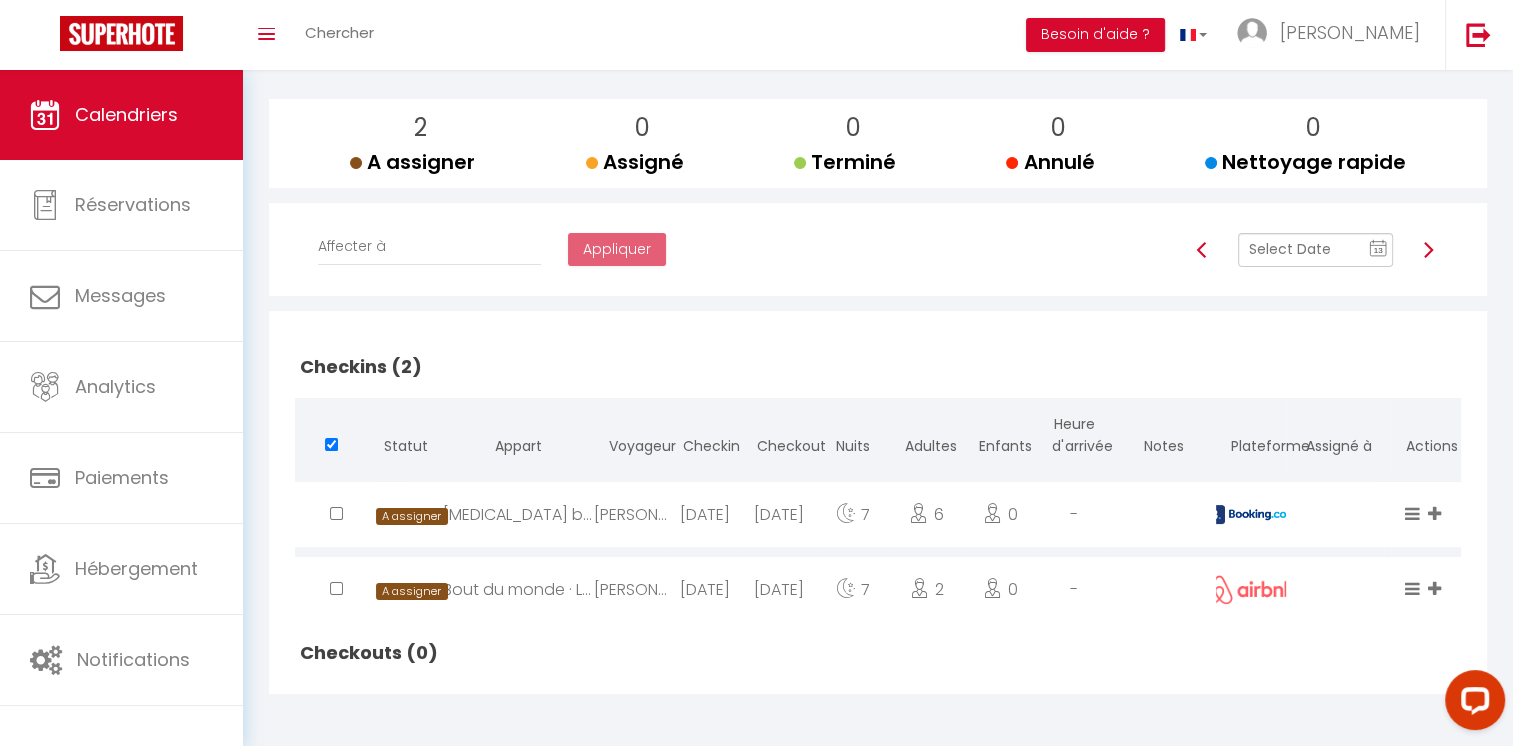 checkbox on "false" 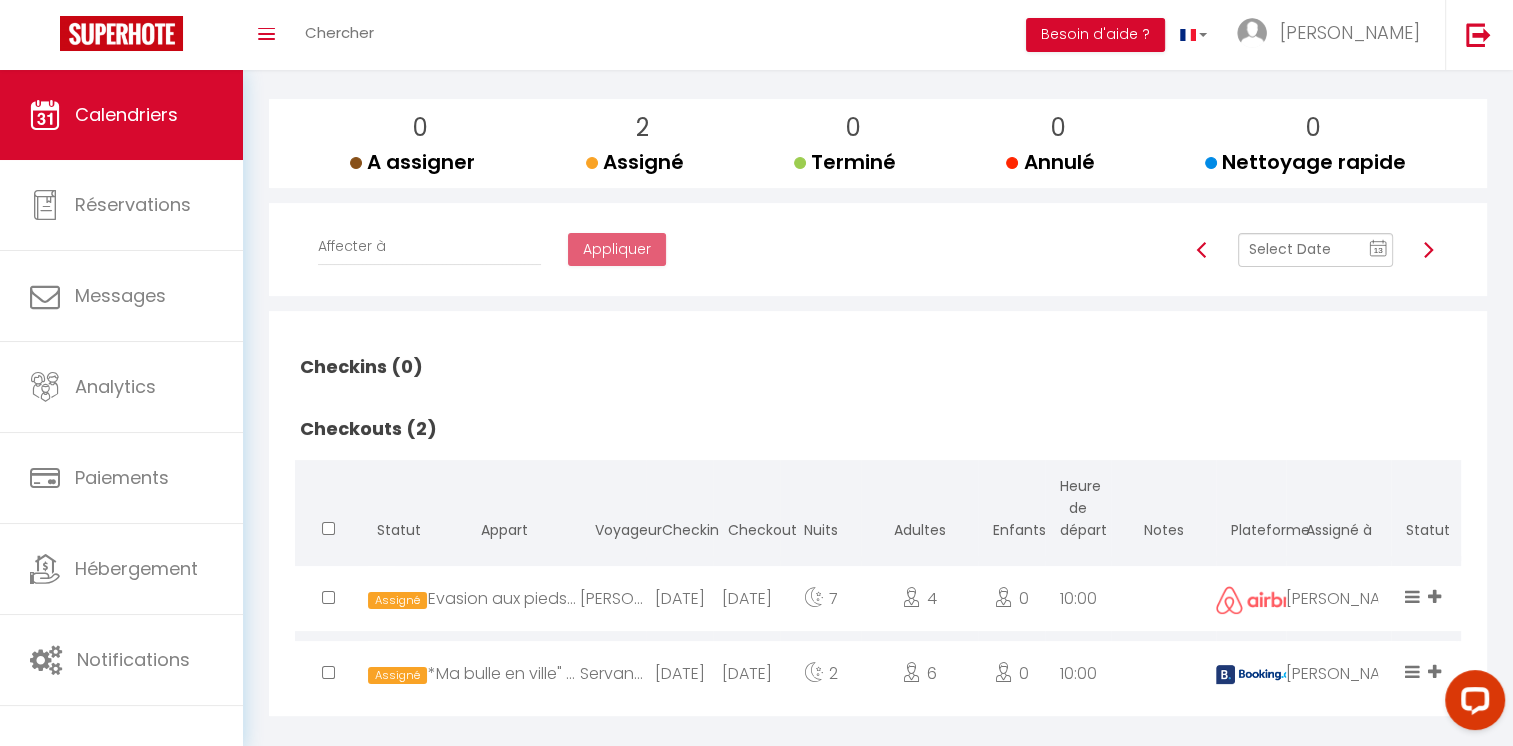 scroll, scrollTop: 240, scrollLeft: 0, axis: vertical 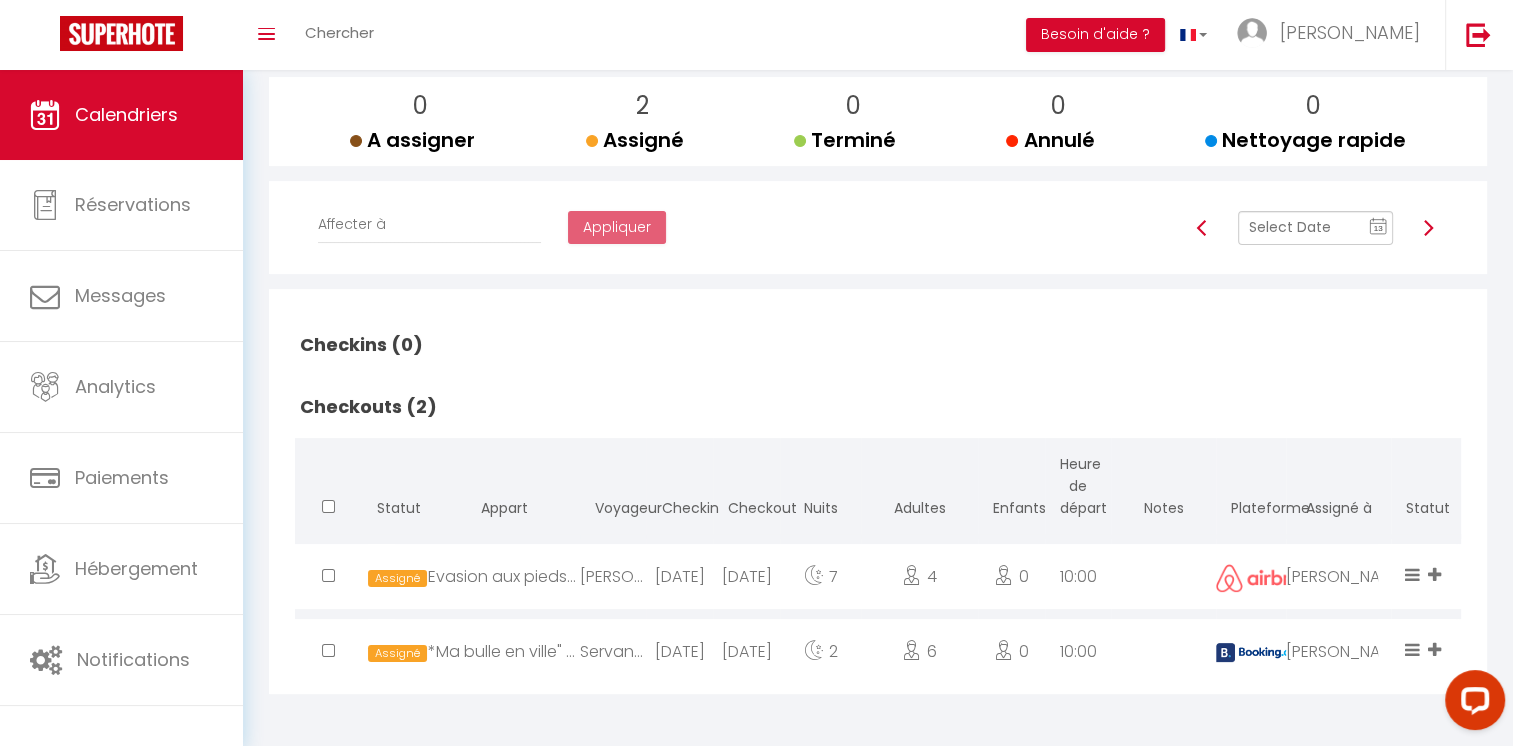 click at bounding box center [1428, 228] 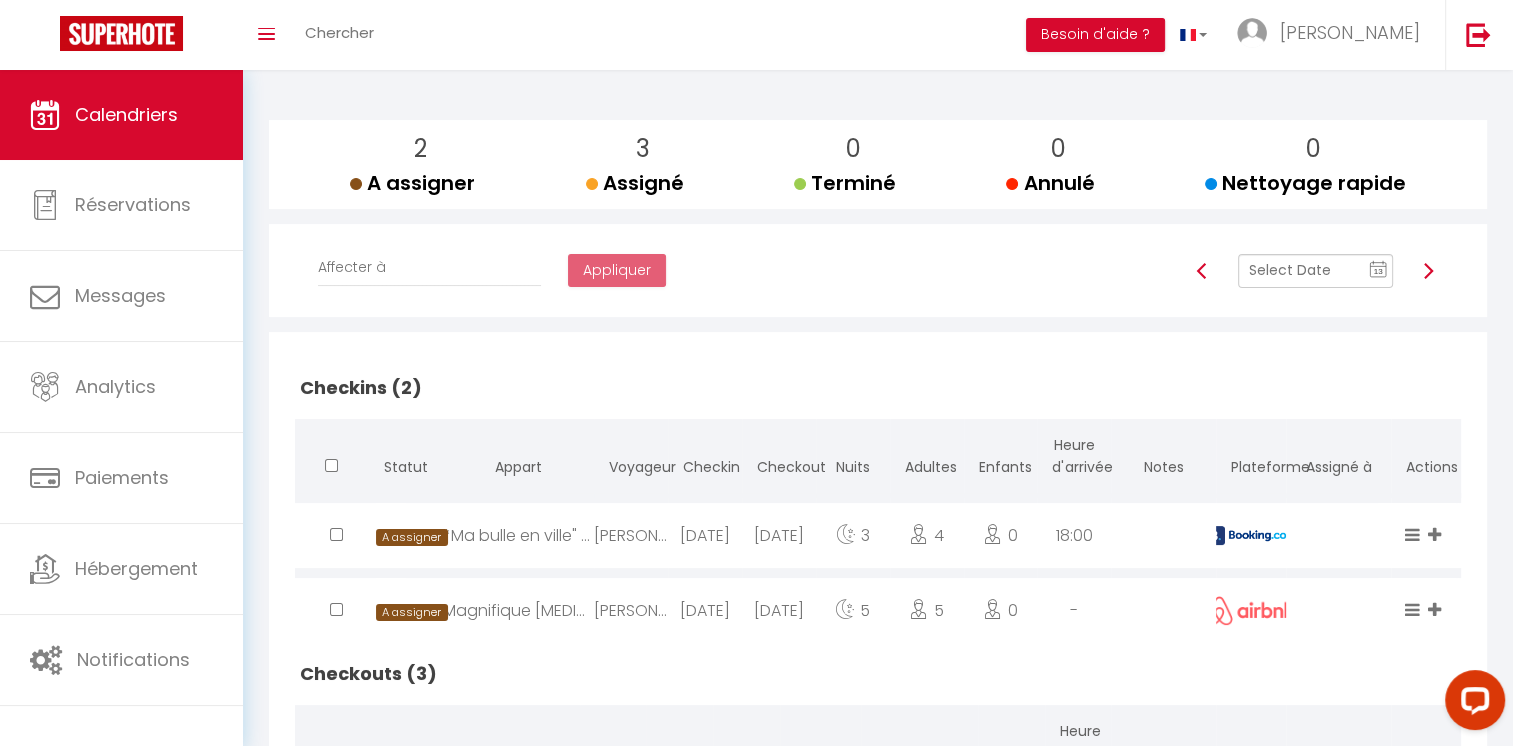 scroll, scrollTop: 184, scrollLeft: 0, axis: vertical 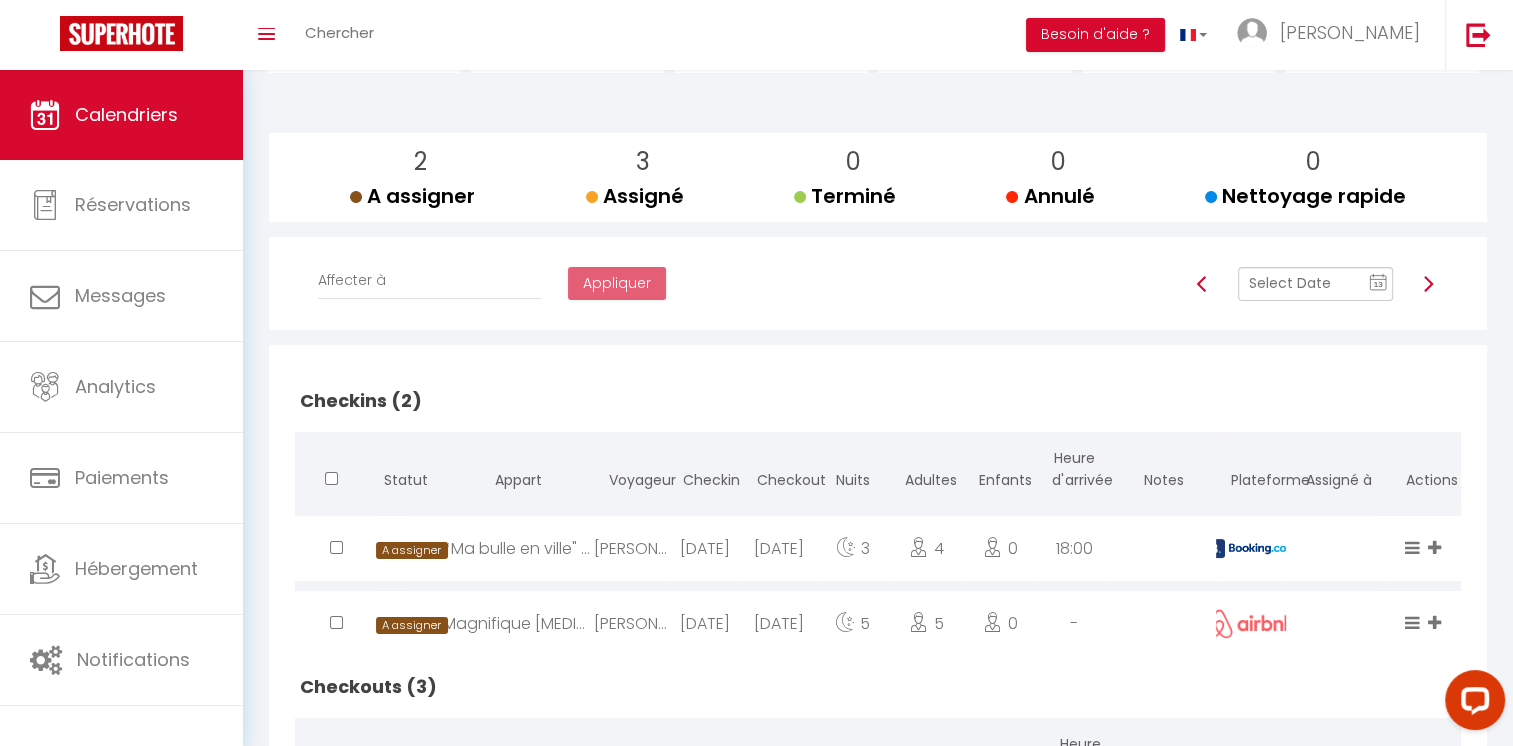 click at bounding box center (1428, 284) 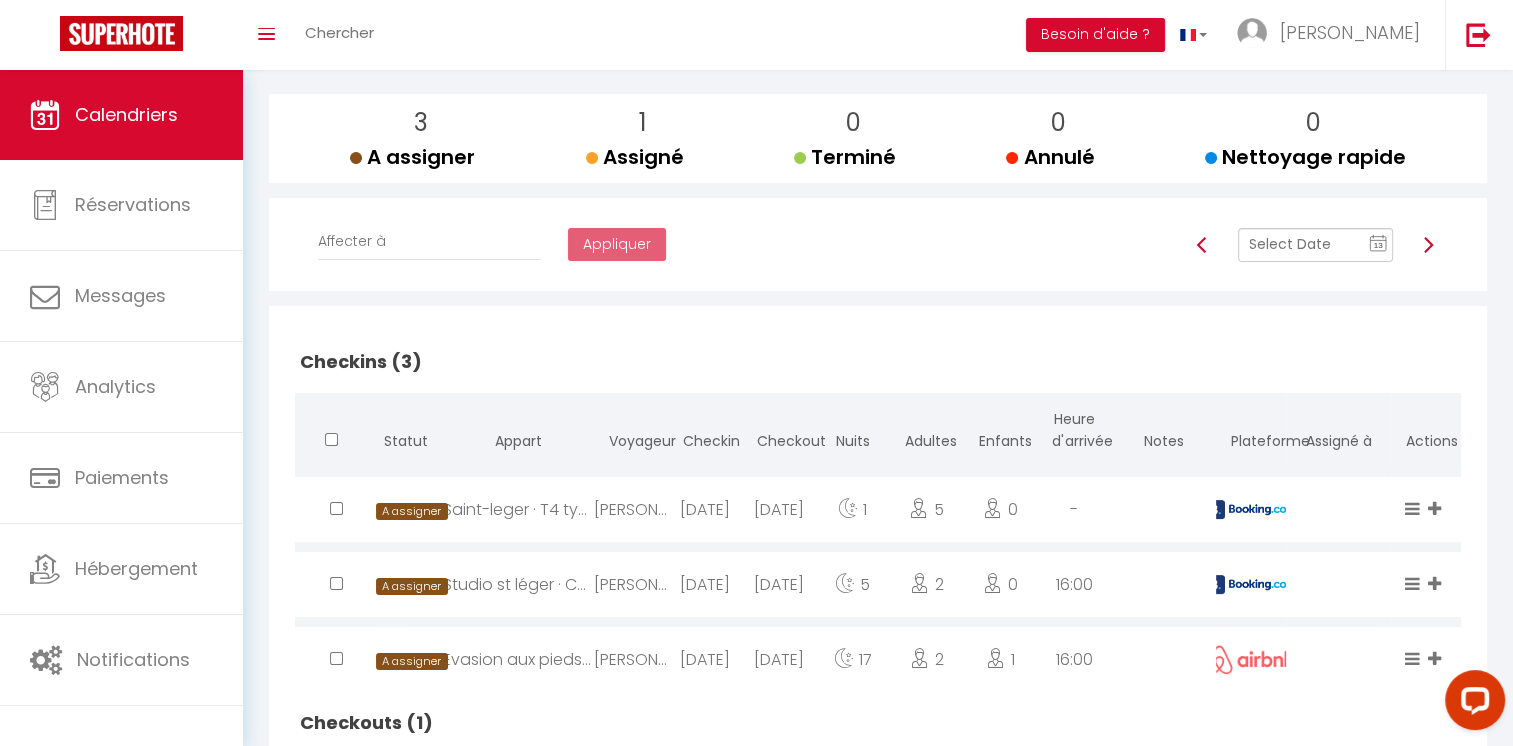 scroll, scrollTop: 226, scrollLeft: 0, axis: vertical 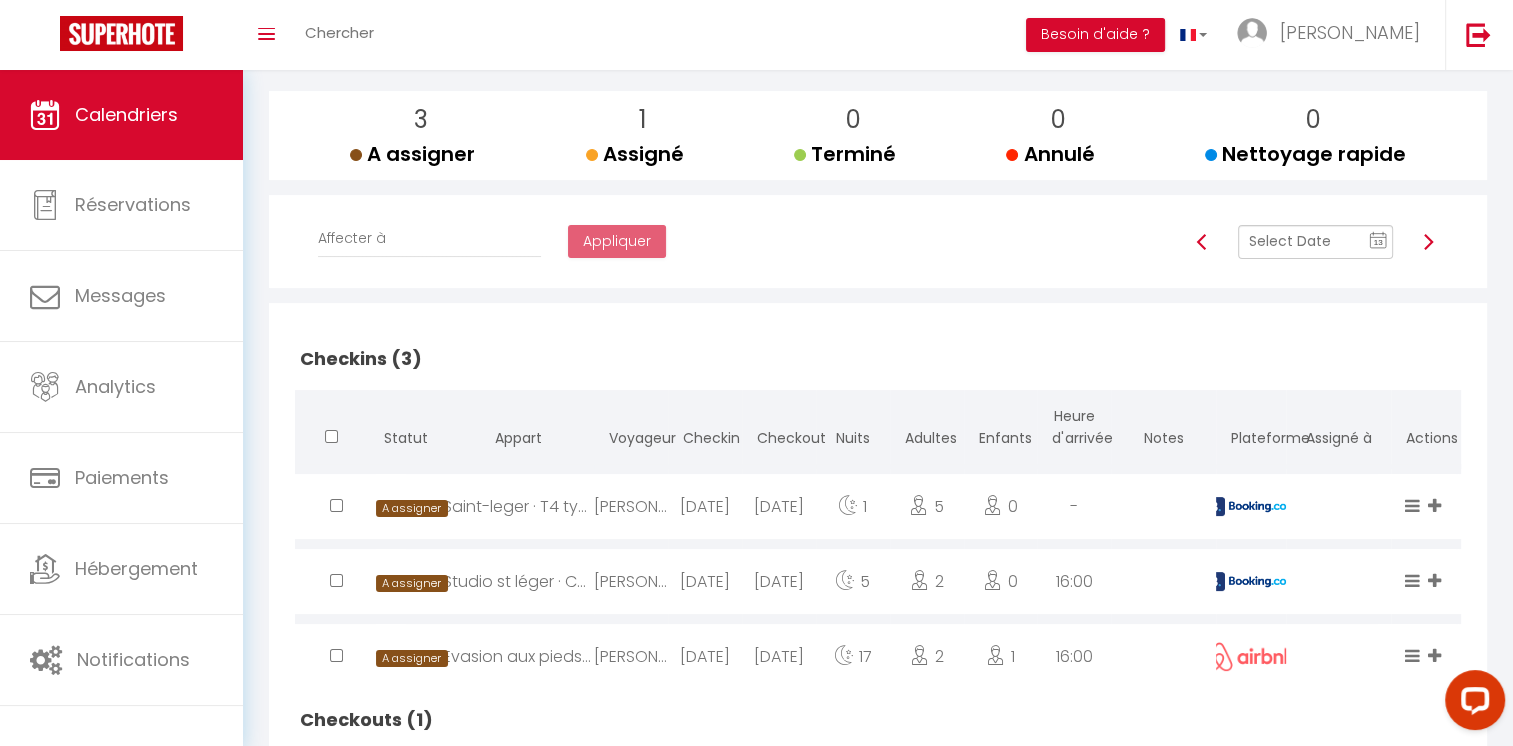 click at bounding box center [1428, 242] 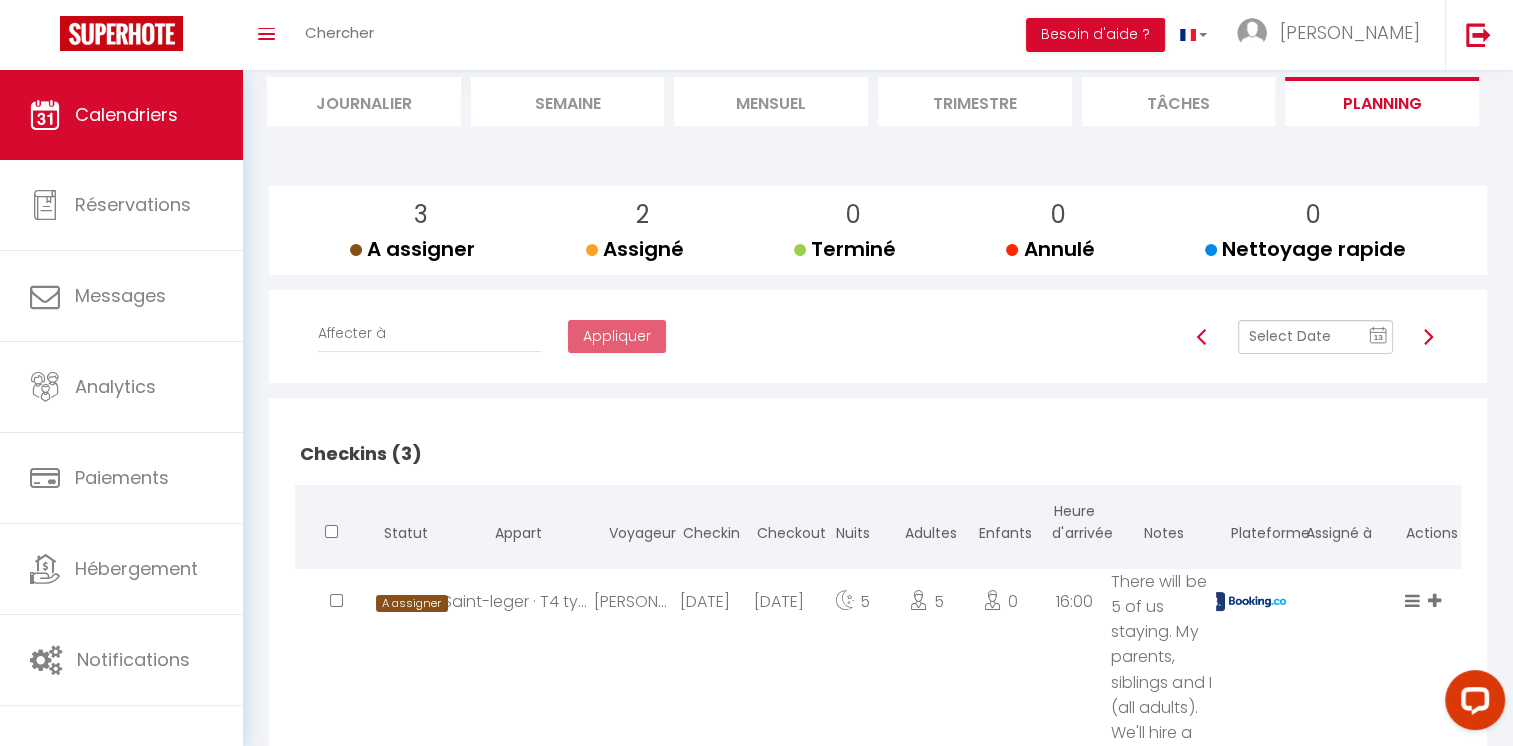 scroll, scrollTop: 136, scrollLeft: 0, axis: vertical 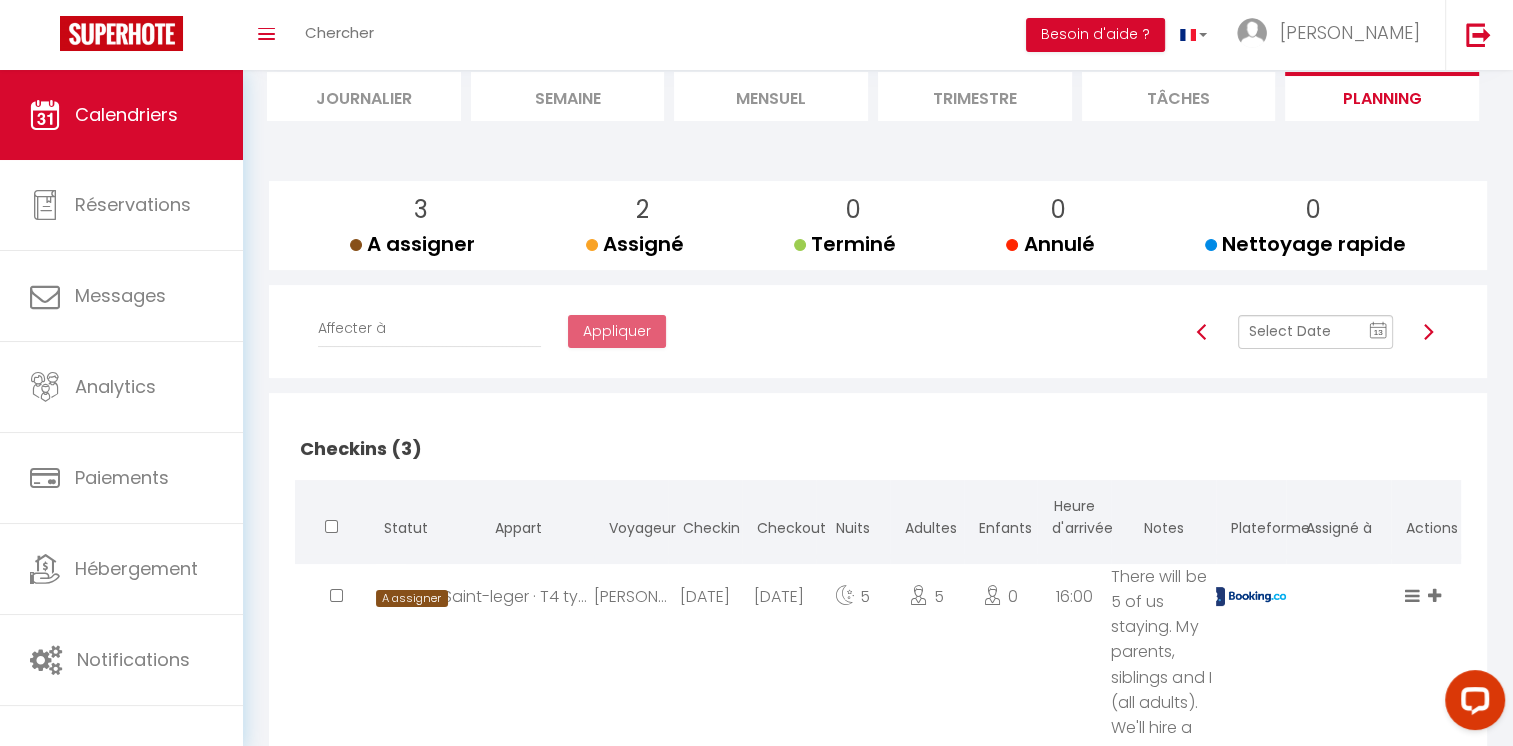 click at bounding box center [1428, 332] 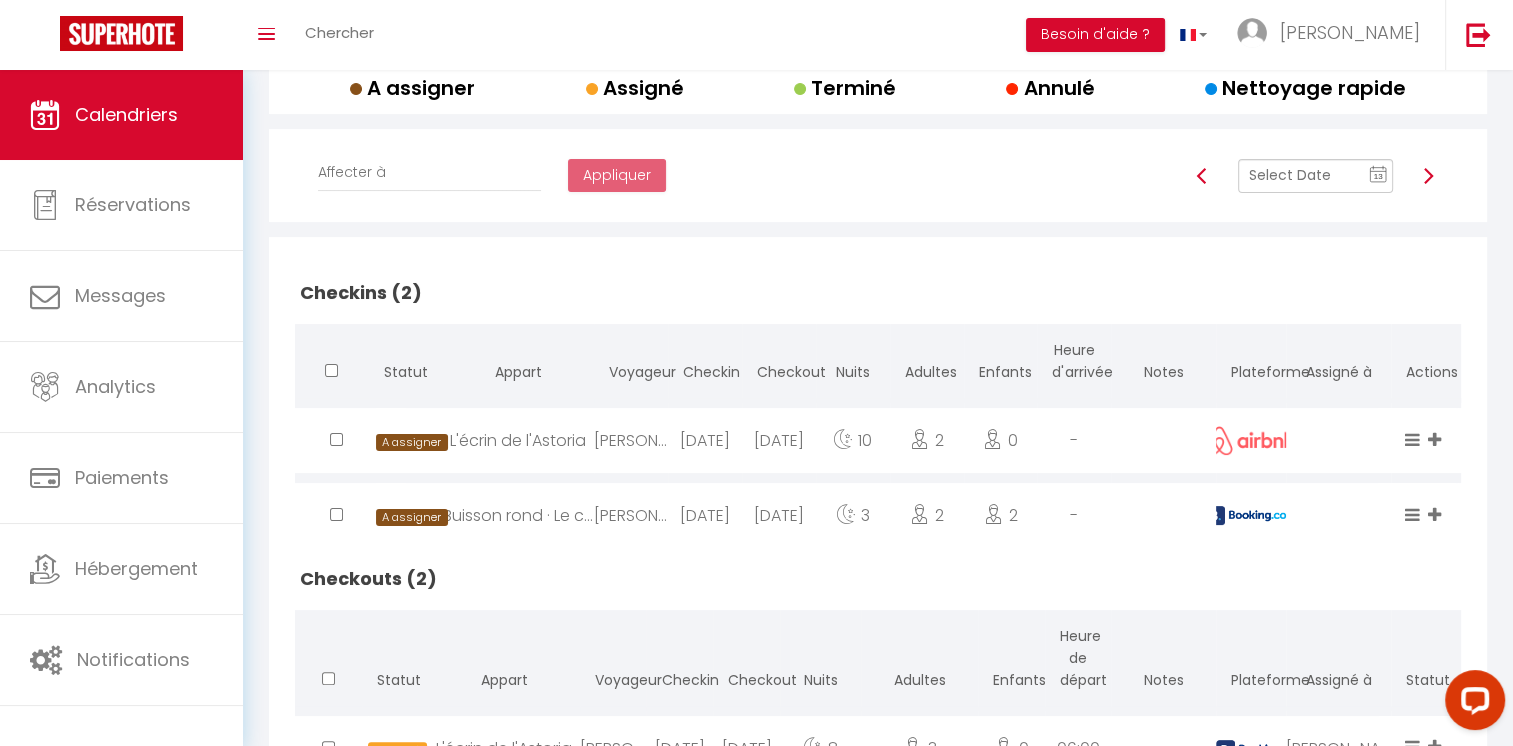 scroll, scrollTop: 282, scrollLeft: 0, axis: vertical 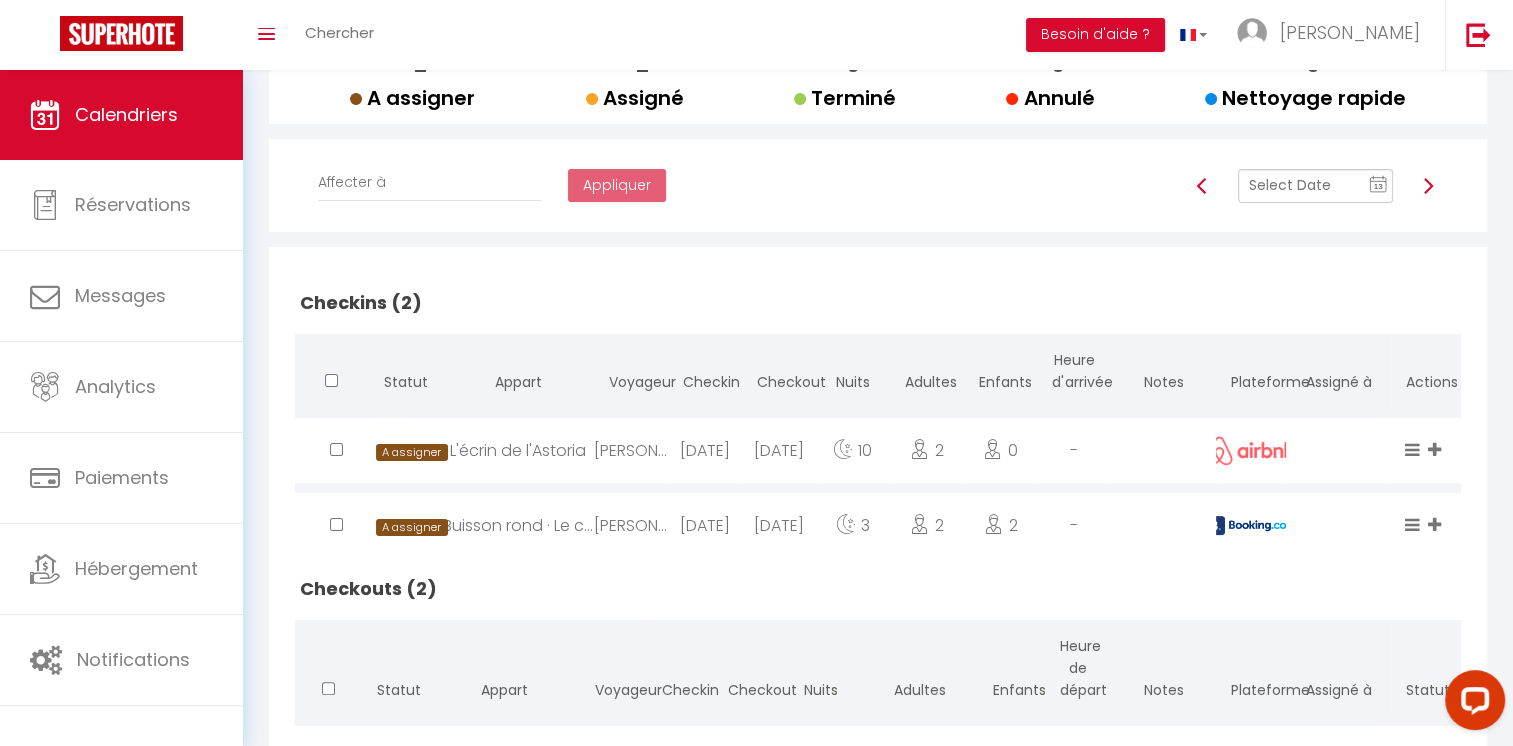 click at bounding box center (1428, 186) 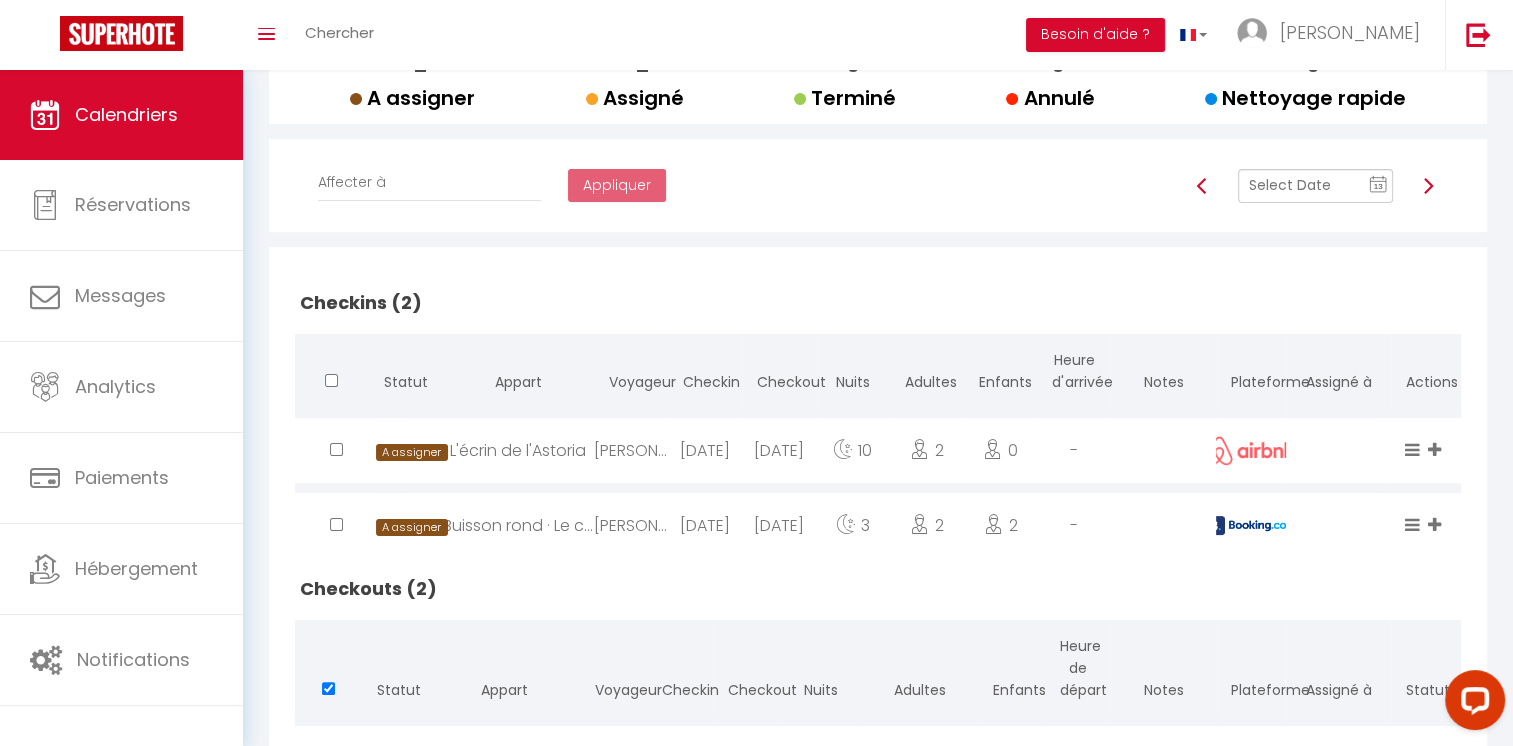 scroll, scrollTop: 120, scrollLeft: 0, axis: vertical 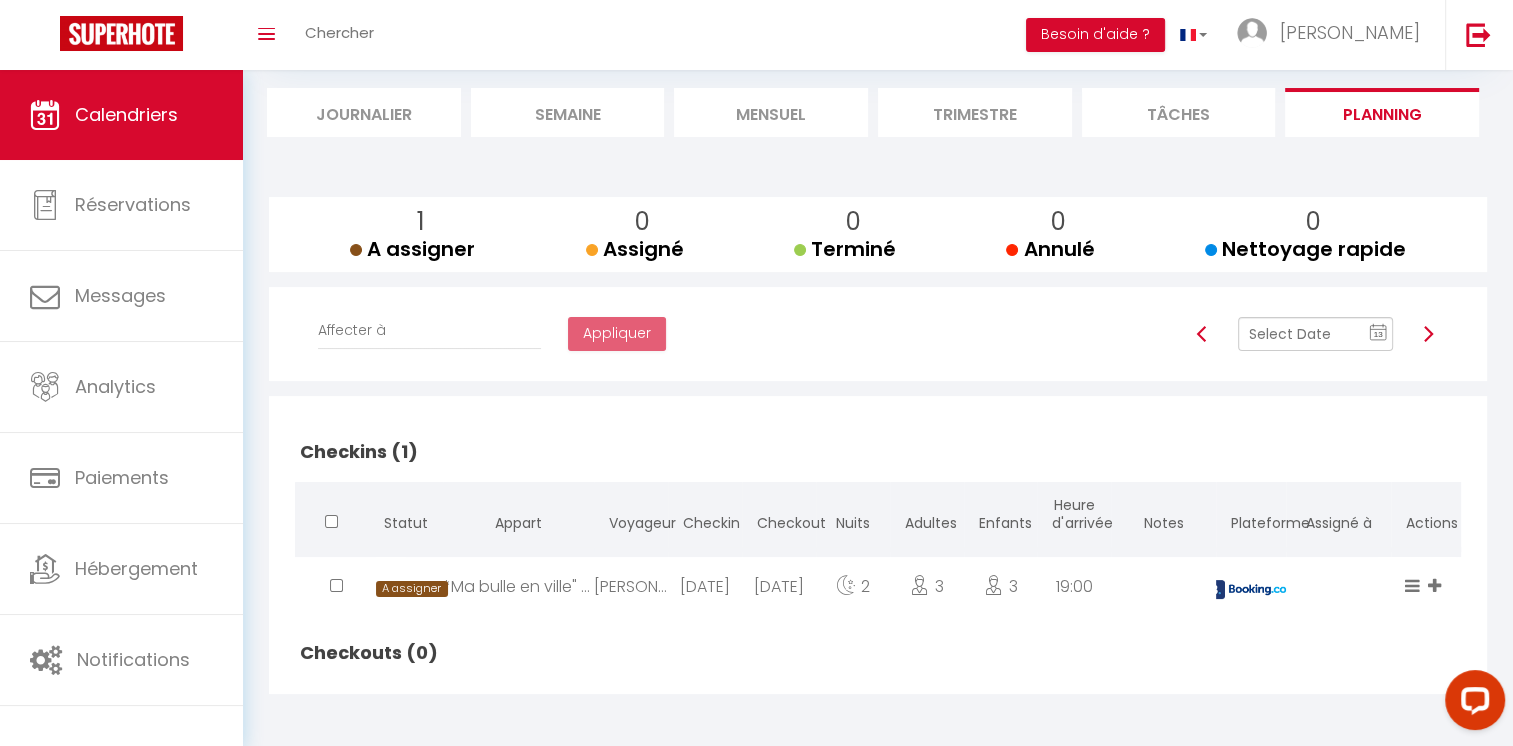click at bounding box center (1428, 334) 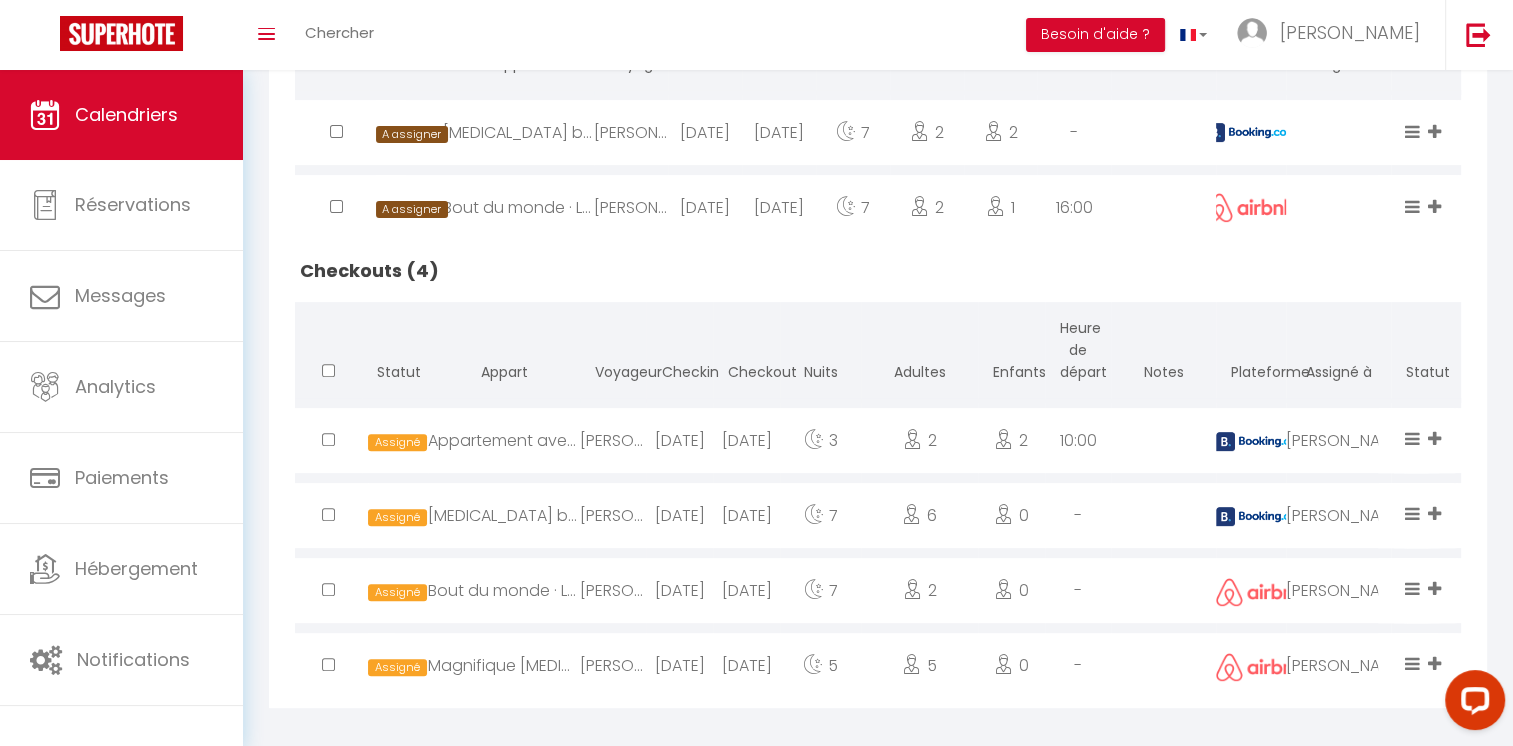 scroll, scrollTop: 612, scrollLeft: 0, axis: vertical 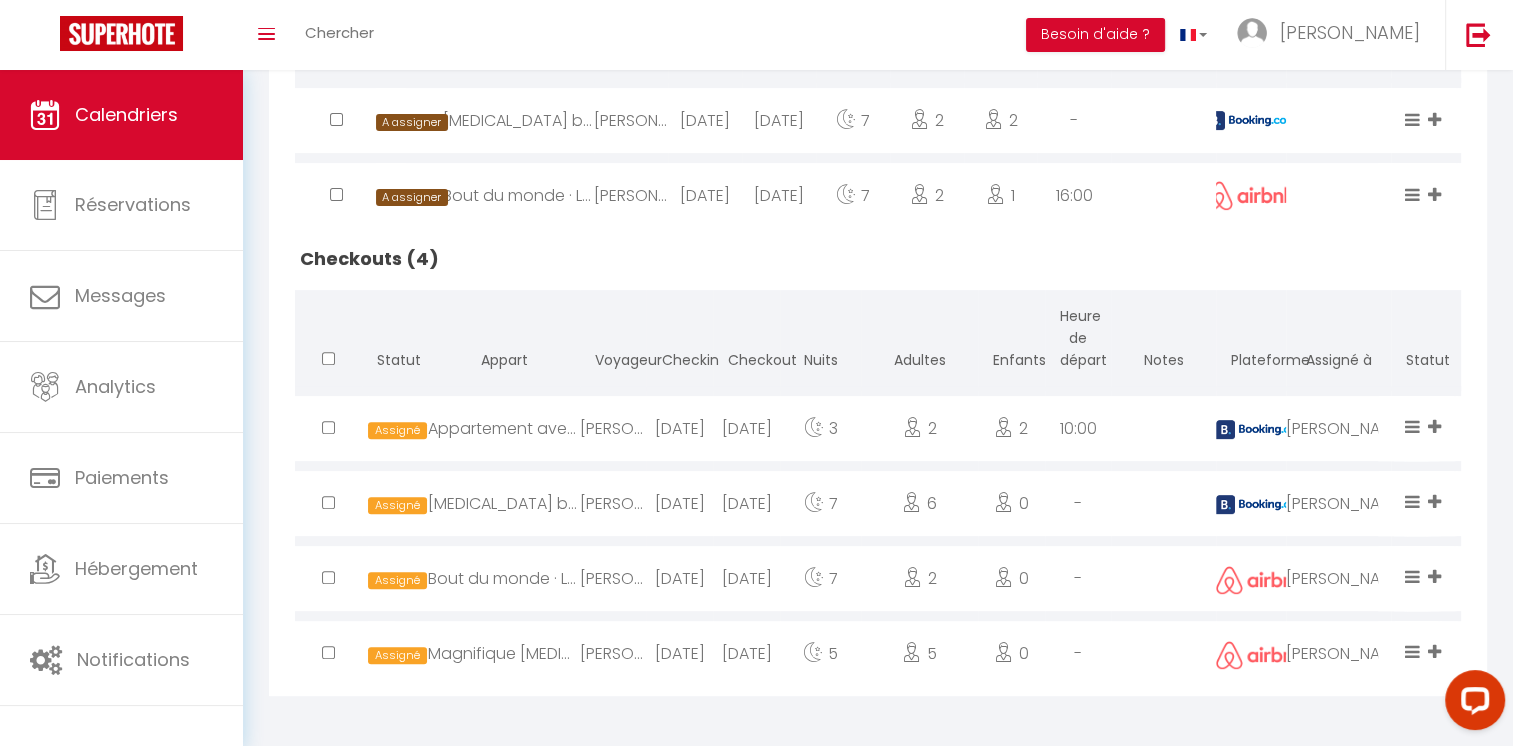 click on "[DATE]" at bounding box center (746, 653) 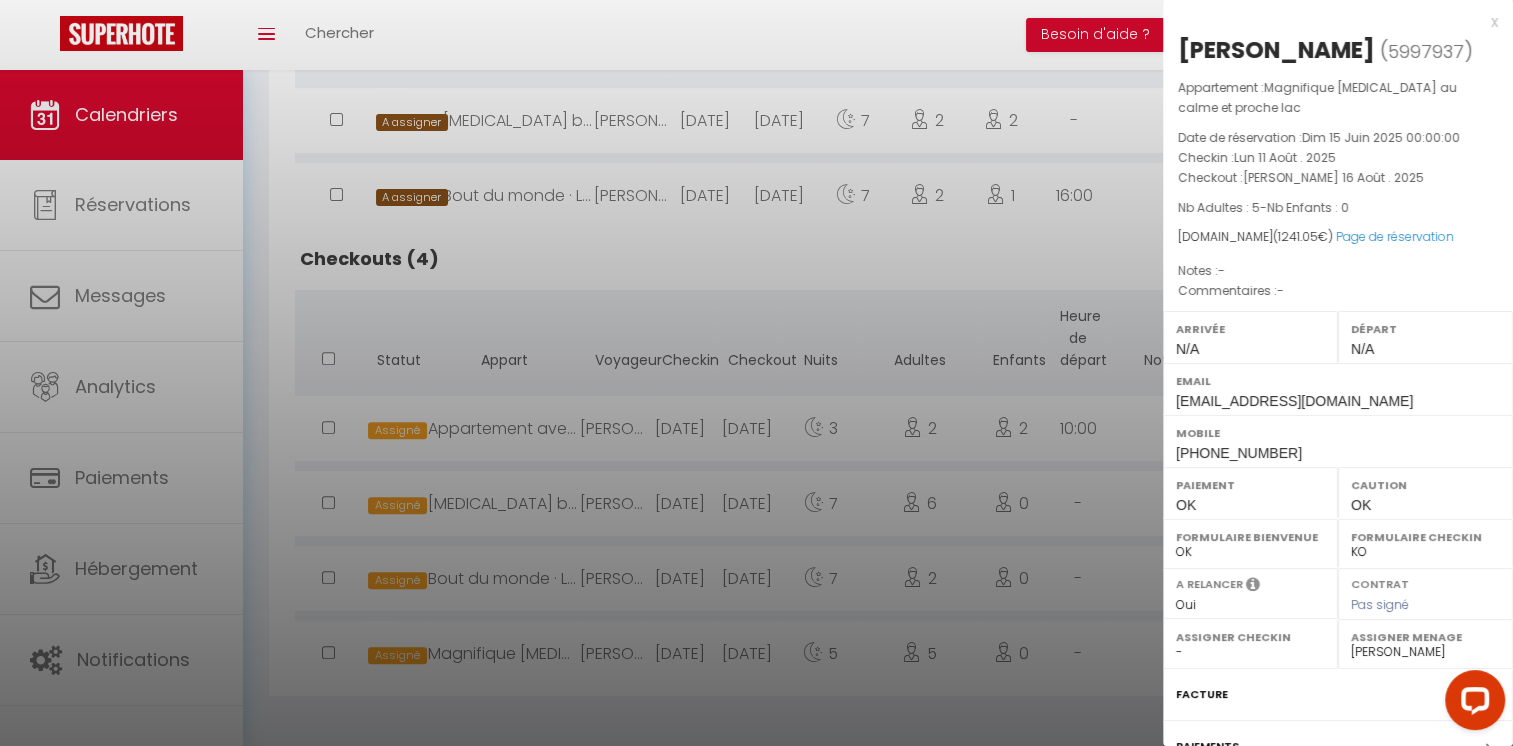 click on "x" at bounding box center [1330, 22] 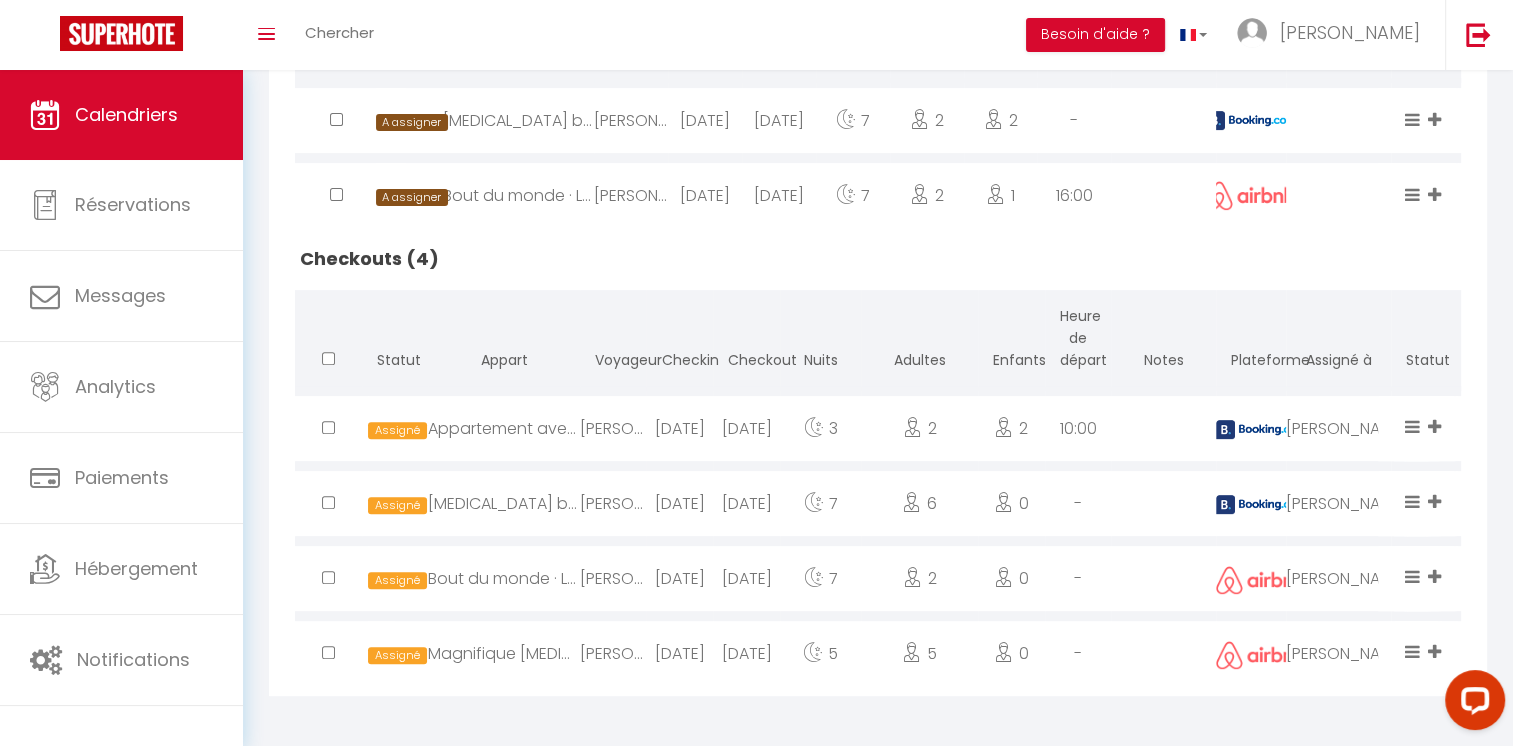 click on "[DATE]" at bounding box center [746, 653] 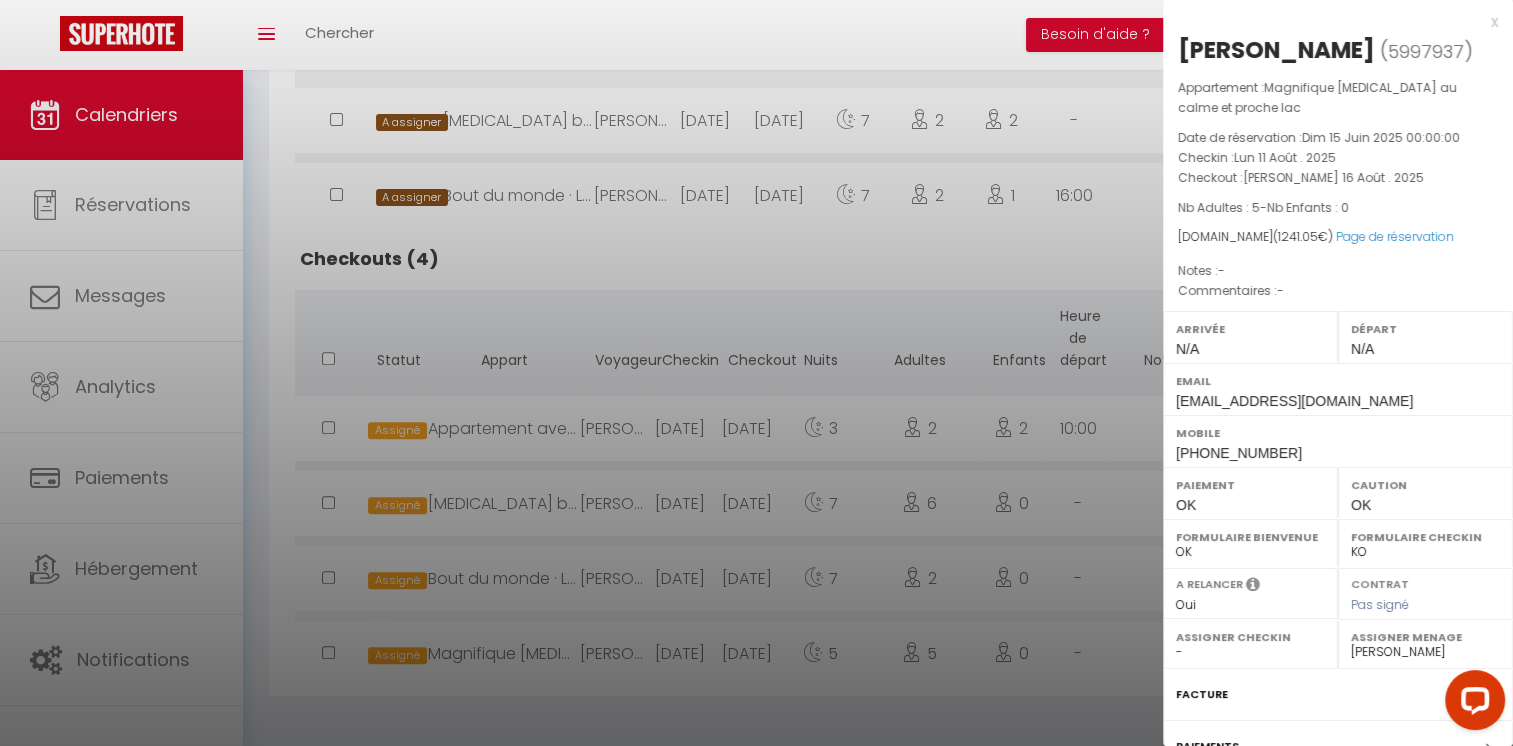 click on "Facture" at bounding box center (1202, 694) 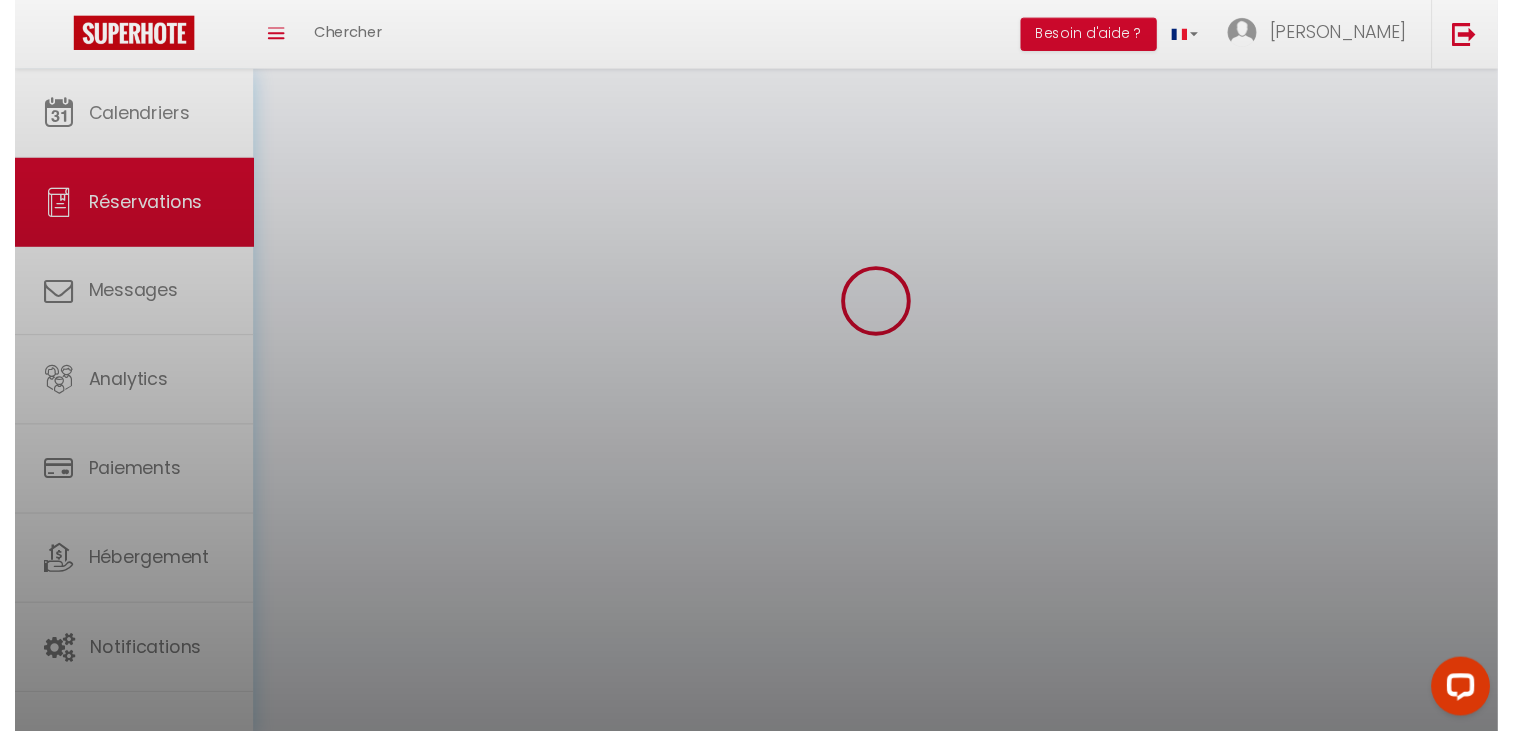 scroll, scrollTop: 0, scrollLeft: 0, axis: both 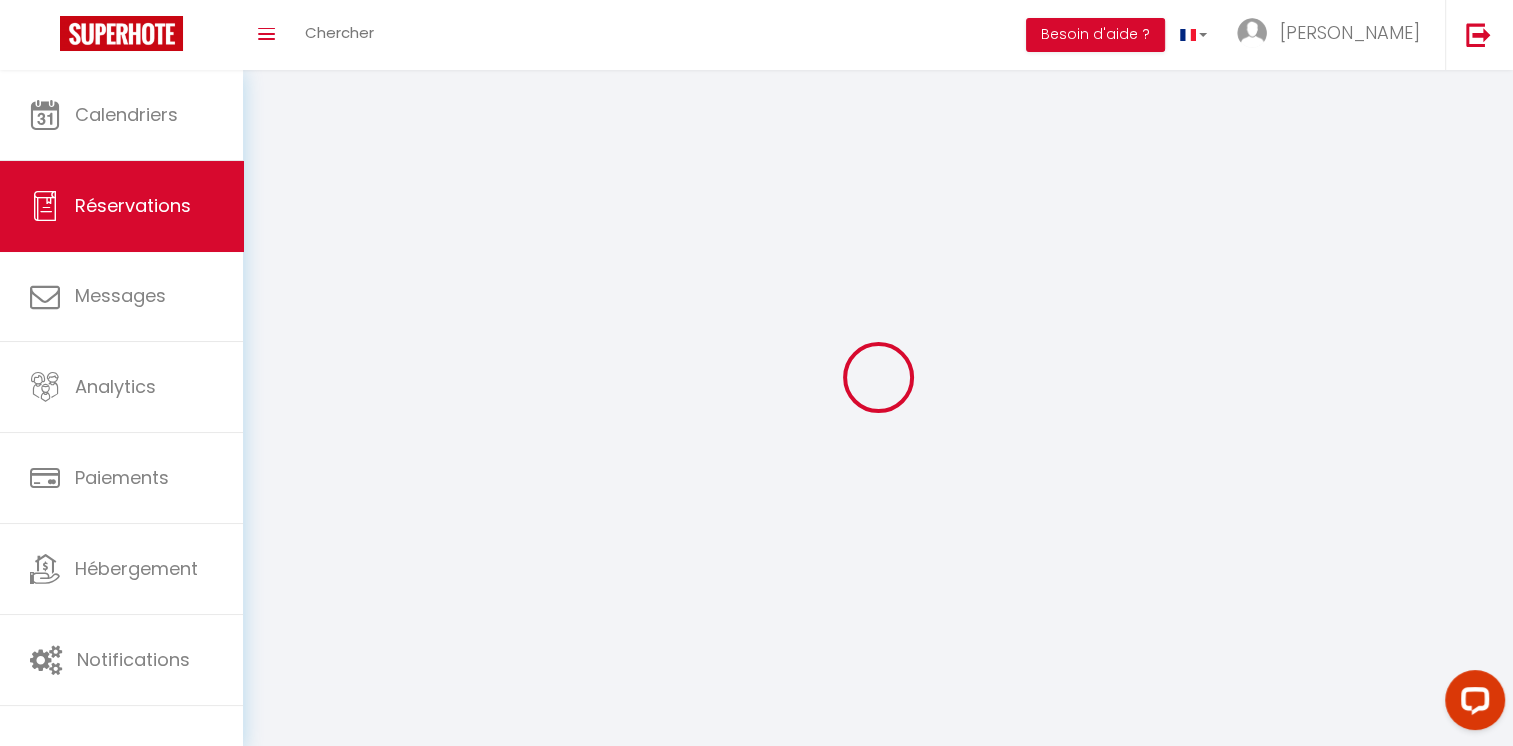 select 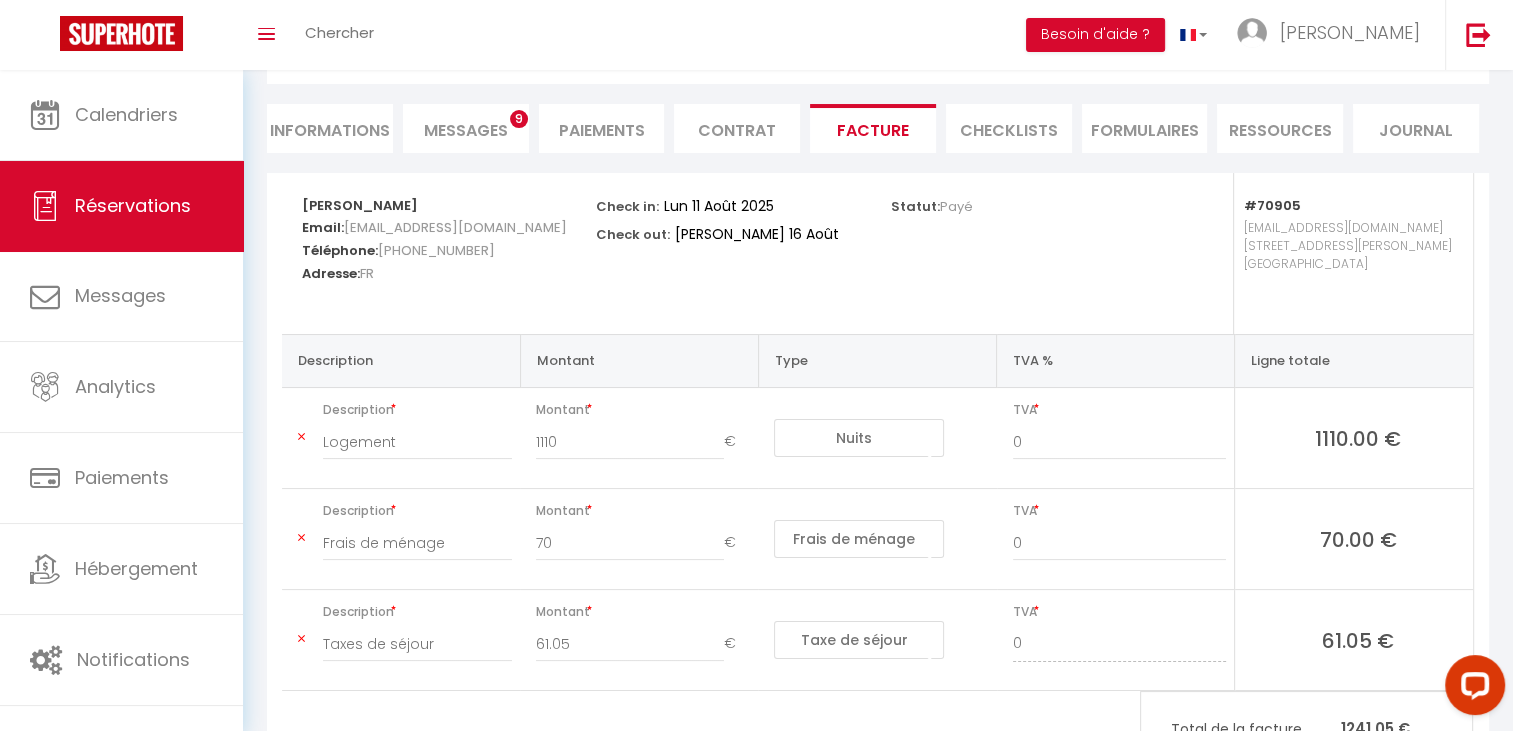 scroll, scrollTop: 163, scrollLeft: 0, axis: vertical 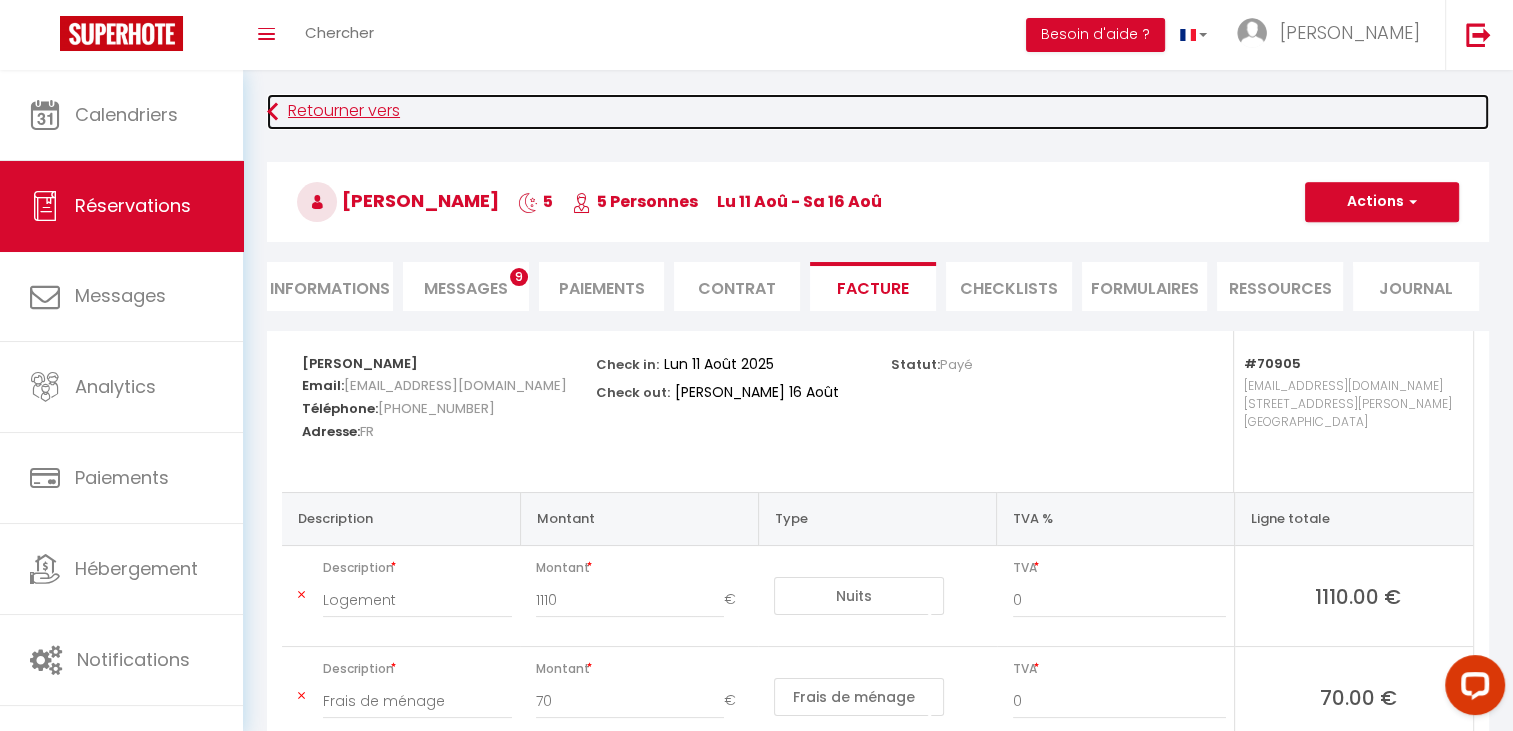 click at bounding box center (272, 112) 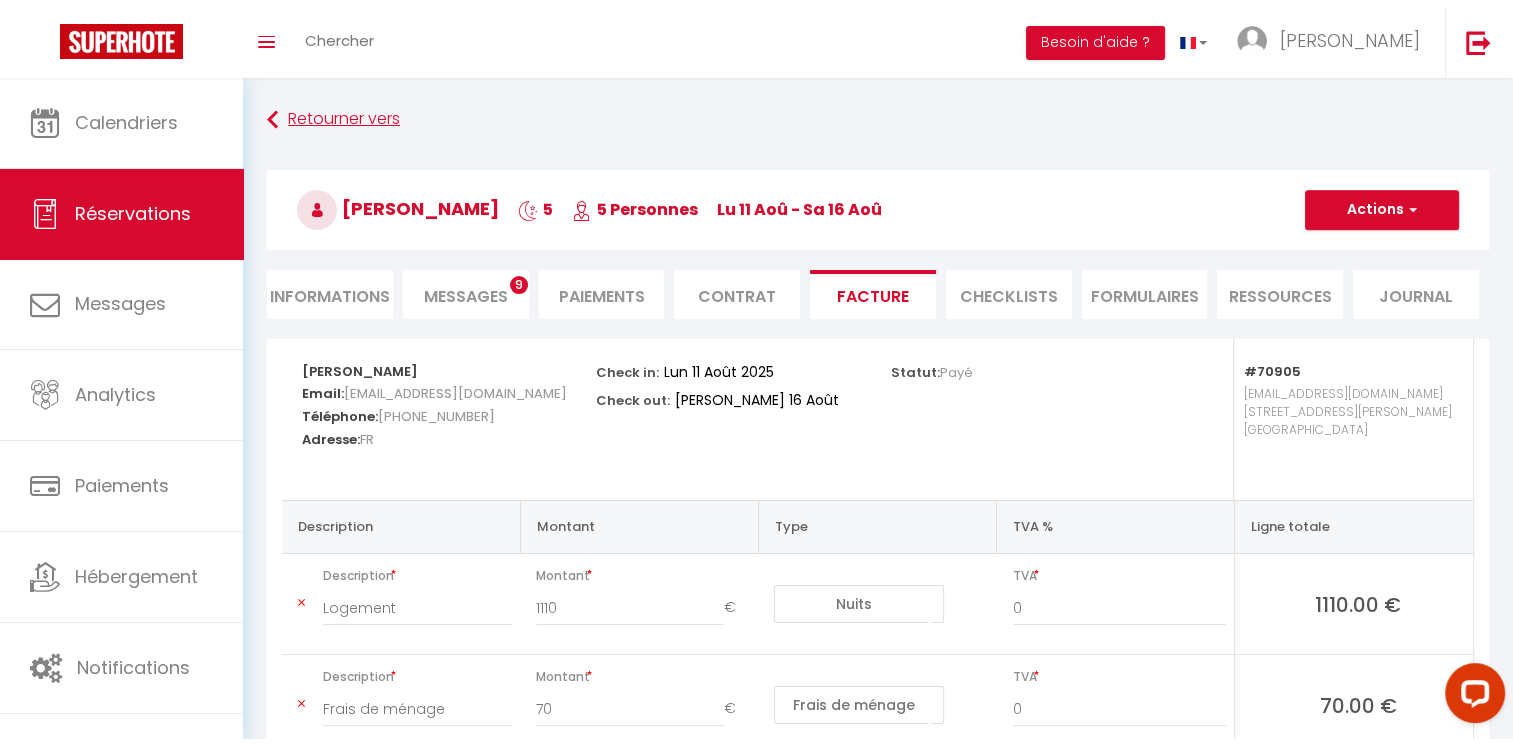scroll, scrollTop: 70, scrollLeft: 0, axis: vertical 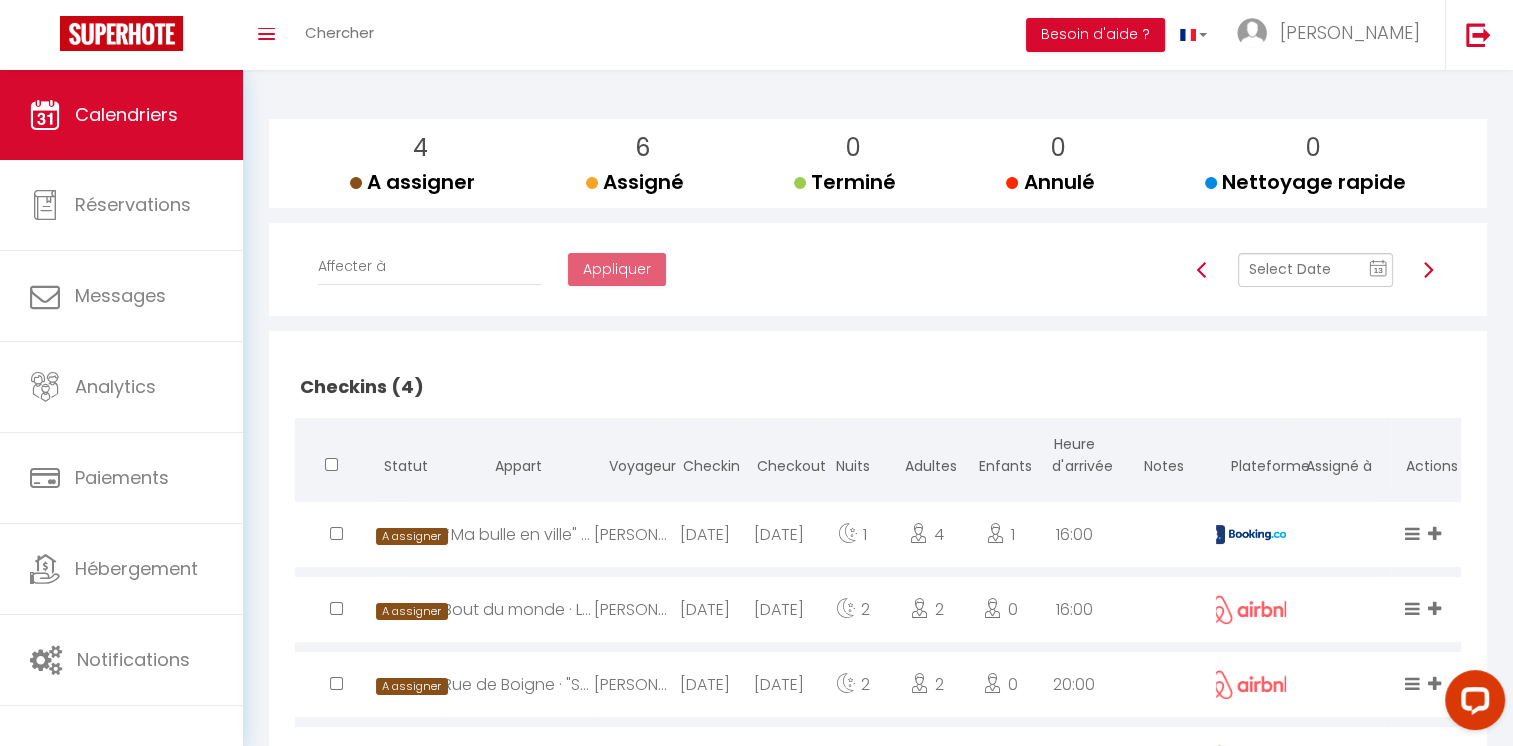 click at bounding box center (1315, 270) 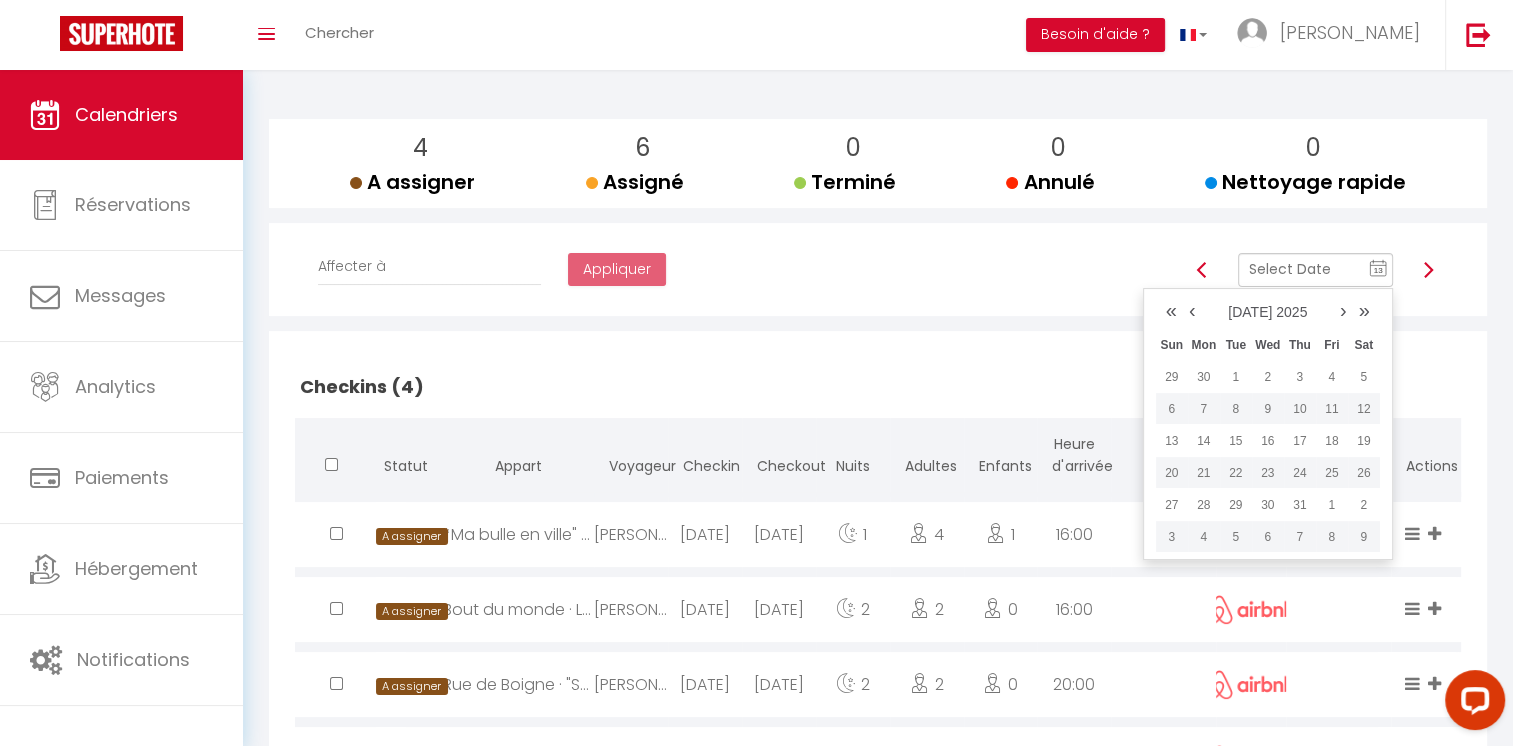 click on "›" at bounding box center (1343, 310) 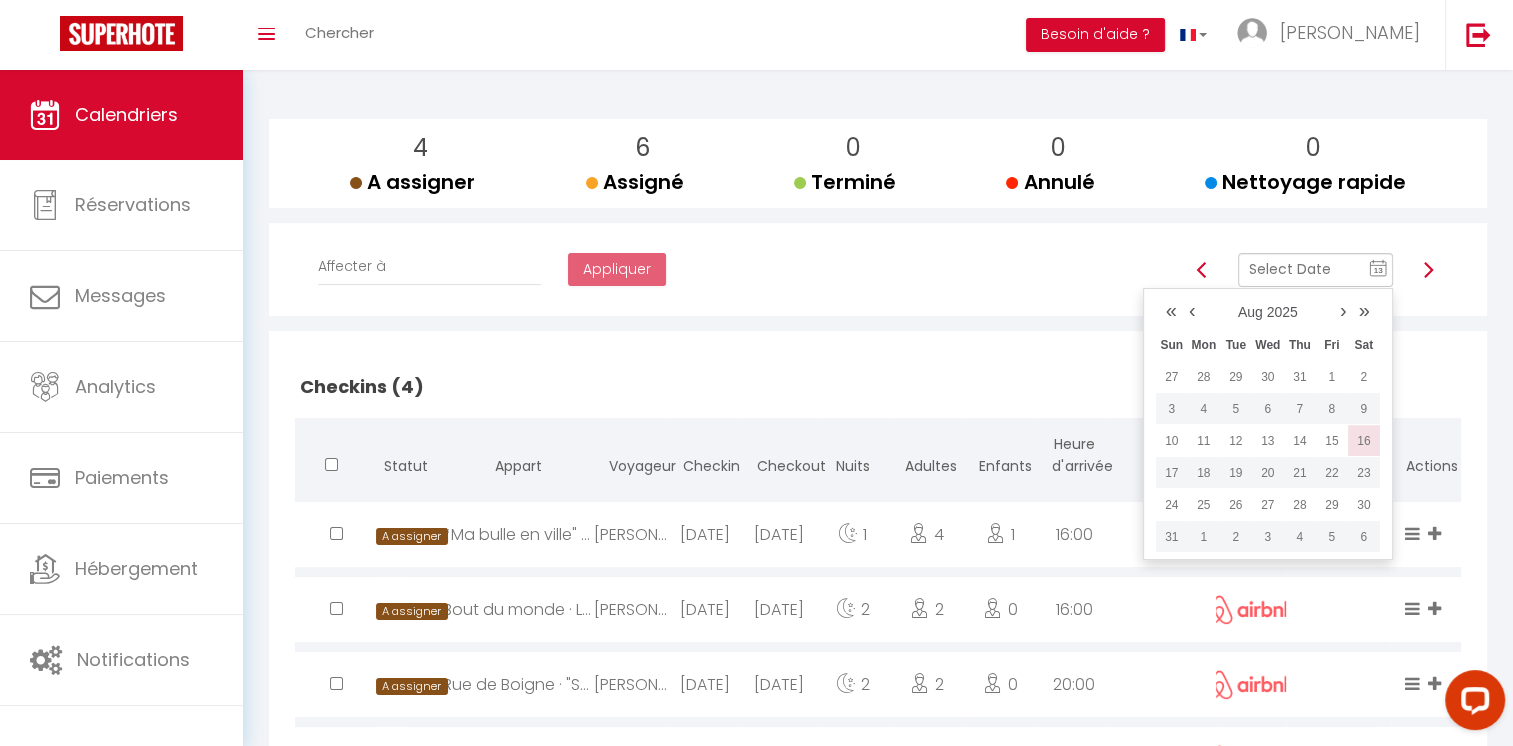 click on "16" at bounding box center [1364, 441] 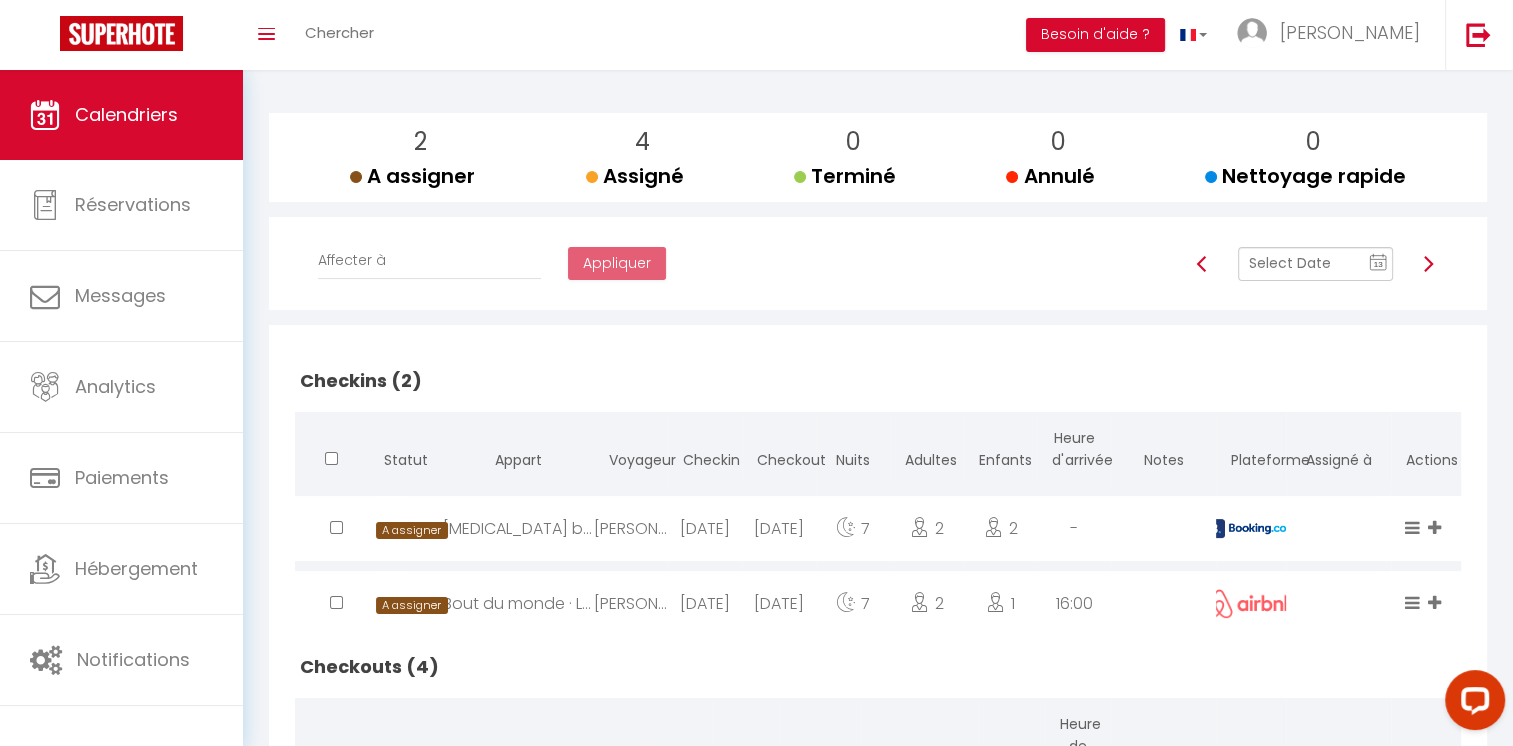 scroll, scrollTop: 196, scrollLeft: 0, axis: vertical 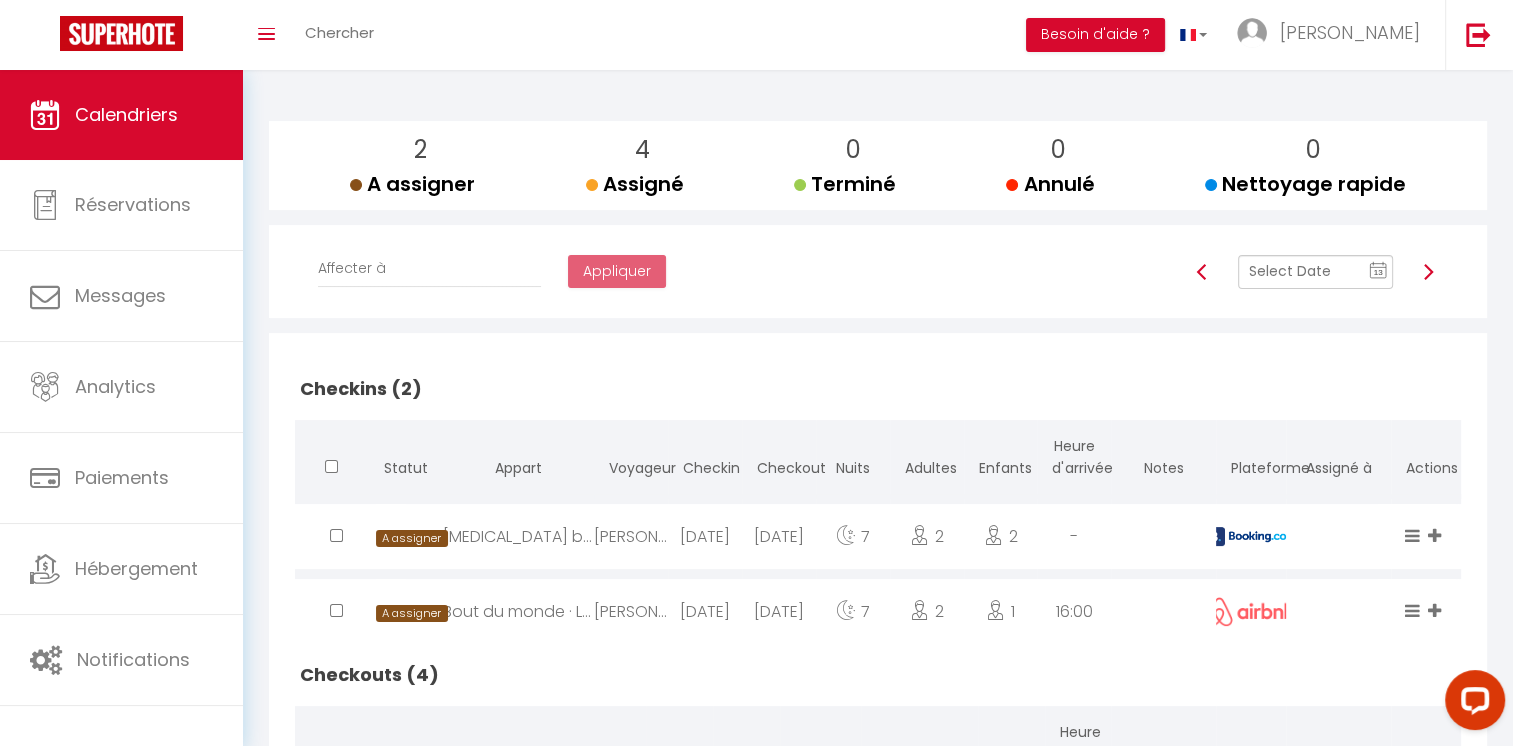 click at bounding box center (1428, 272) 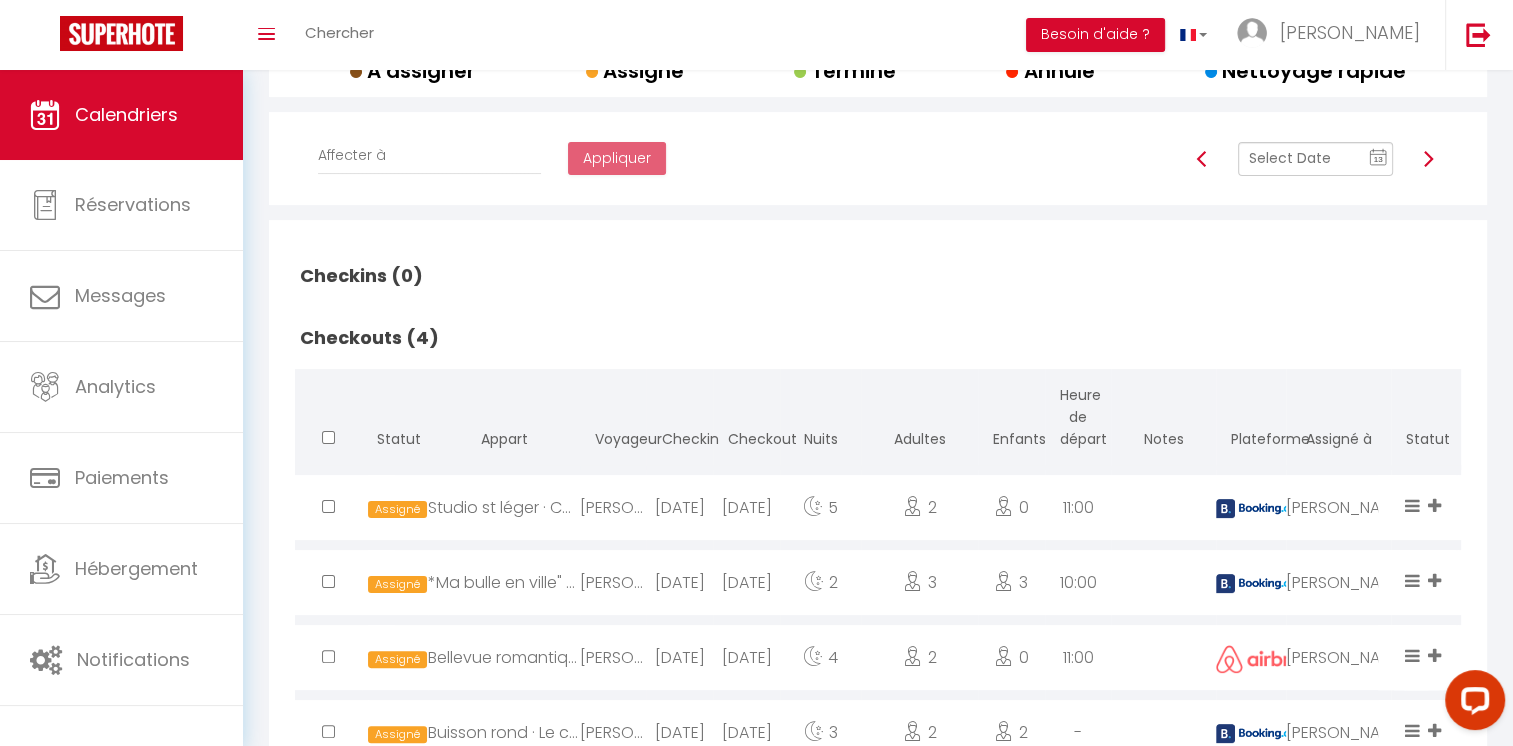 scroll, scrollTop: 389, scrollLeft: 0, axis: vertical 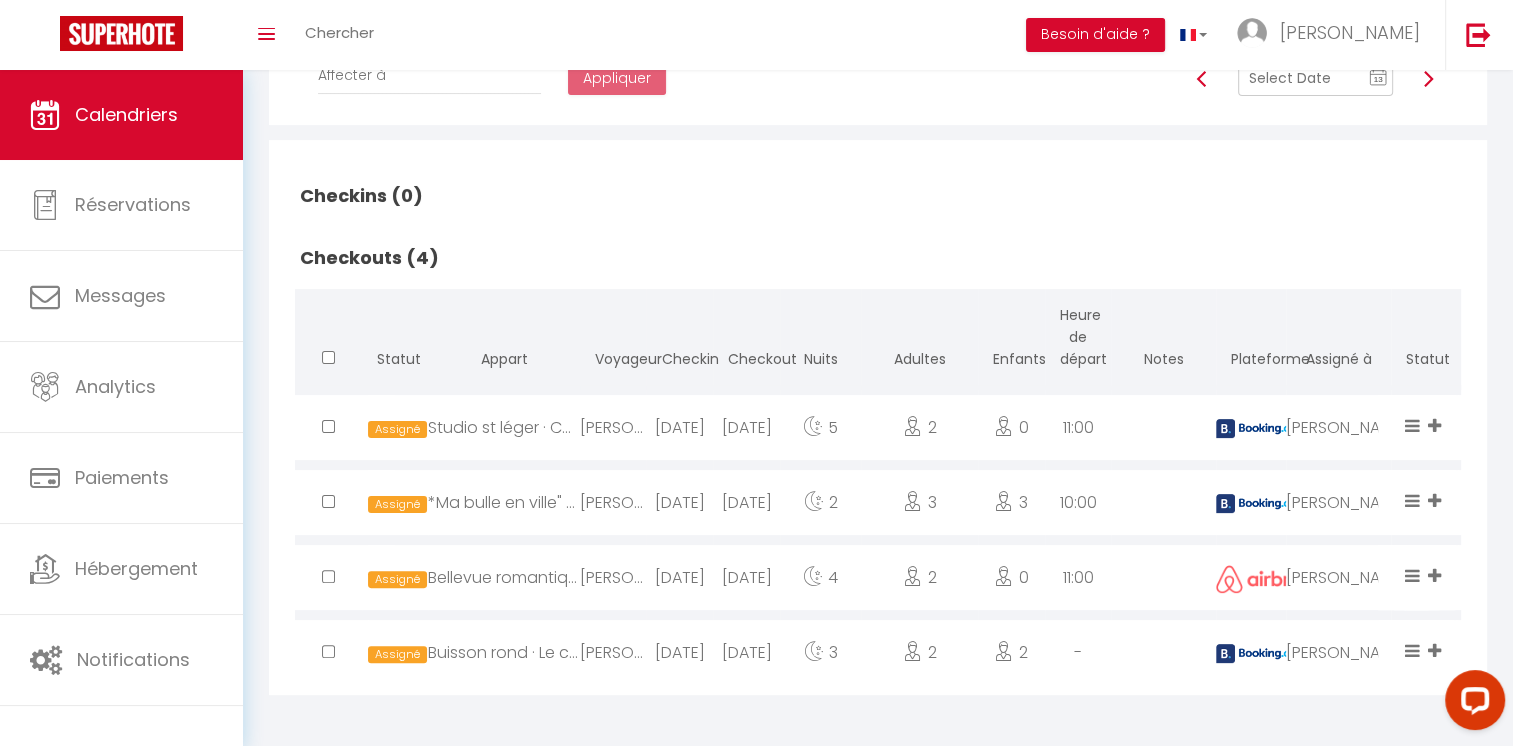 click at bounding box center [1428, 79] 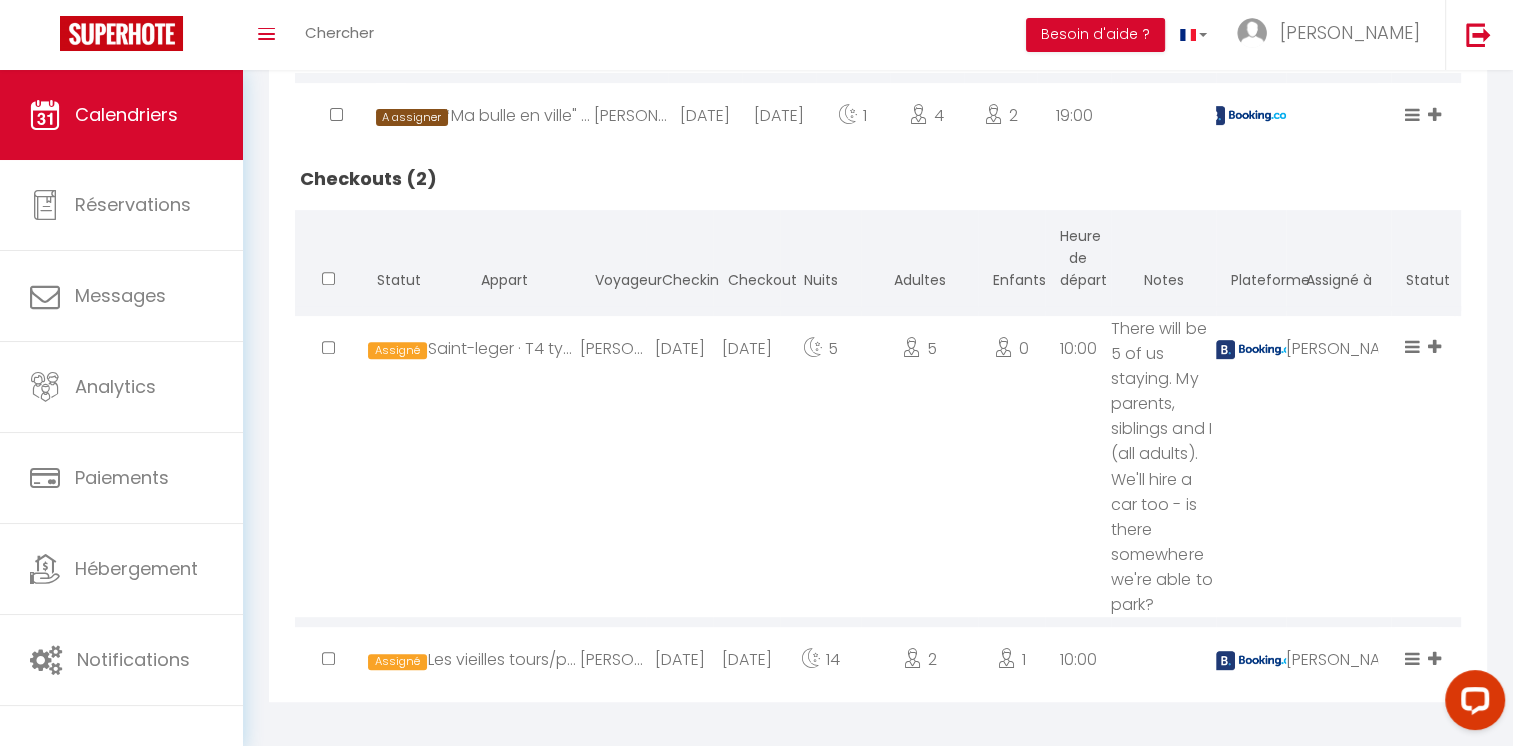 scroll, scrollTop: 774, scrollLeft: 0, axis: vertical 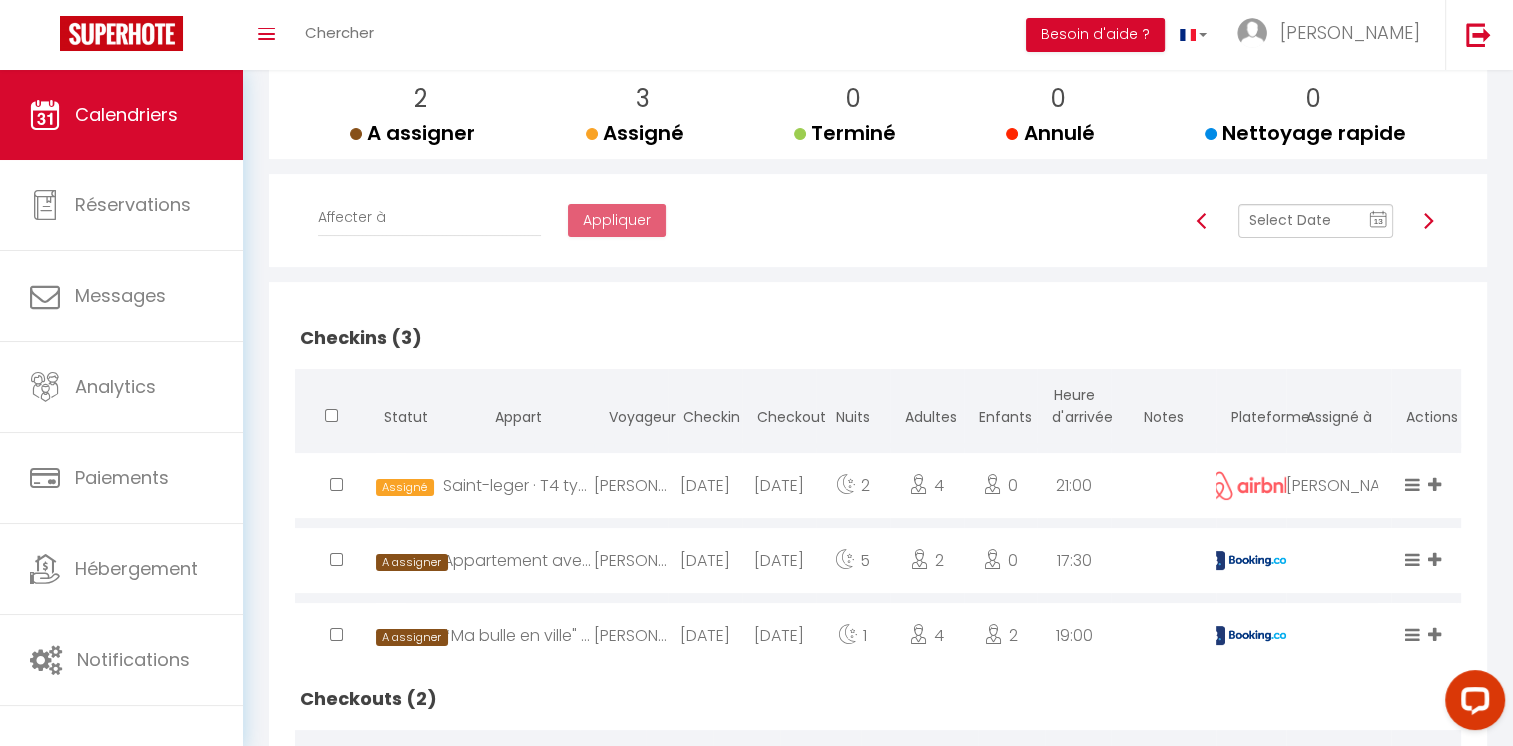 click at bounding box center (1428, 221) 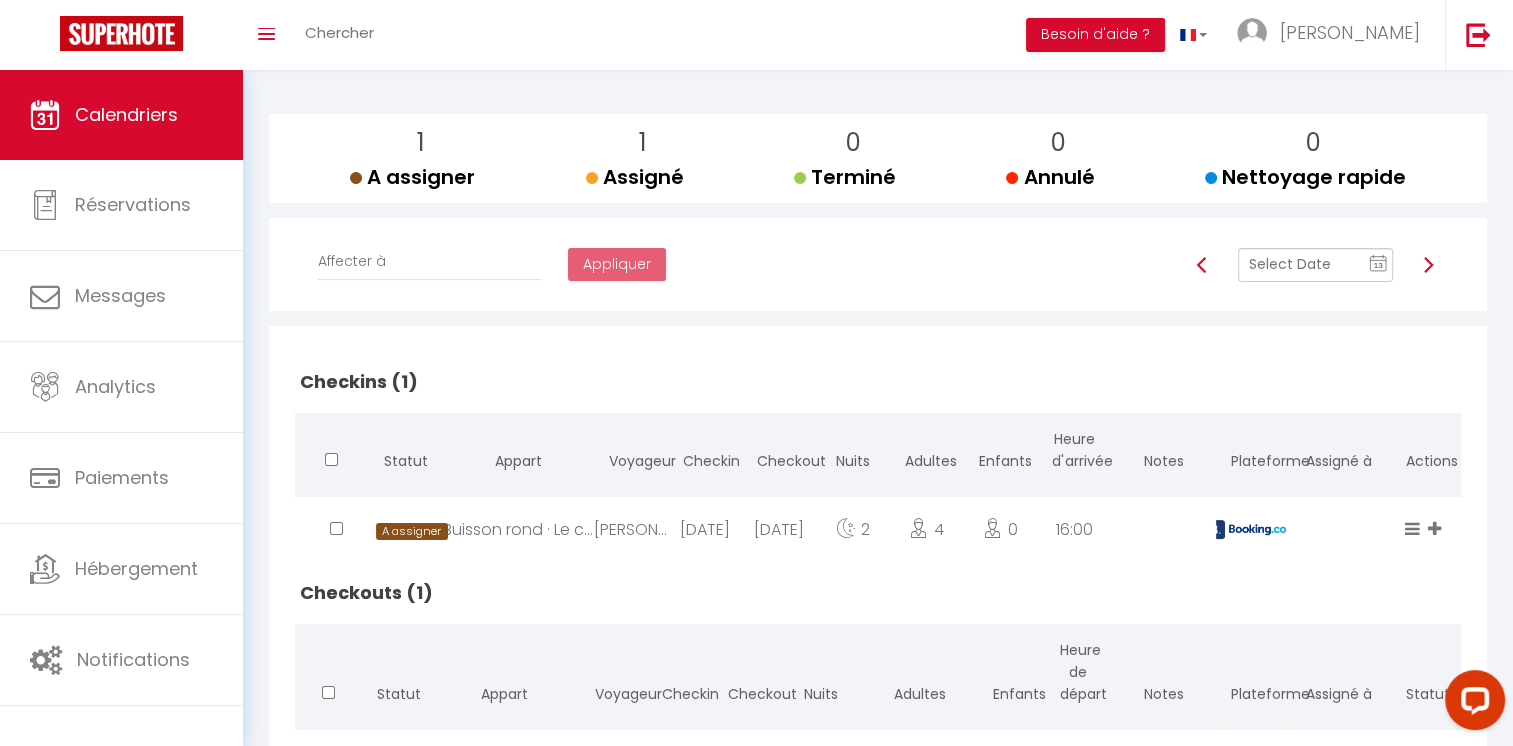 scroll, scrollTop: 199, scrollLeft: 0, axis: vertical 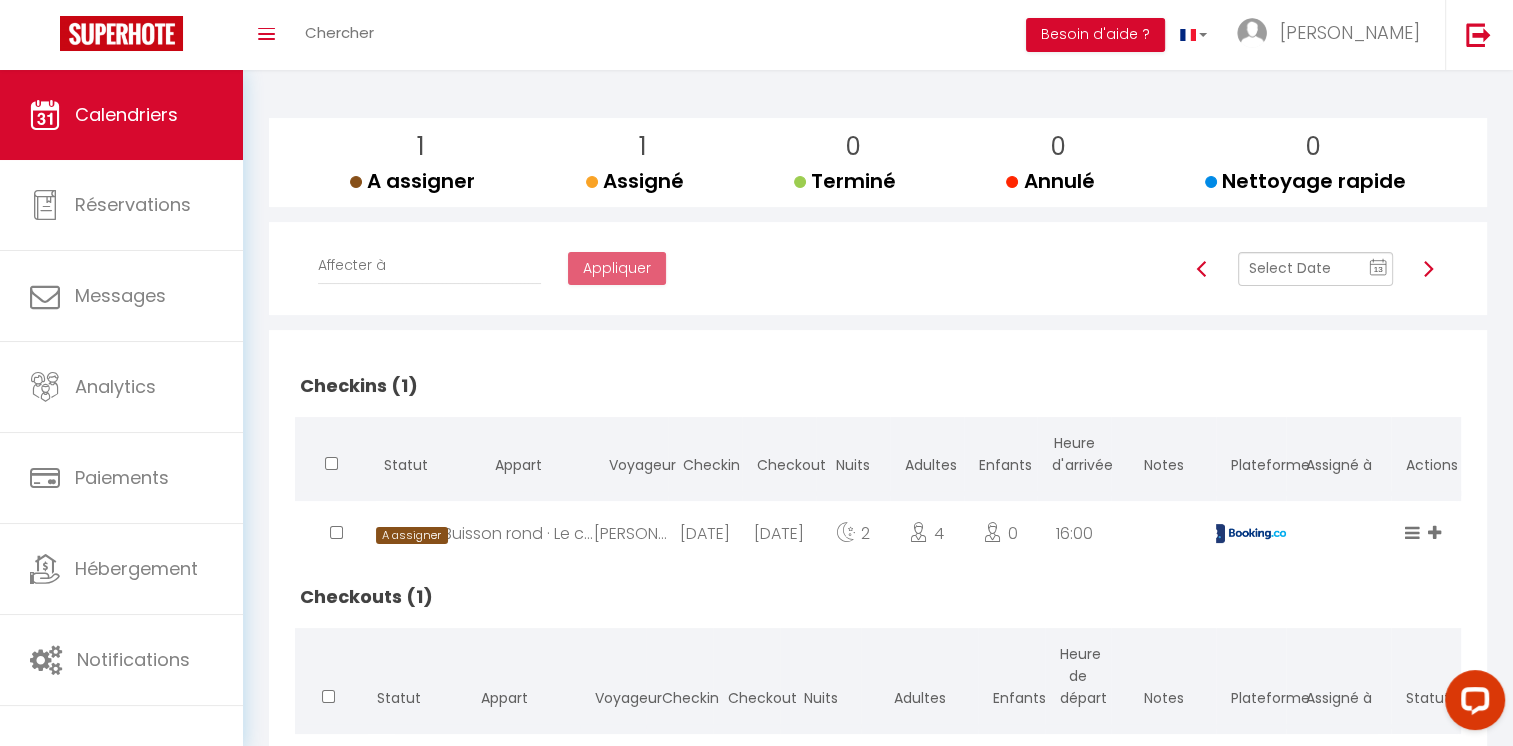 click at bounding box center [1428, 269] 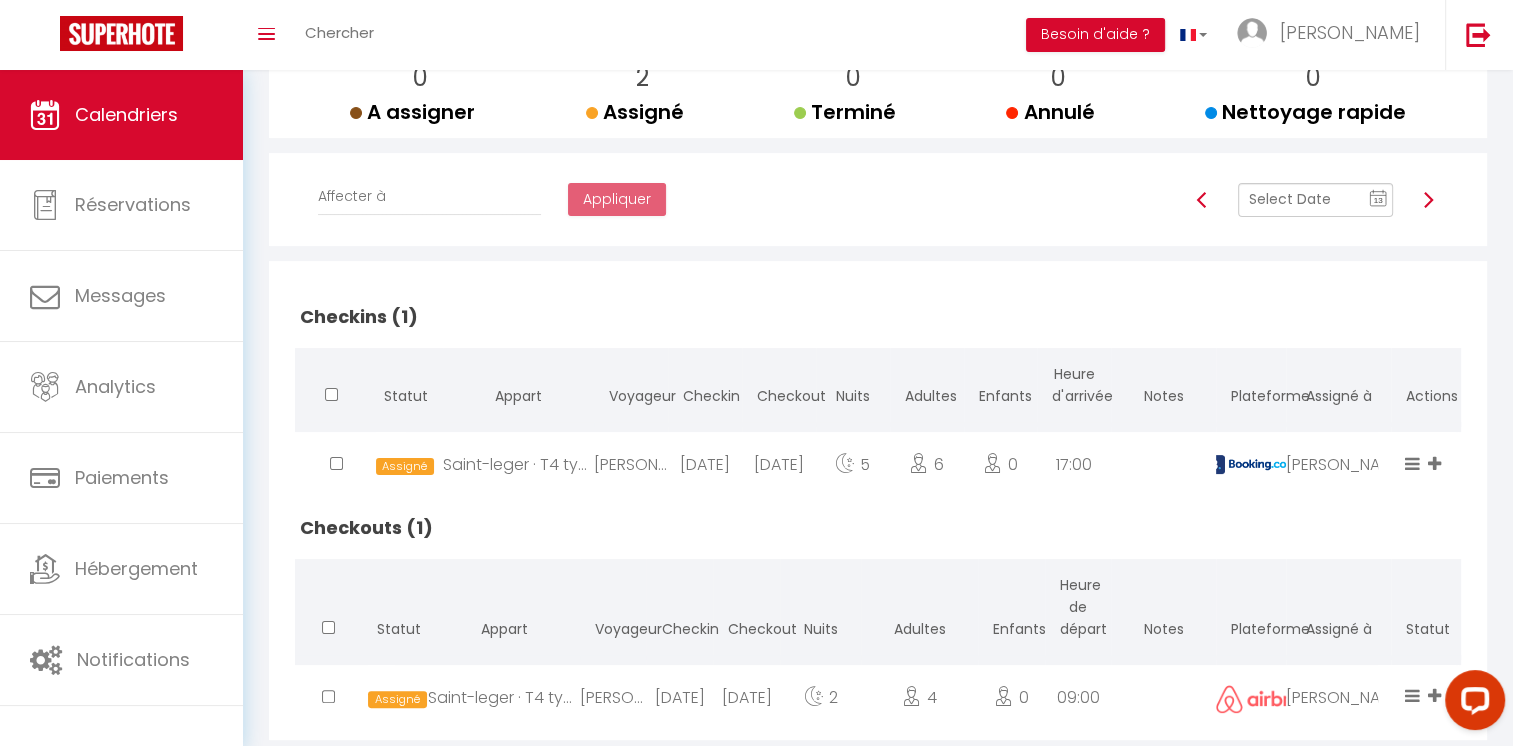 scroll, scrollTop: 261, scrollLeft: 0, axis: vertical 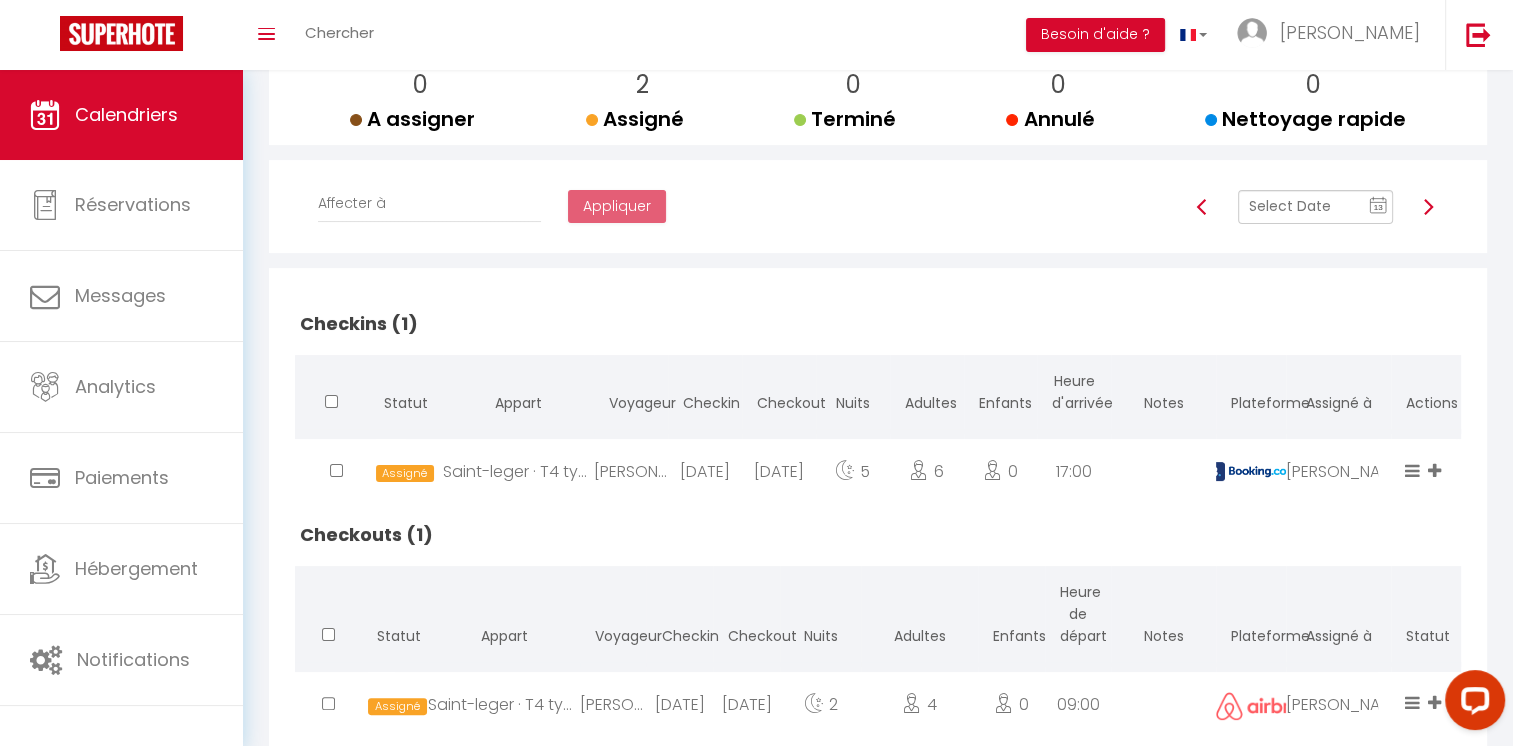 click at bounding box center [1428, 207] 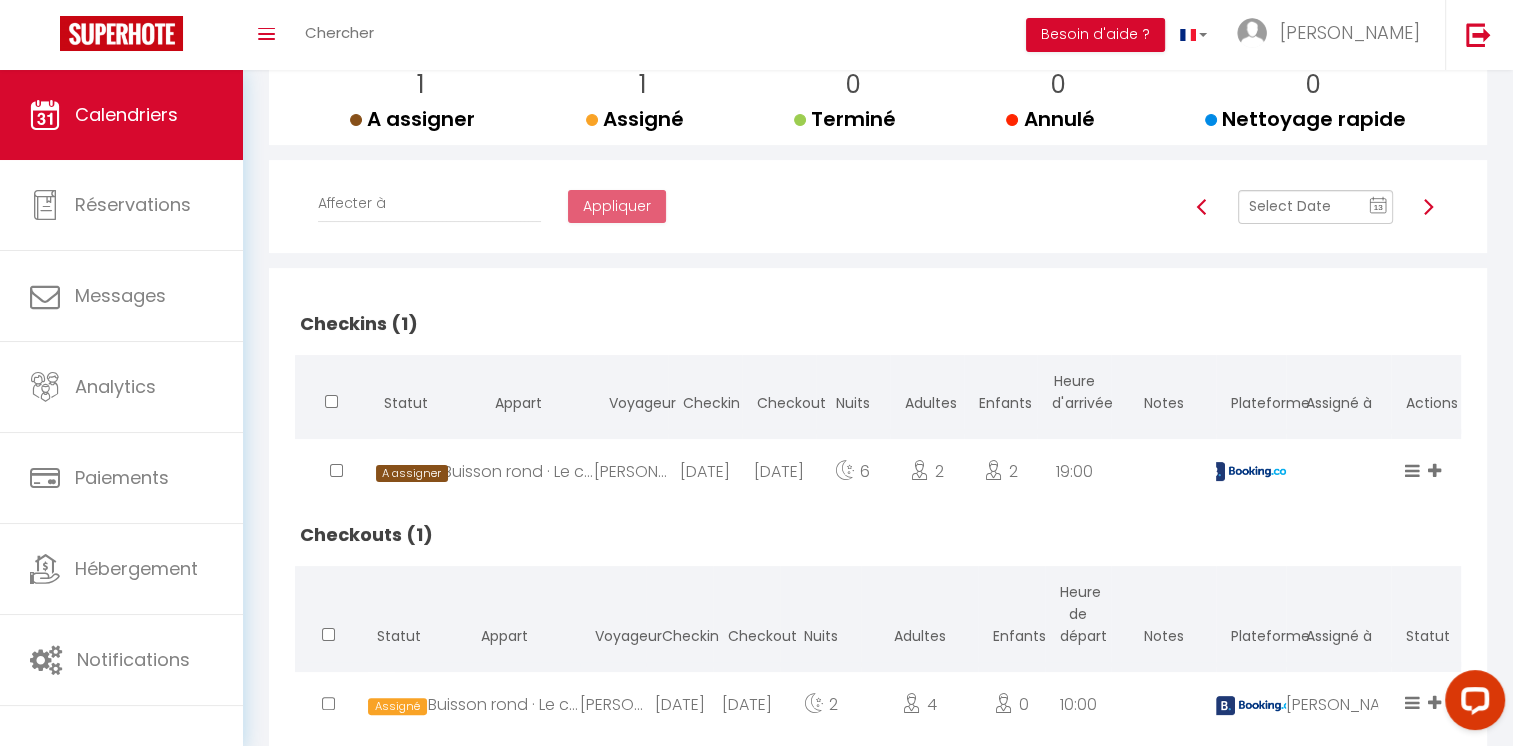 scroll, scrollTop: 314, scrollLeft: 0, axis: vertical 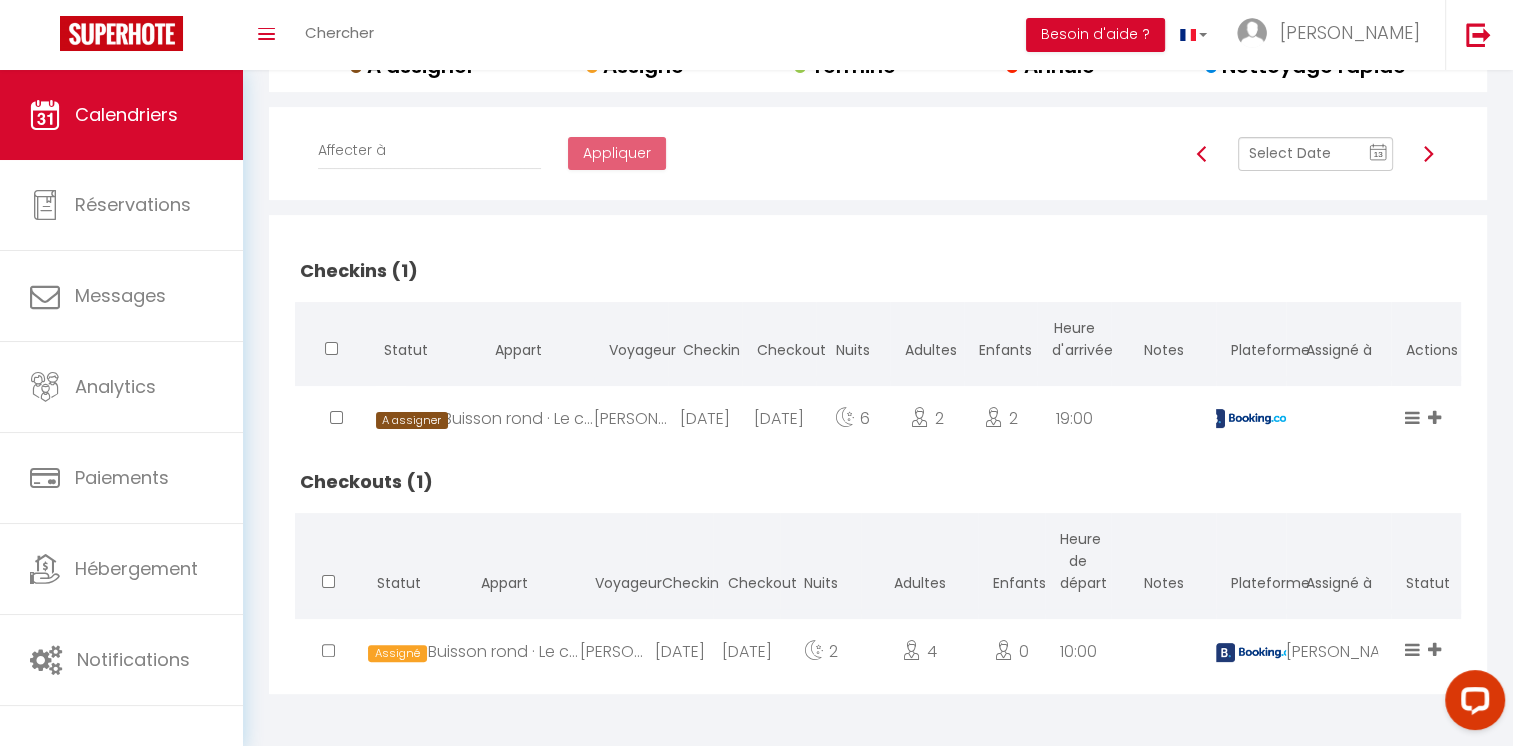 click at bounding box center [1428, 154] 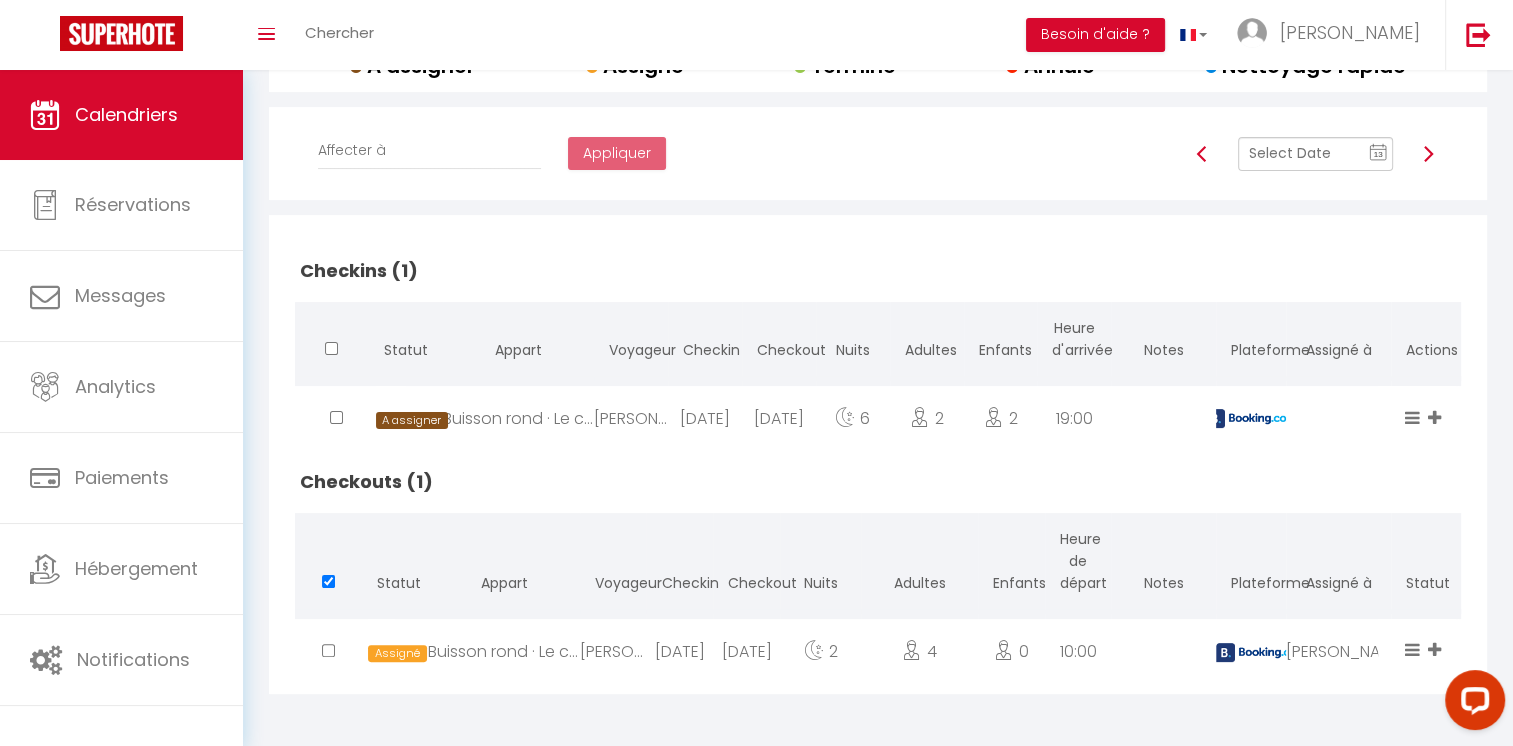 scroll, scrollTop: 218, scrollLeft: 0, axis: vertical 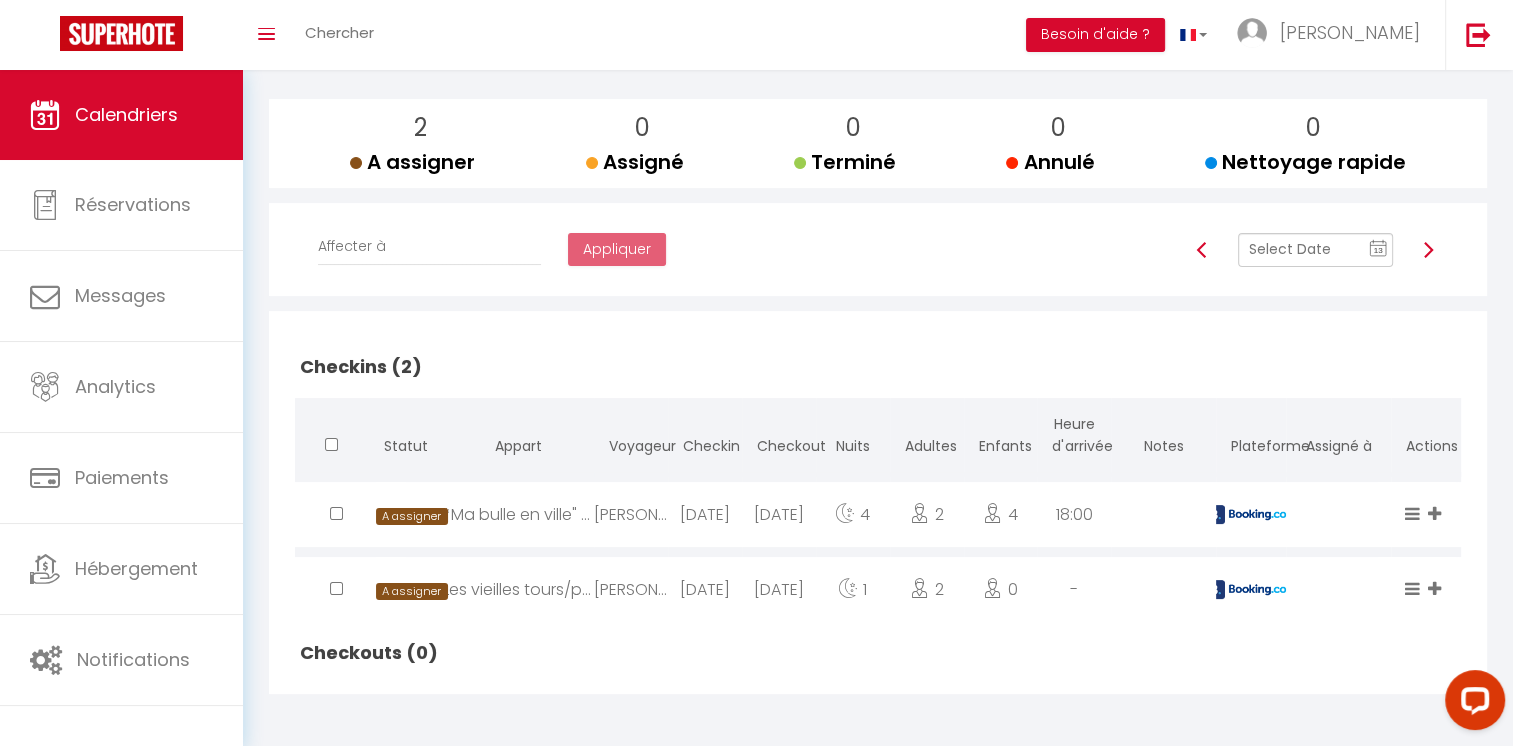 click at bounding box center [1428, 250] 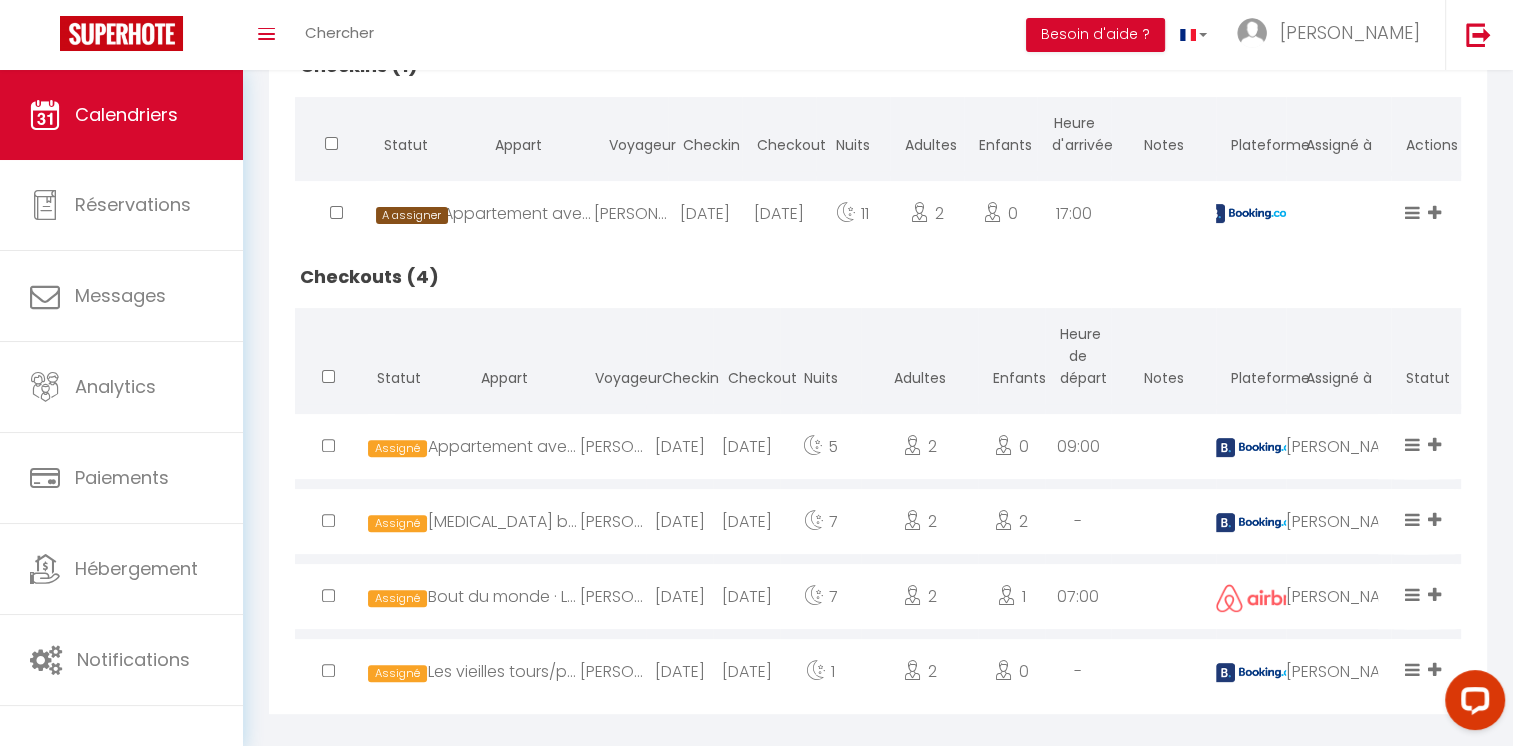 scroll, scrollTop: 537, scrollLeft: 0, axis: vertical 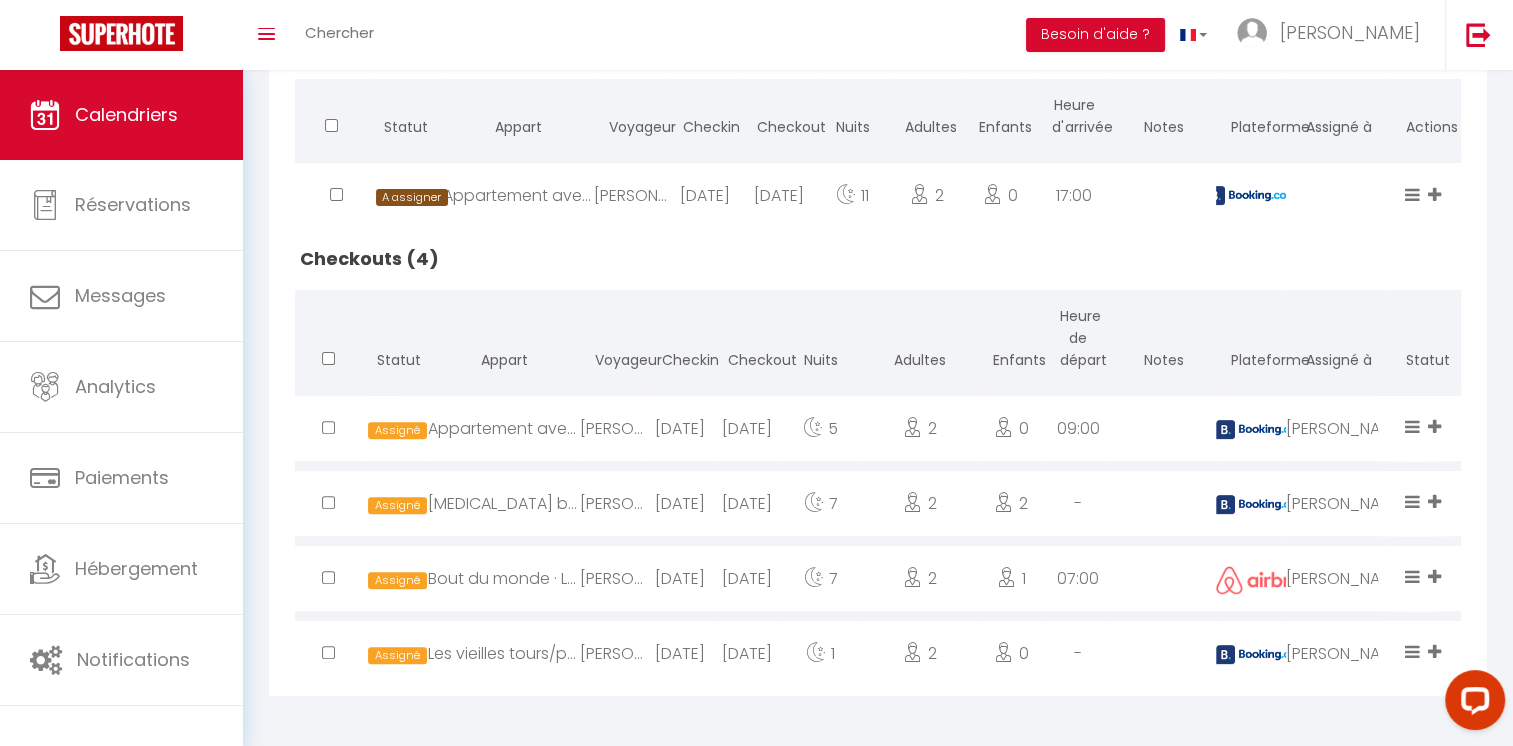 click on "[PERSON_NAME]" at bounding box center [613, 653] 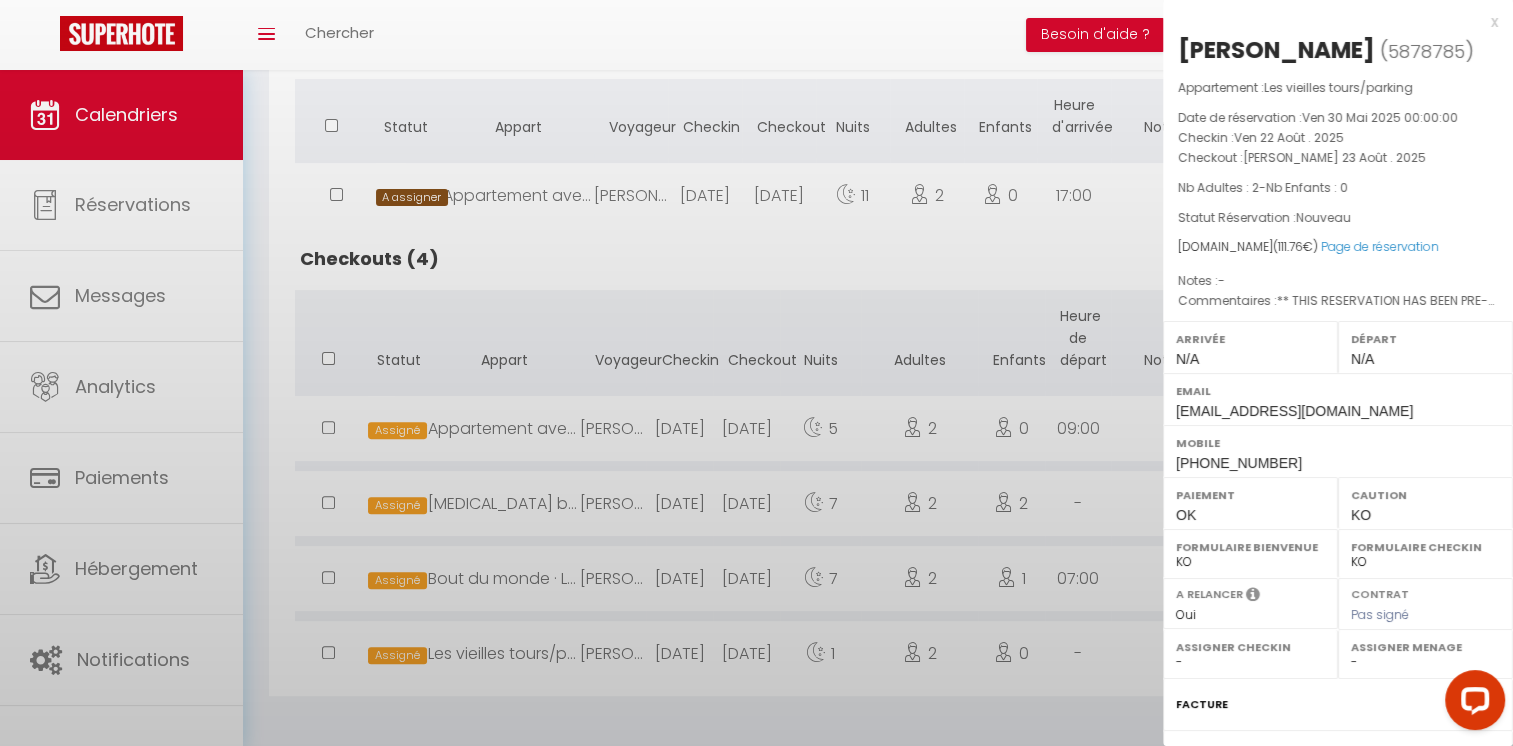 select on "28180" 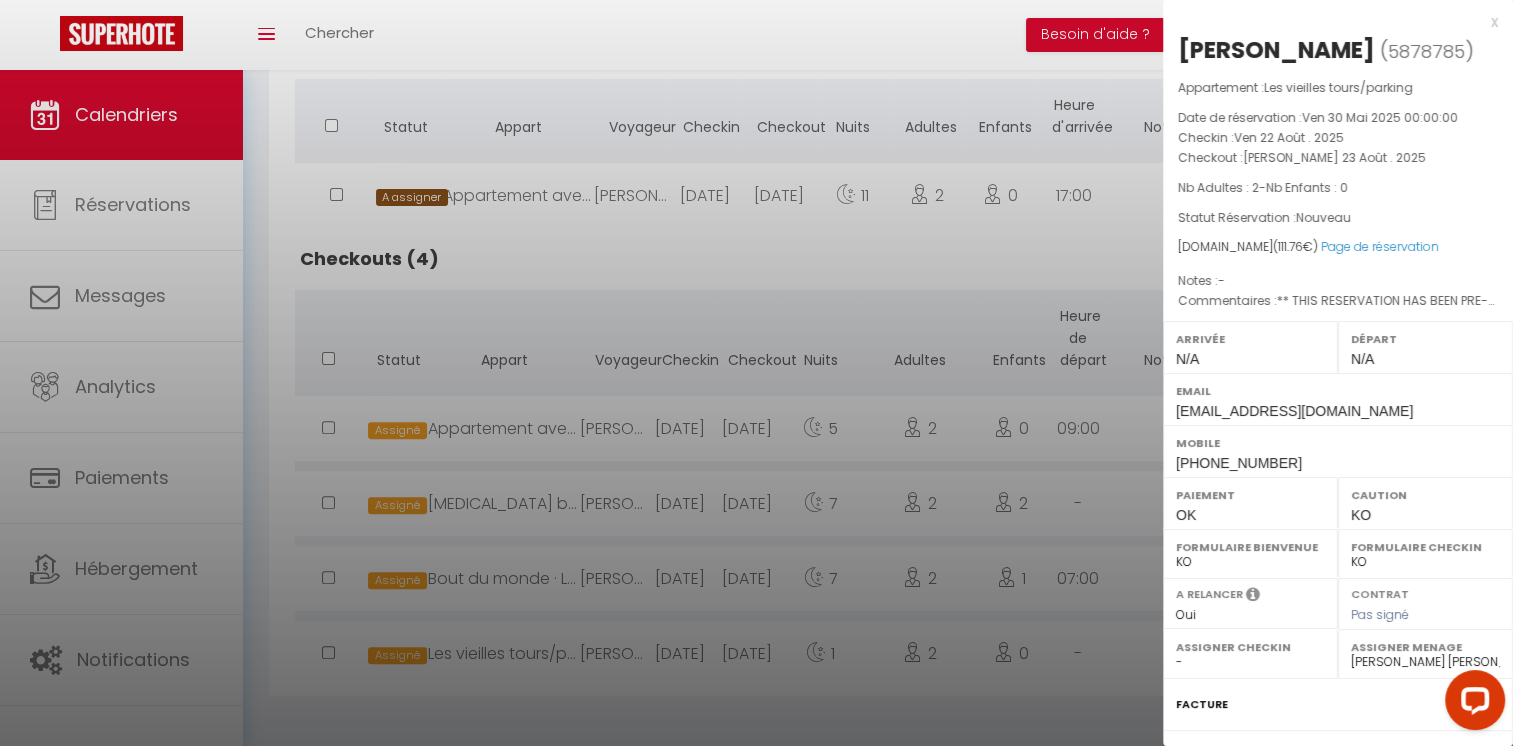 click on "x" at bounding box center (1330, 22) 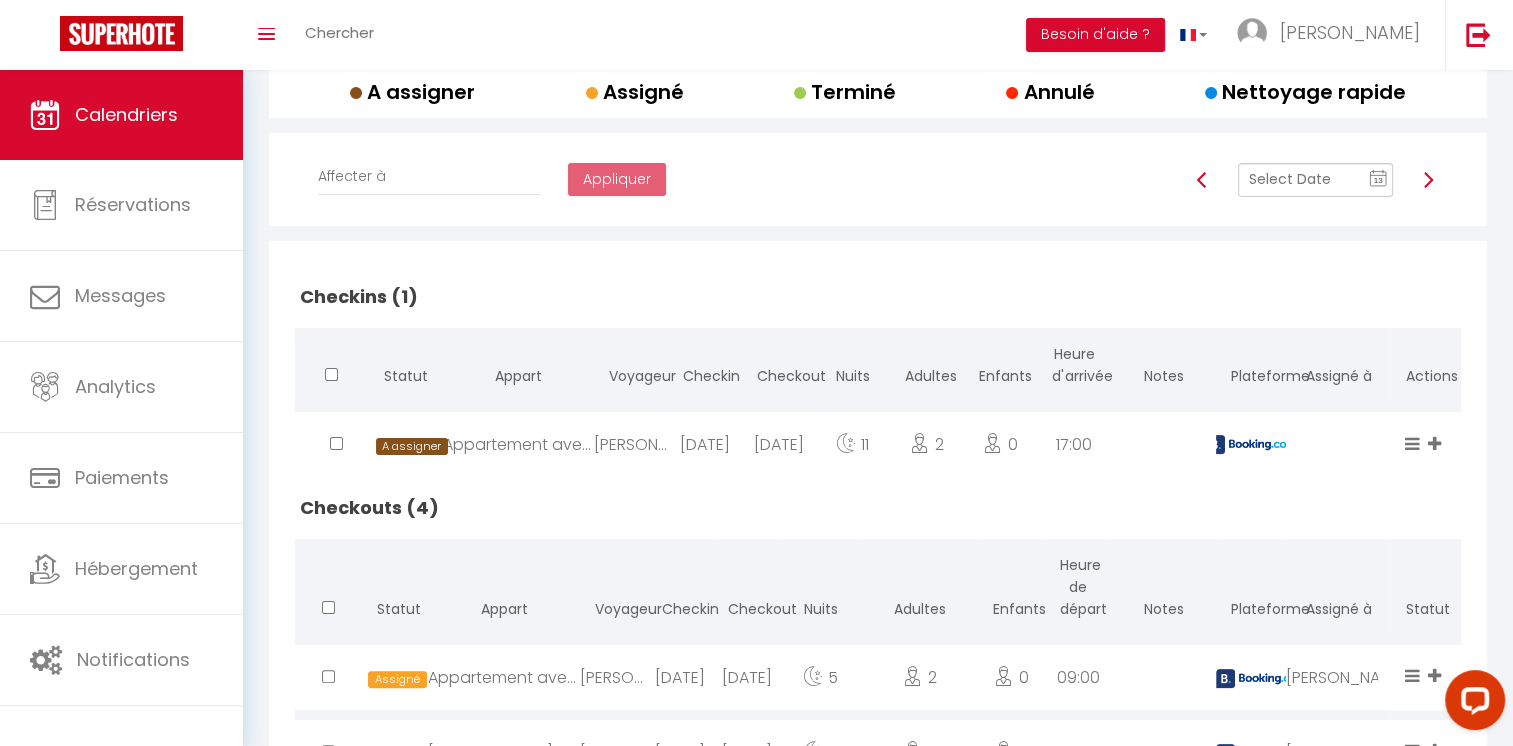 scroll, scrollTop: 286, scrollLeft: 0, axis: vertical 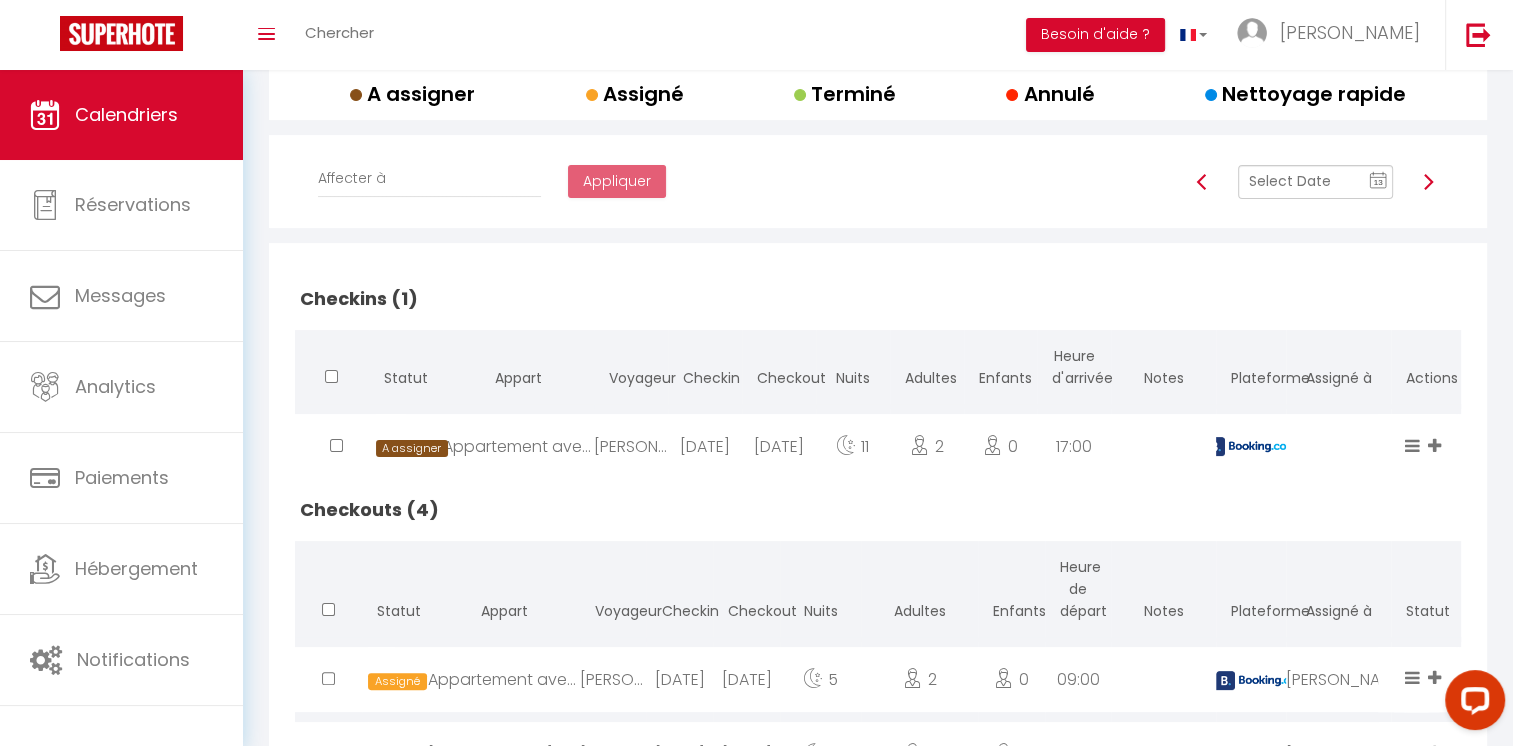 click at bounding box center [1428, 182] 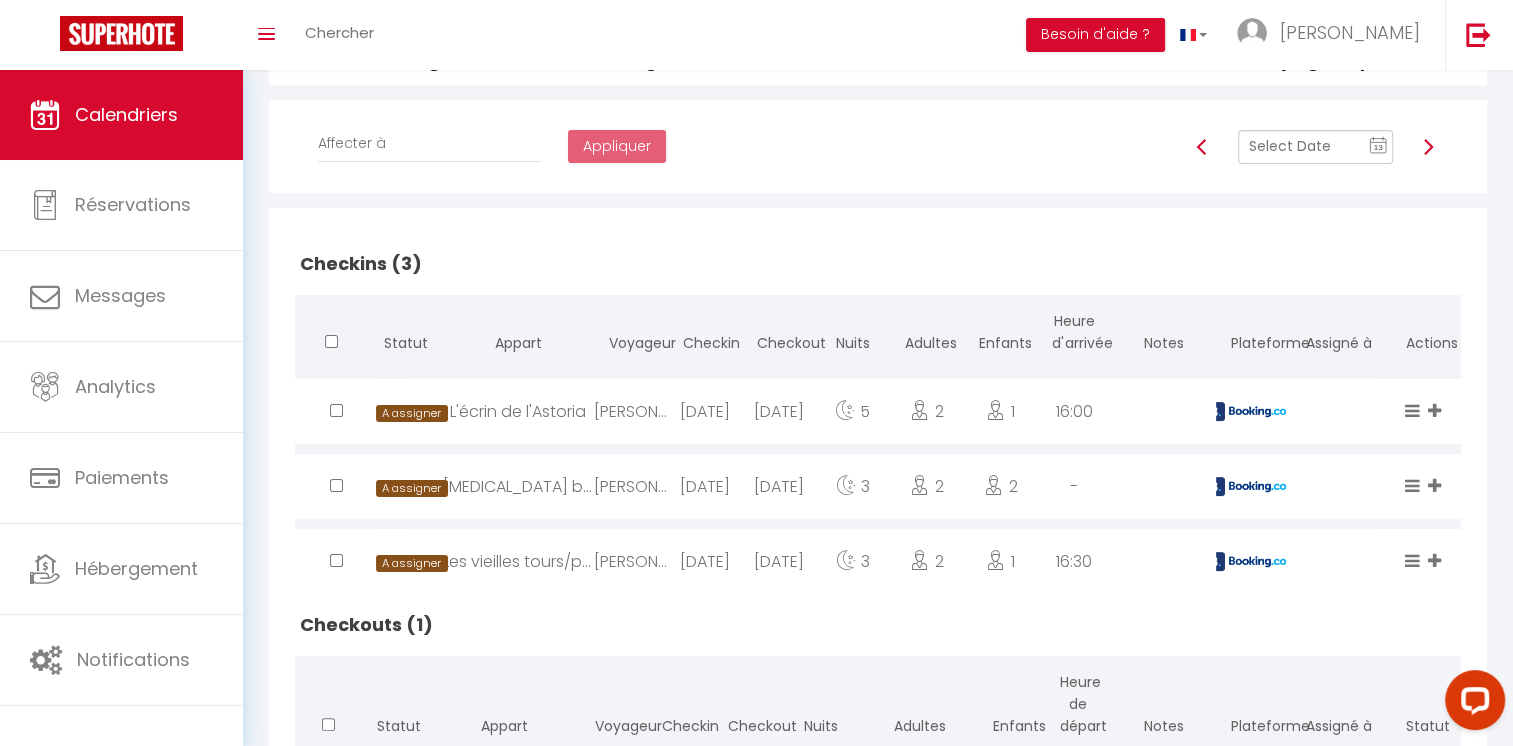 scroll, scrollTop: 314, scrollLeft: 0, axis: vertical 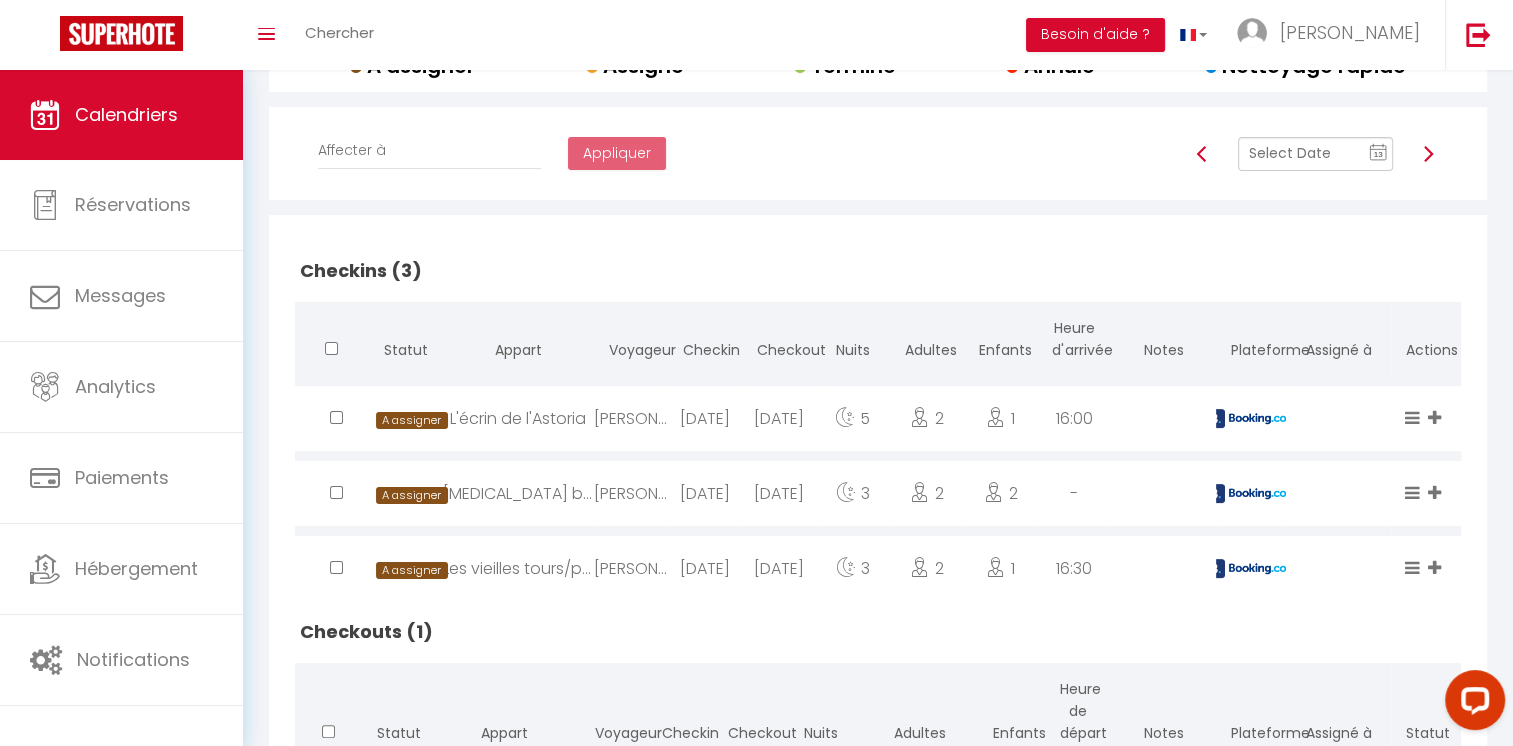 click at bounding box center [1428, 154] 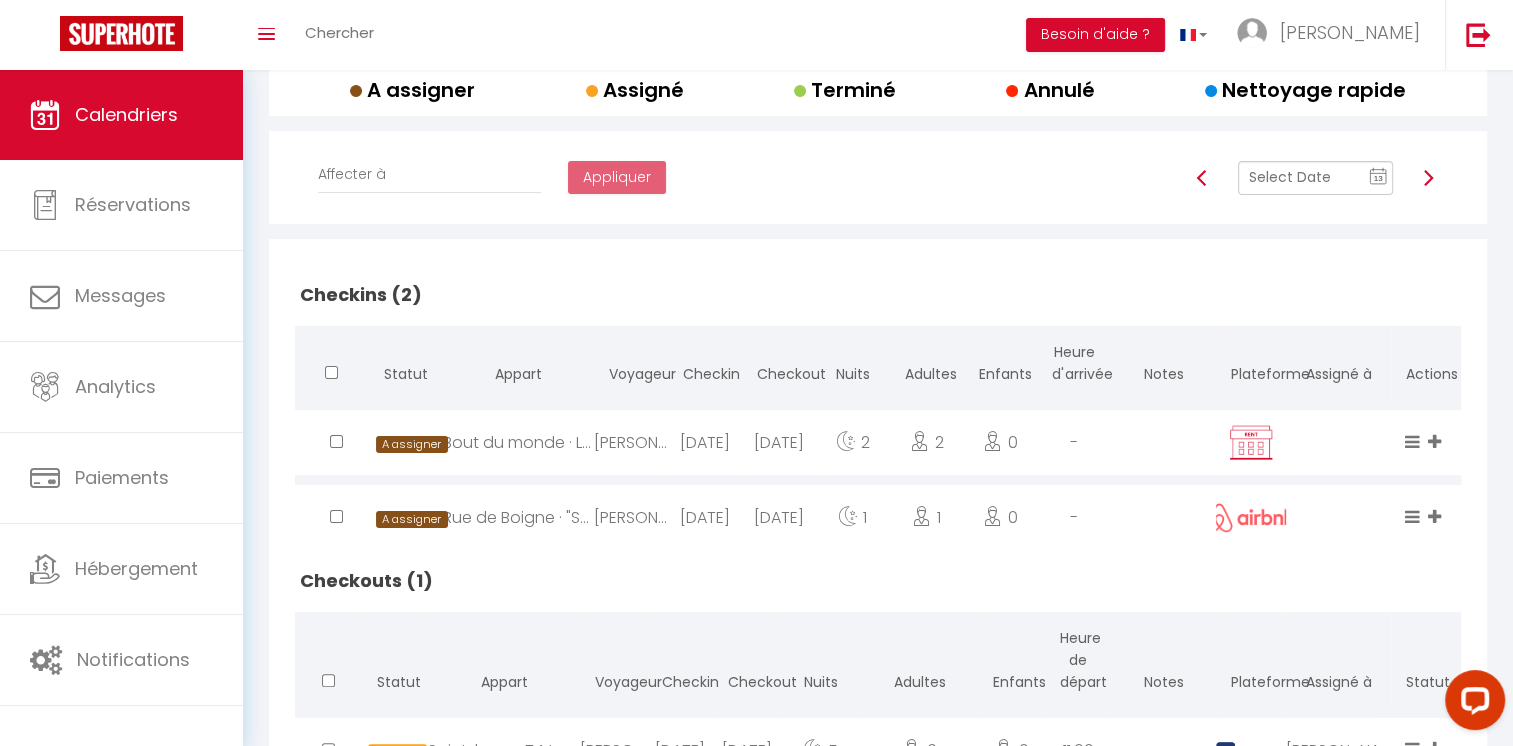 scroll, scrollTop: 288, scrollLeft: 0, axis: vertical 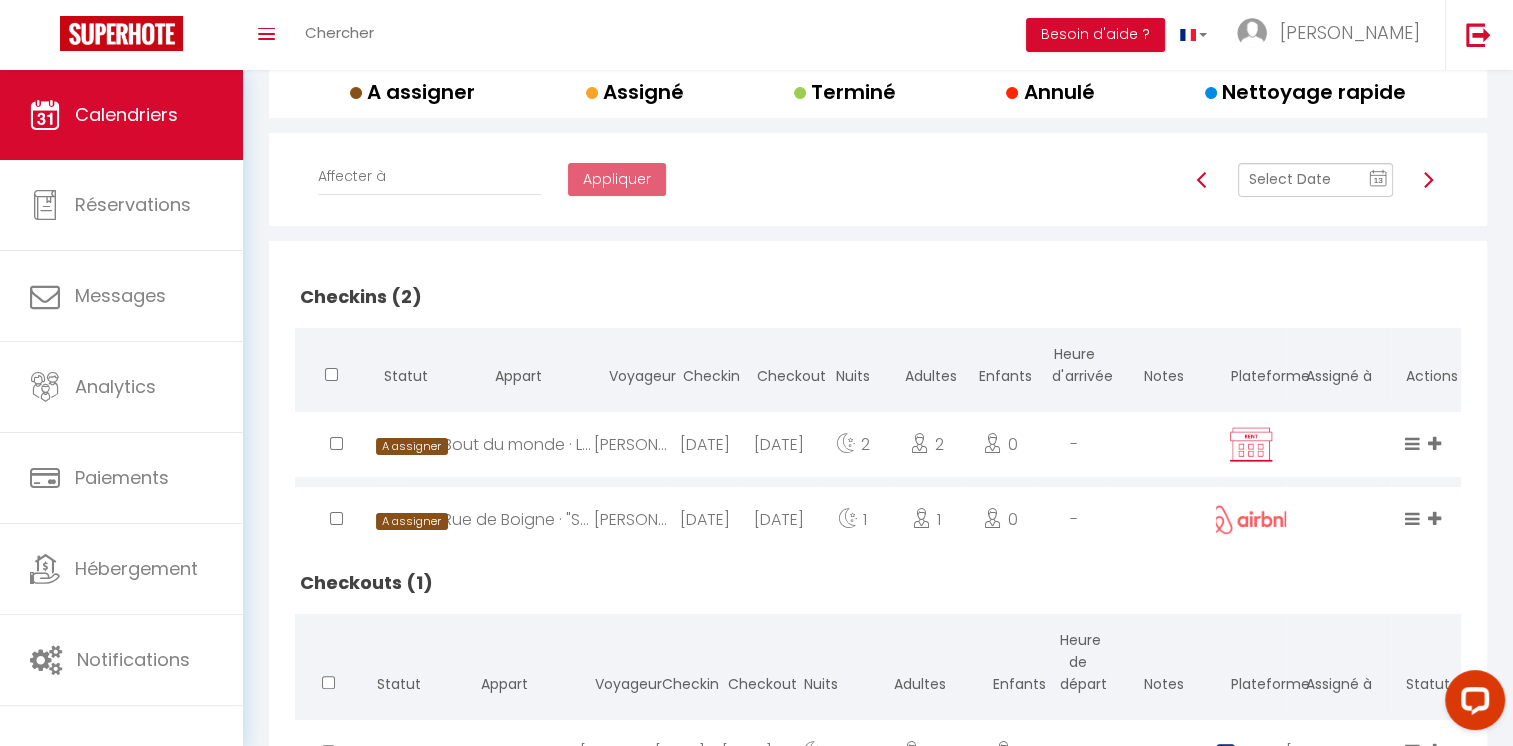 click at bounding box center (1428, 180) 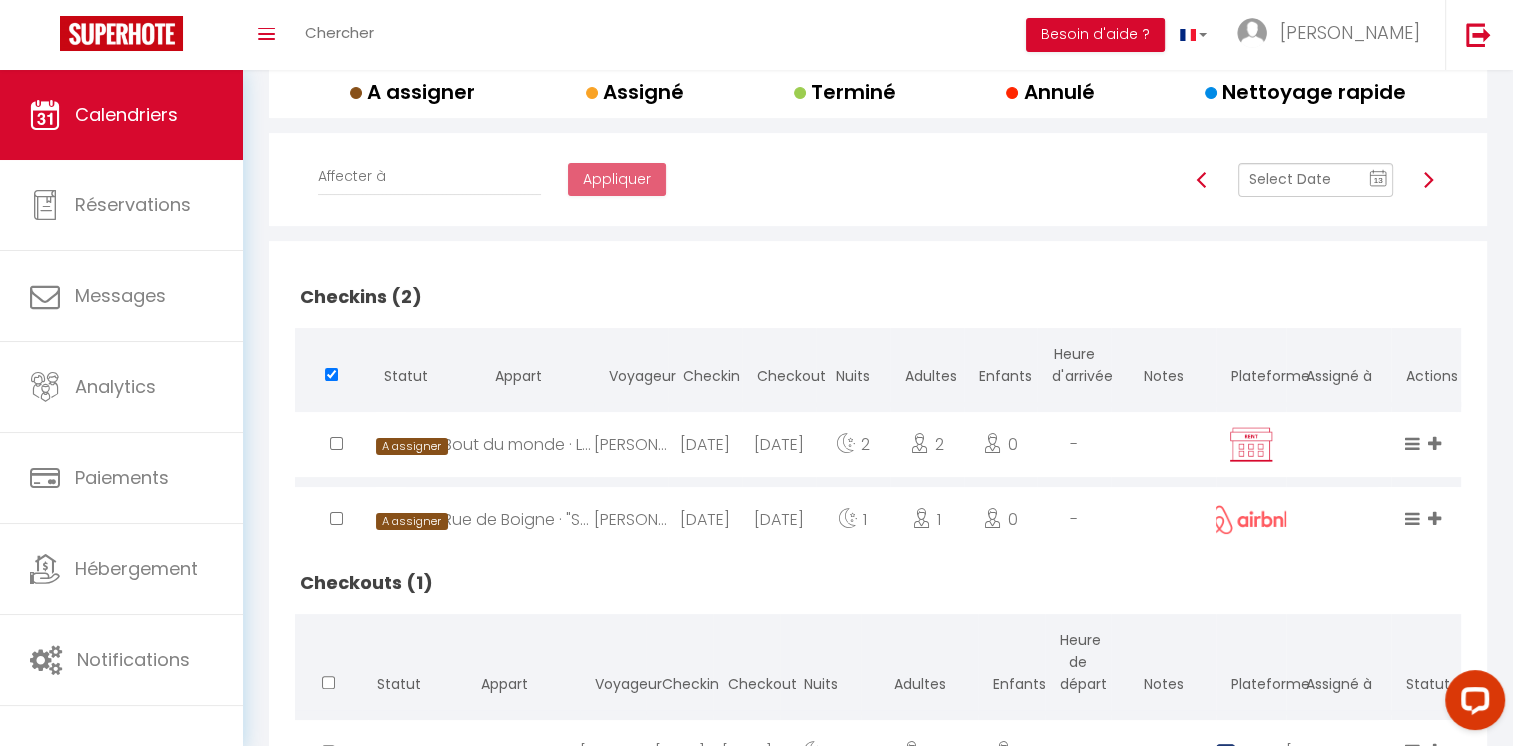 scroll, scrollTop: 240, scrollLeft: 0, axis: vertical 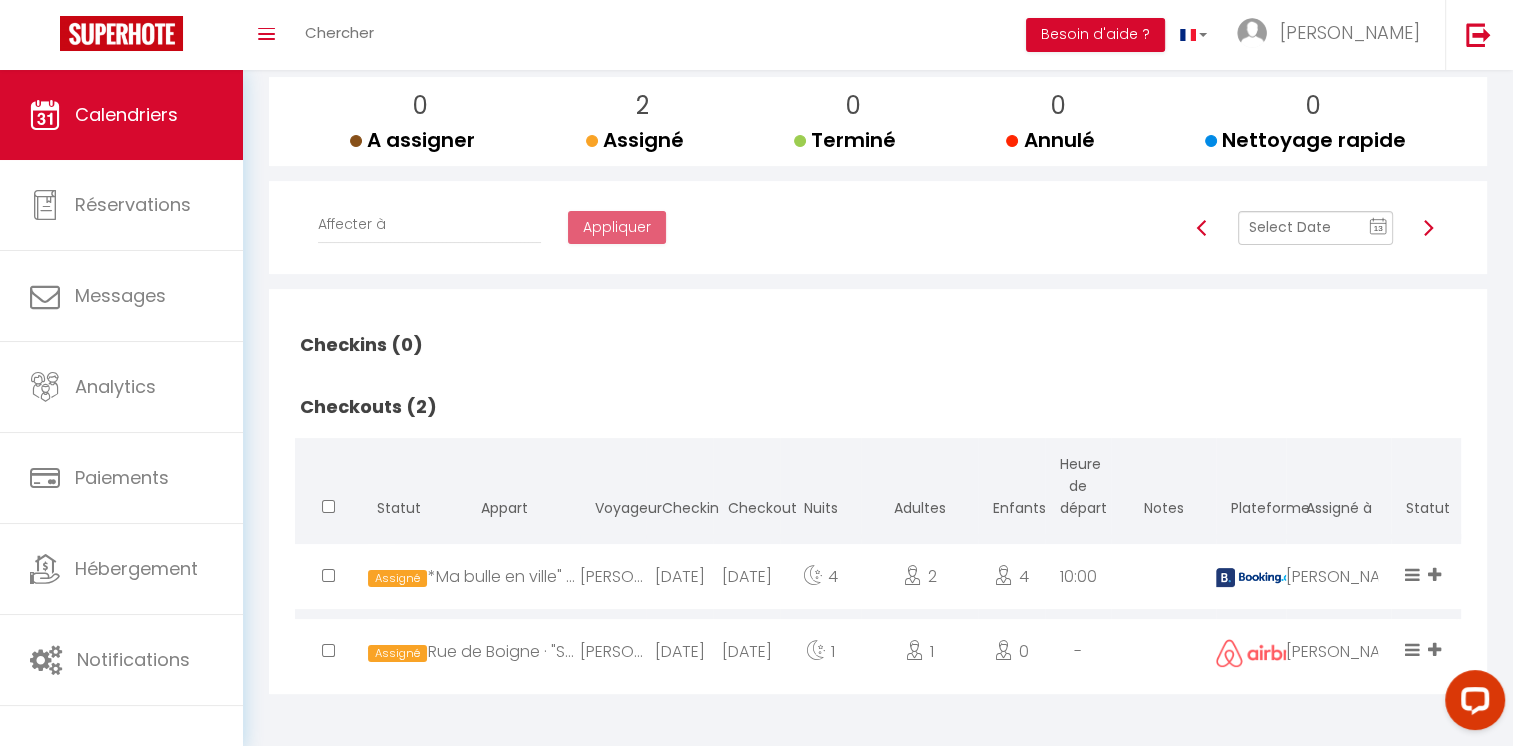 click at bounding box center [1428, 228] 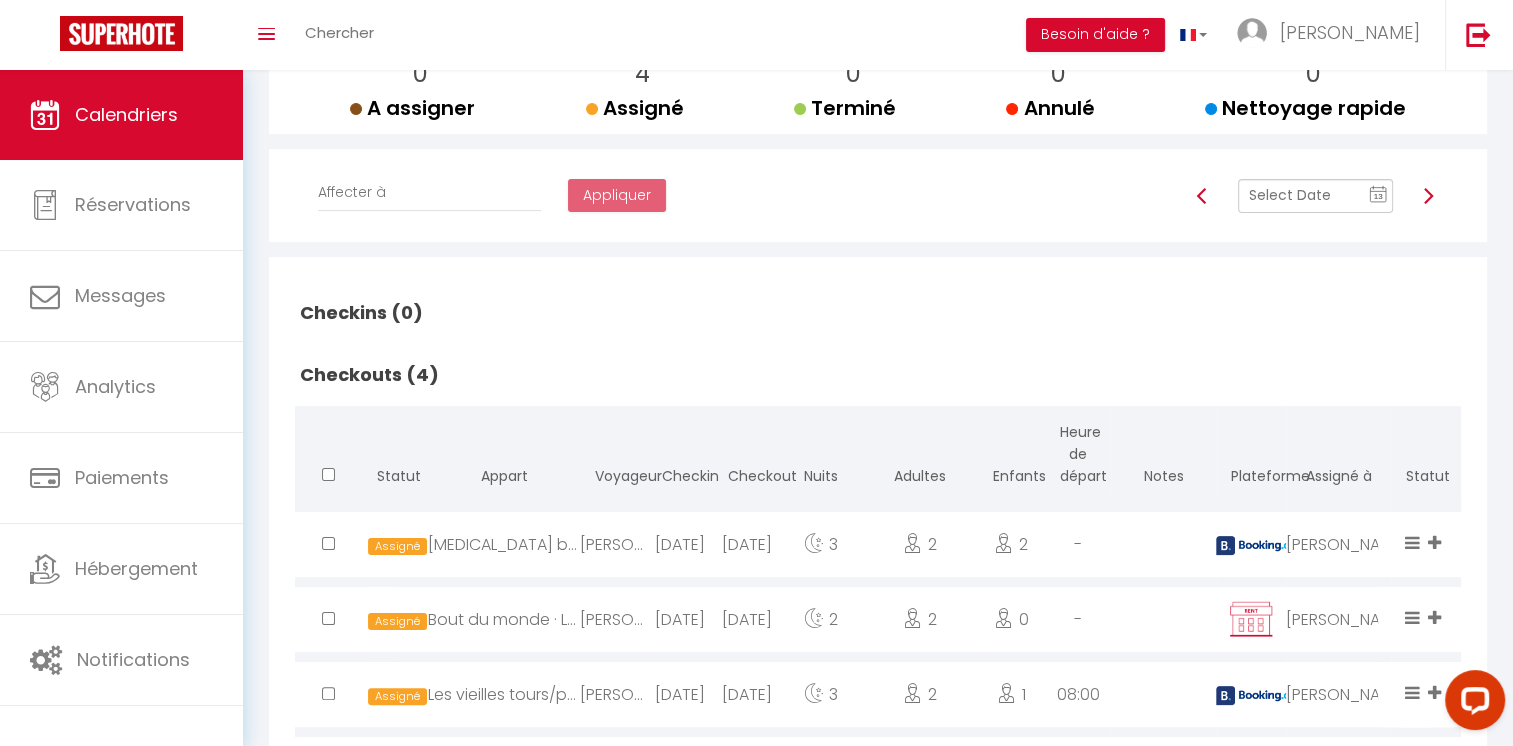scroll, scrollTop: 272, scrollLeft: 0, axis: vertical 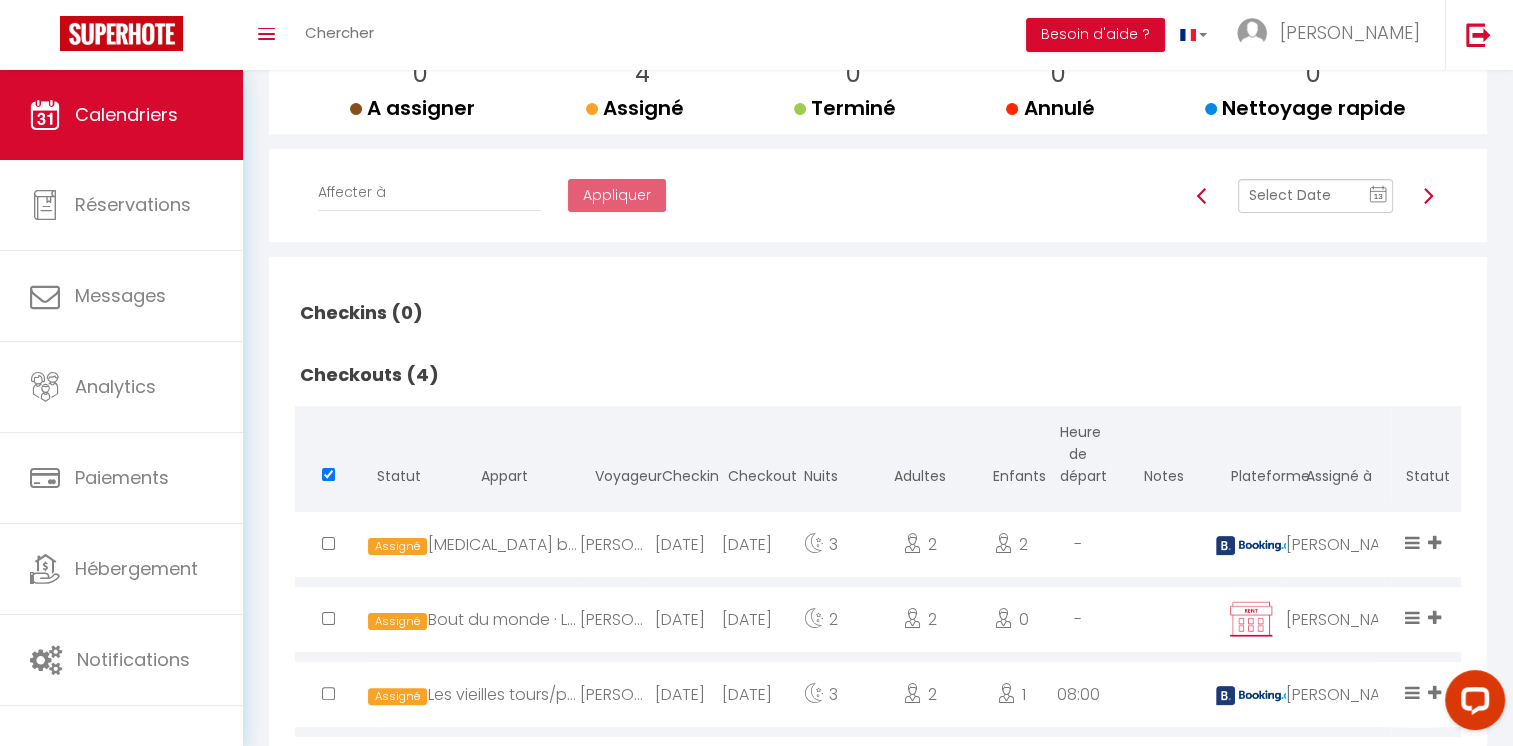 checkbox on "true" 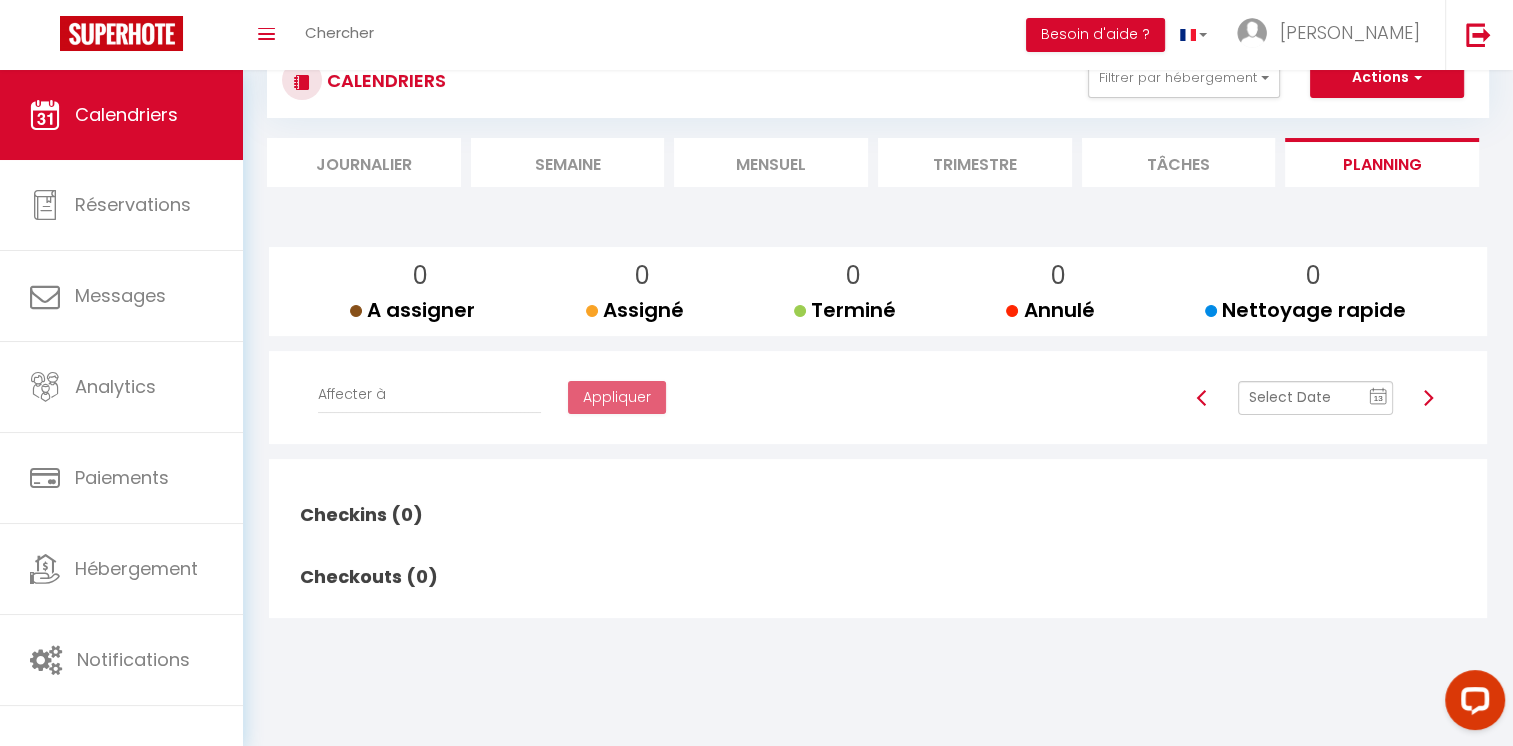click at bounding box center [1428, 398] 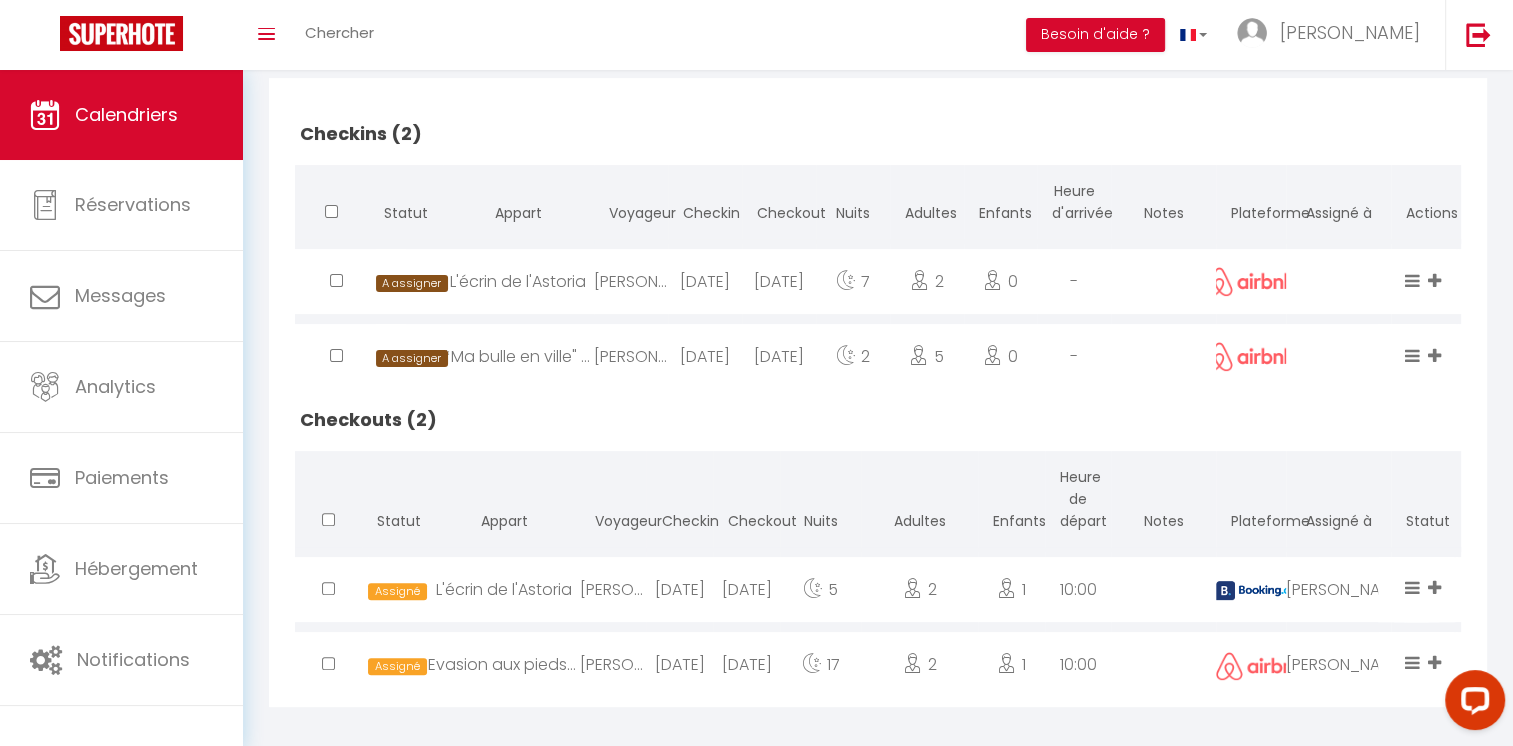 scroll, scrollTop: 328, scrollLeft: 0, axis: vertical 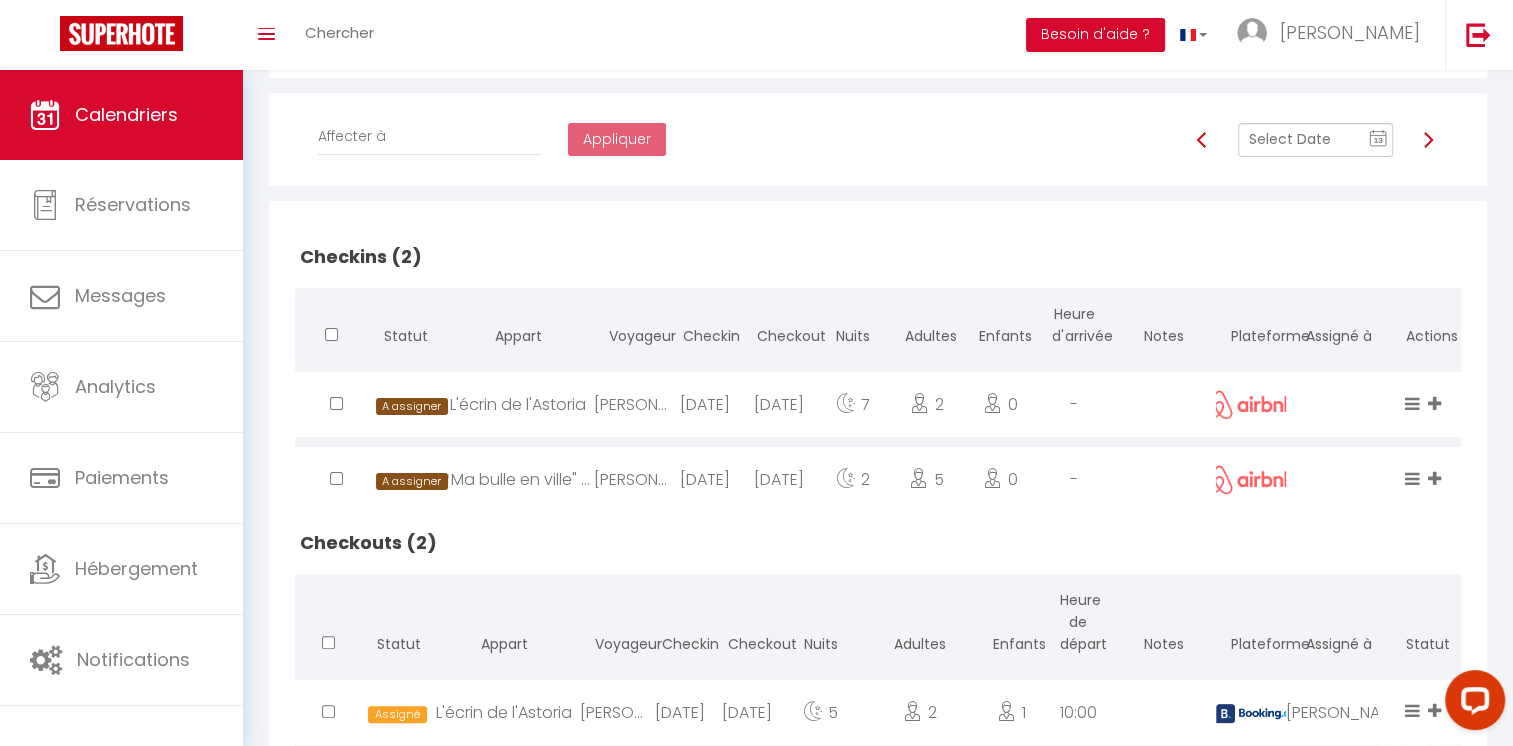 click at bounding box center [1428, 140] 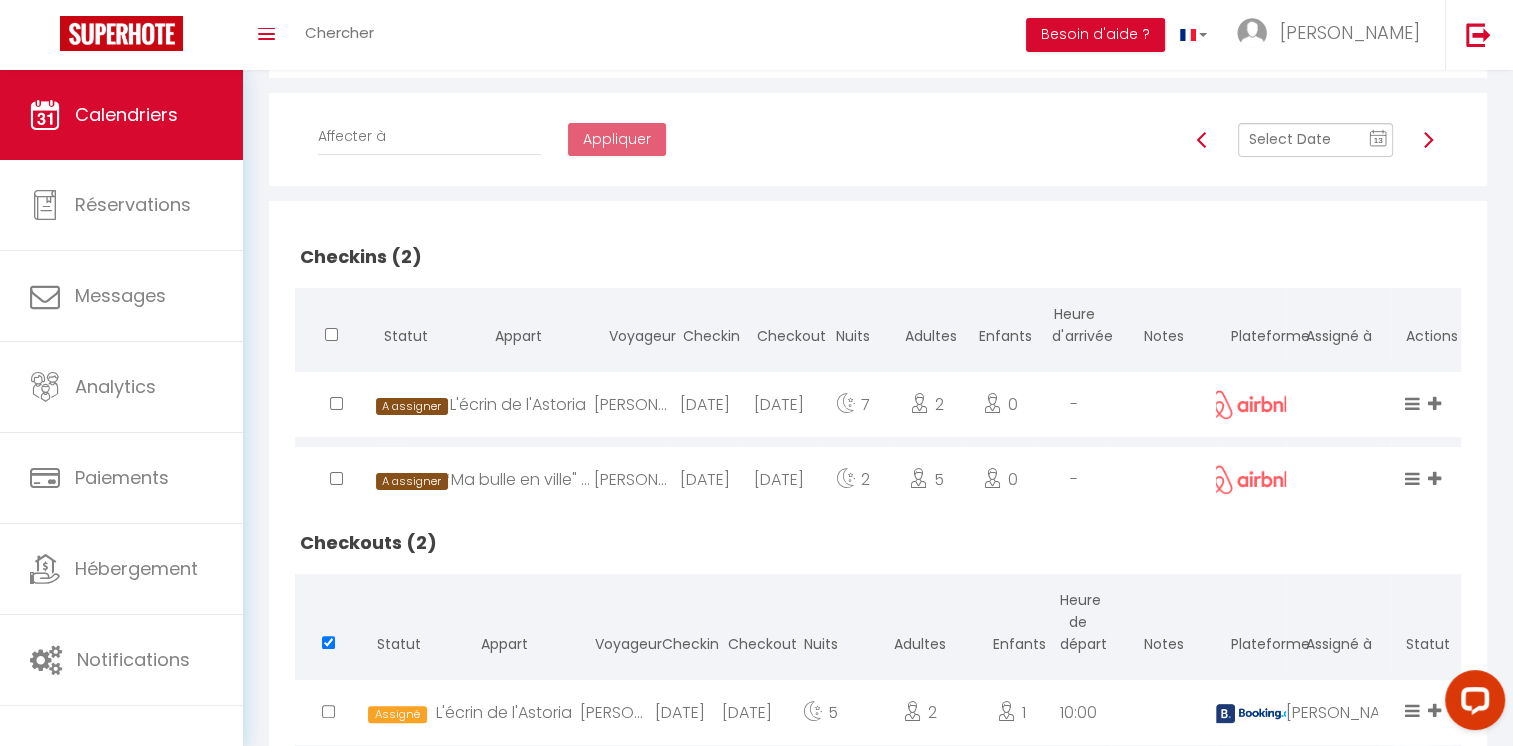 scroll, scrollTop: 218, scrollLeft: 0, axis: vertical 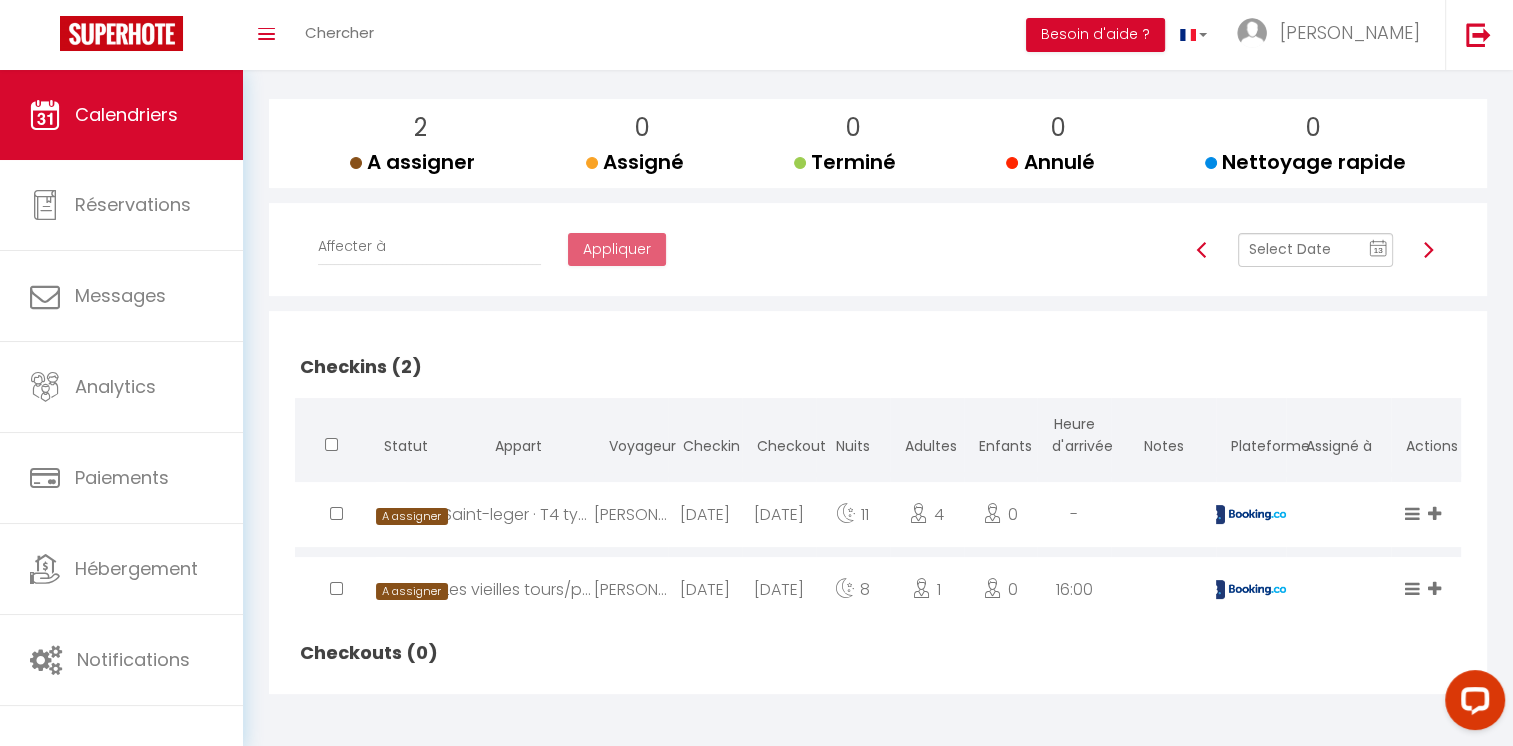 click at bounding box center [1428, 250] 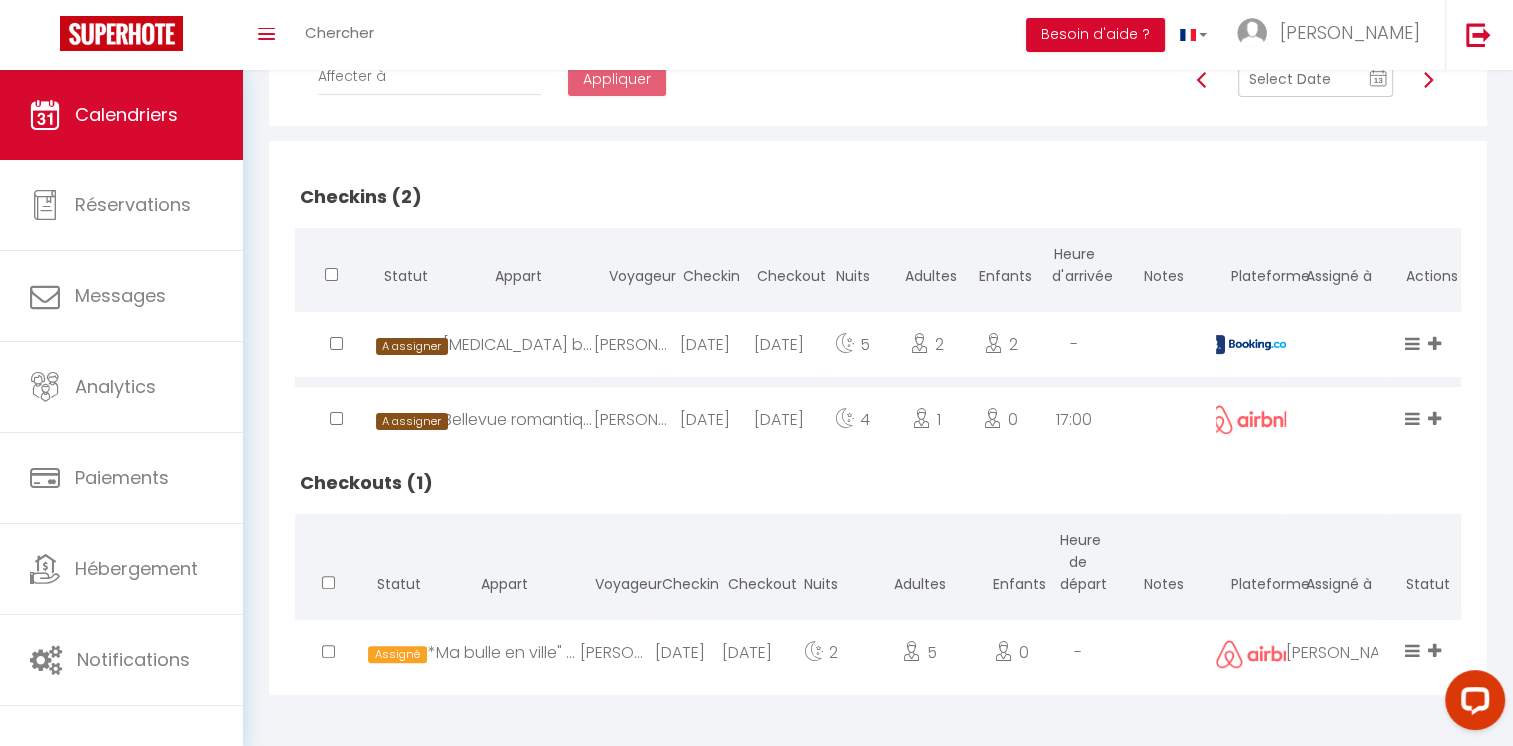 scroll, scrollTop: 342, scrollLeft: 0, axis: vertical 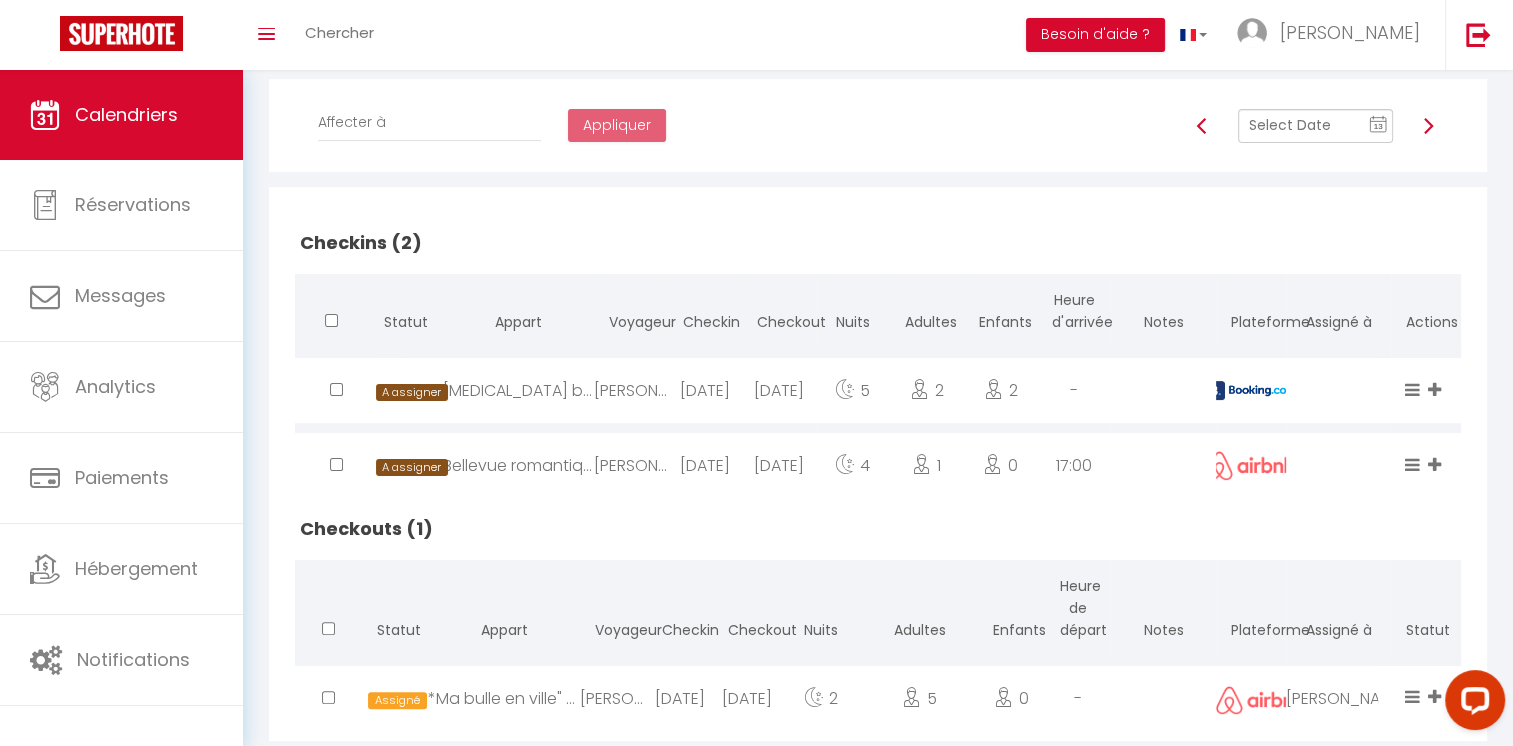 click at bounding box center (1428, 126) 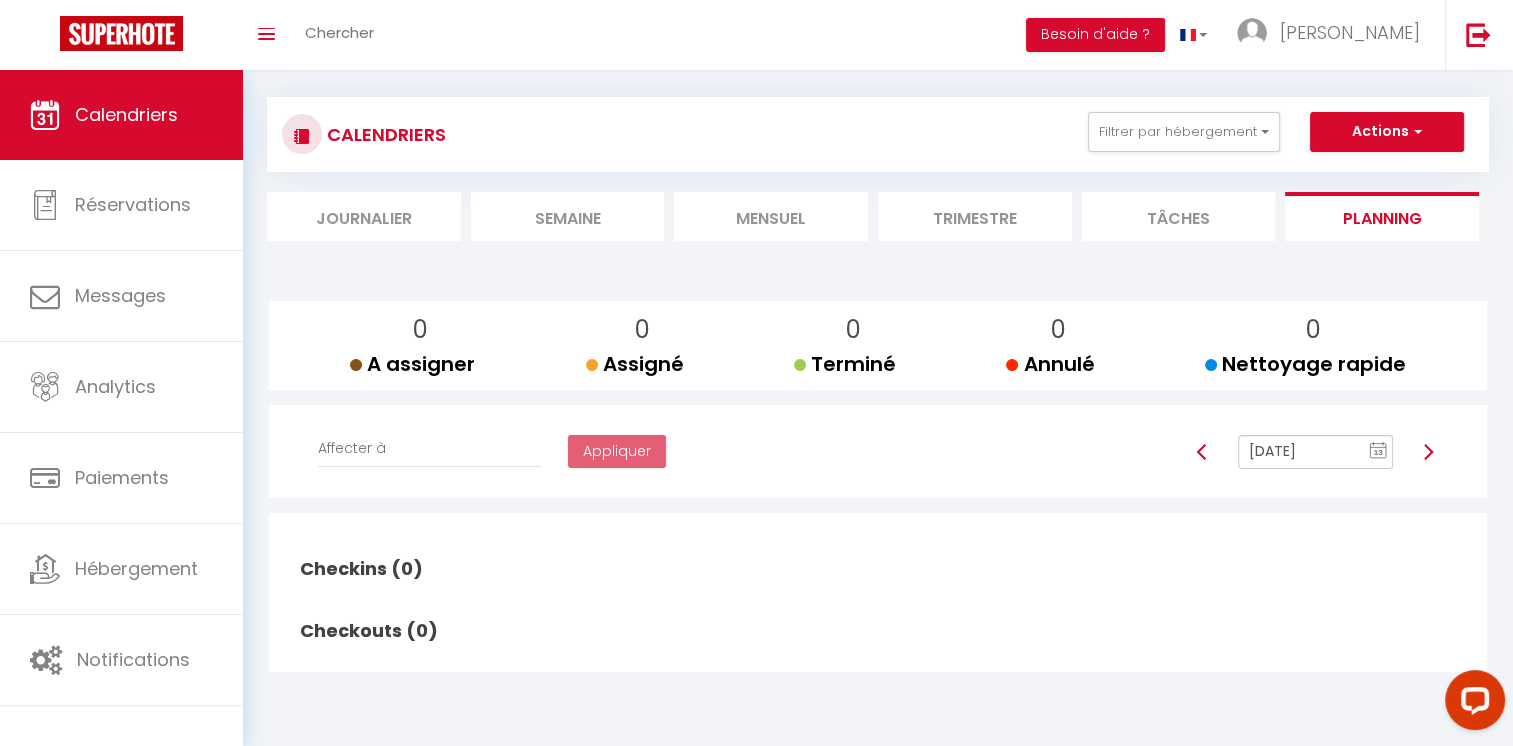 scroll, scrollTop: 0, scrollLeft: 0, axis: both 